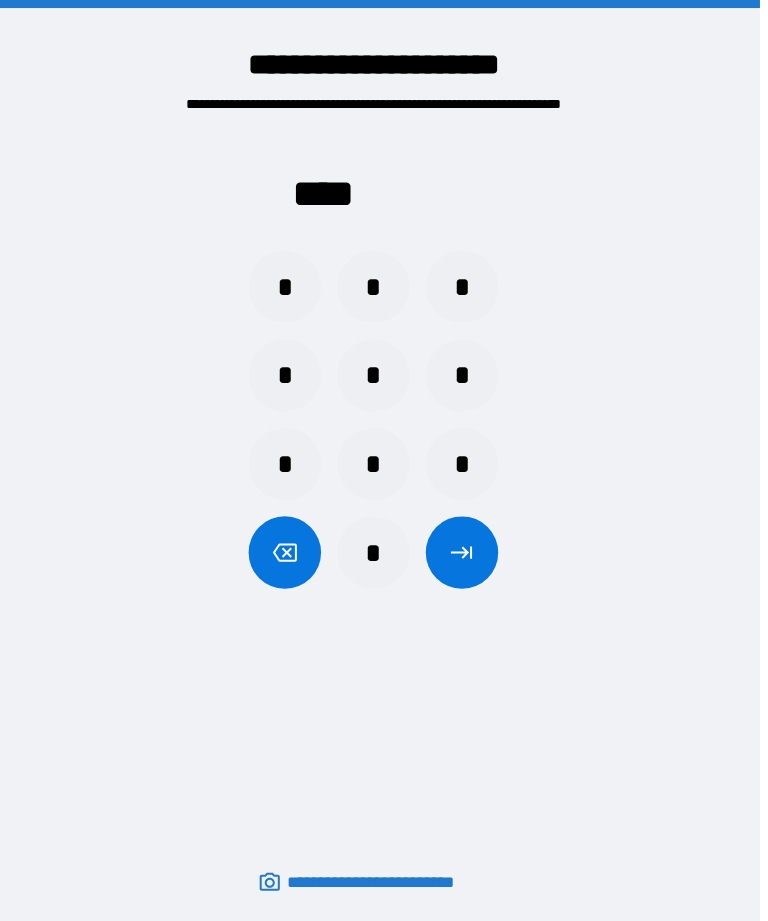 scroll, scrollTop: 0, scrollLeft: 4, axis: horizontal 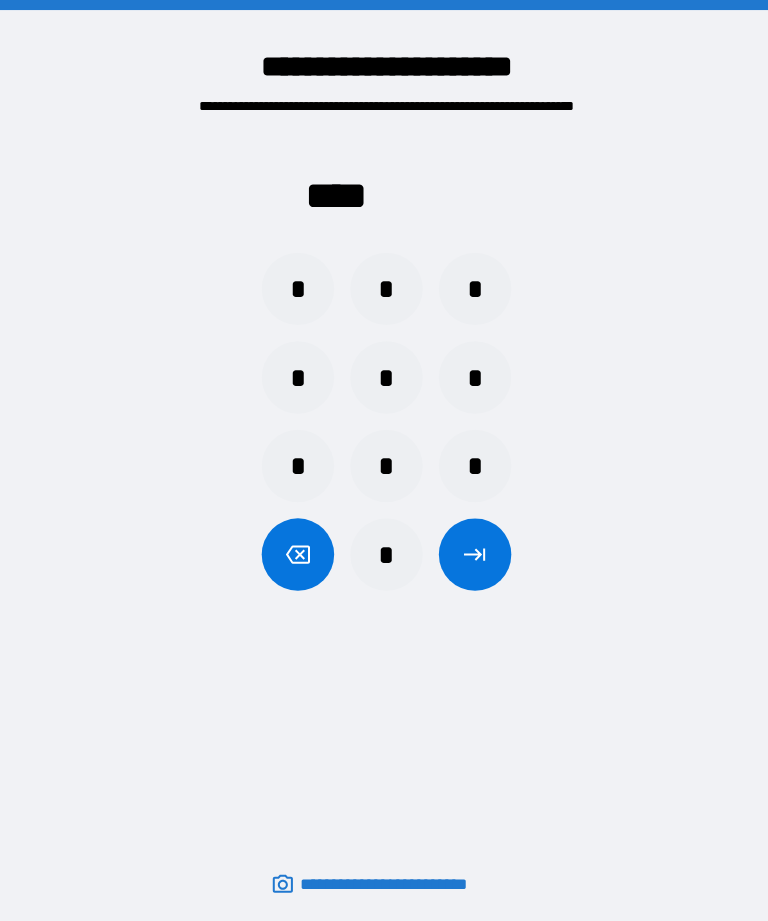 click on "*" at bounding box center [384, 287] 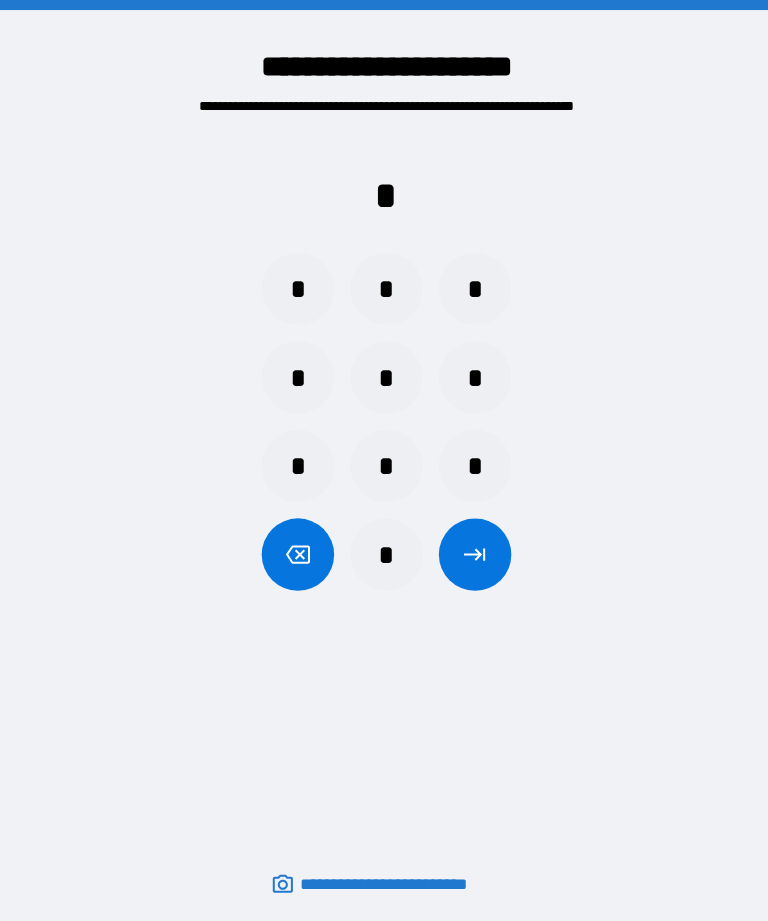click on "*" at bounding box center (296, 287) 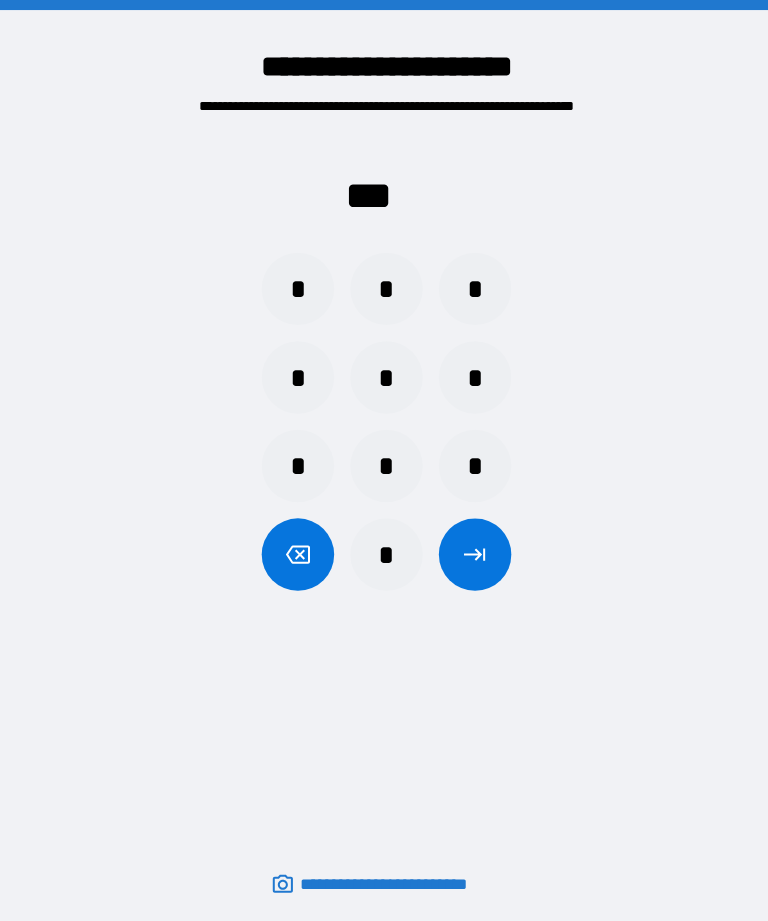 click on "*" at bounding box center (472, 375) 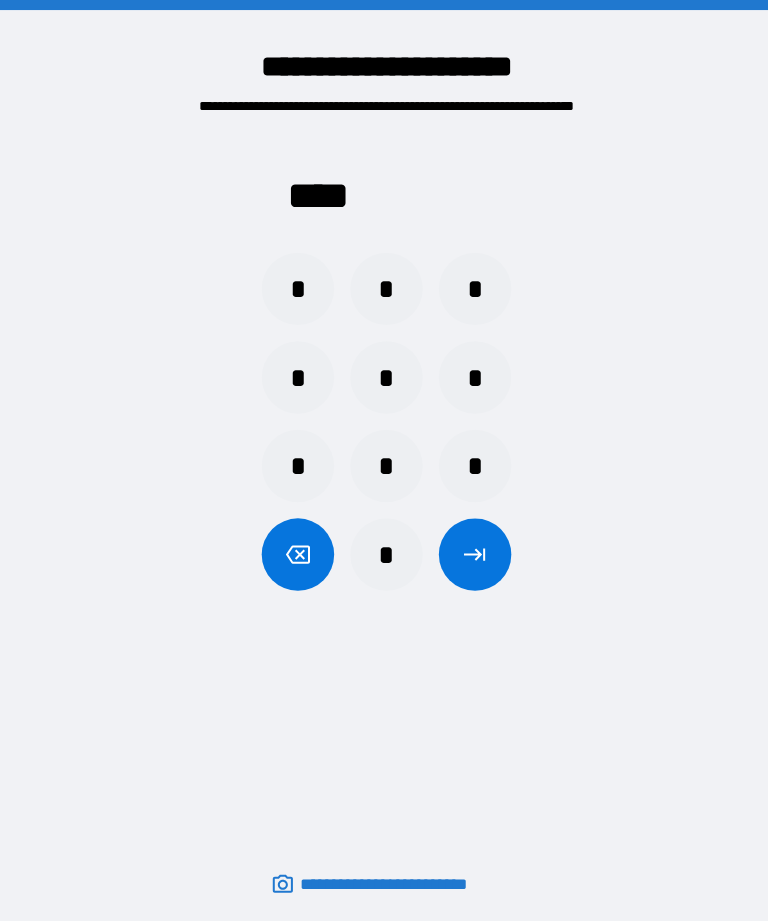 click at bounding box center (472, 551) 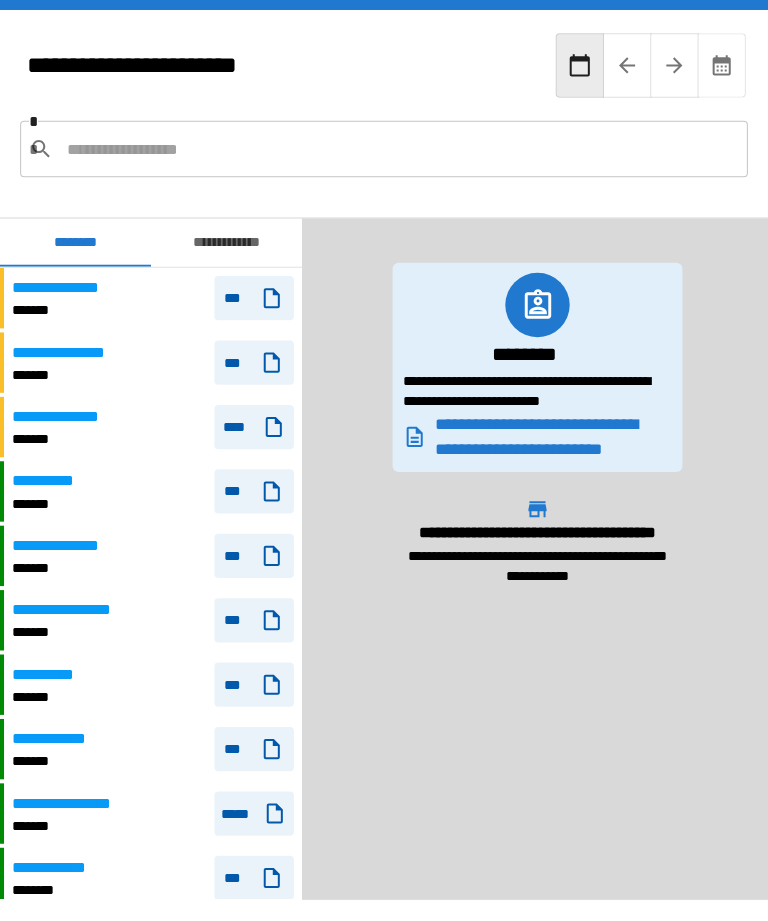 scroll, scrollTop: 1260, scrollLeft: 0, axis: vertical 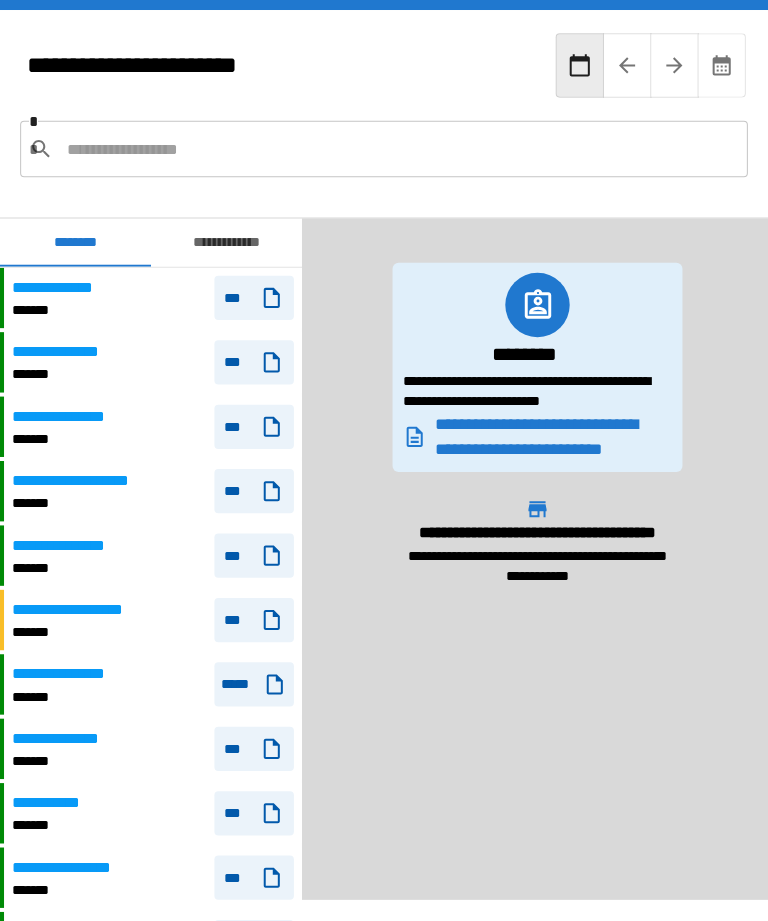 click at bounding box center (397, 148) 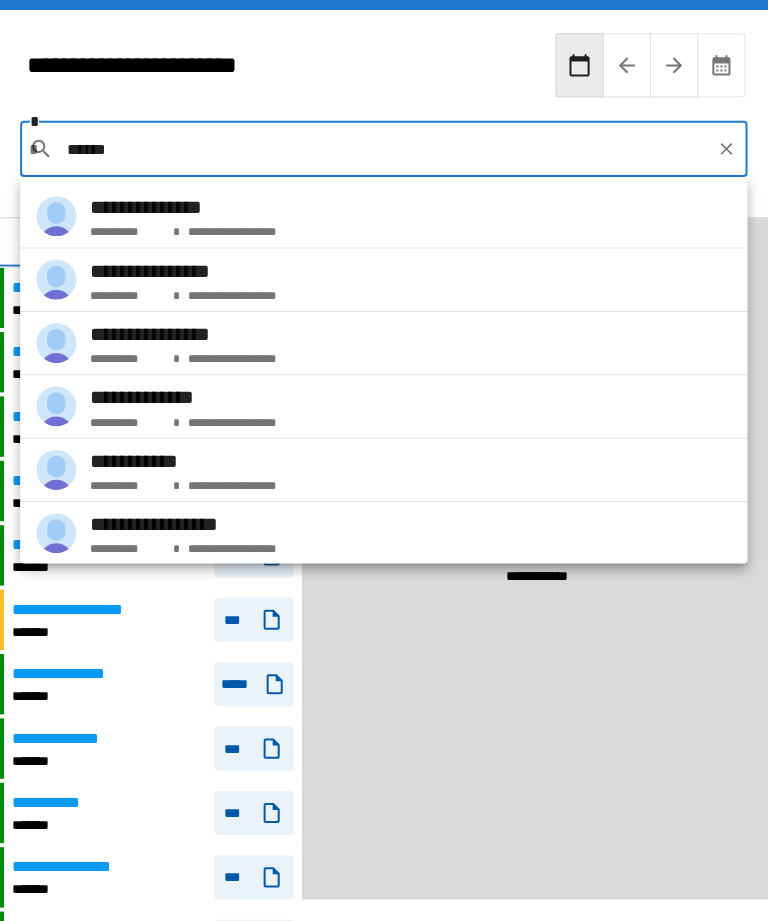 click on "**********" at bounding box center [381, 341] 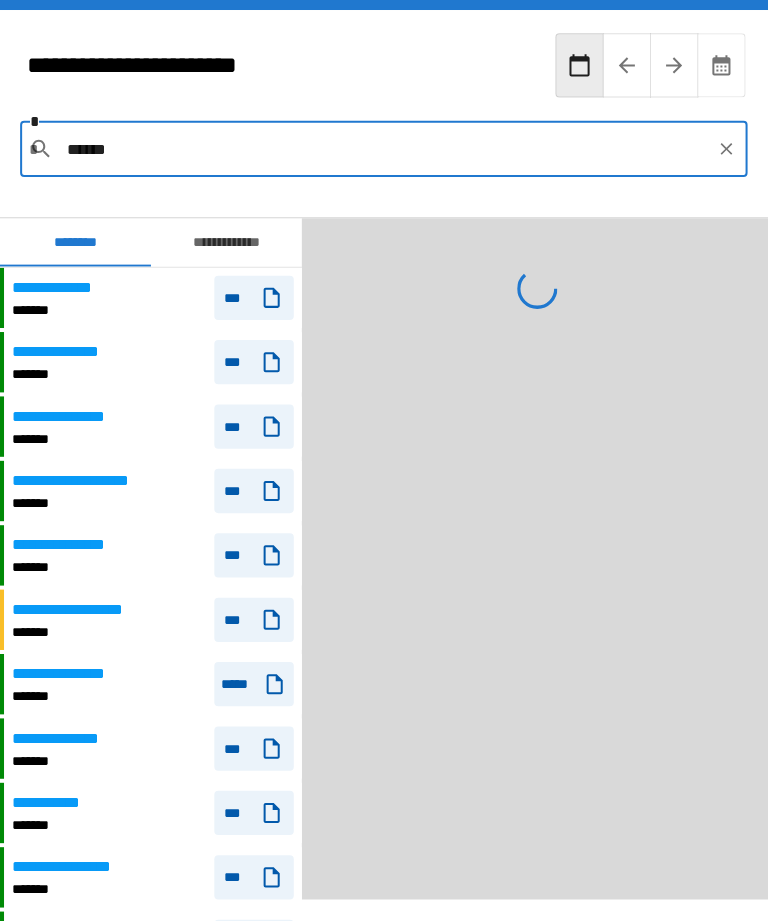 type on "**********" 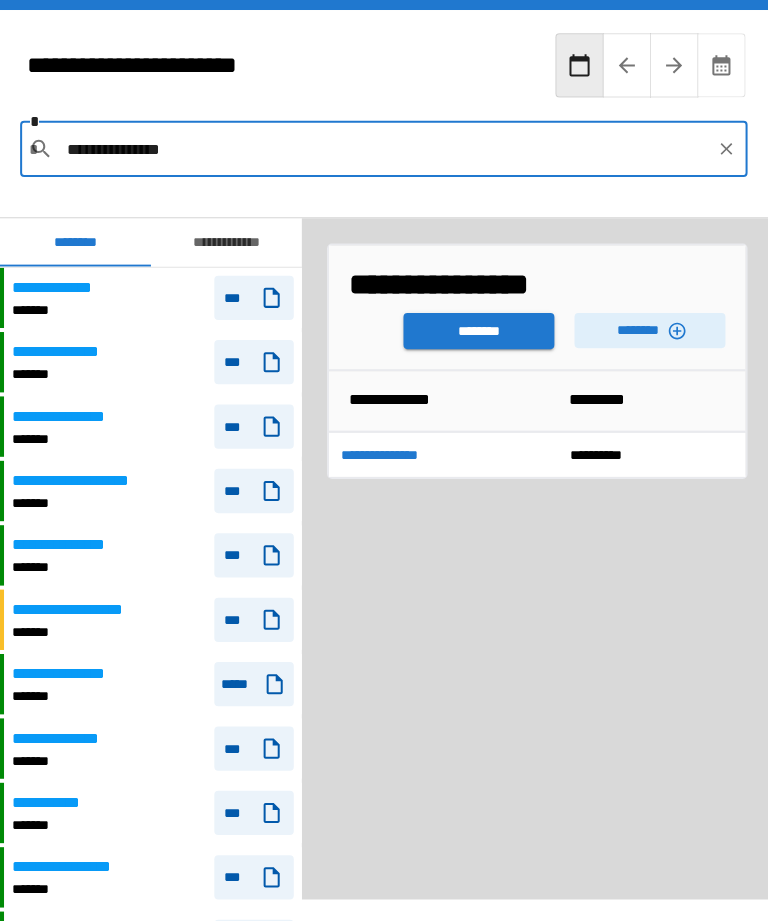 click 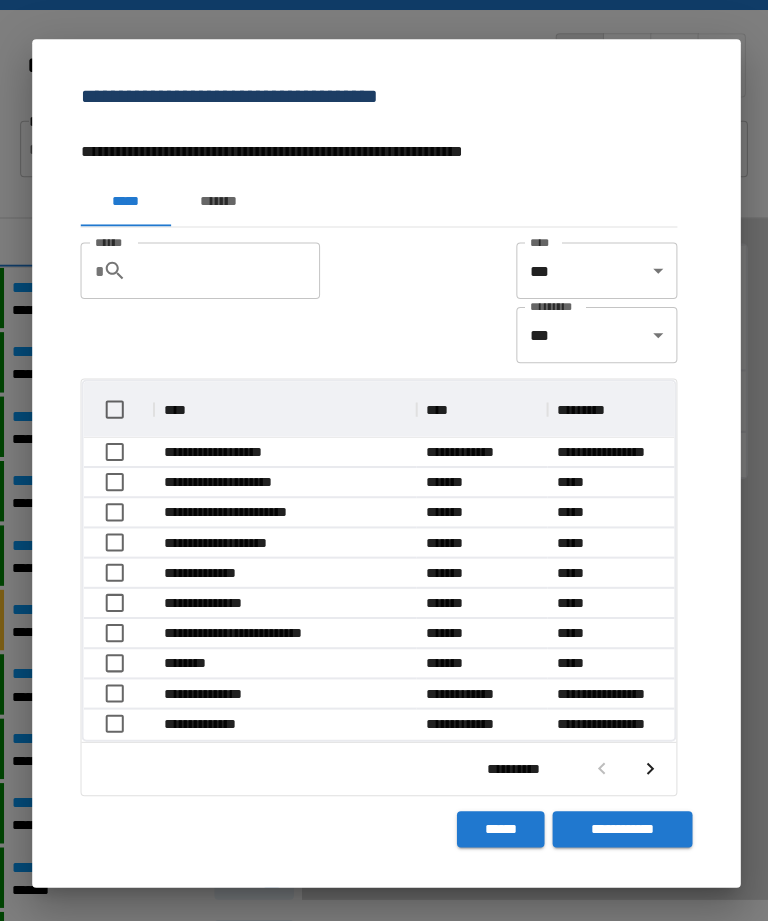 scroll, scrollTop: 1, scrollLeft: 1, axis: both 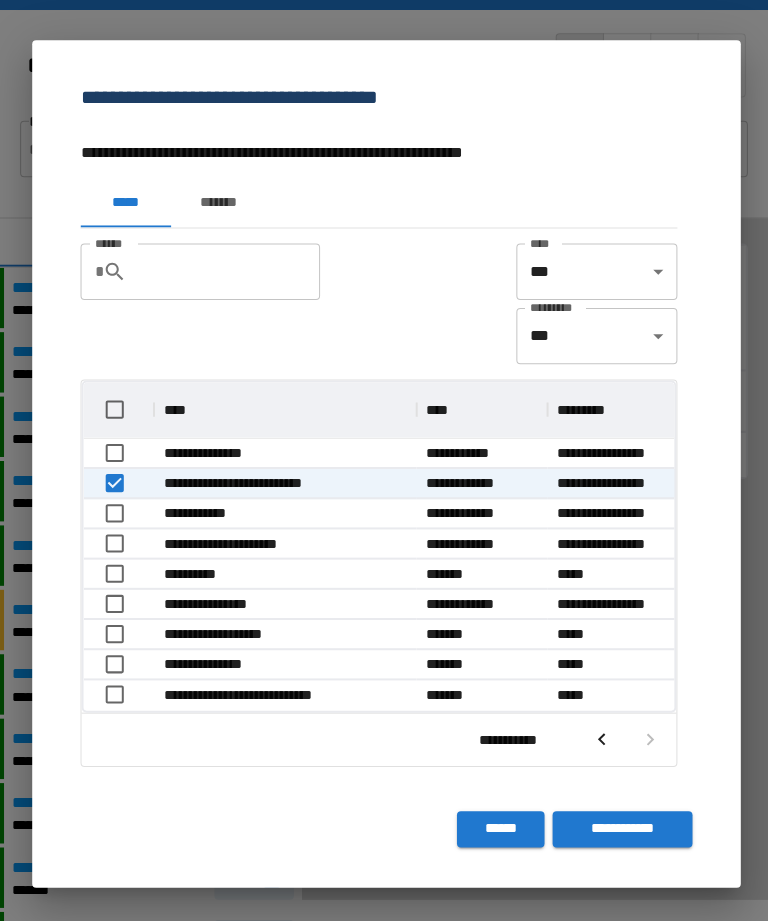 click on "**********" at bounding box center [618, 824] 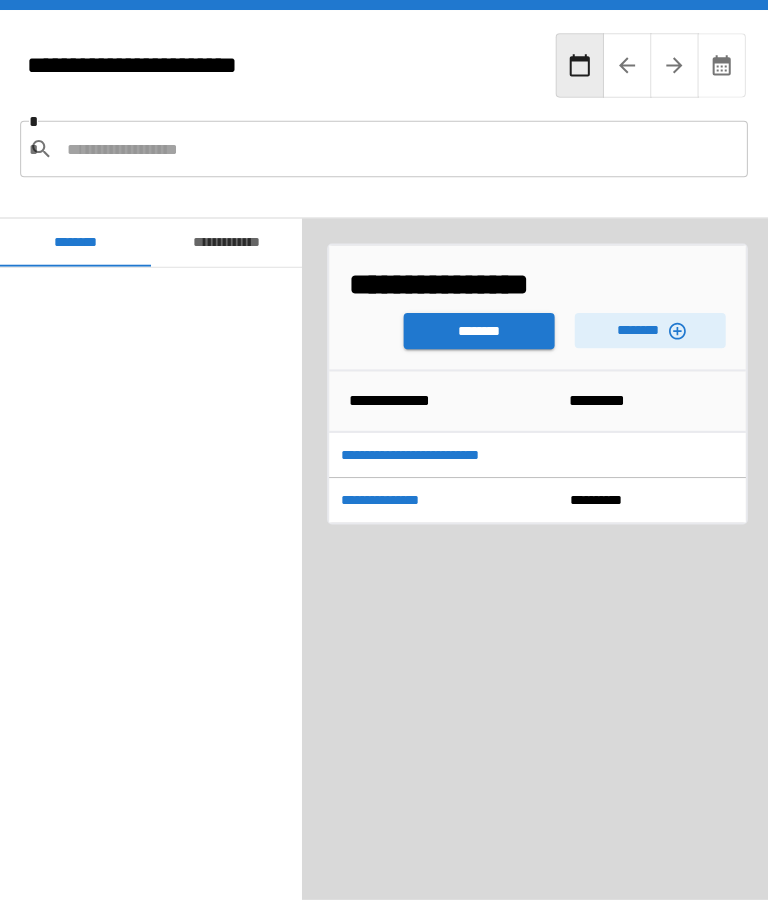 scroll, scrollTop: 1440, scrollLeft: 0, axis: vertical 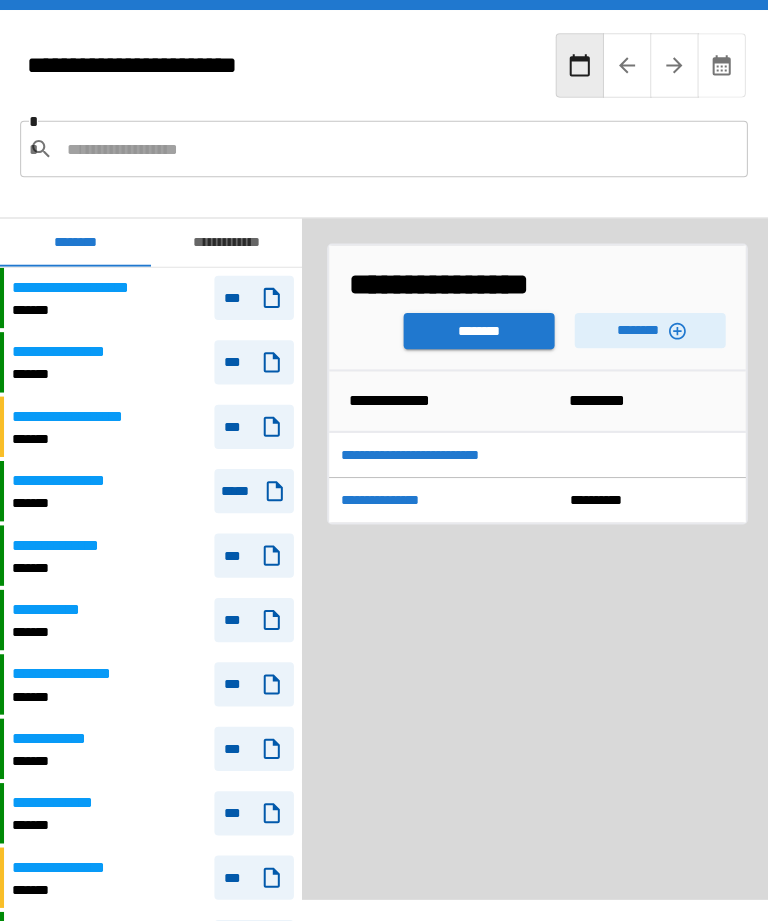 click on "********" at bounding box center [476, 329] 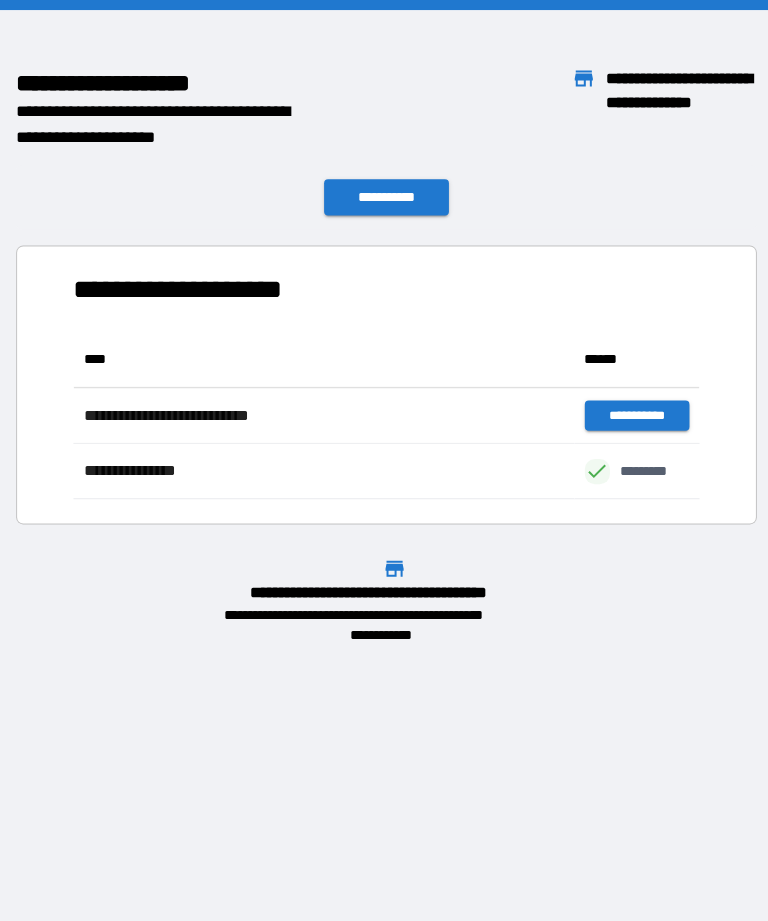 scroll, scrollTop: 166, scrollLeft: 622, axis: both 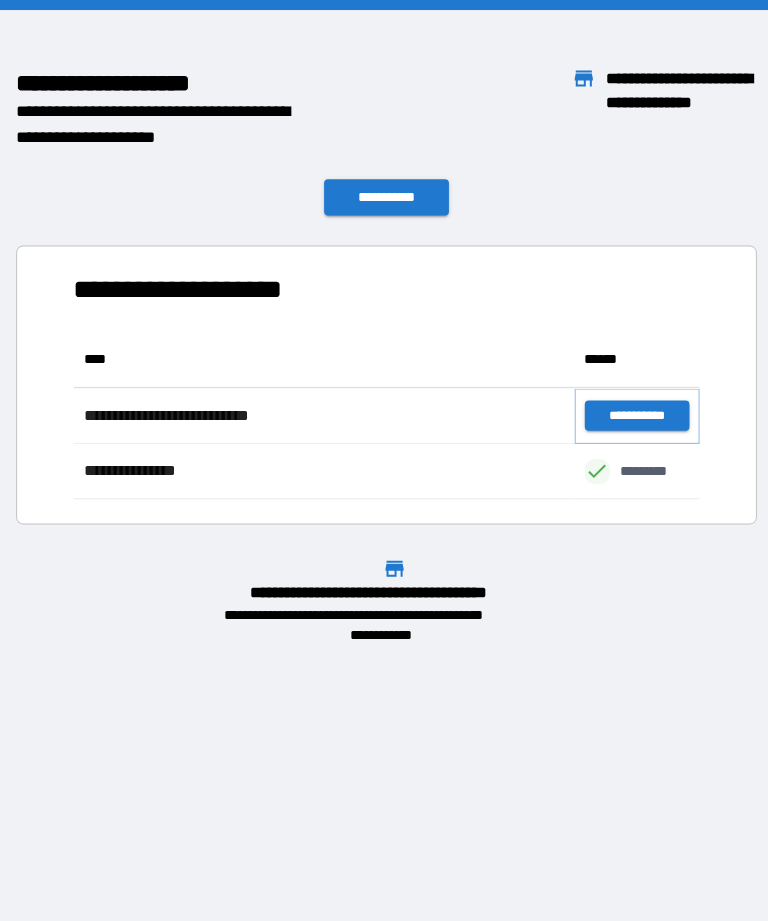 click on "**********" at bounding box center [633, 413] 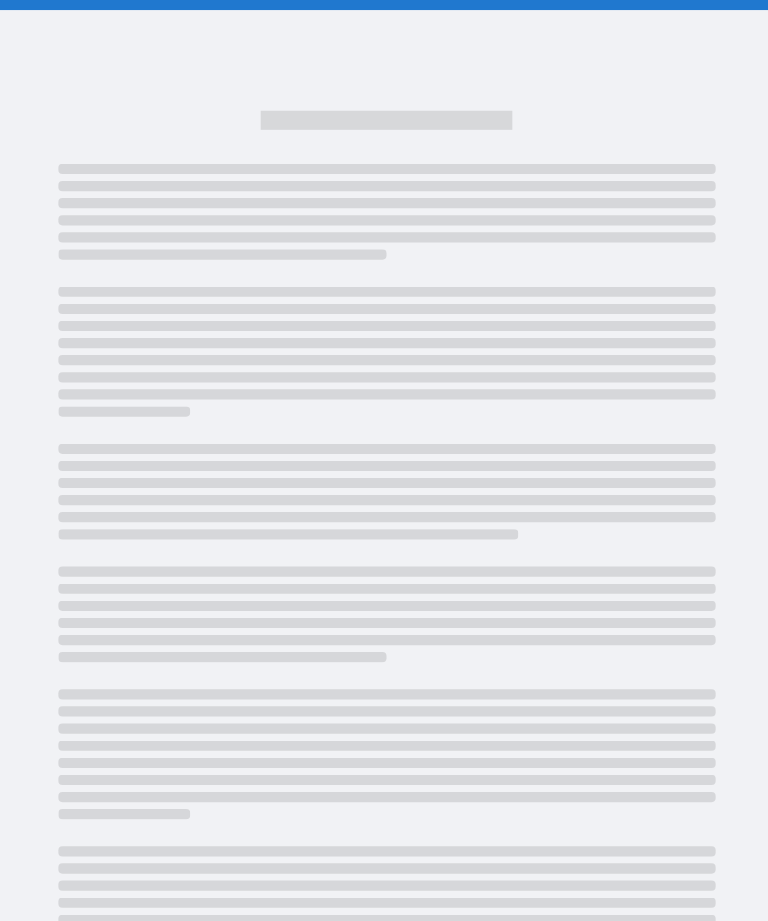 click at bounding box center (384, 549) 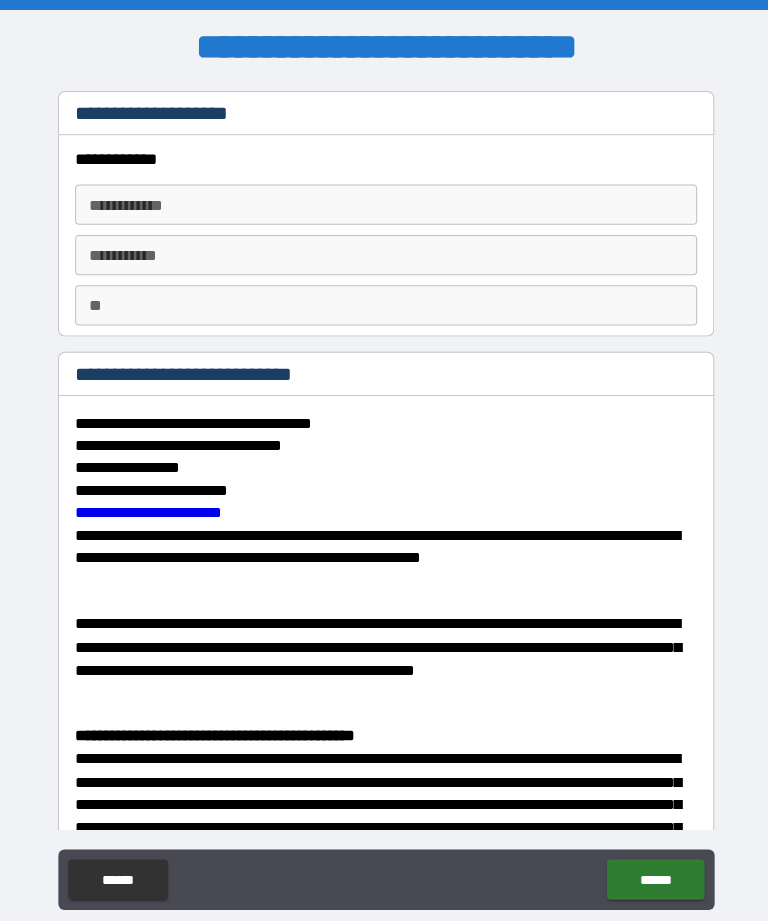 click on "**********" at bounding box center (384, 158) 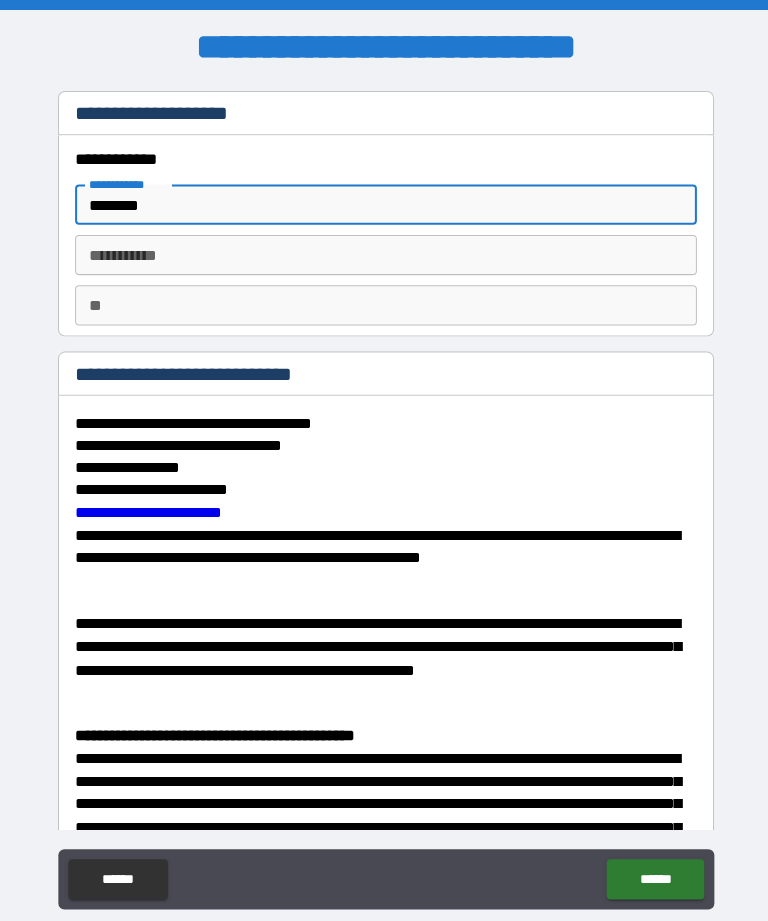 type on "*******" 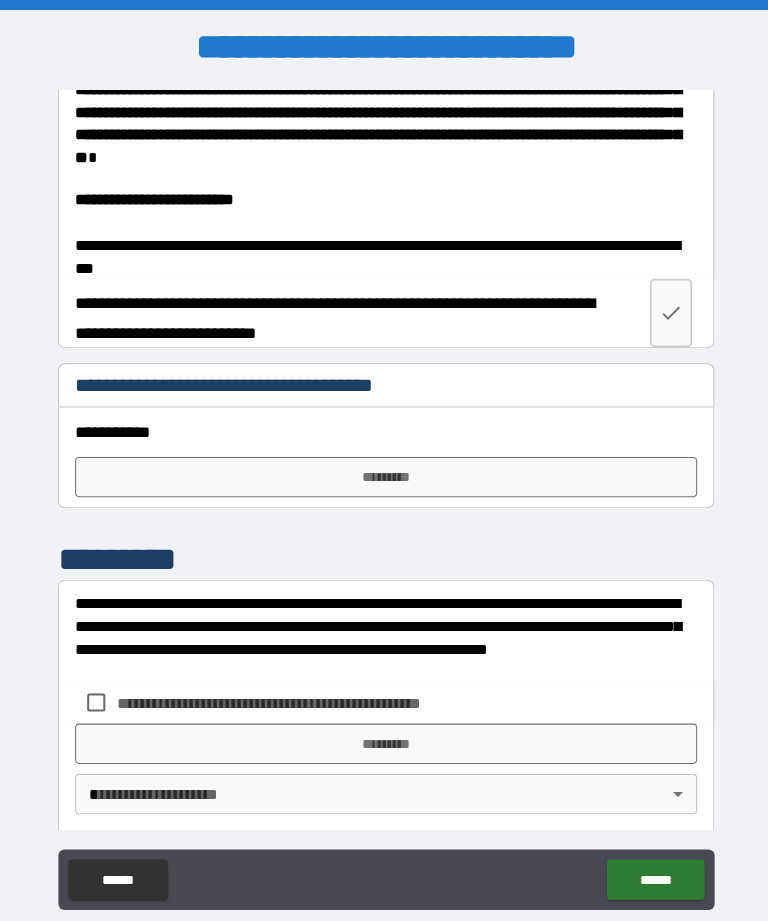 scroll, scrollTop: 4043, scrollLeft: 0, axis: vertical 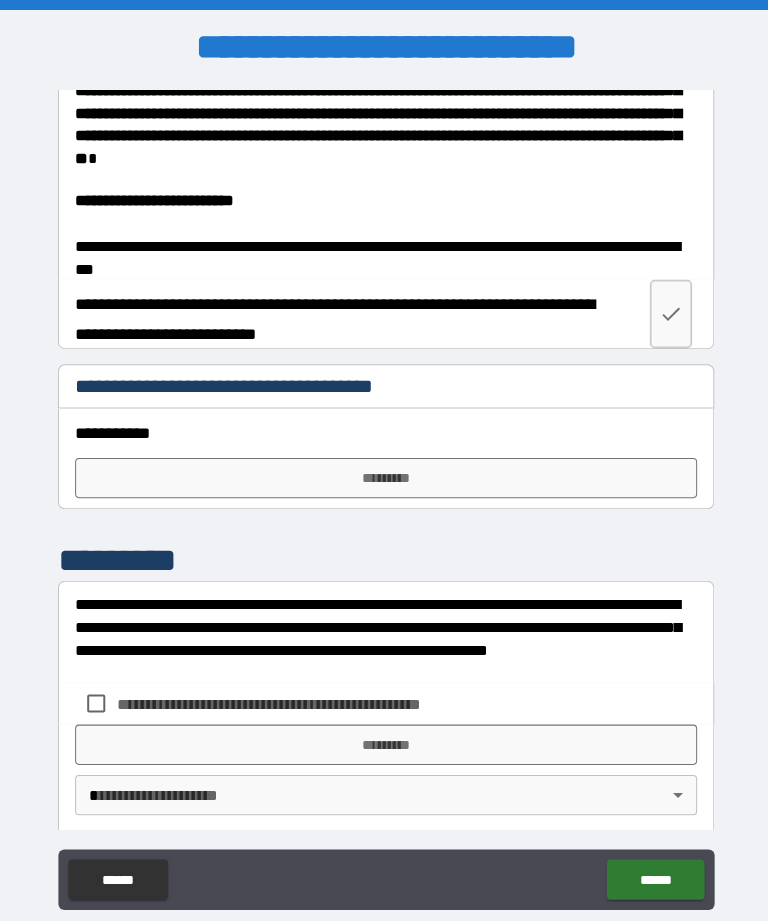 type on "*******" 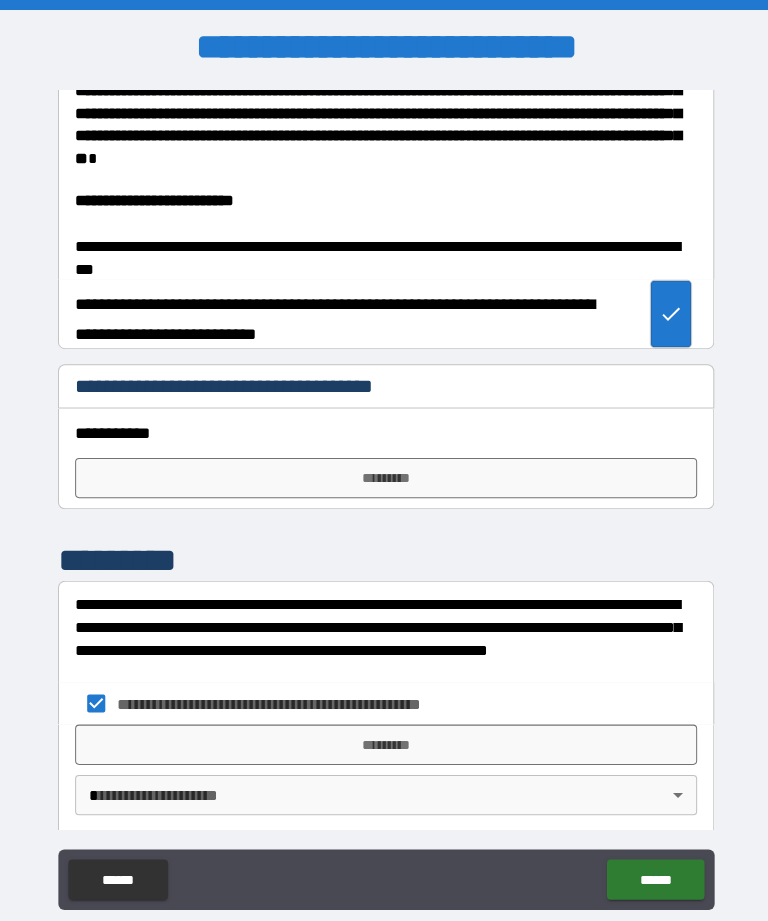 click on "**********" at bounding box center [384, 492] 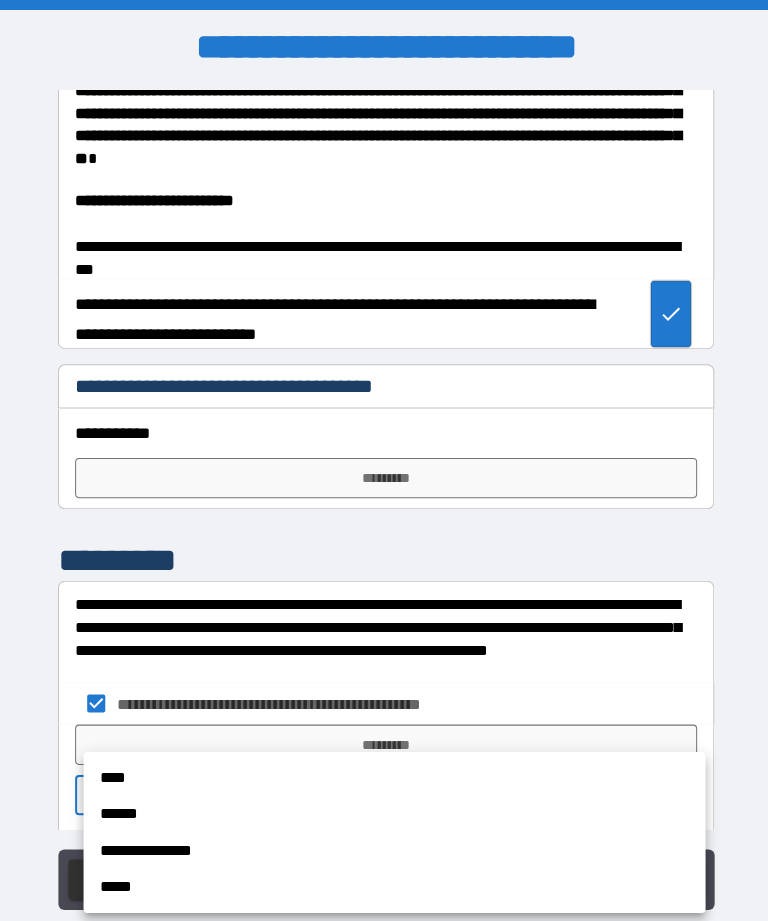click on "****" at bounding box center (392, 773) 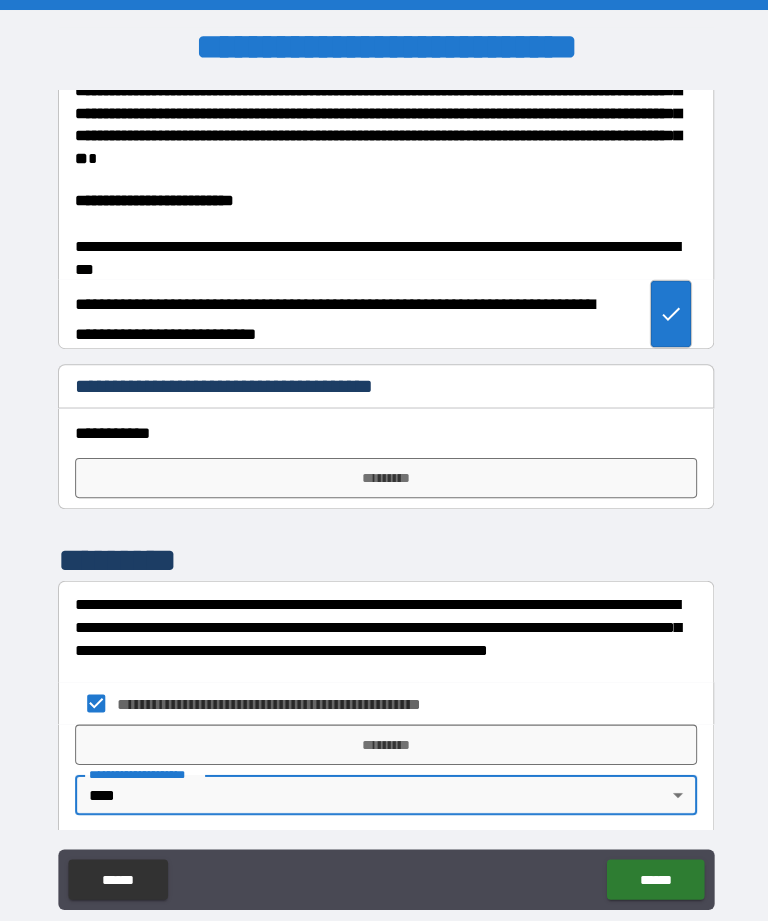 click on "*********" at bounding box center (384, 475) 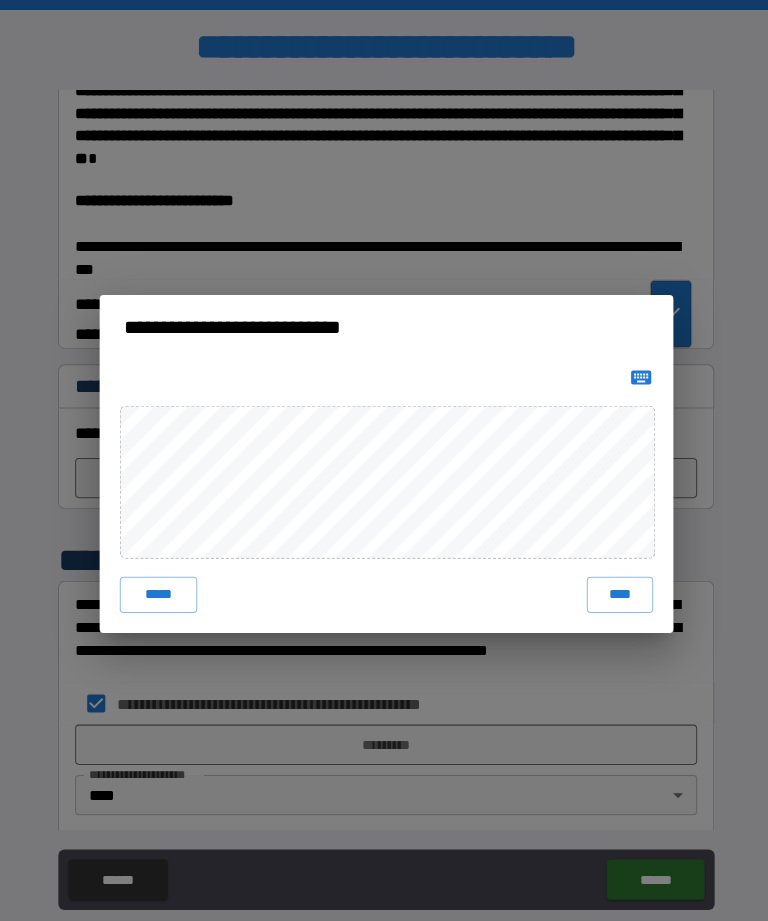 click on "****" at bounding box center (616, 591) 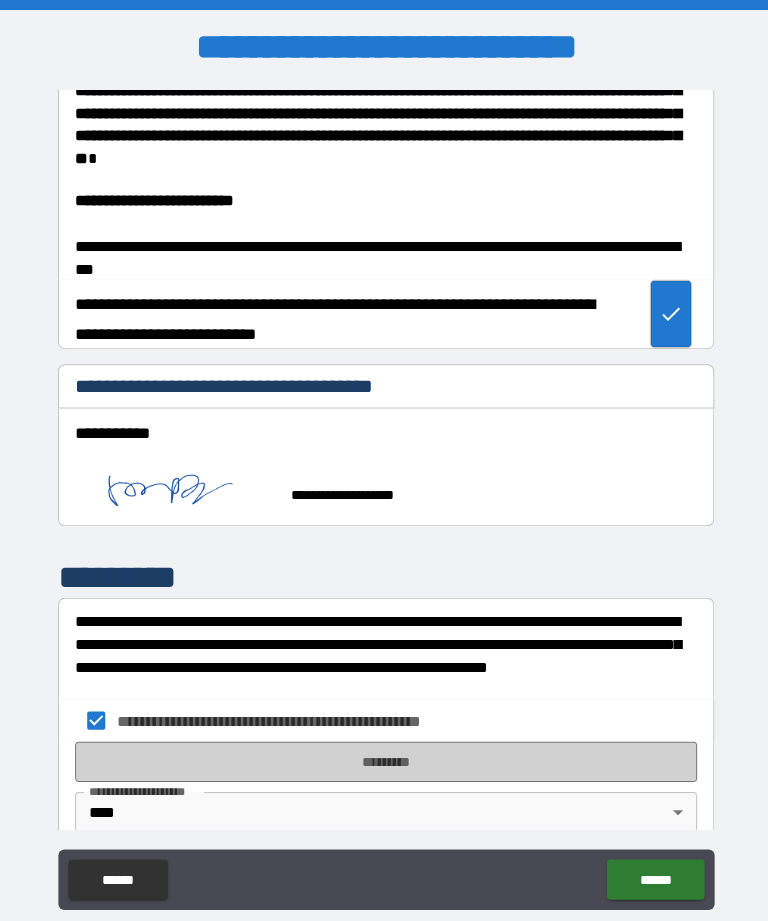 click on "*********" at bounding box center (384, 757) 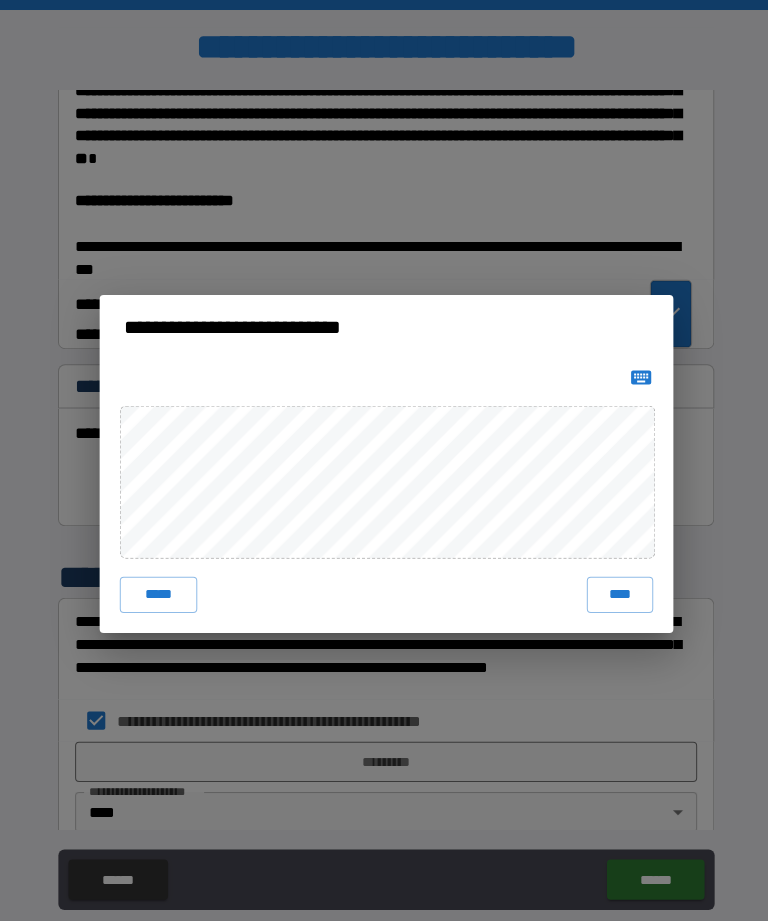 click on "****" at bounding box center (616, 591) 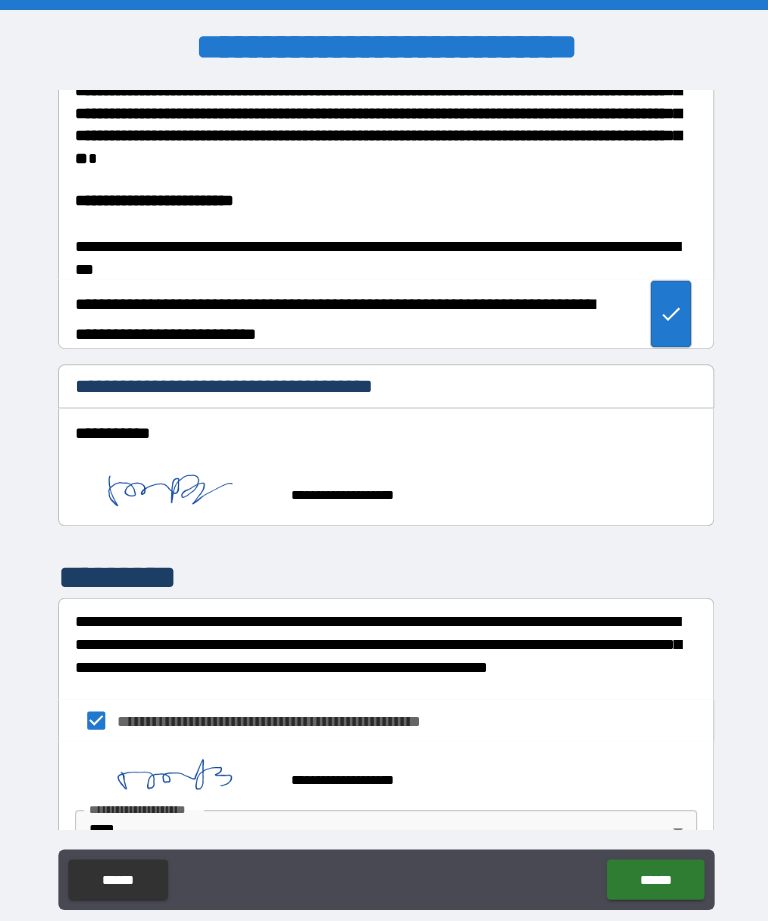 click on "******" at bounding box center [651, 874] 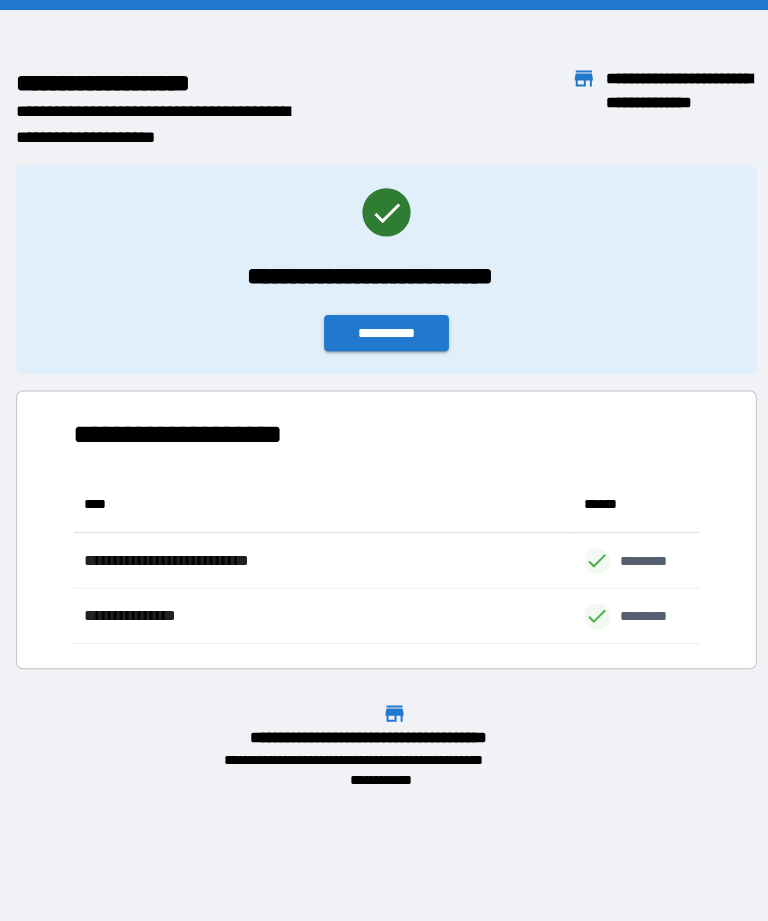 scroll, scrollTop: 166, scrollLeft: 622, axis: both 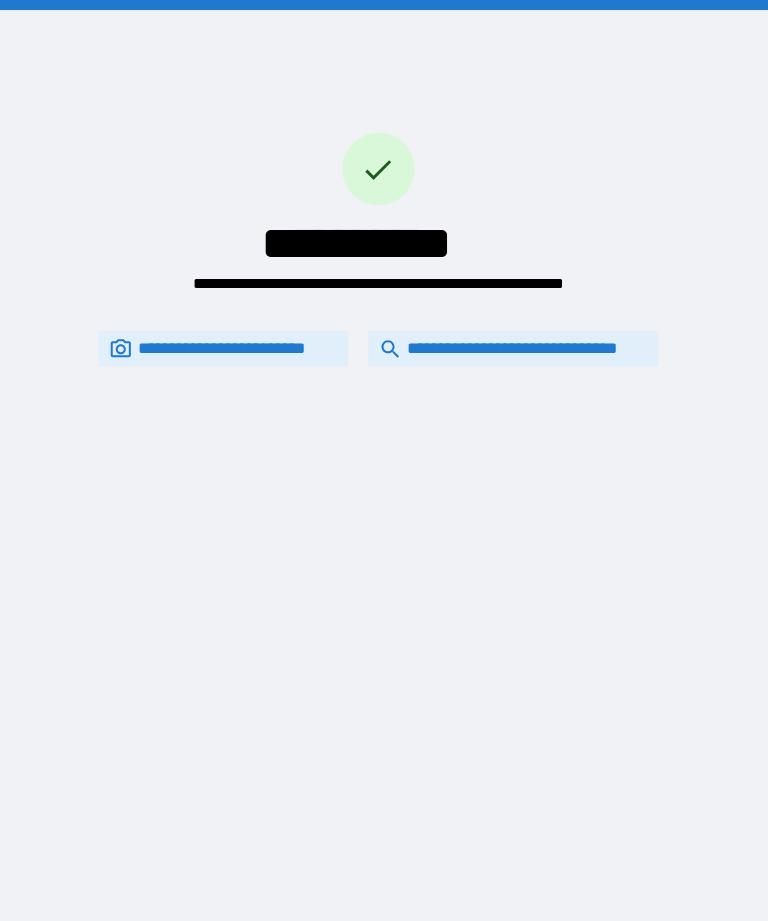 click on "**********" at bounding box center (510, 346) 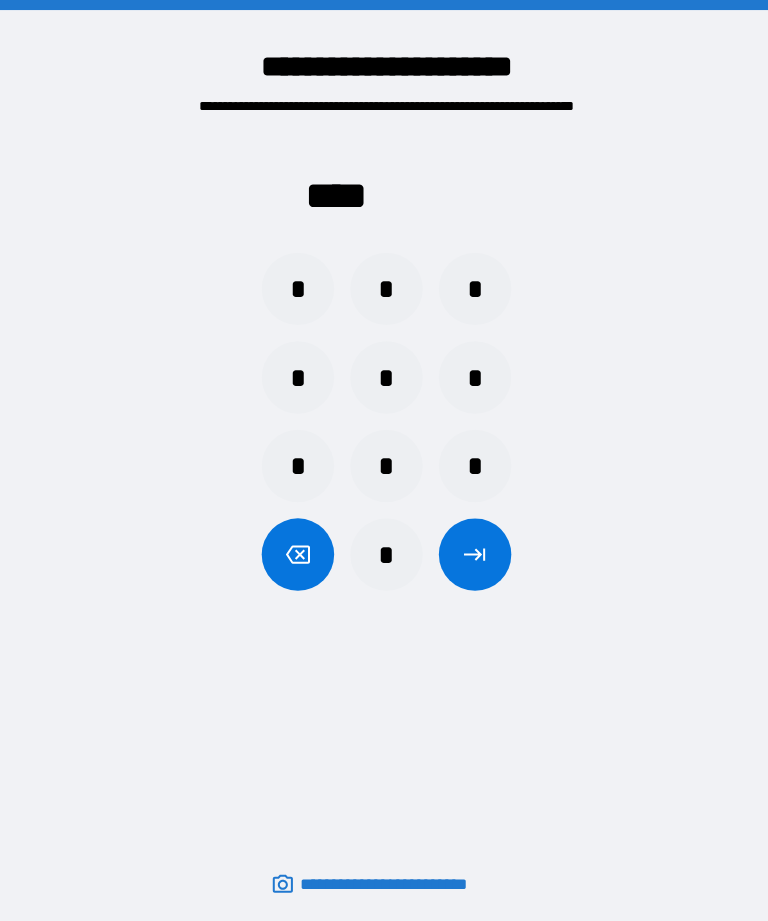 click on "*" at bounding box center (472, 287) 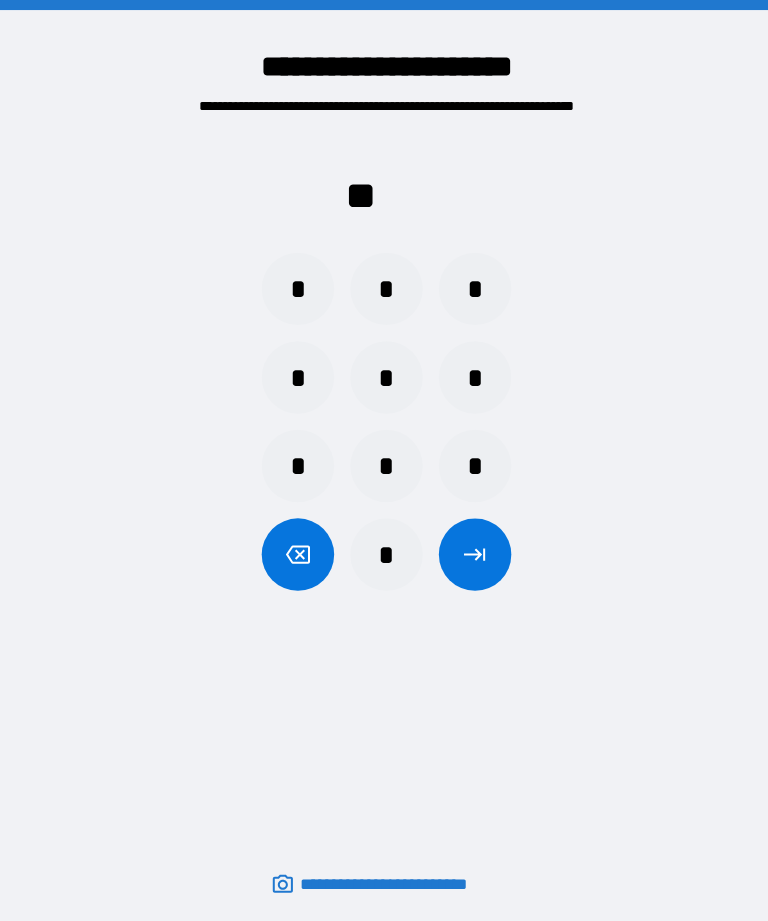click 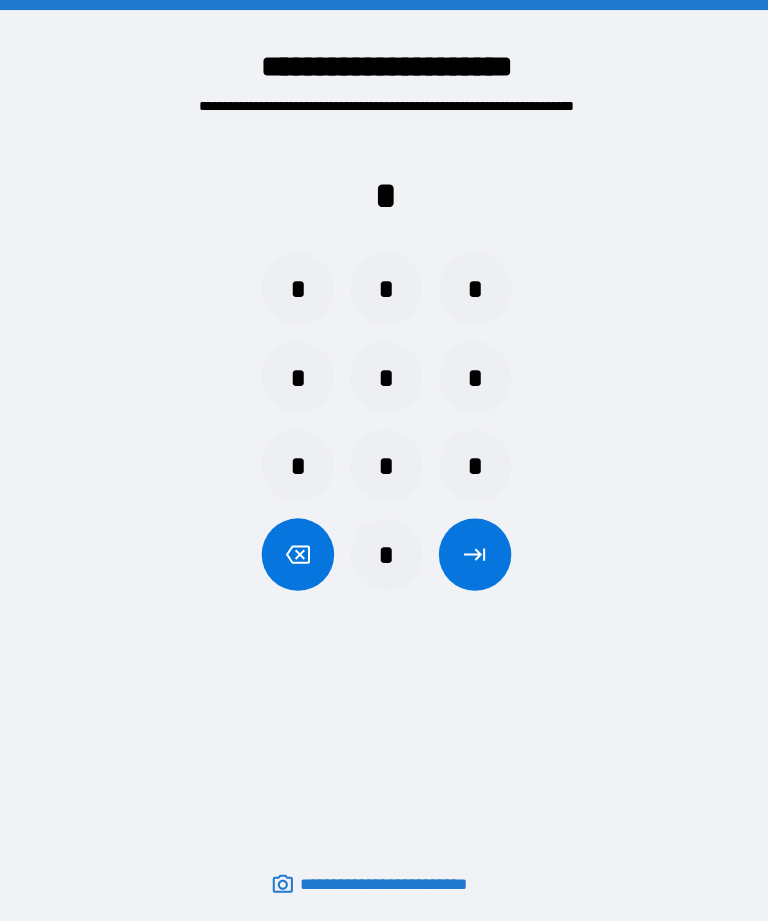 click 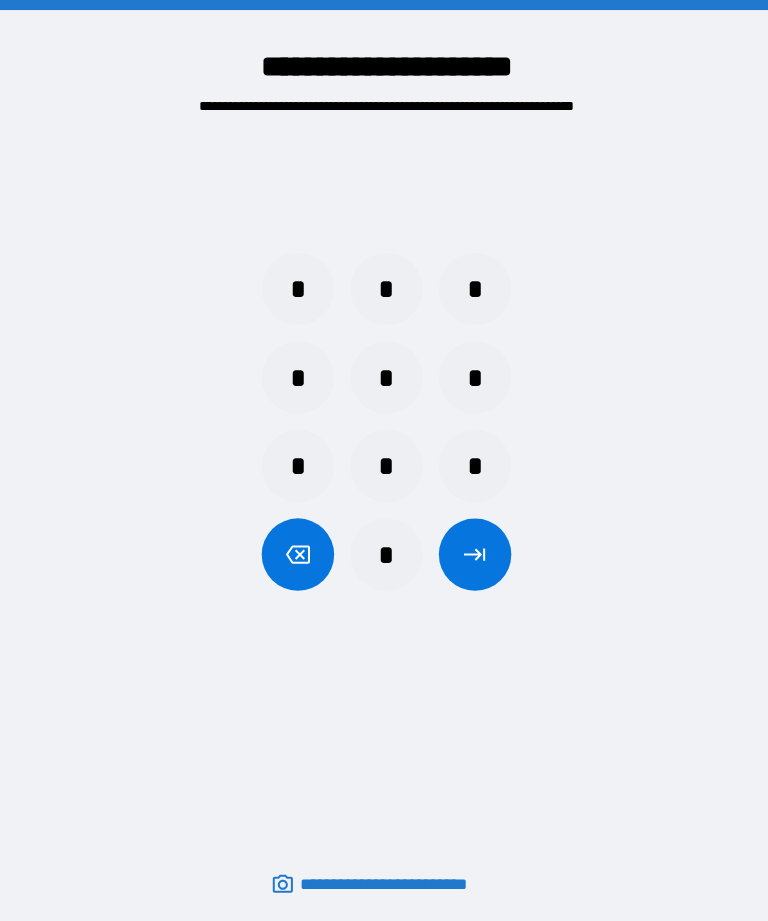 click 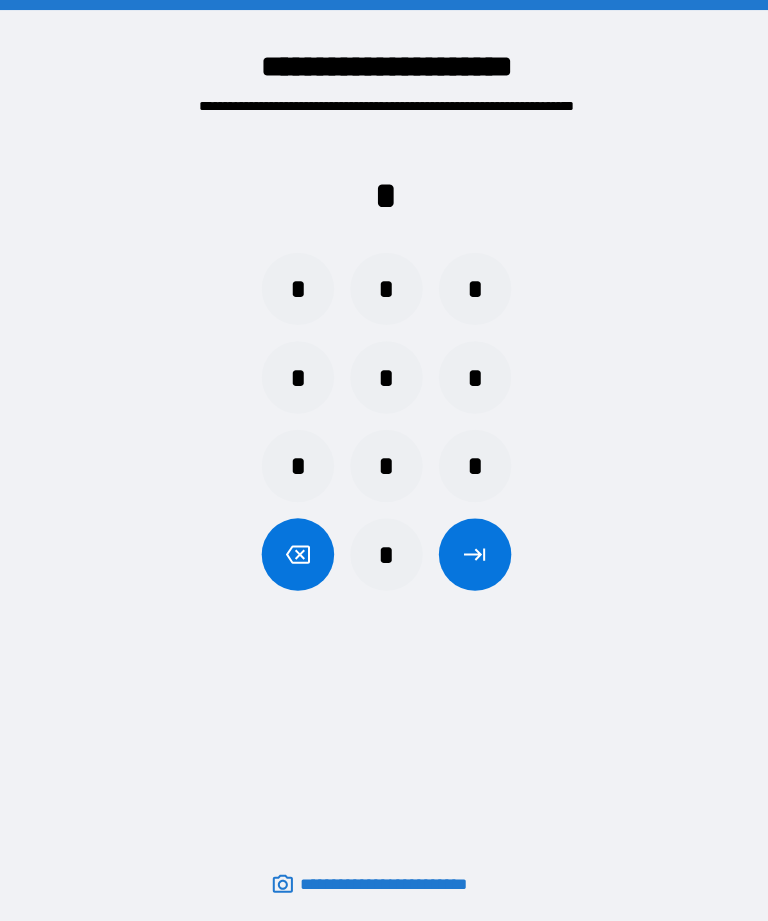 click on "*" at bounding box center [296, 287] 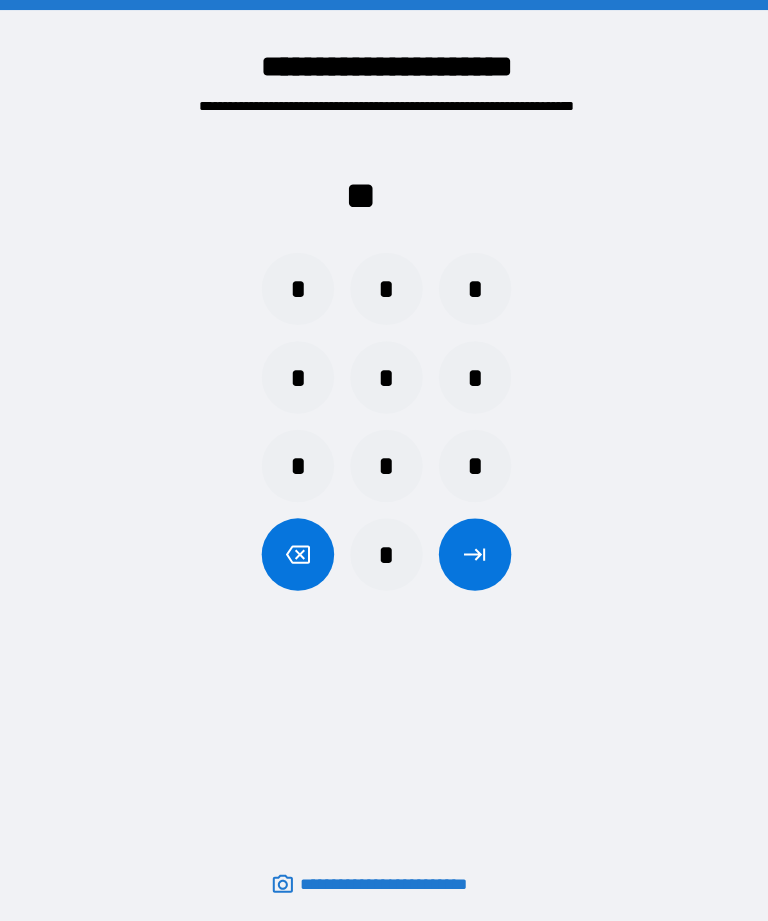 click on "*" at bounding box center [472, 287] 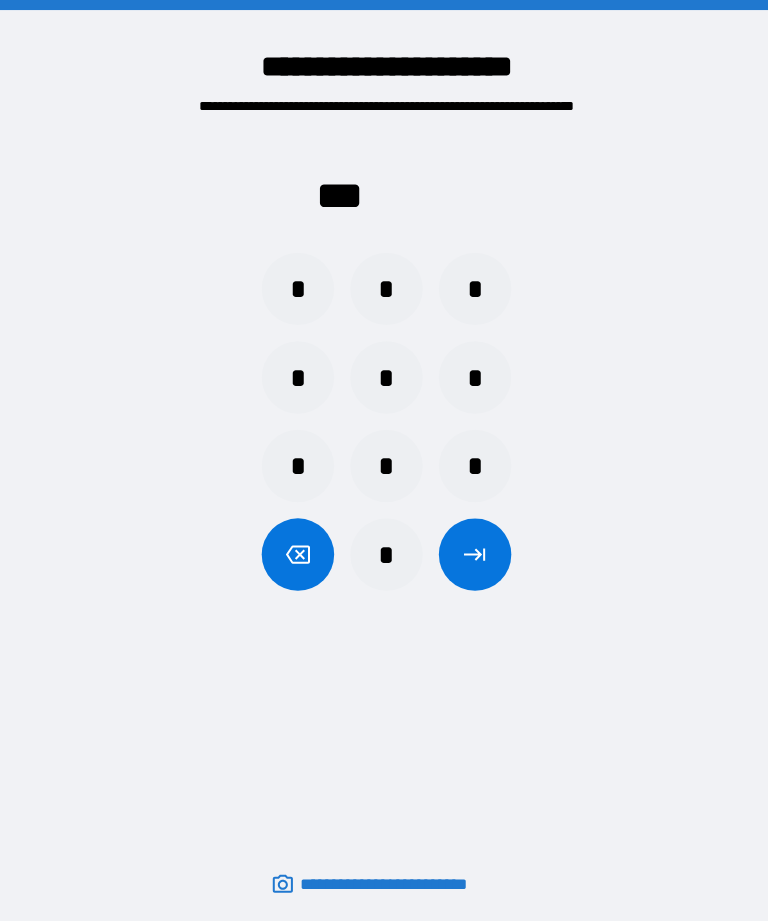 click on "*" at bounding box center [472, 375] 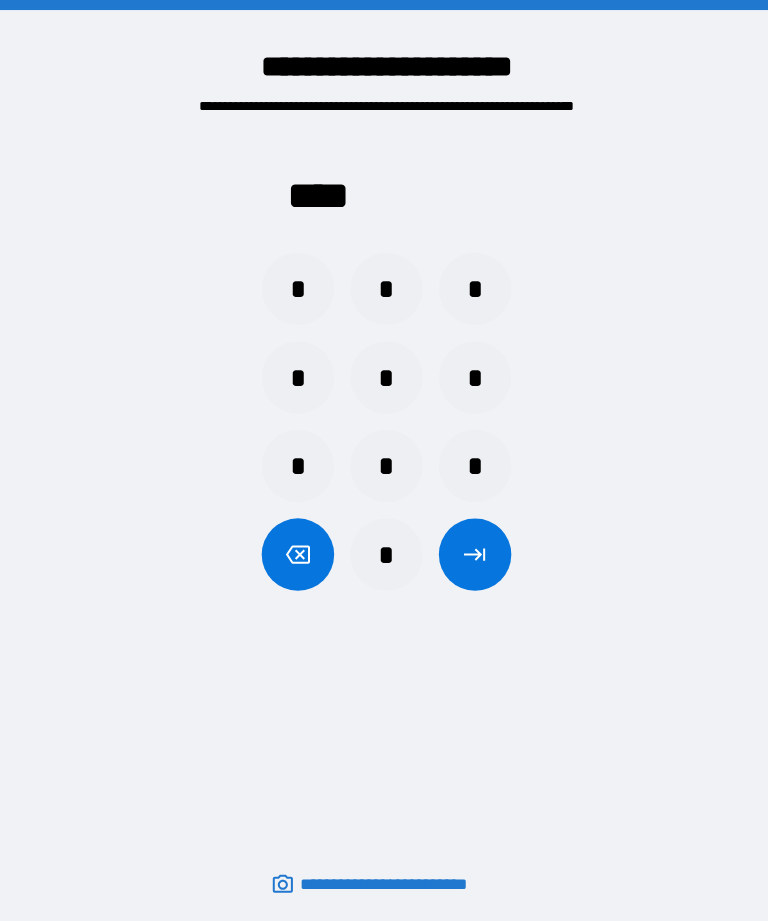 click at bounding box center [472, 551] 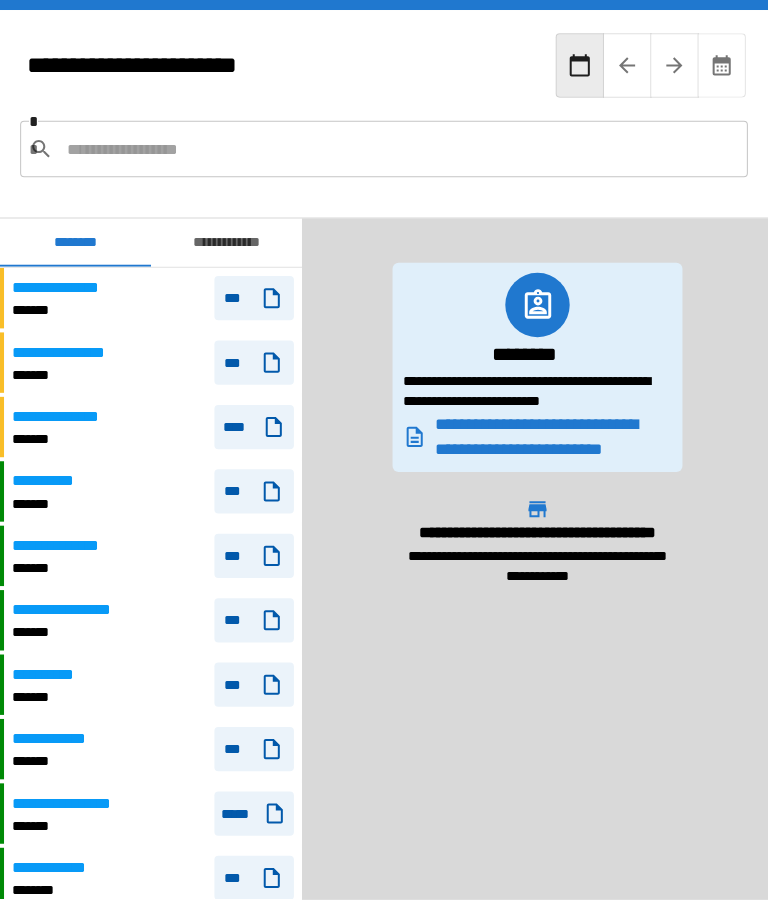 scroll, scrollTop: 1440, scrollLeft: 0, axis: vertical 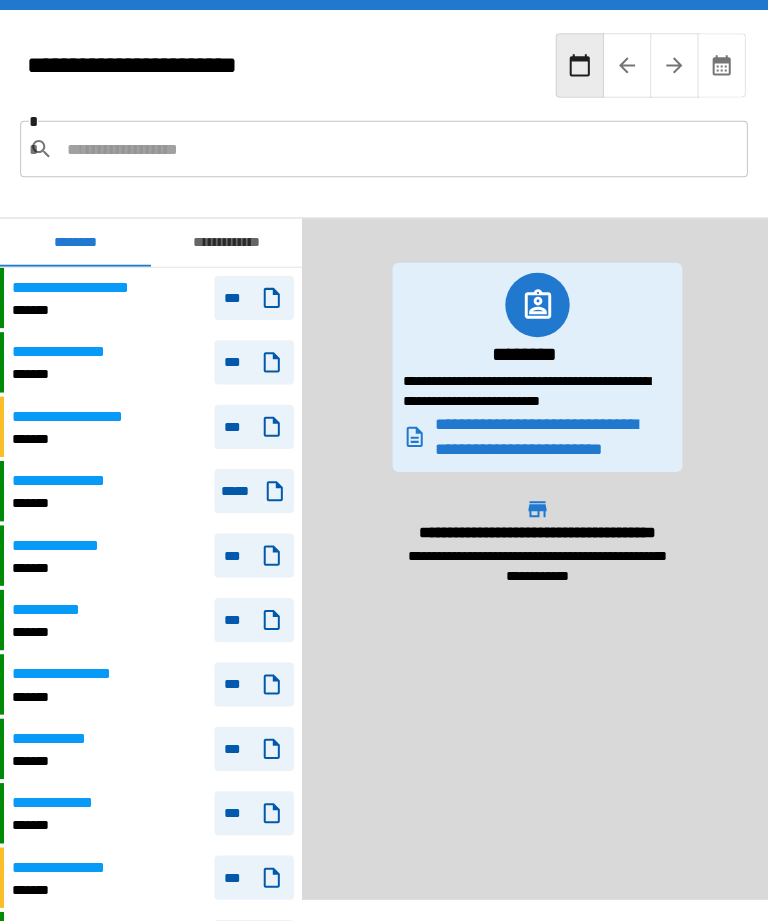 click at bounding box center [397, 148] 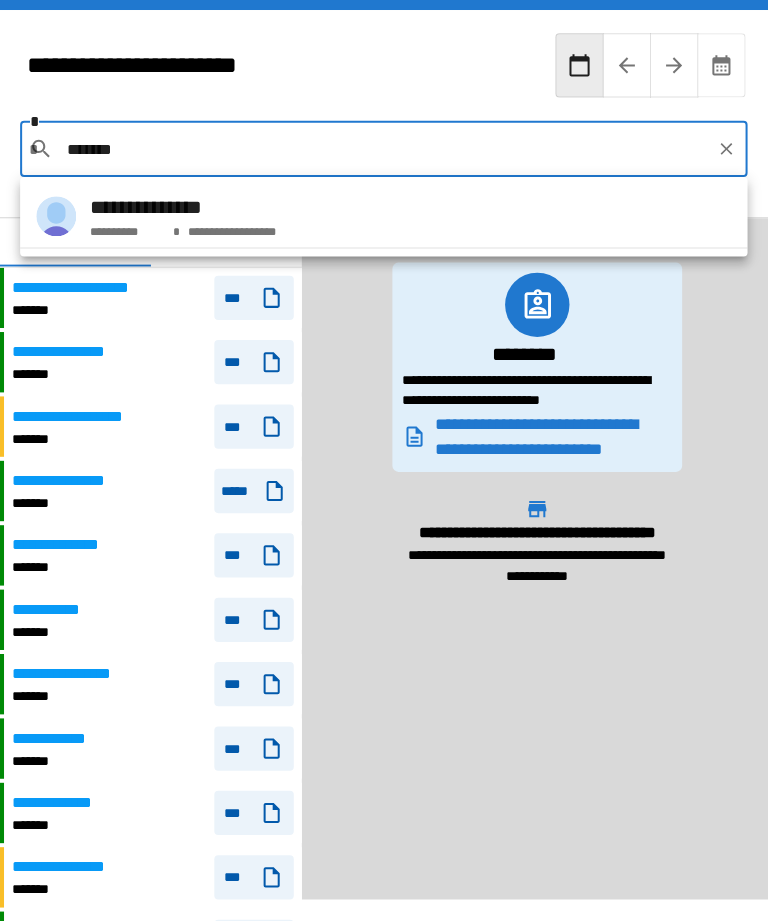 click on "**********" at bounding box center (381, 215) 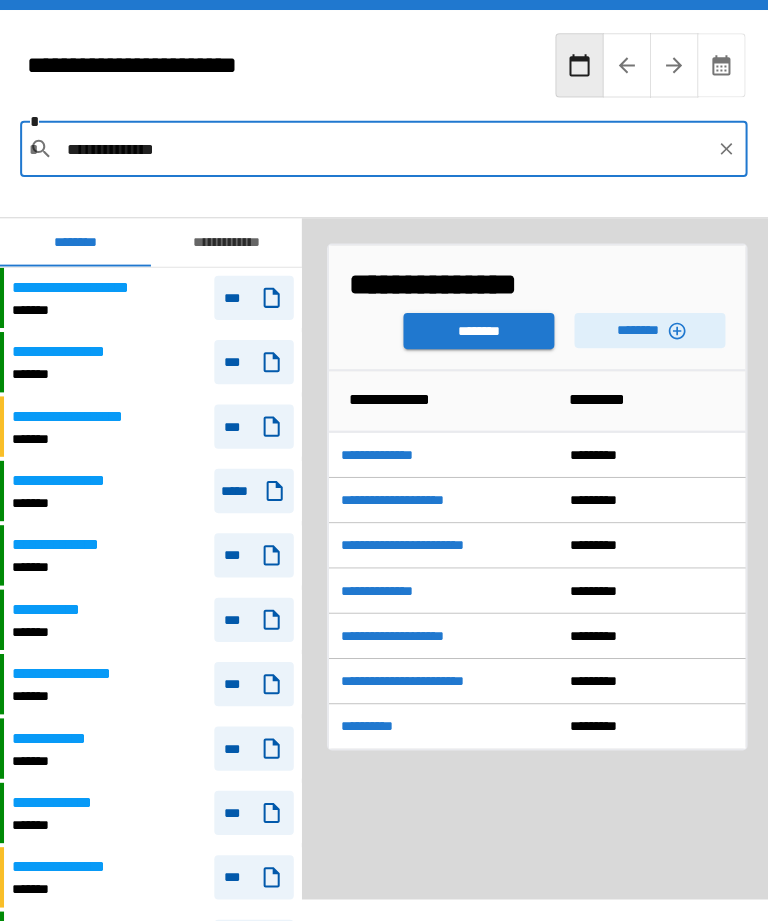 click on "********" at bounding box center [646, 328] 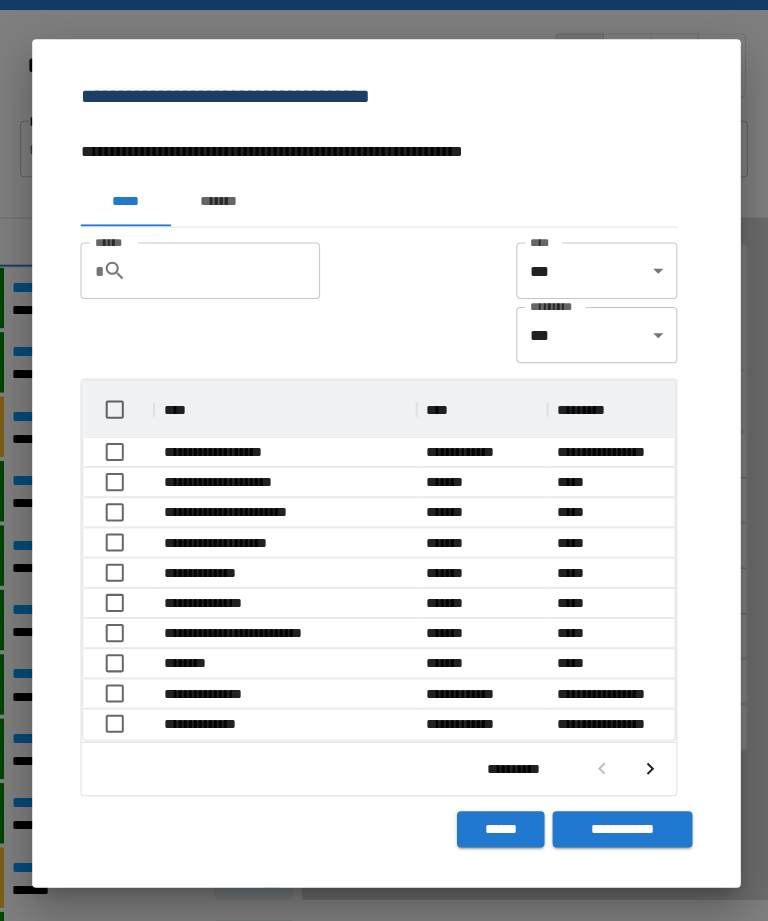 scroll, scrollTop: 0, scrollLeft: 1, axis: horizontal 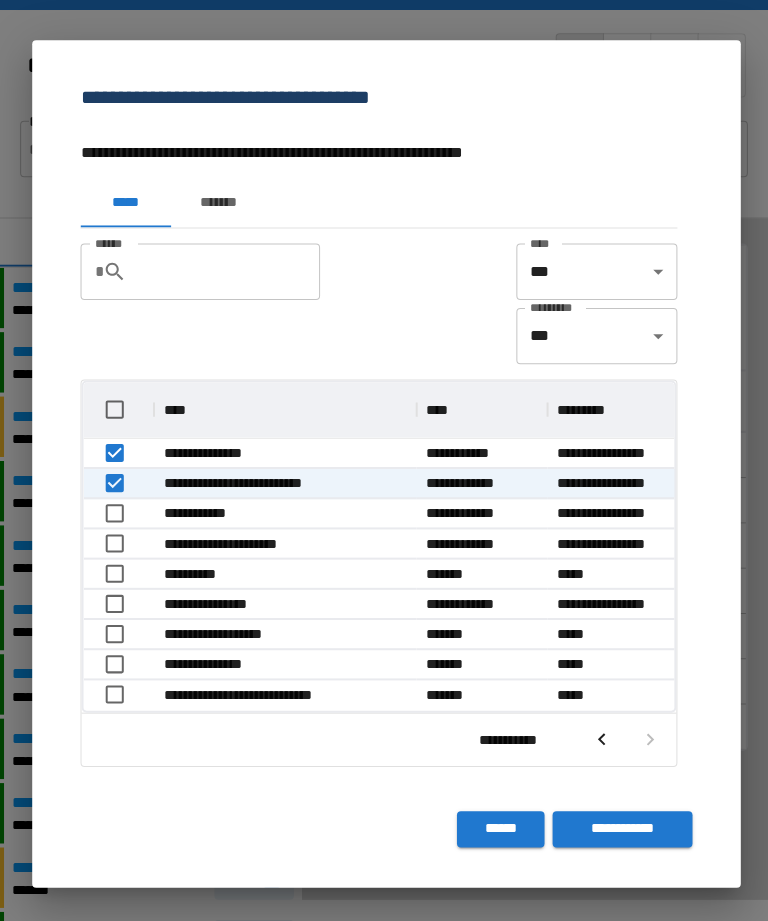 click on "**********" at bounding box center [618, 824] 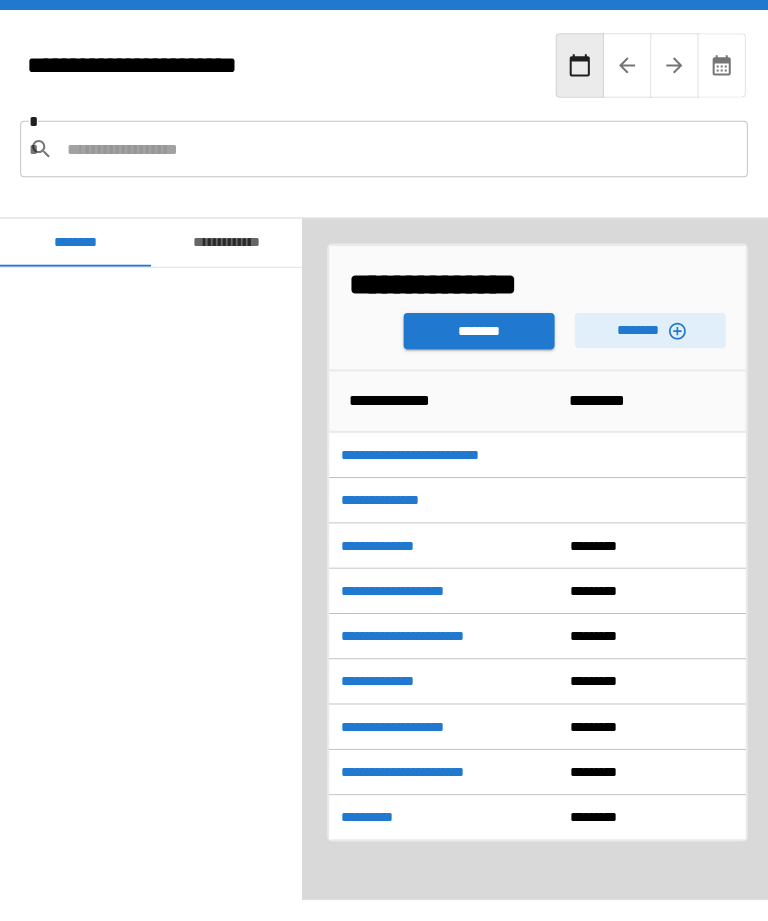 scroll, scrollTop: 1440, scrollLeft: 0, axis: vertical 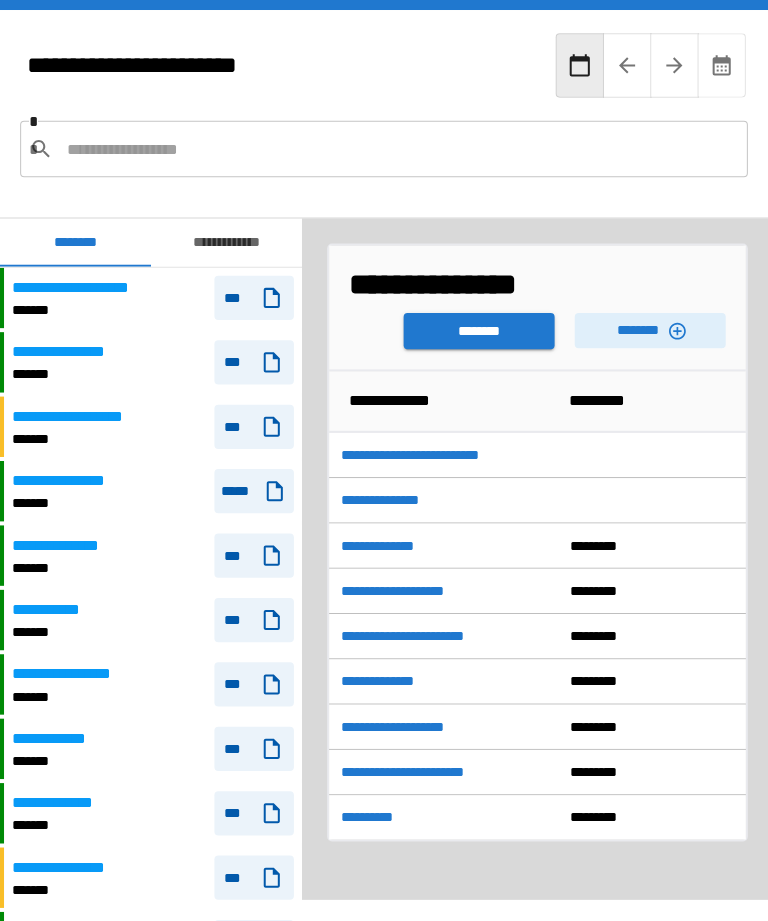 click on "********" at bounding box center (476, 329) 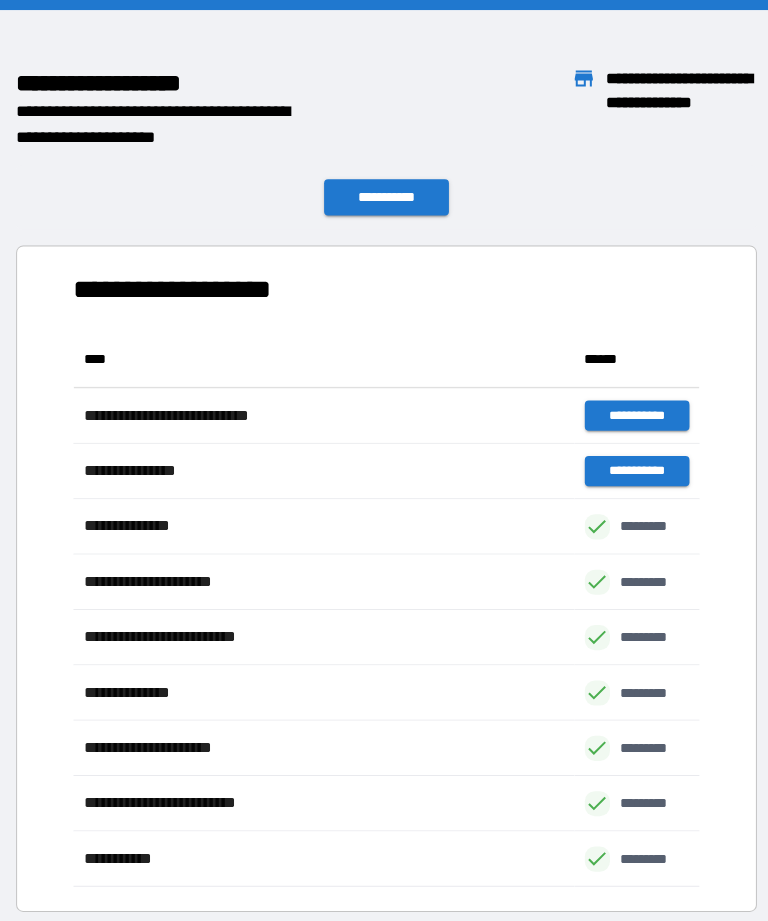 scroll, scrollTop: 551, scrollLeft: 622, axis: both 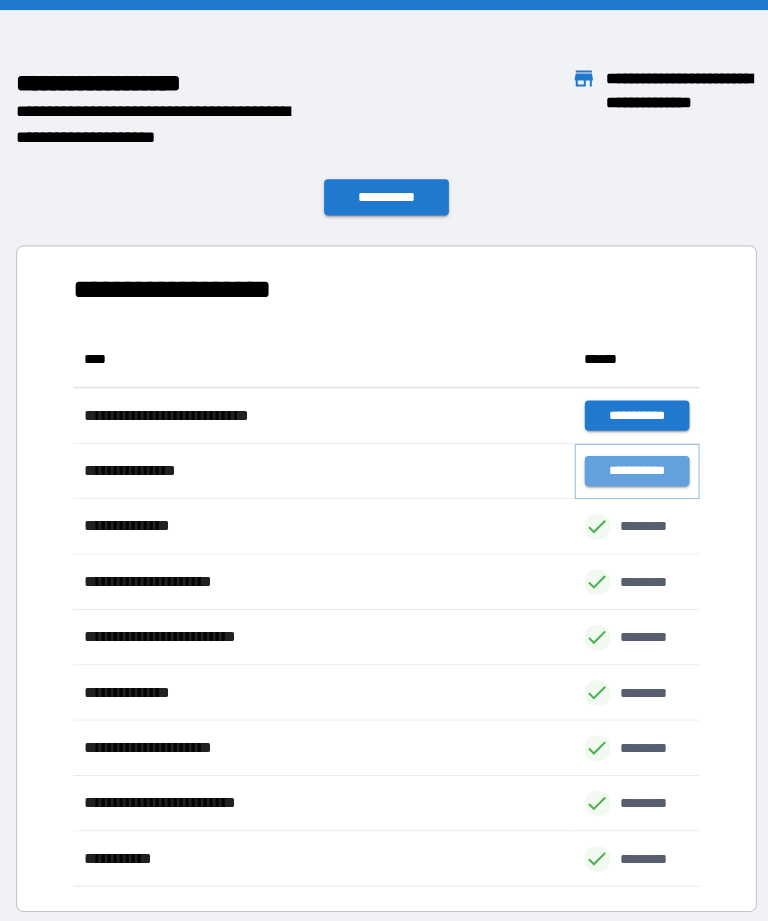 click on "**********" at bounding box center (633, 468) 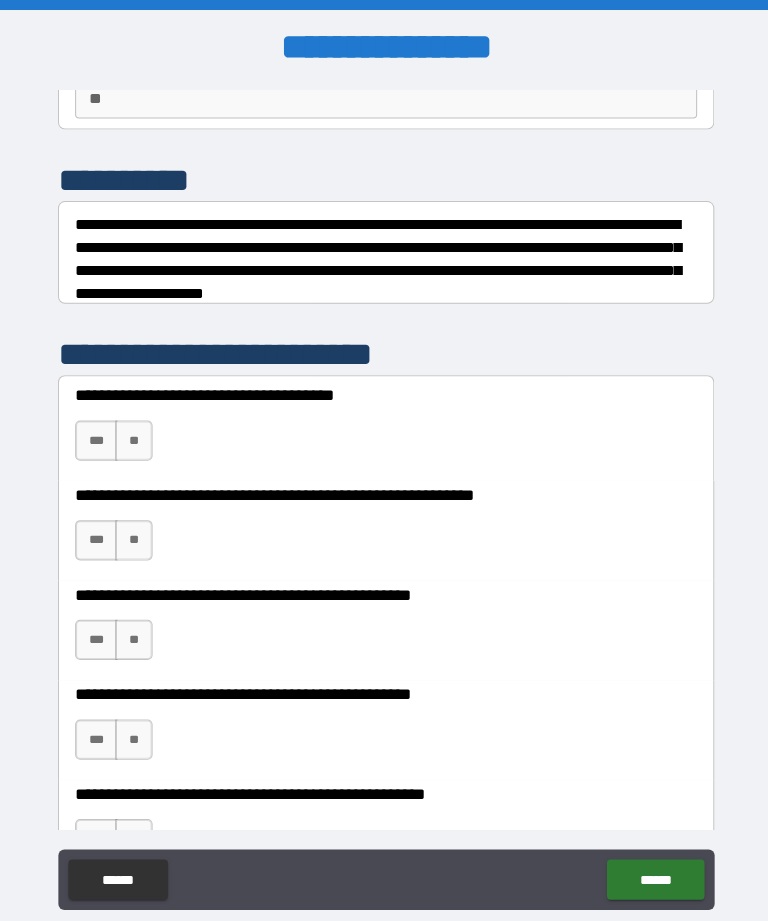 scroll, scrollTop: 221, scrollLeft: 0, axis: vertical 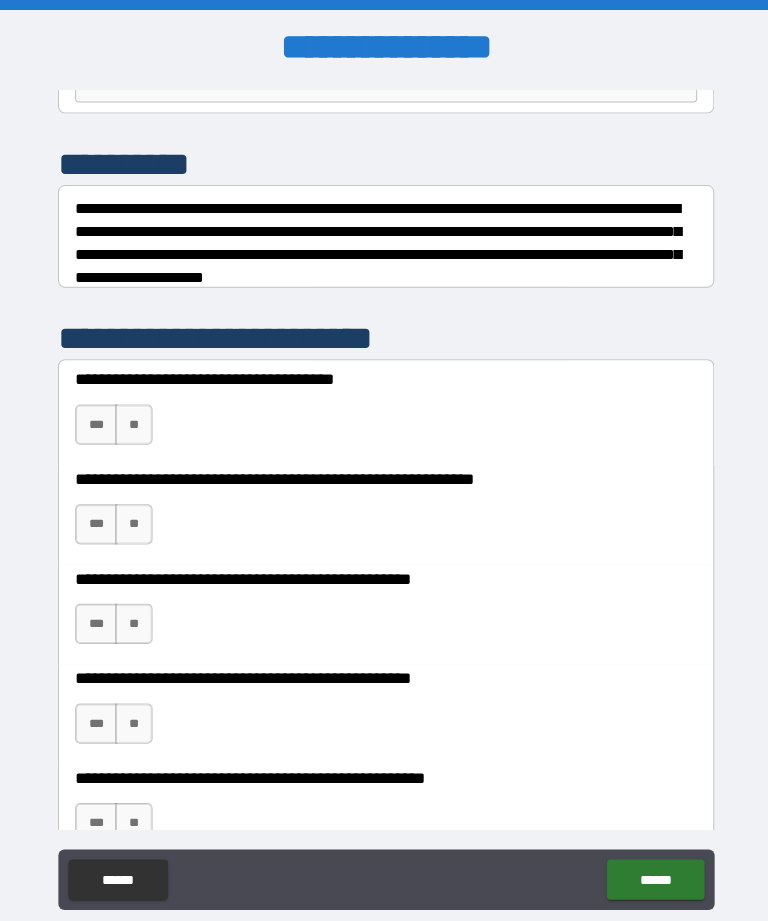 click on "**" at bounding box center (133, 521) 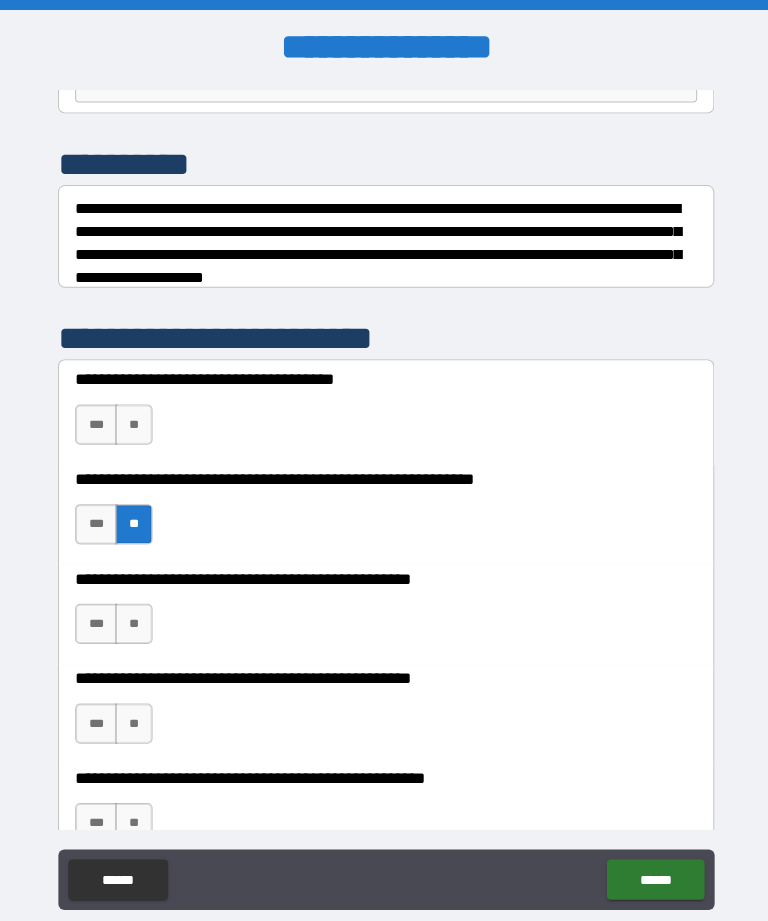 scroll, scrollTop: 223, scrollLeft: 0, axis: vertical 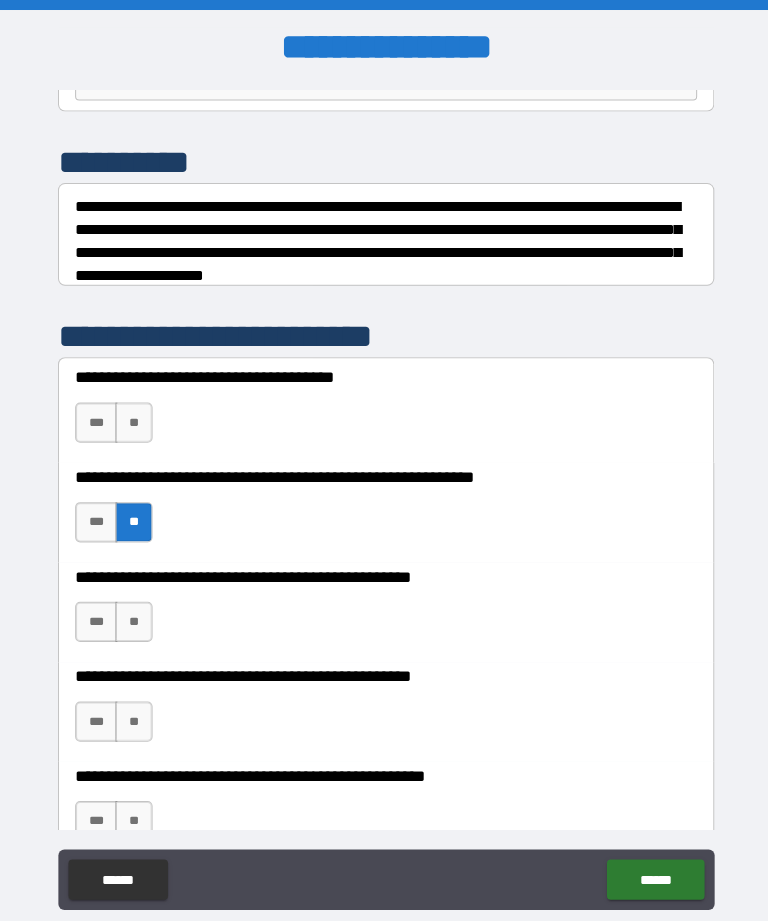click on "**" at bounding box center (133, 420) 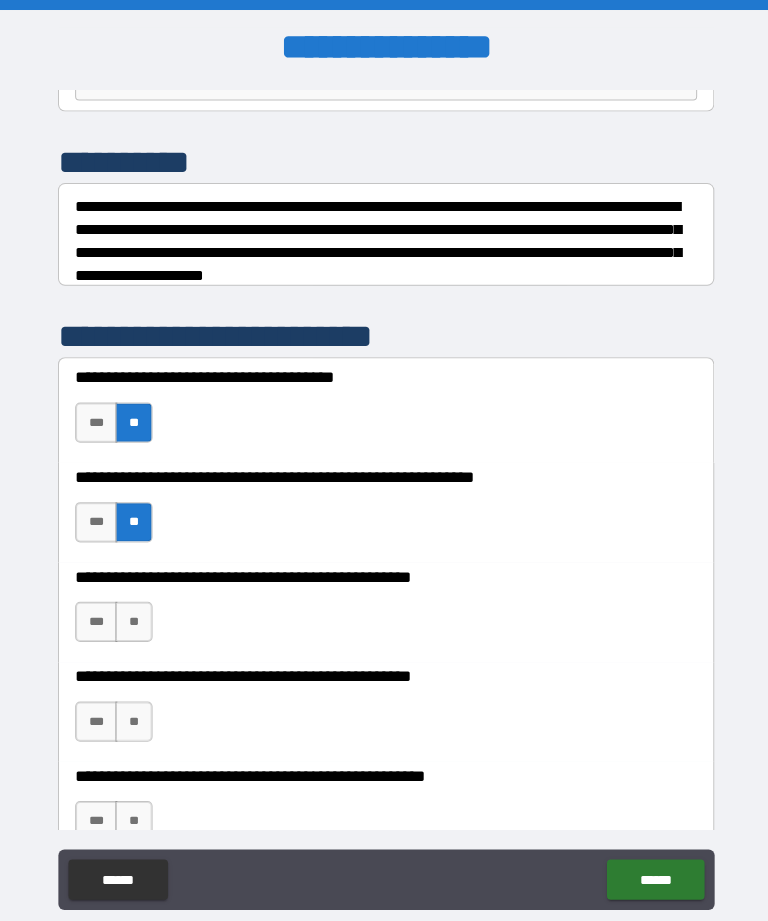 click on "**" at bounding box center [133, 618] 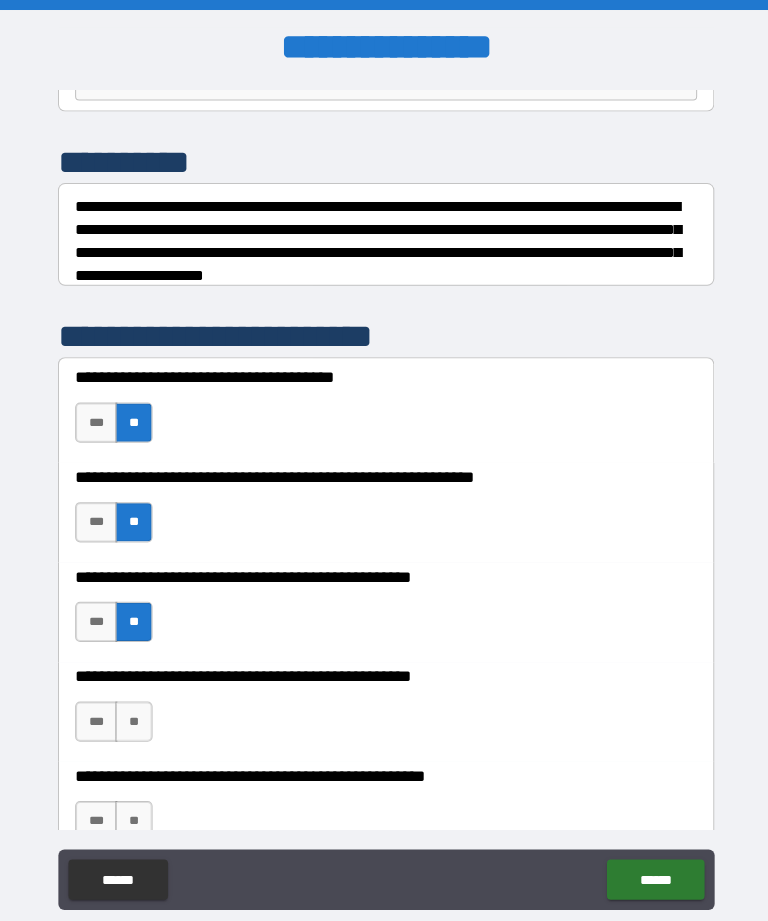 scroll, scrollTop: 340, scrollLeft: 0, axis: vertical 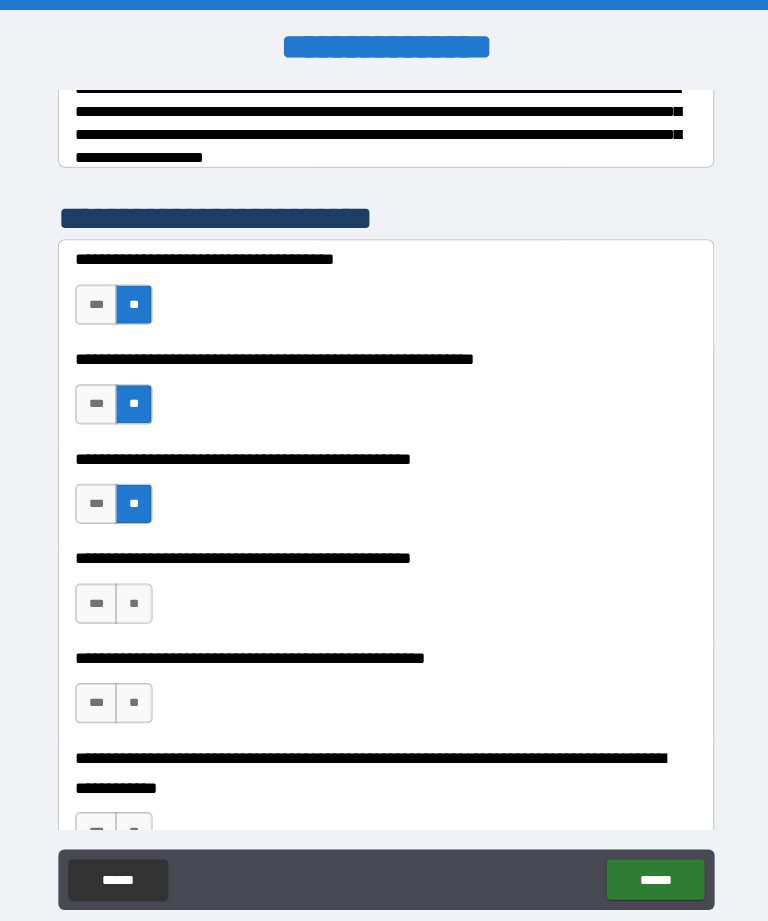 click on "**" at bounding box center [133, 600] 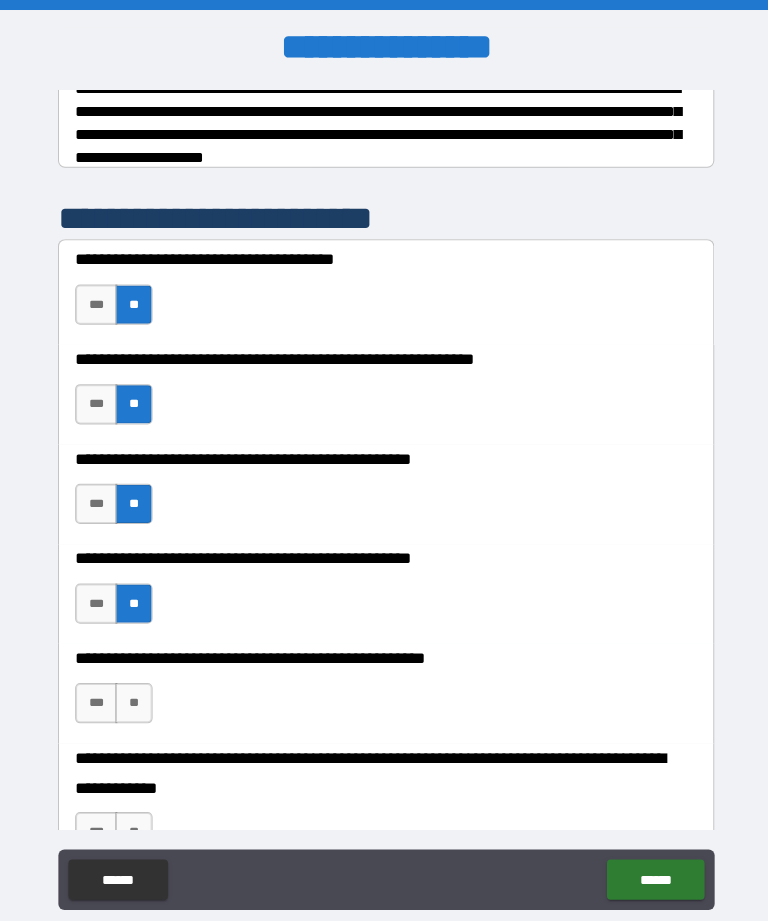 click on "**" at bounding box center [133, 699] 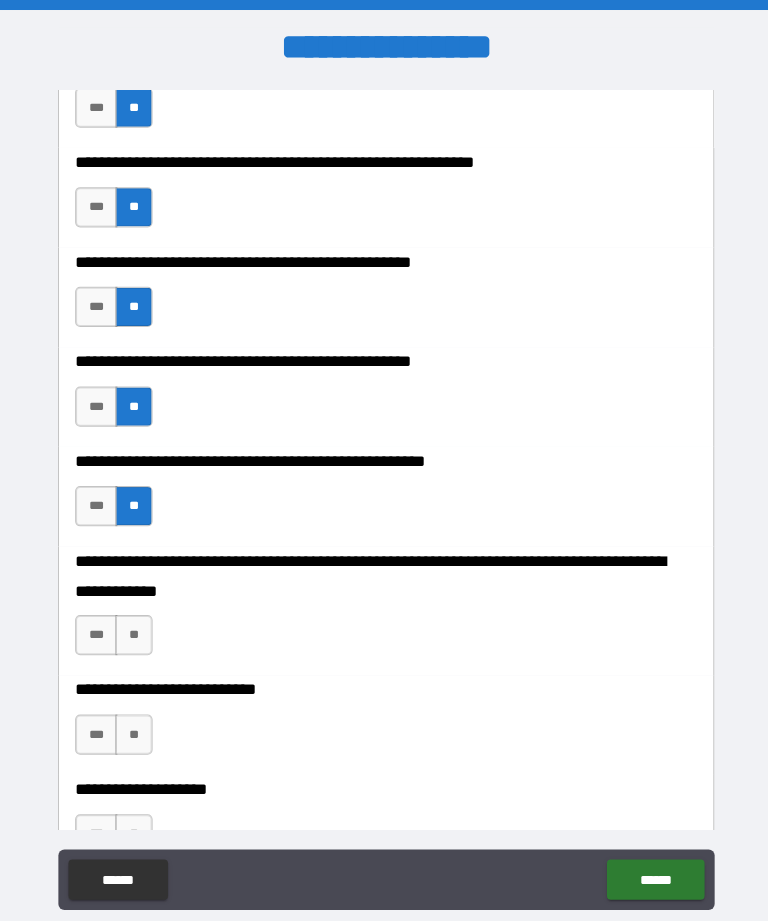 scroll, scrollTop: 551, scrollLeft: 0, axis: vertical 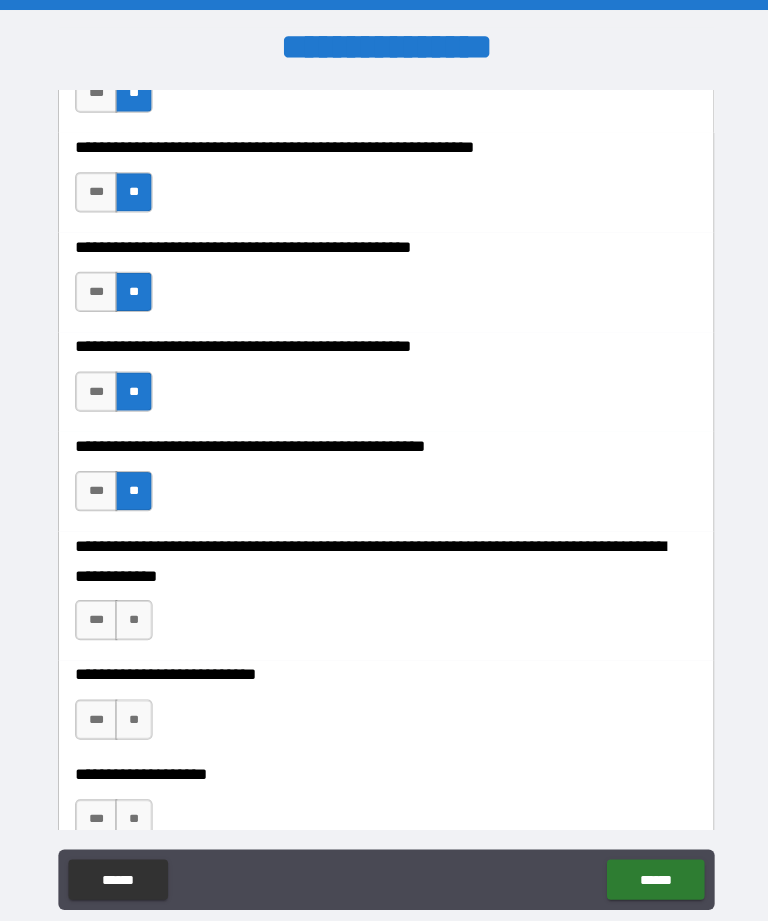 click on "**" at bounding box center [133, 616] 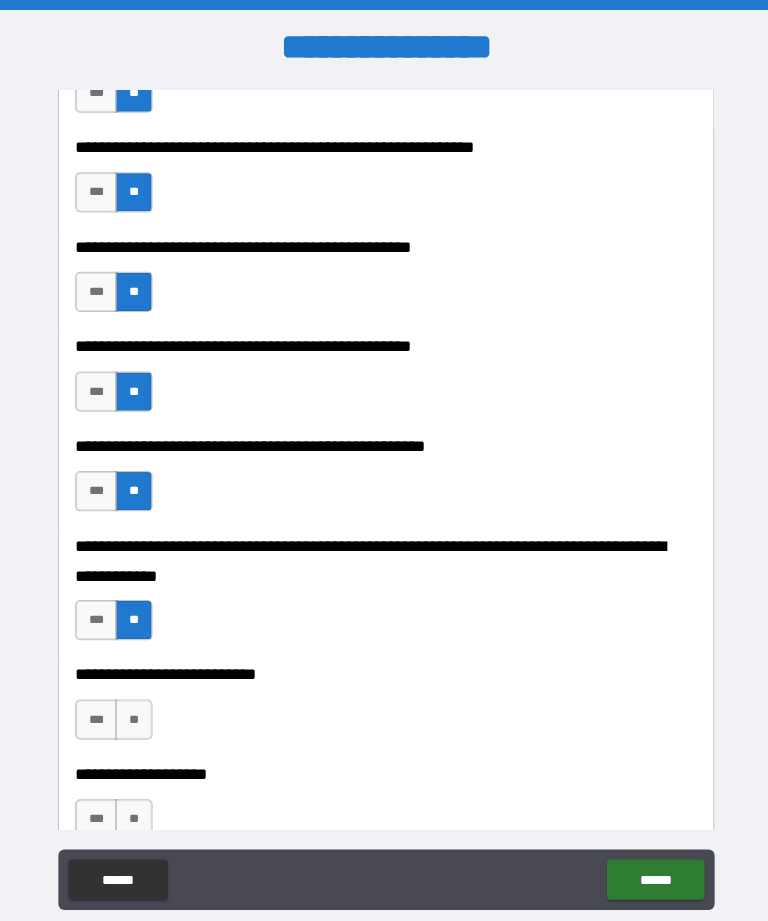 click on "**" at bounding box center (133, 715) 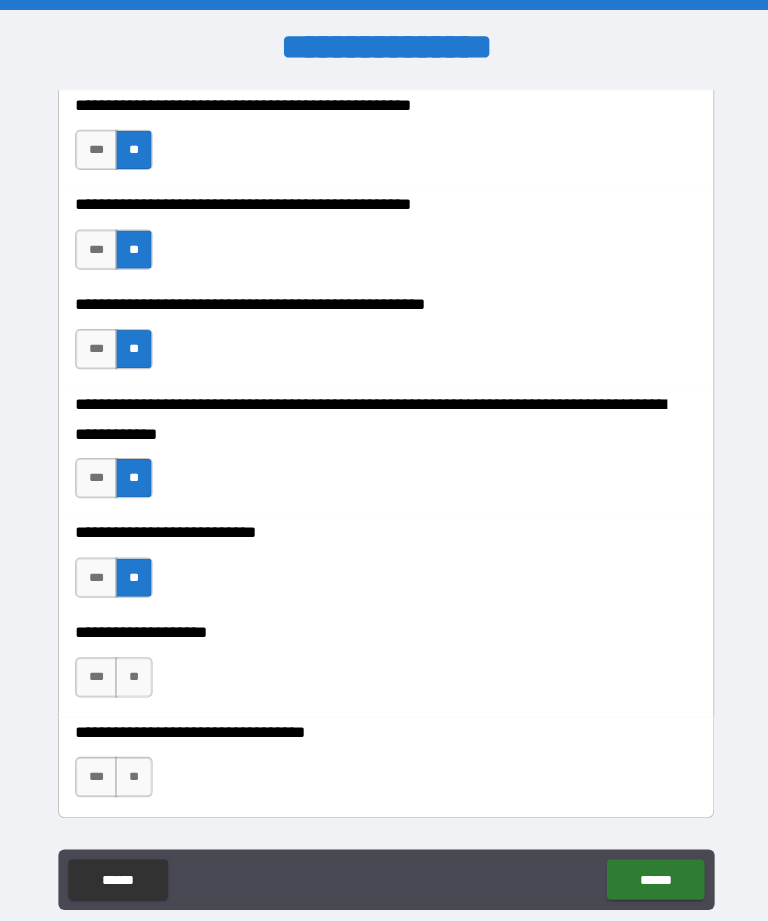 scroll, scrollTop: 692, scrollLeft: 0, axis: vertical 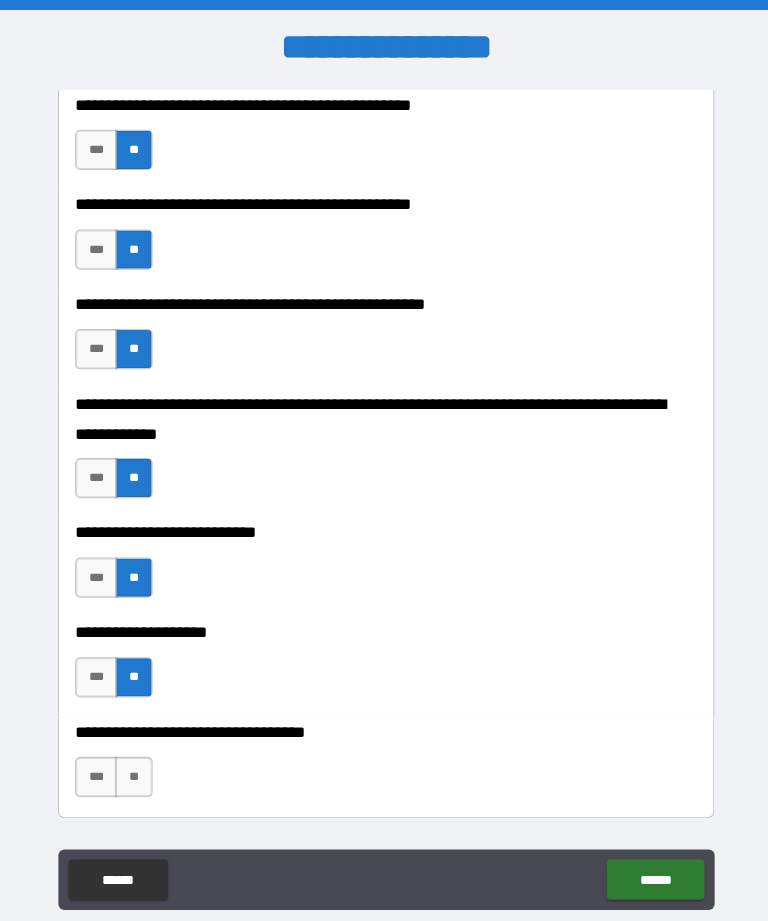 click on "**" at bounding box center [133, 772] 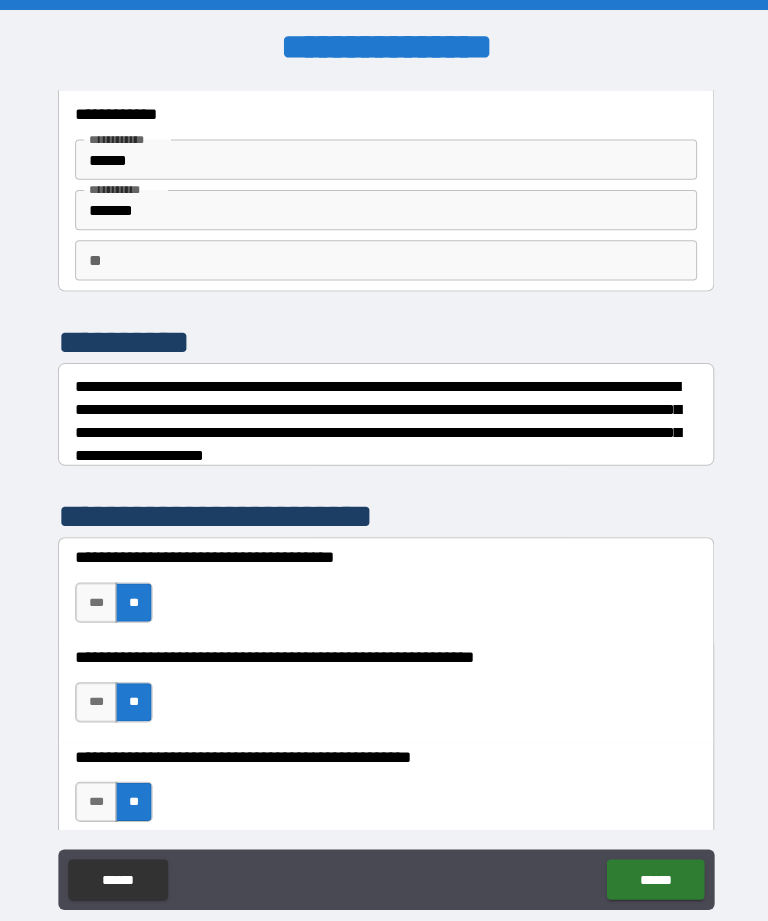 scroll, scrollTop: 45, scrollLeft: 0, axis: vertical 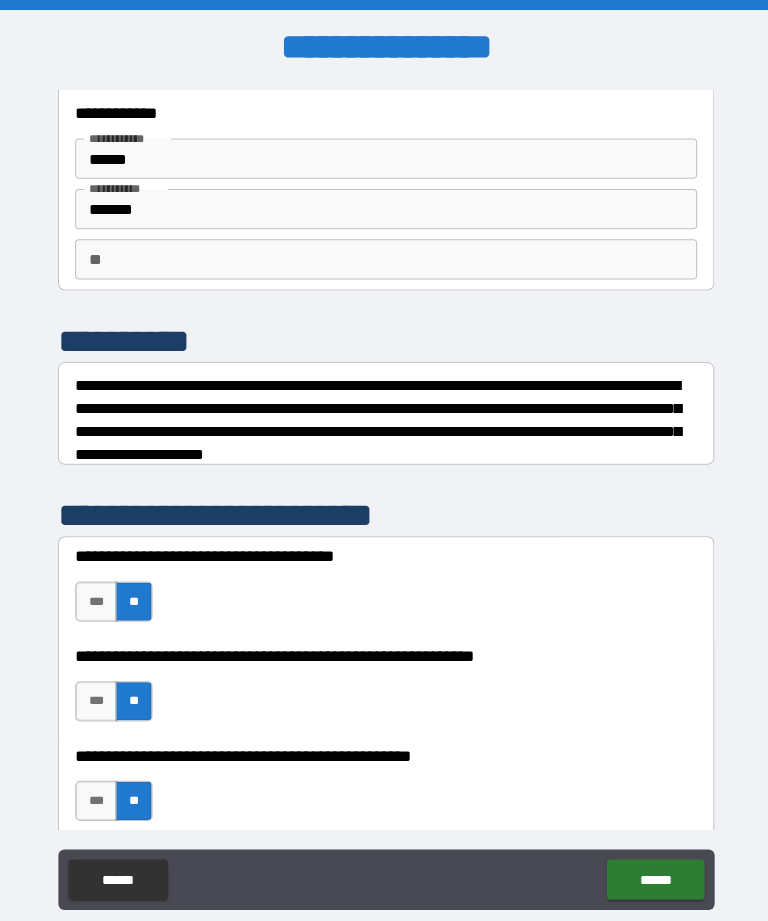 click on "***" at bounding box center [96, 598] 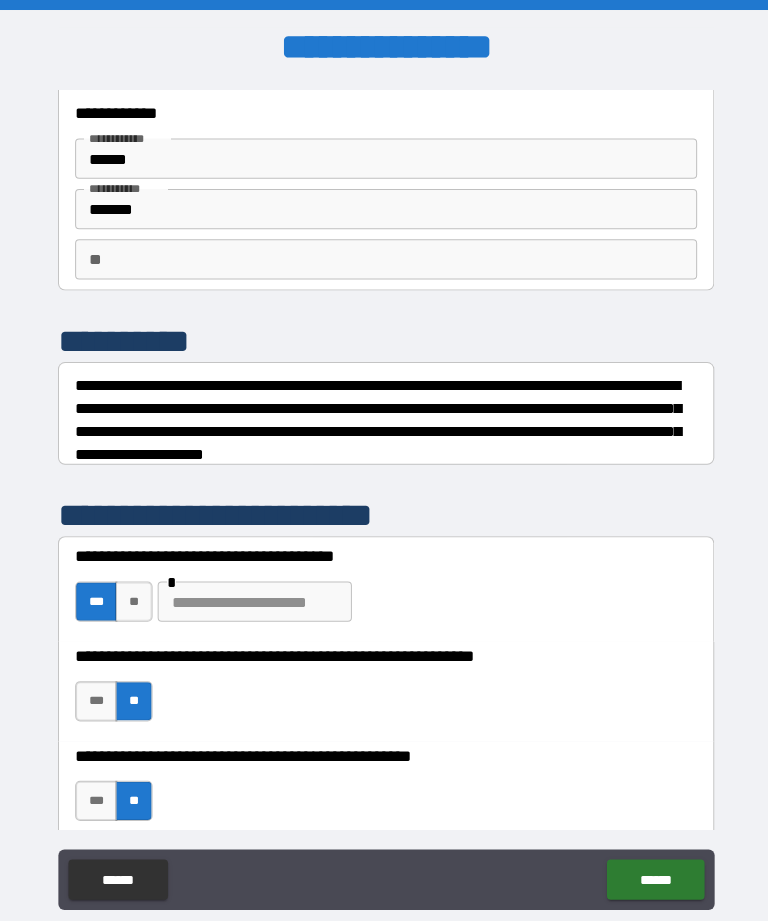 click on "**" at bounding box center (133, 598) 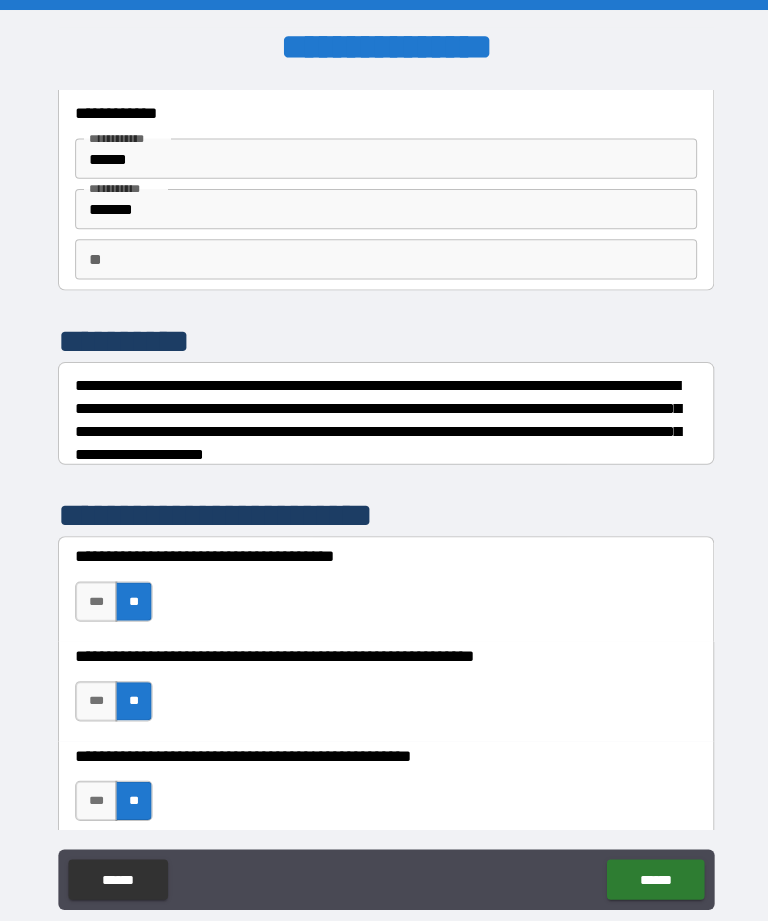 click on "******" at bounding box center (651, 874) 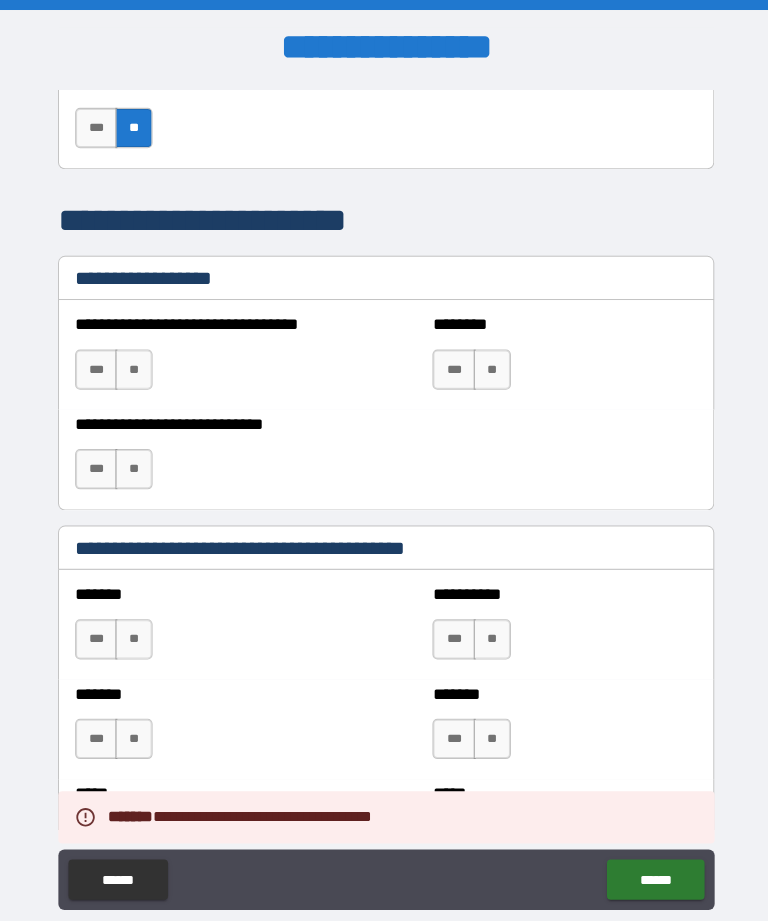 scroll, scrollTop: 1391, scrollLeft: 0, axis: vertical 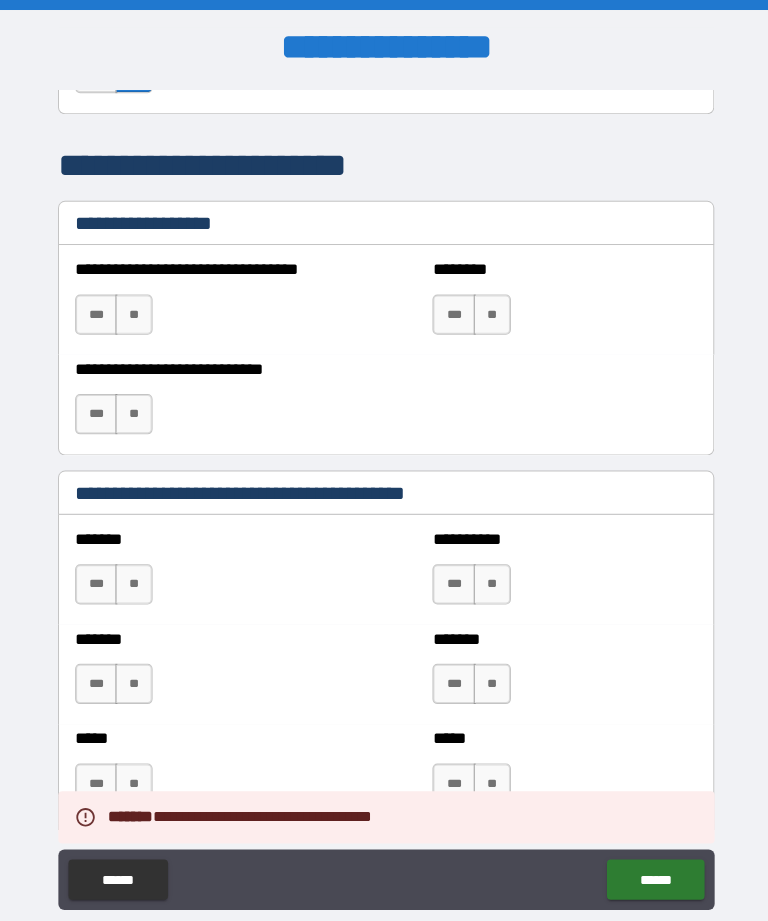 click on "**" at bounding box center [133, 313] 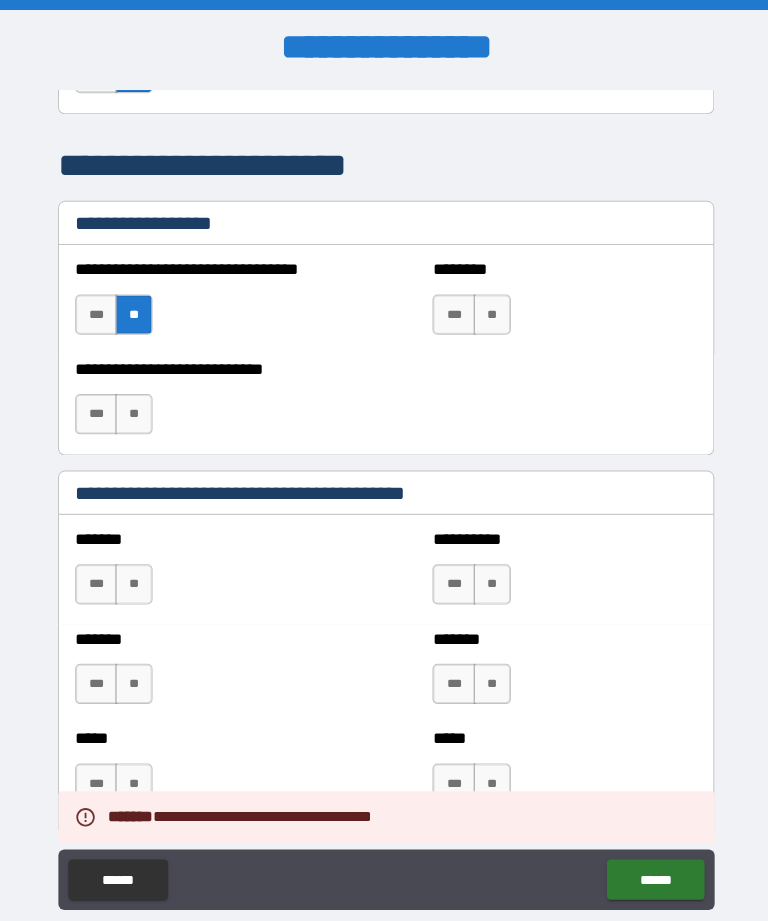 click on "**" at bounding box center (489, 313) 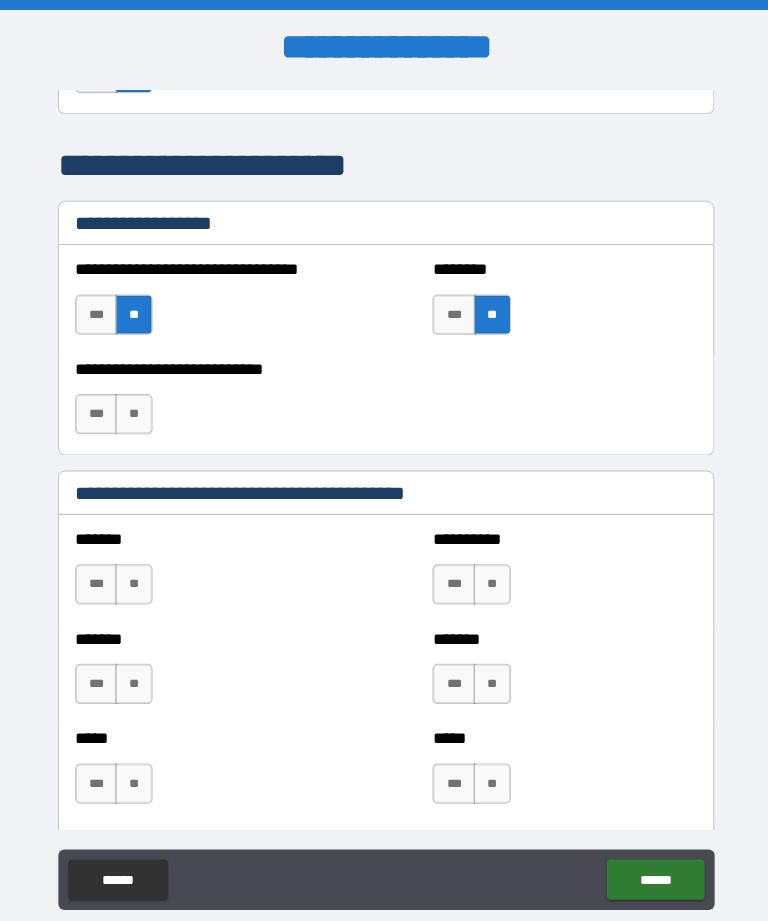 click on "**" at bounding box center [133, 412] 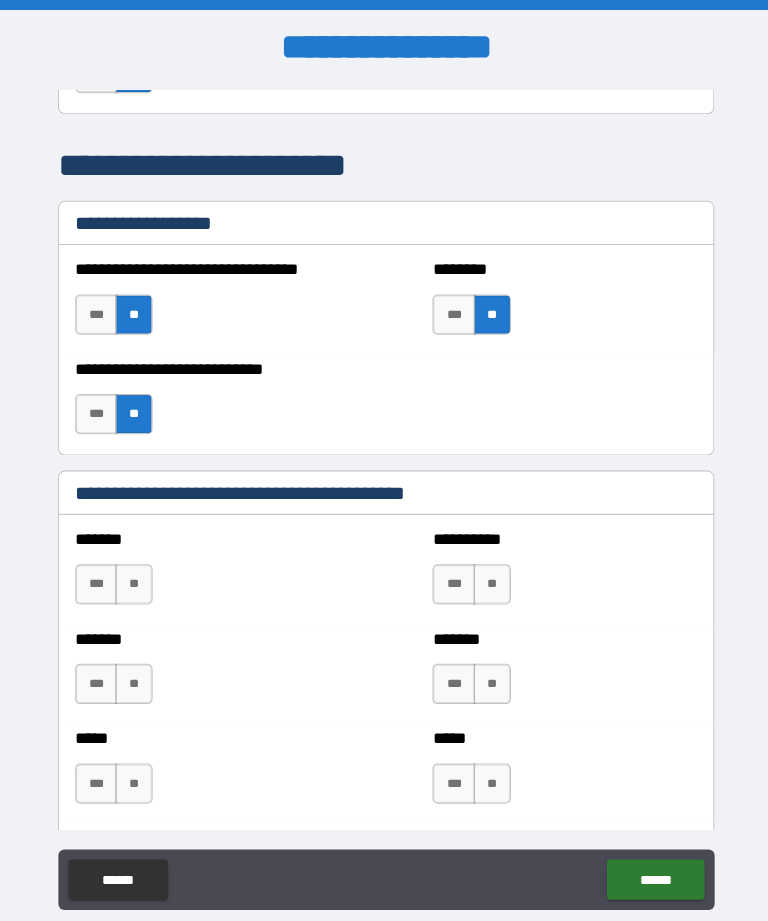 scroll, scrollTop: 1543, scrollLeft: 0, axis: vertical 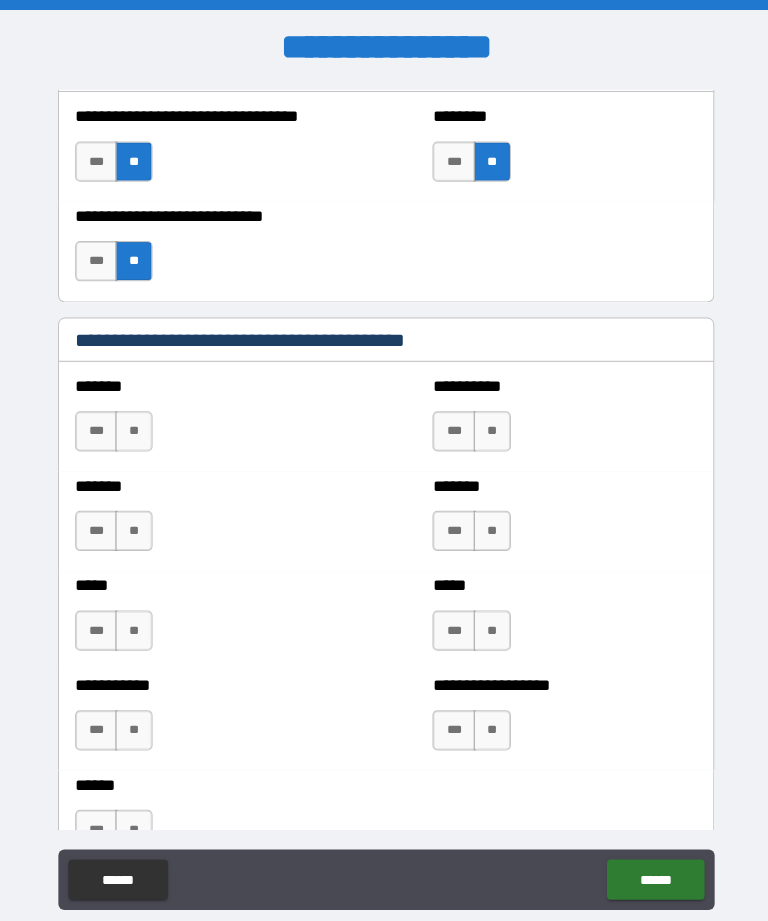 click on "**" at bounding box center [133, 429] 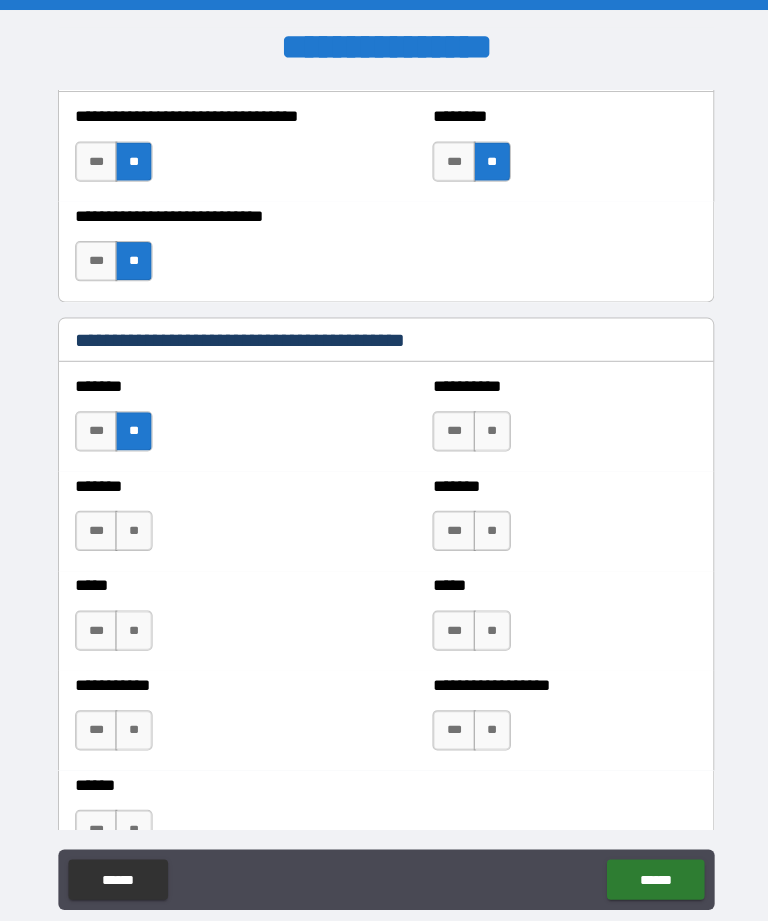 click on "**" at bounding box center (489, 429) 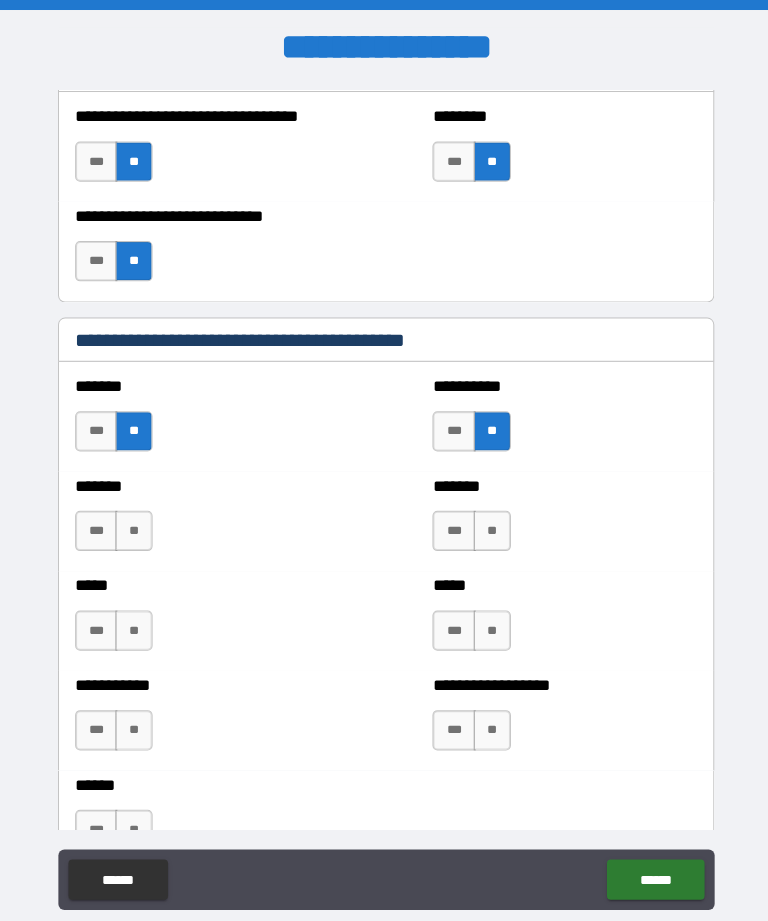 click on "**" at bounding box center [133, 528] 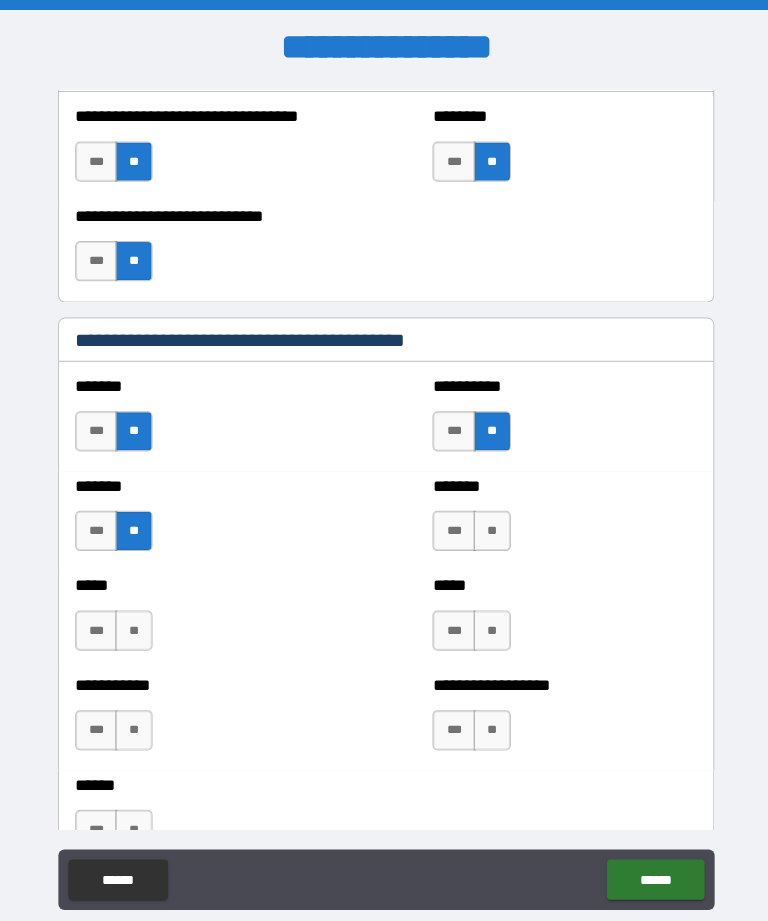 click on "**" at bounding box center (489, 528) 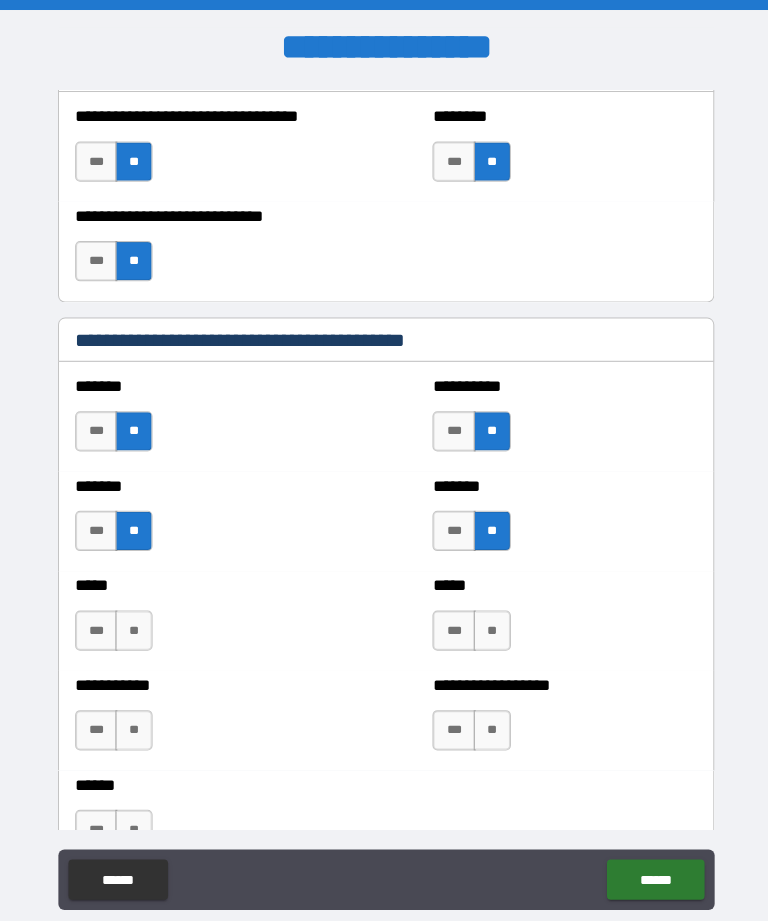 click on "**" at bounding box center [133, 627] 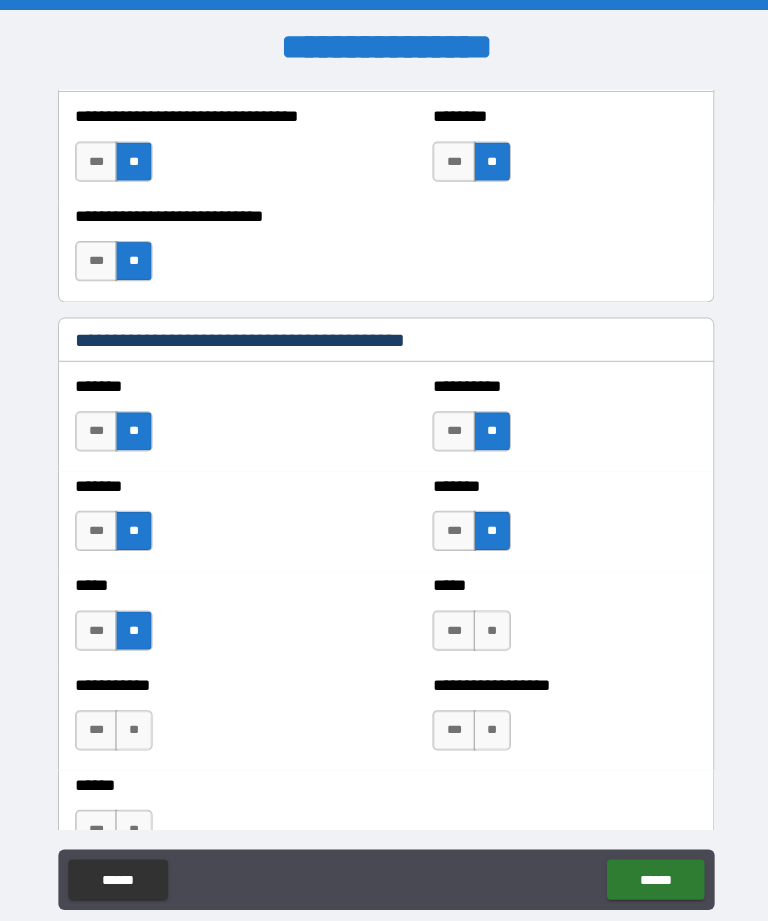 click on "**" at bounding box center [489, 627] 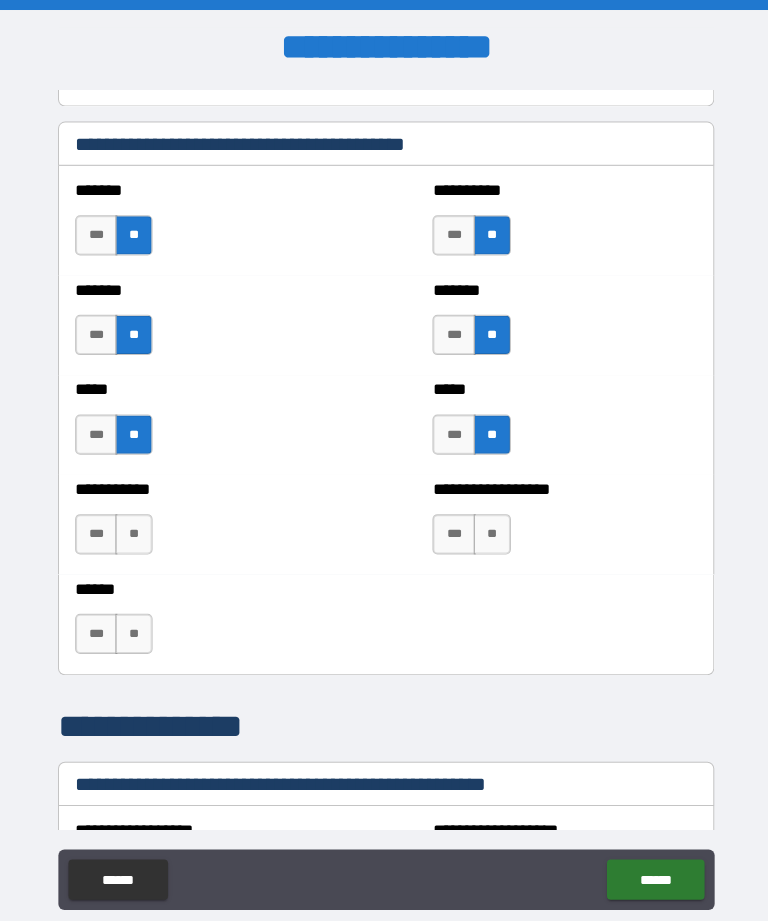 scroll, scrollTop: 1738, scrollLeft: 0, axis: vertical 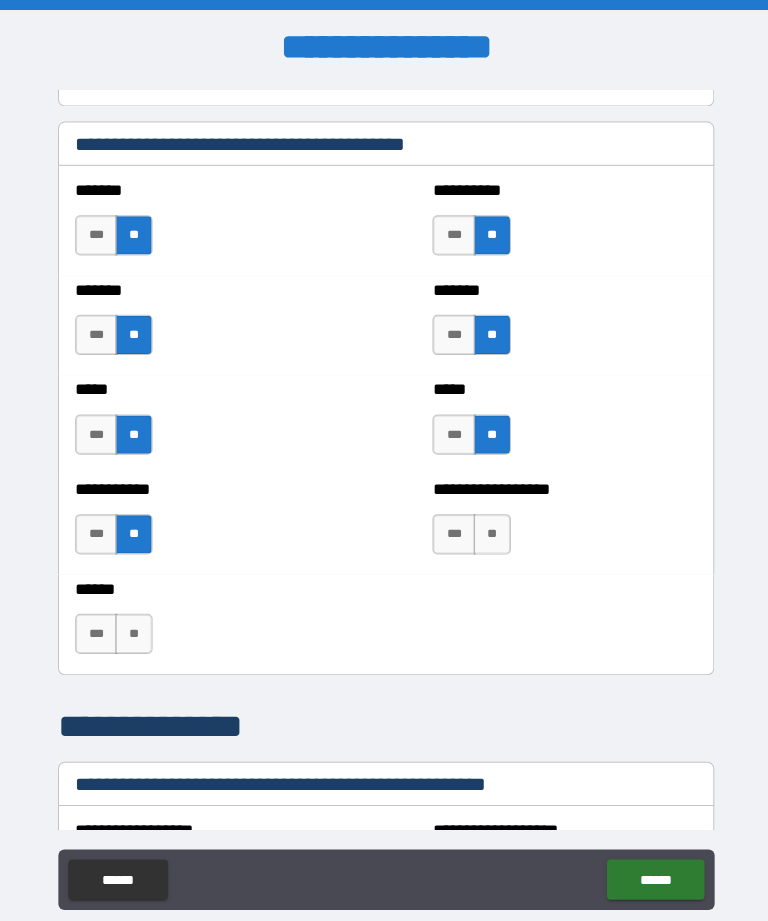 click on "**" at bounding box center [133, 630] 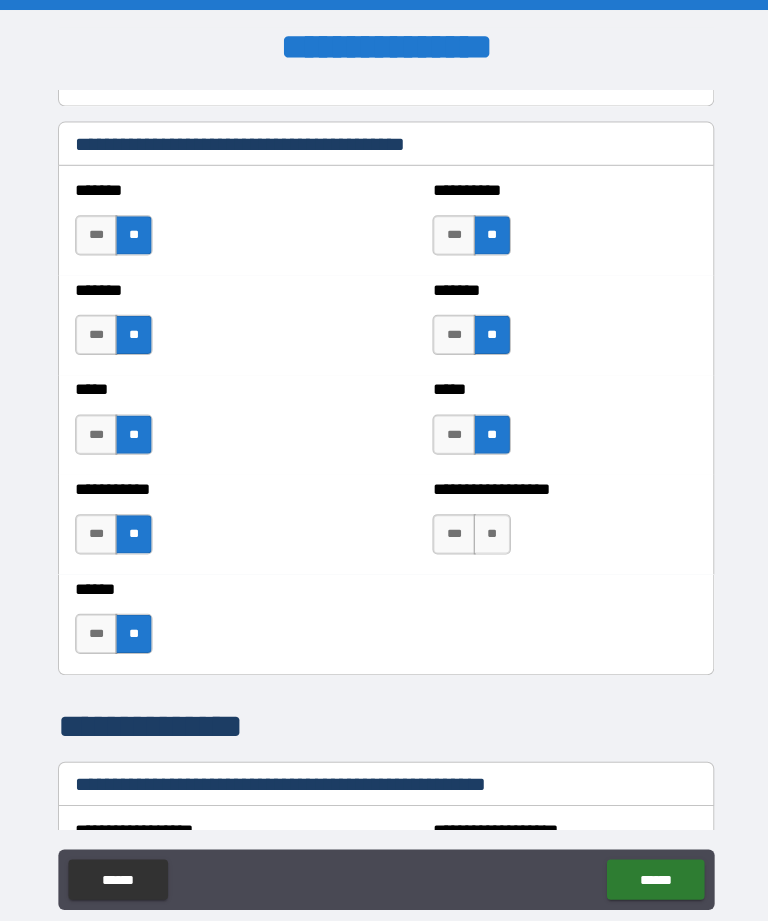 click on "**" at bounding box center [489, 531] 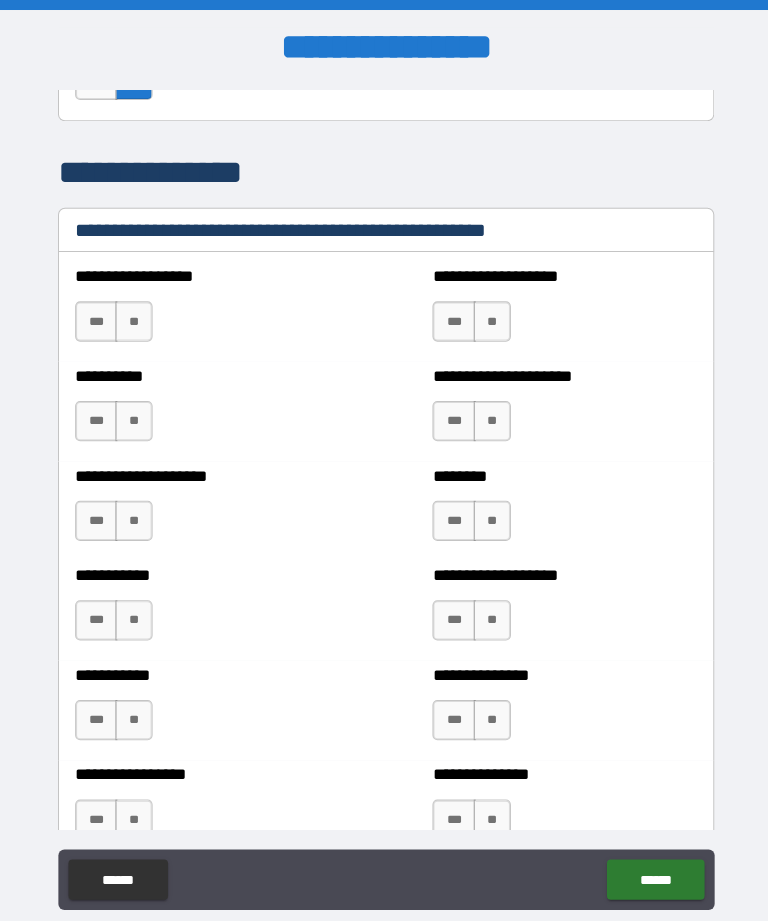 scroll, scrollTop: 2294, scrollLeft: 0, axis: vertical 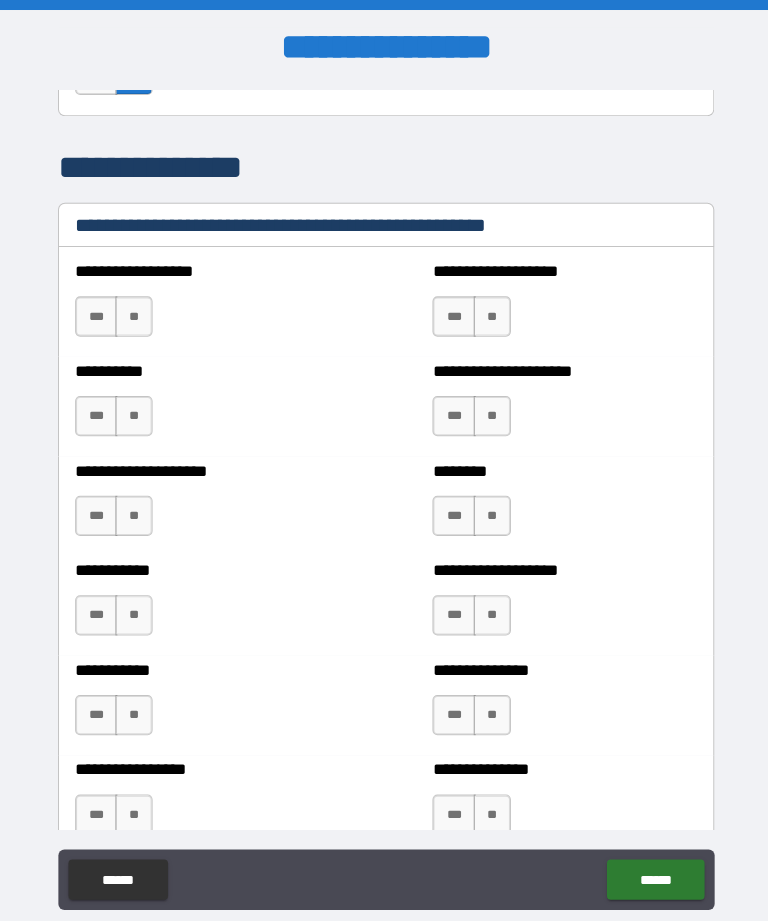 click on "**" at bounding box center [133, 314] 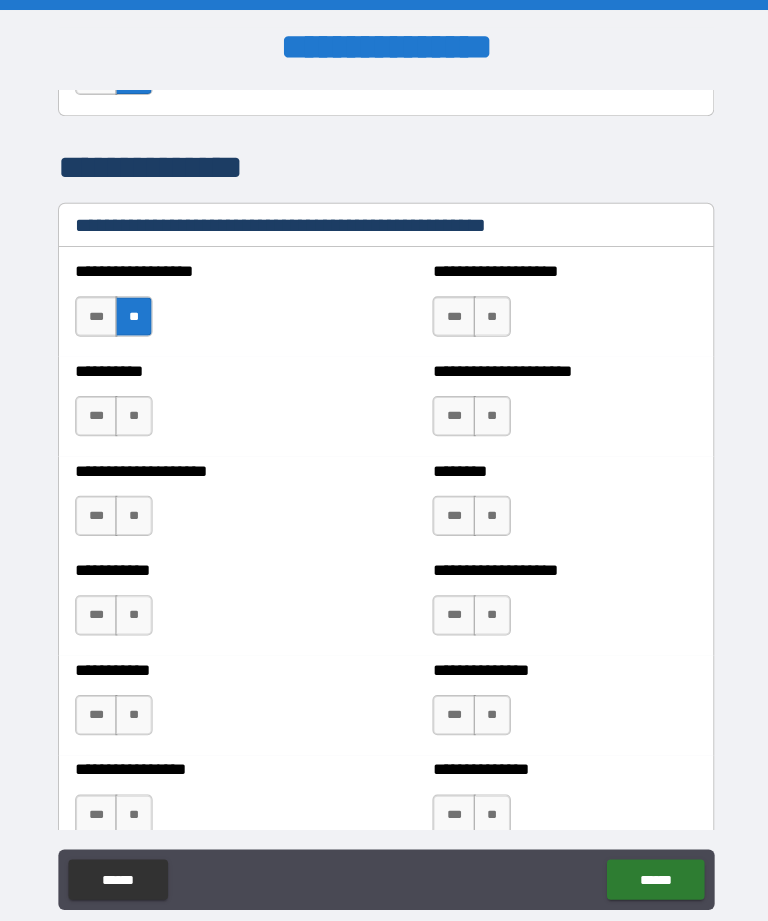 click on "**" at bounding box center [133, 413] 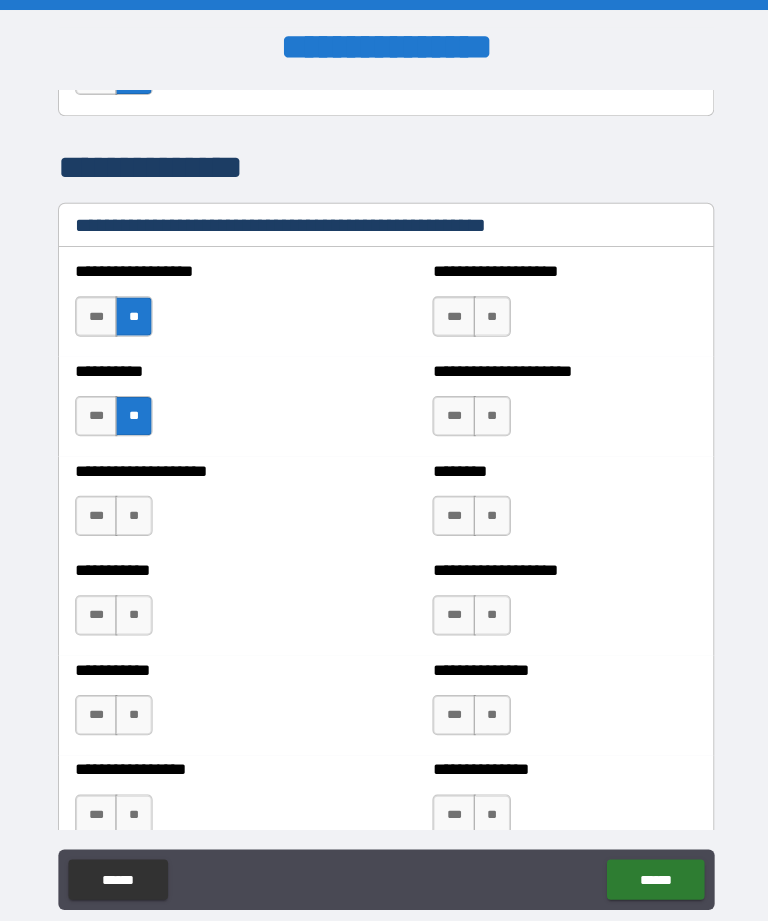 click on "**" at bounding box center [133, 512] 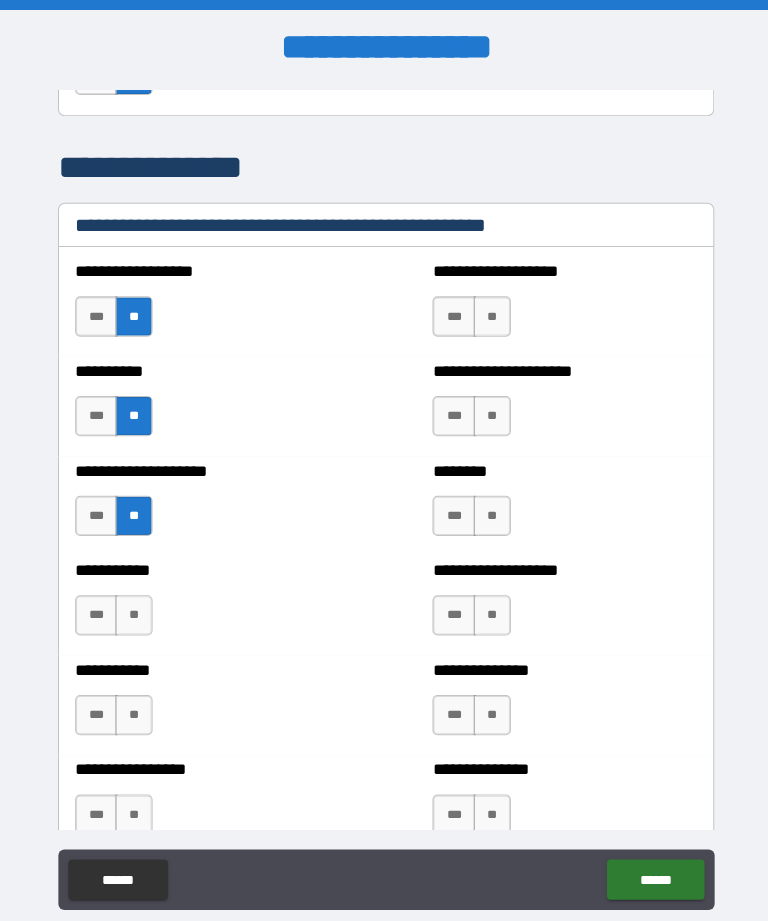 click on "**" at bounding box center (133, 611) 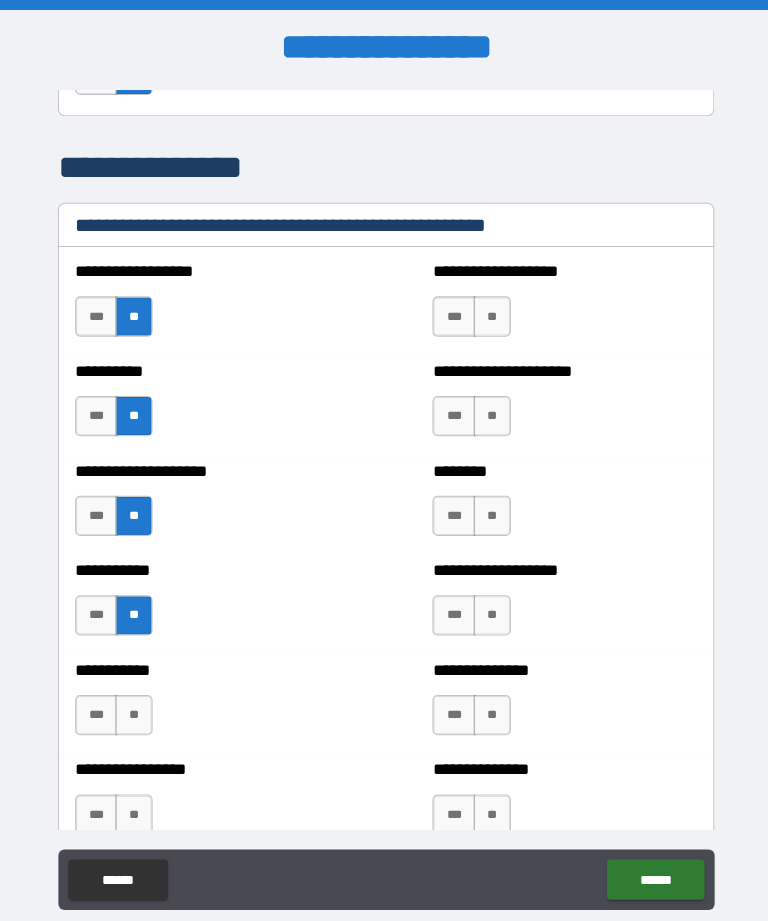 click on "**" at bounding box center (489, 314) 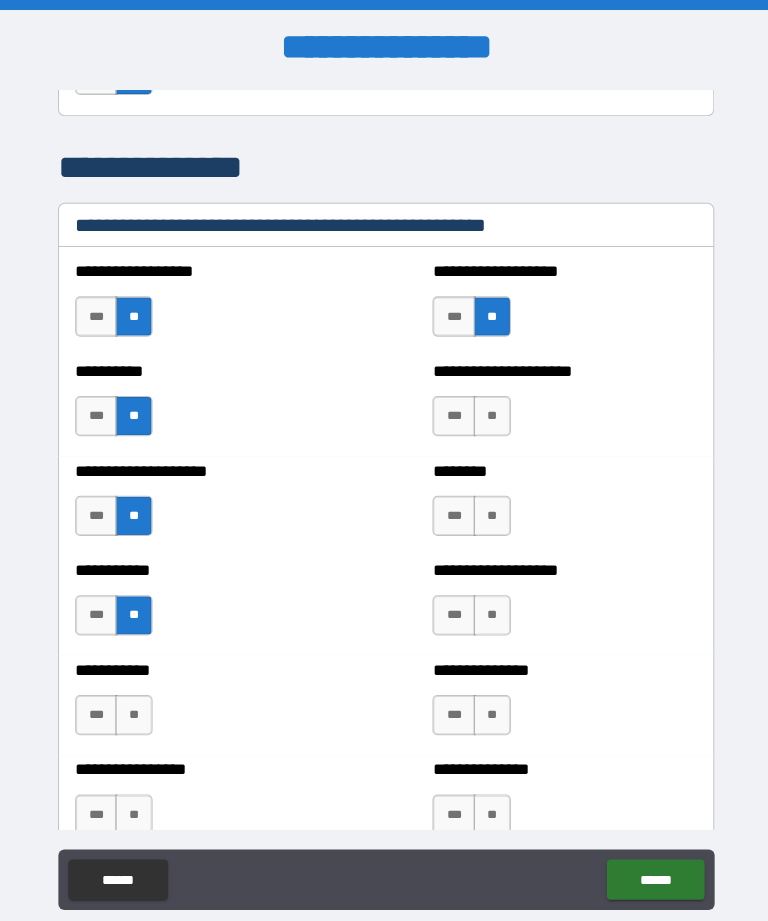 click on "**" at bounding box center (489, 413) 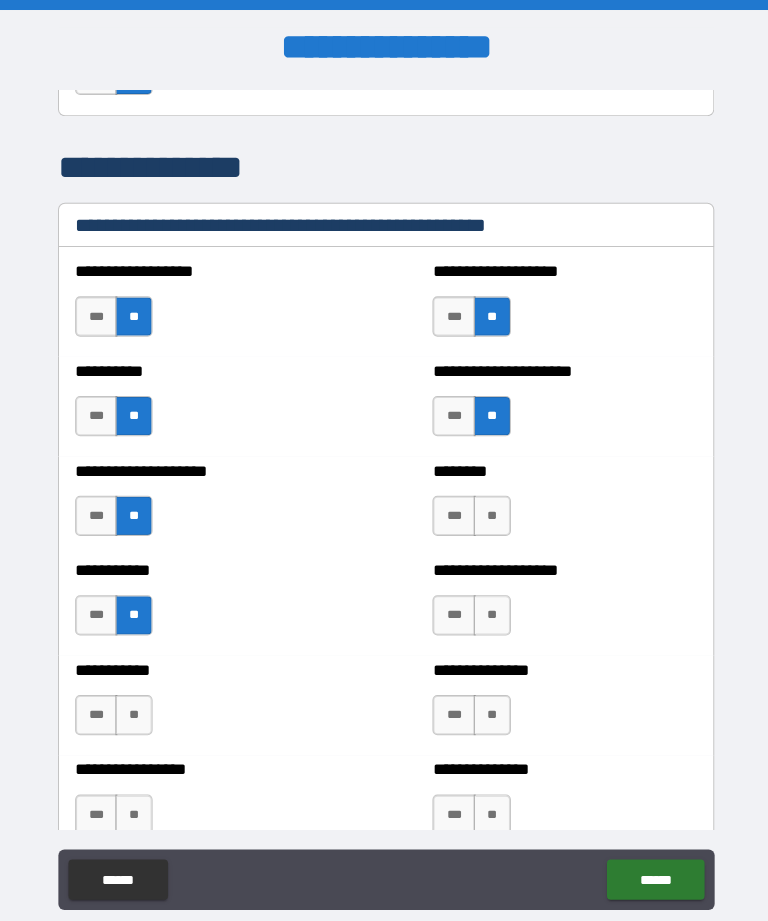 click on "**" at bounding box center (489, 512) 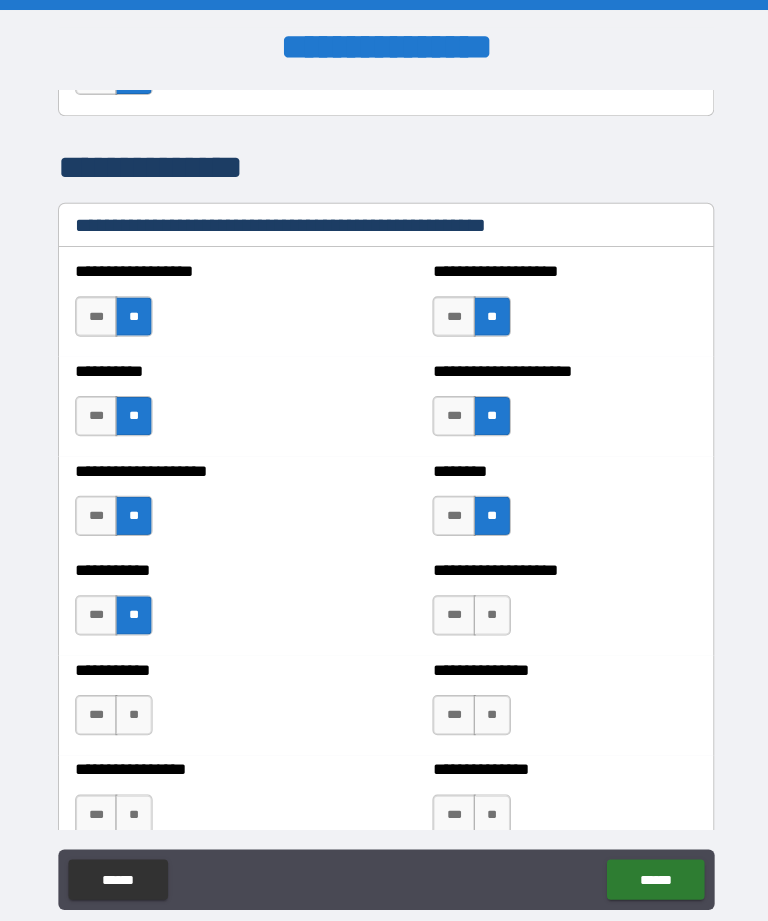 click on "**" at bounding box center (489, 611) 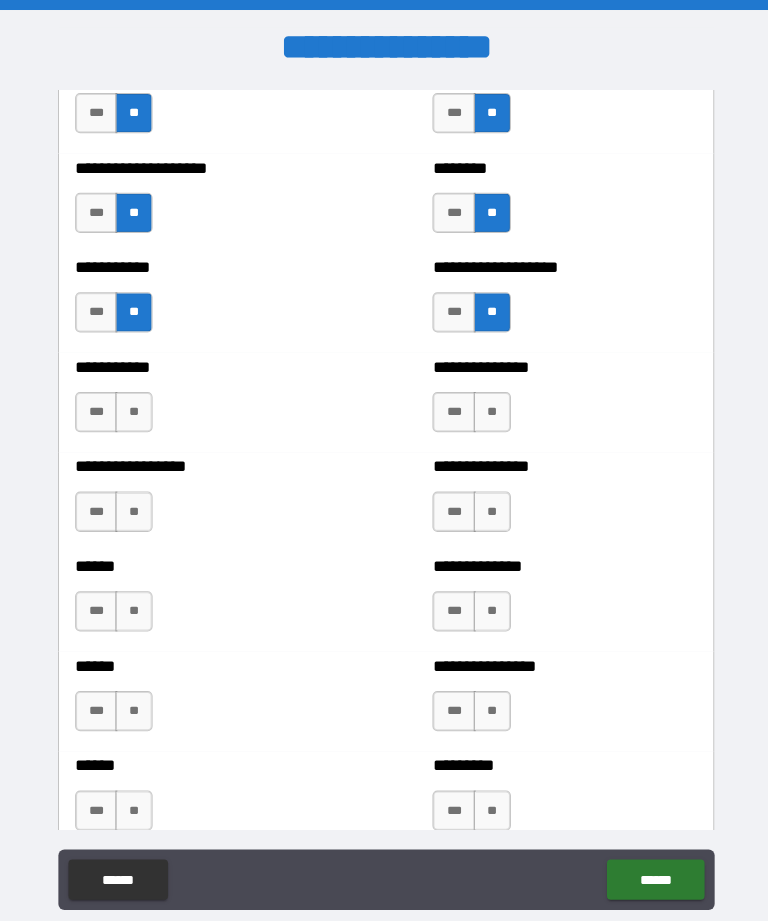 scroll, scrollTop: 2604, scrollLeft: 0, axis: vertical 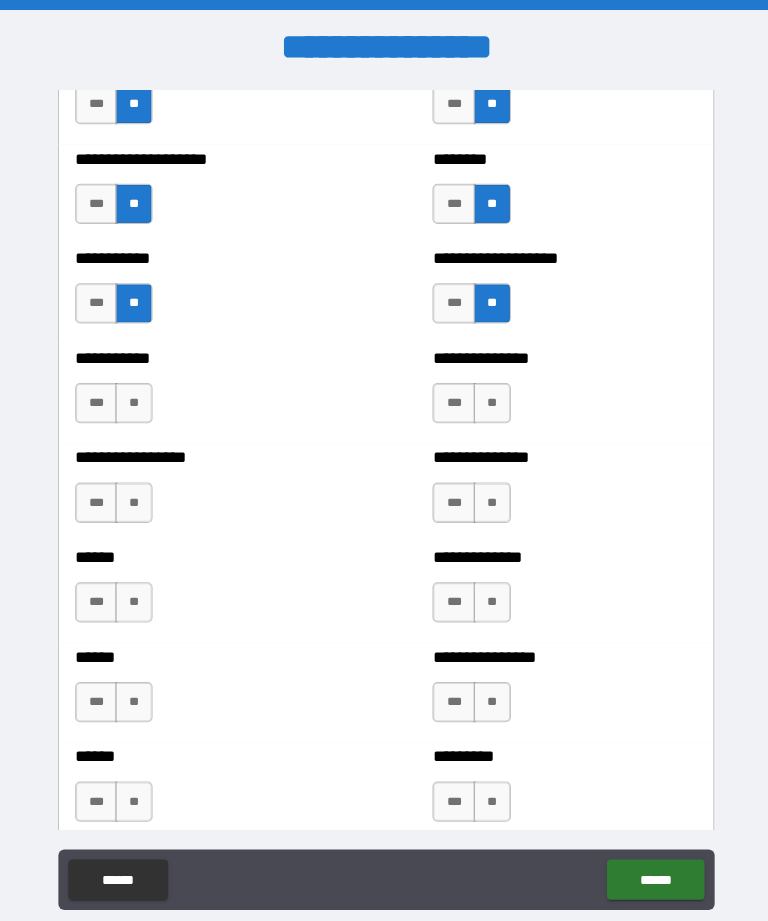 click on "**" at bounding box center [489, 400] 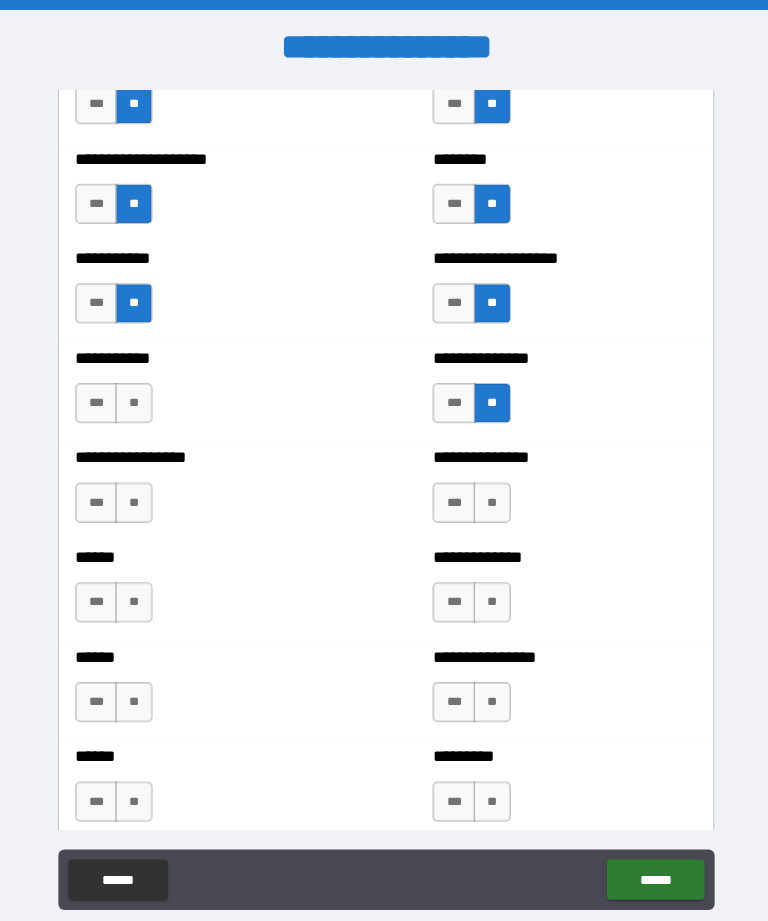 click on "**" at bounding box center [489, 499] 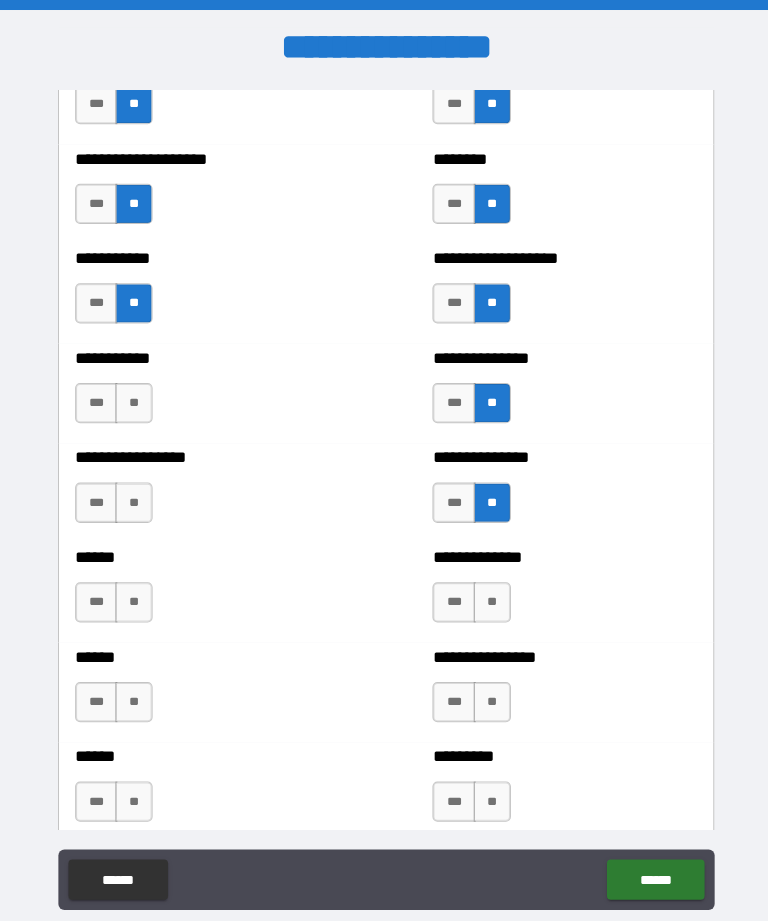 click on "**" at bounding box center [489, 598] 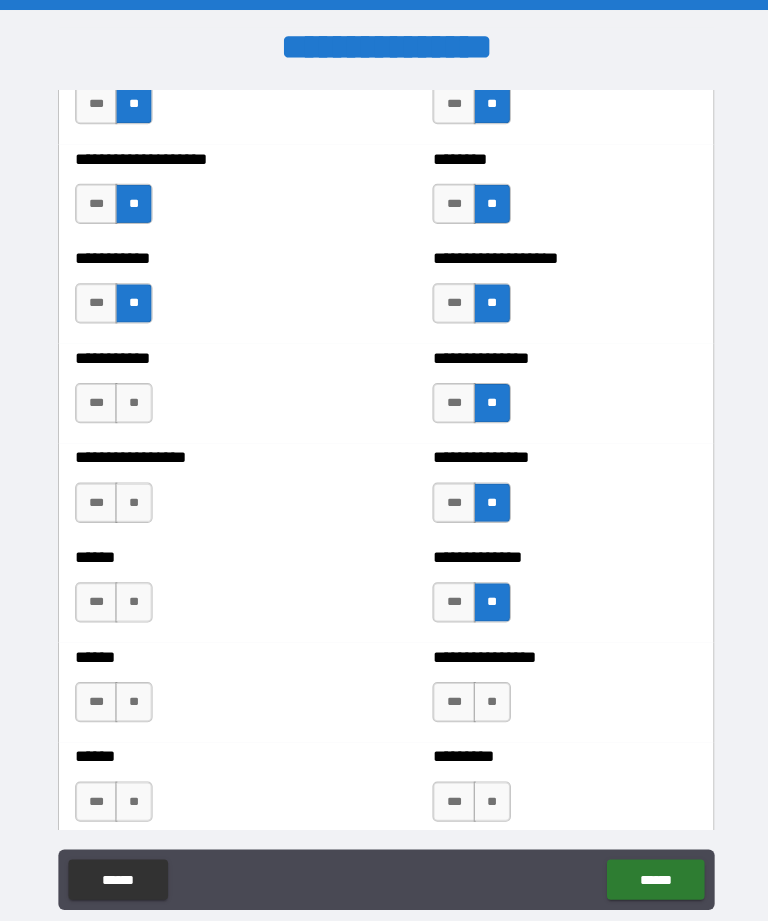 scroll, scrollTop: 2627, scrollLeft: 0, axis: vertical 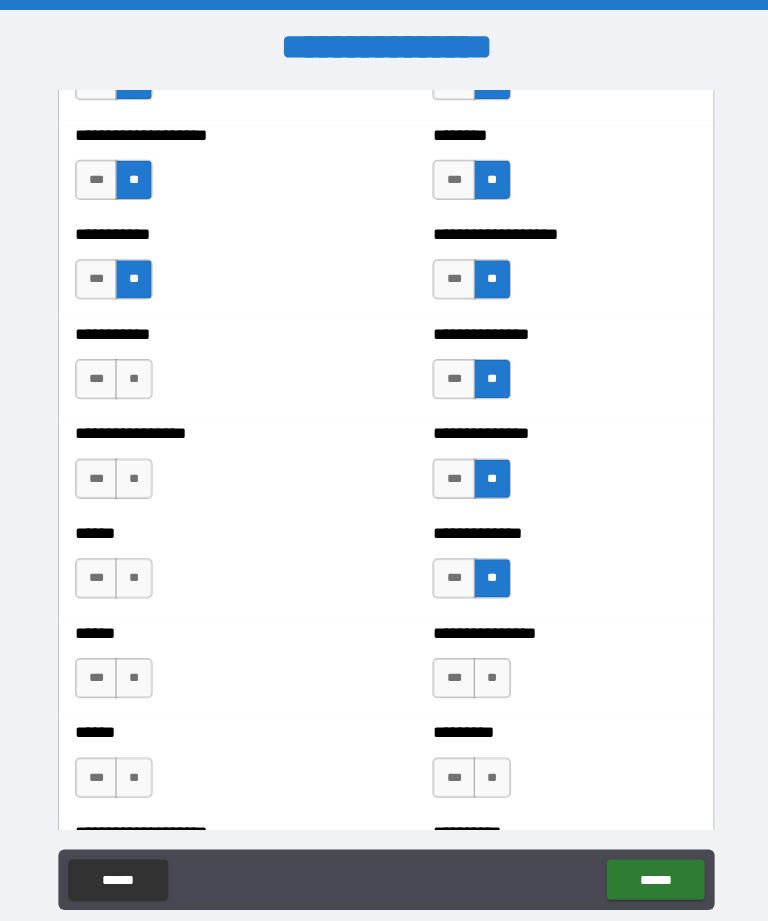 click on "**" at bounding box center (133, 377) 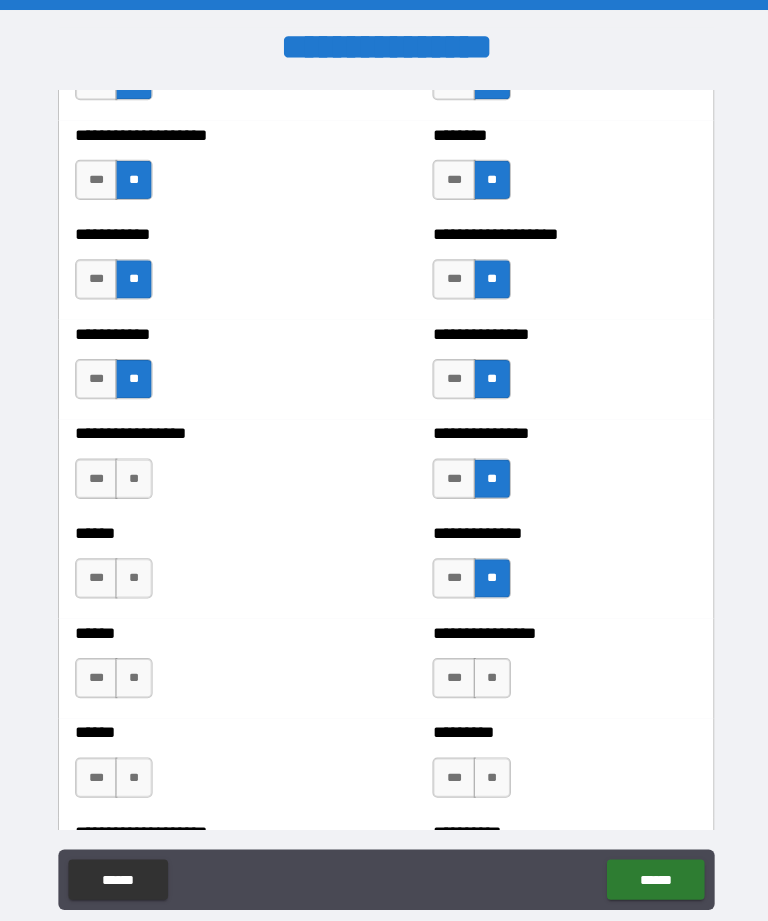 click on "**" at bounding box center [133, 476] 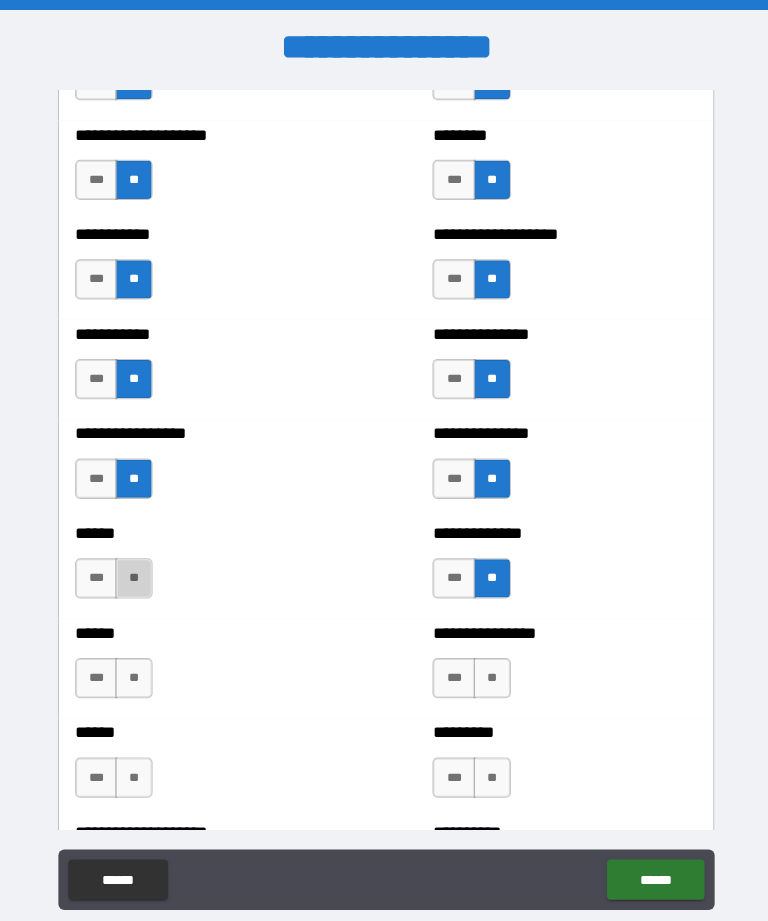 click on "**" at bounding box center (133, 575) 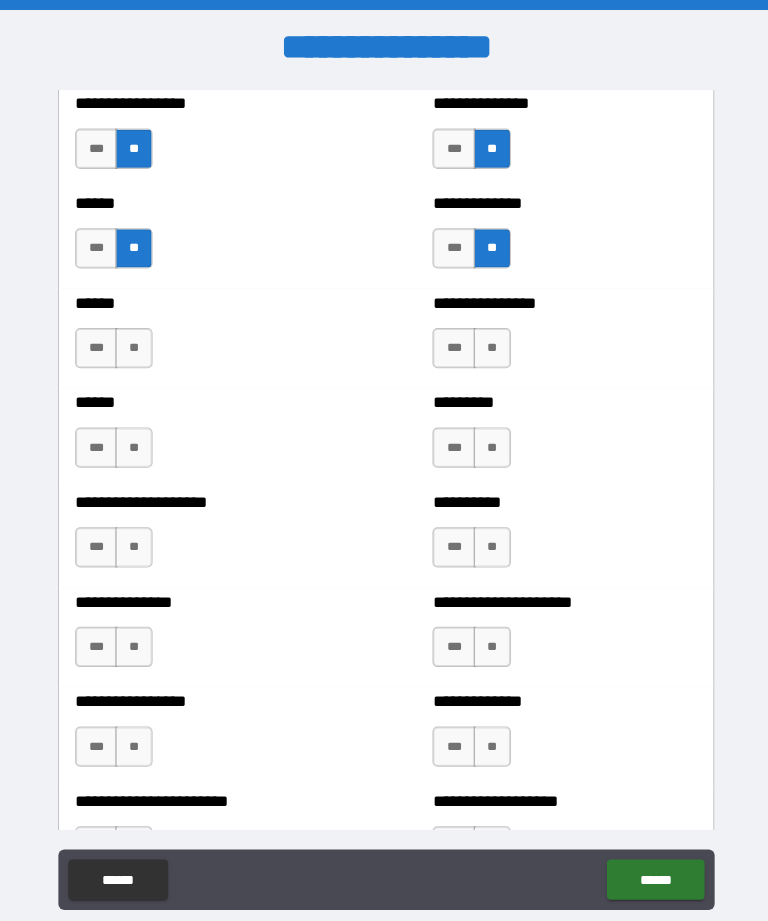 scroll, scrollTop: 2968, scrollLeft: 0, axis: vertical 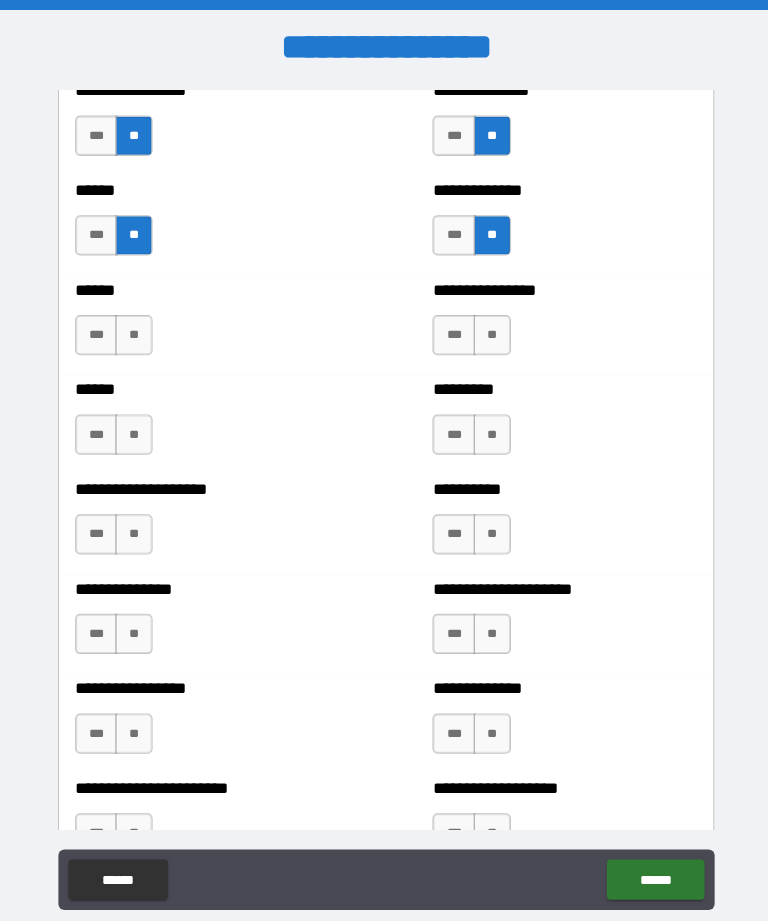 click on "**" at bounding box center [489, 333] 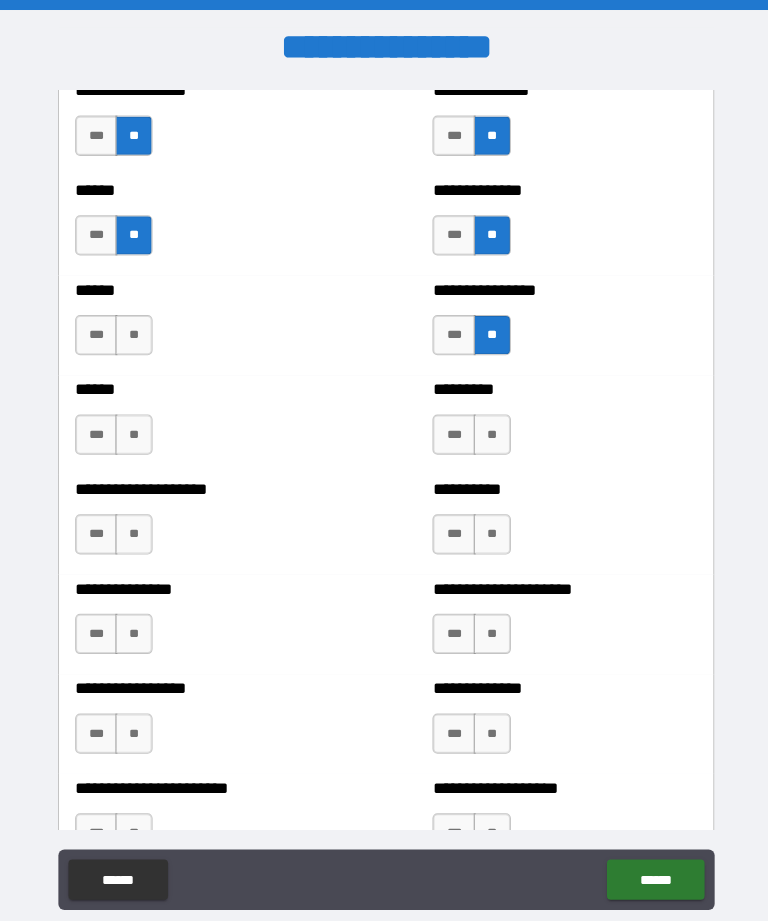 click on "**" at bounding box center (489, 432) 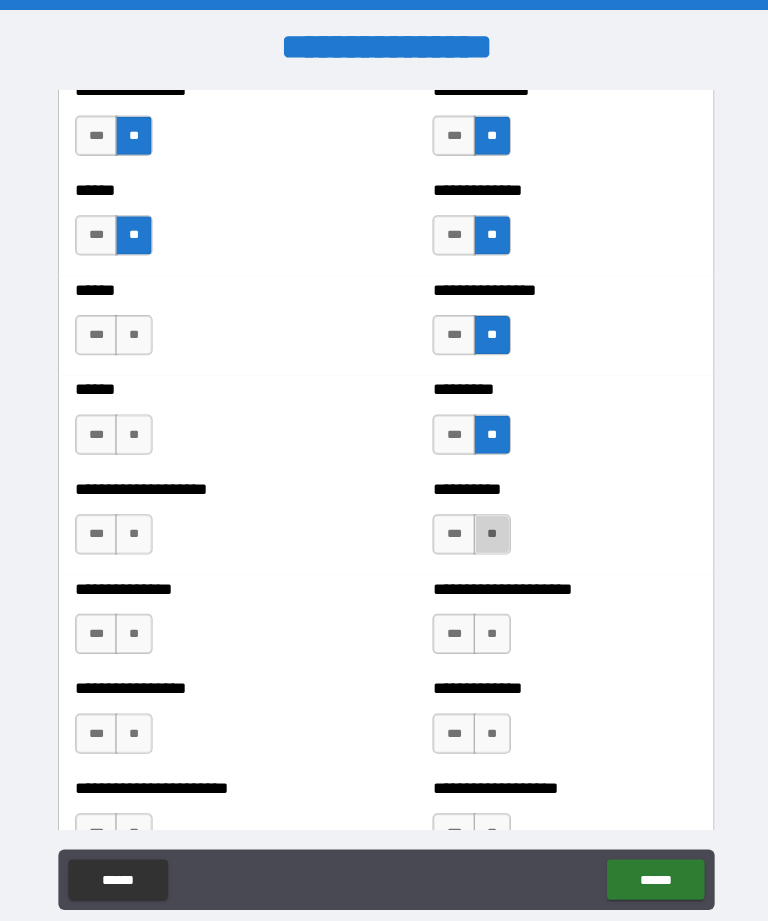 click on "**" at bounding box center (489, 531) 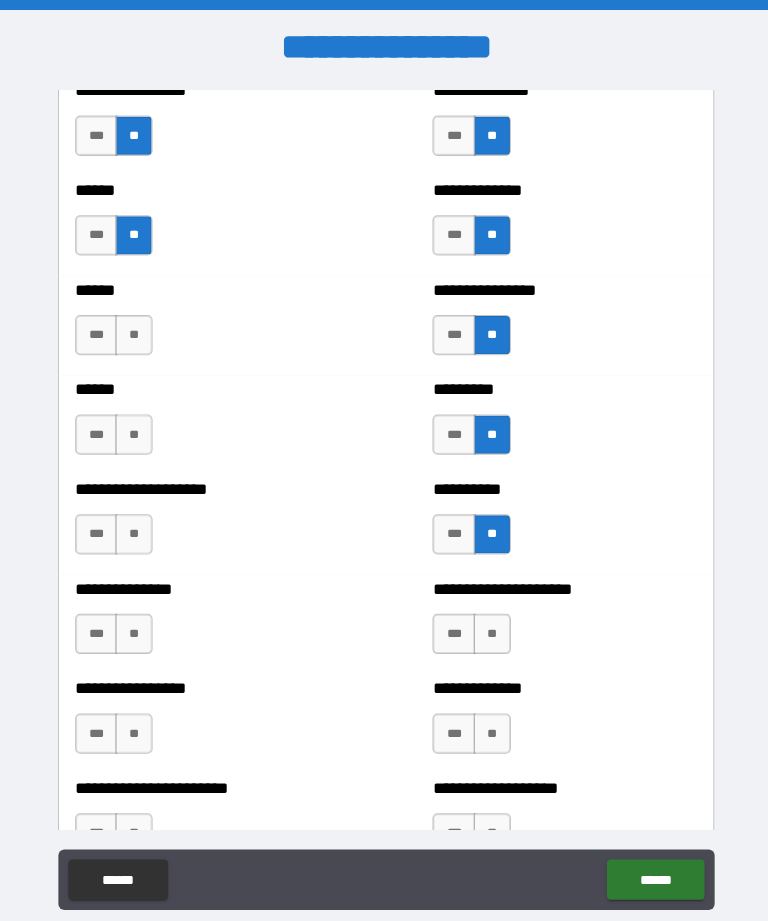 click on "**" at bounding box center [133, 531] 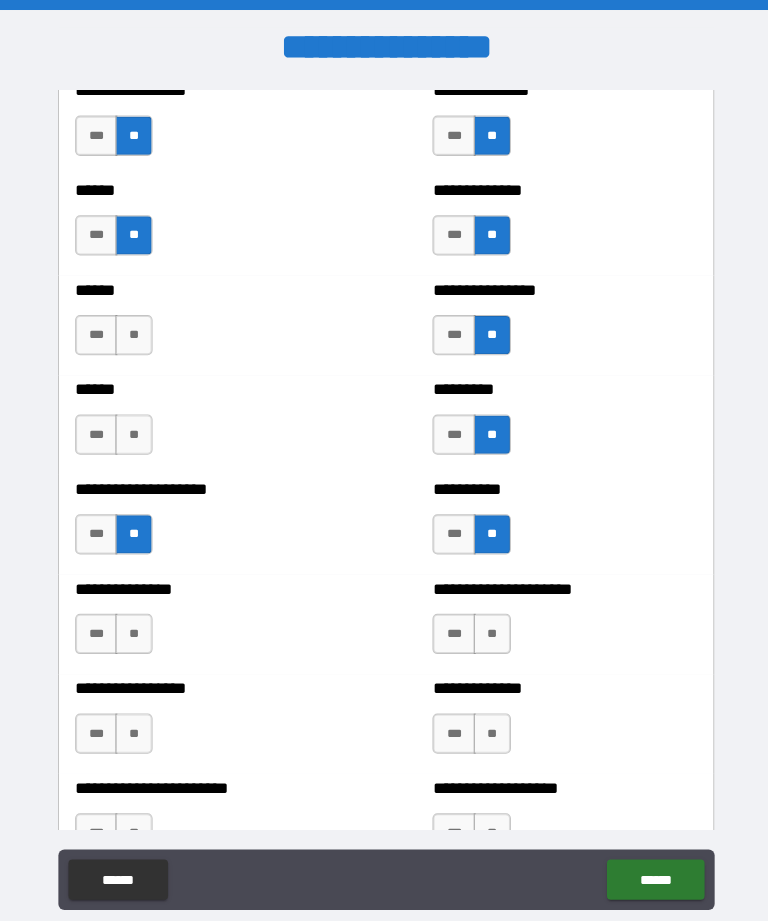 click on "**" at bounding box center [133, 432] 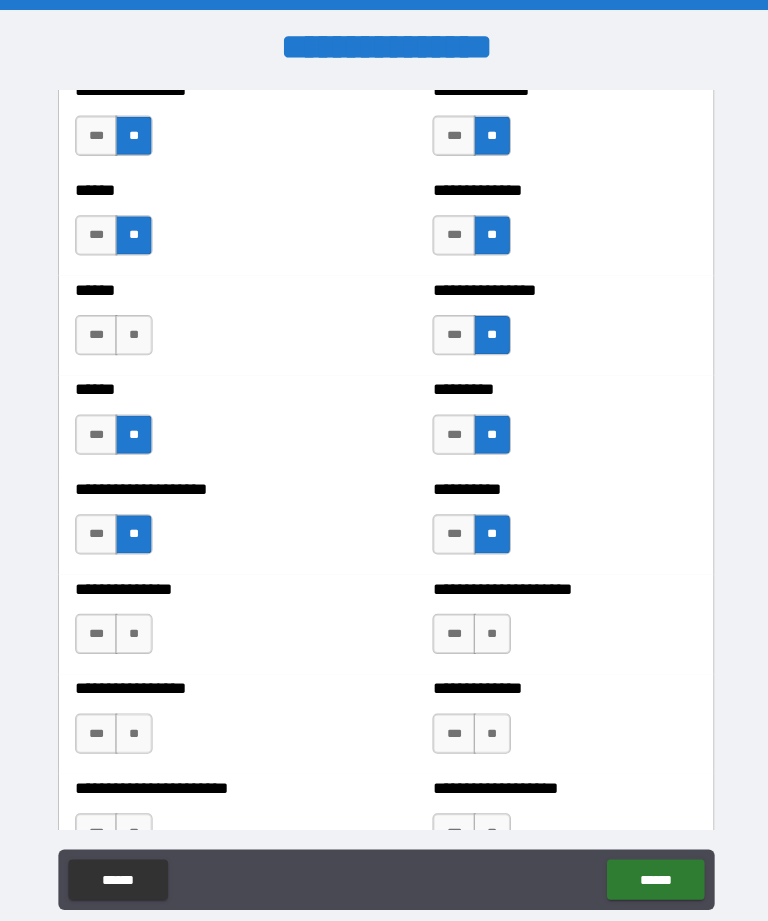 click on "**" at bounding box center (133, 333) 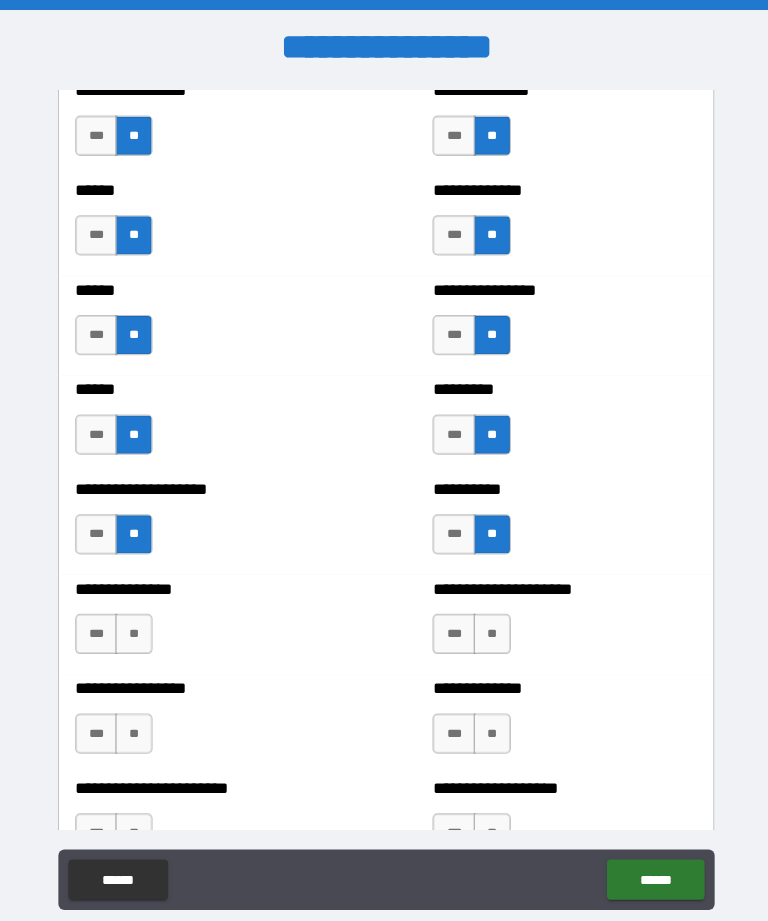click on "**" at bounding box center (133, 630) 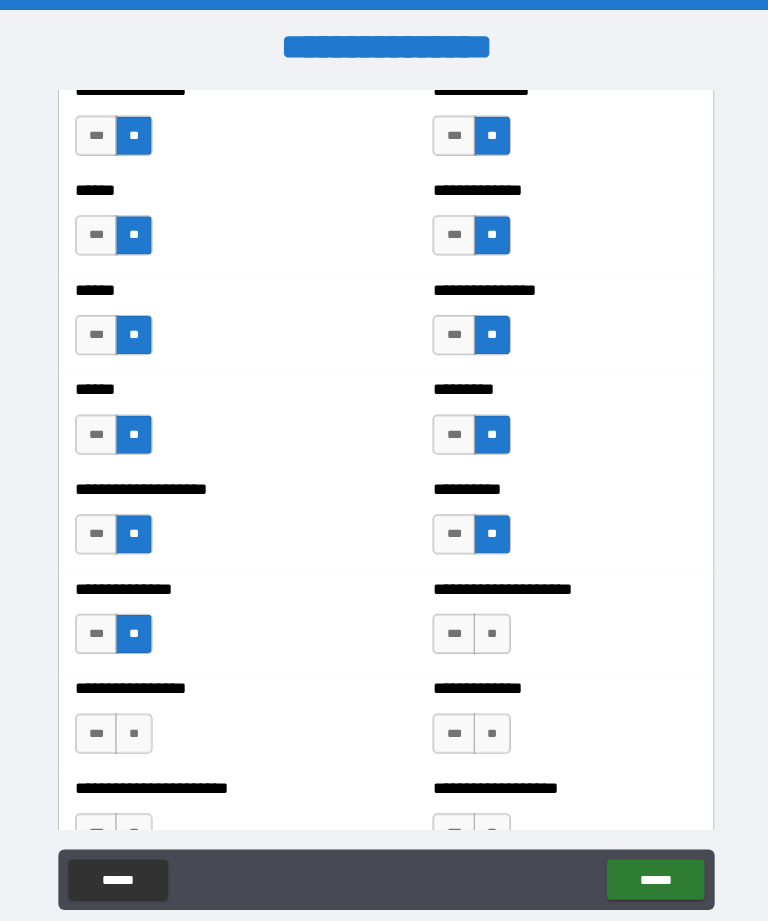 scroll, scrollTop: 3266, scrollLeft: 0, axis: vertical 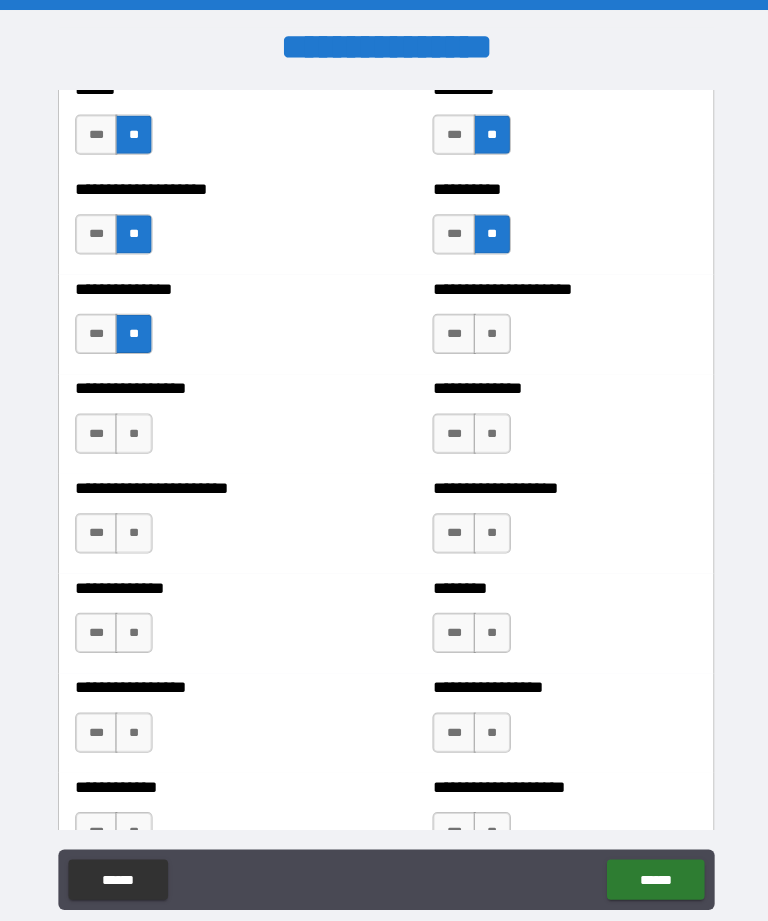click on "**" at bounding box center (133, 431) 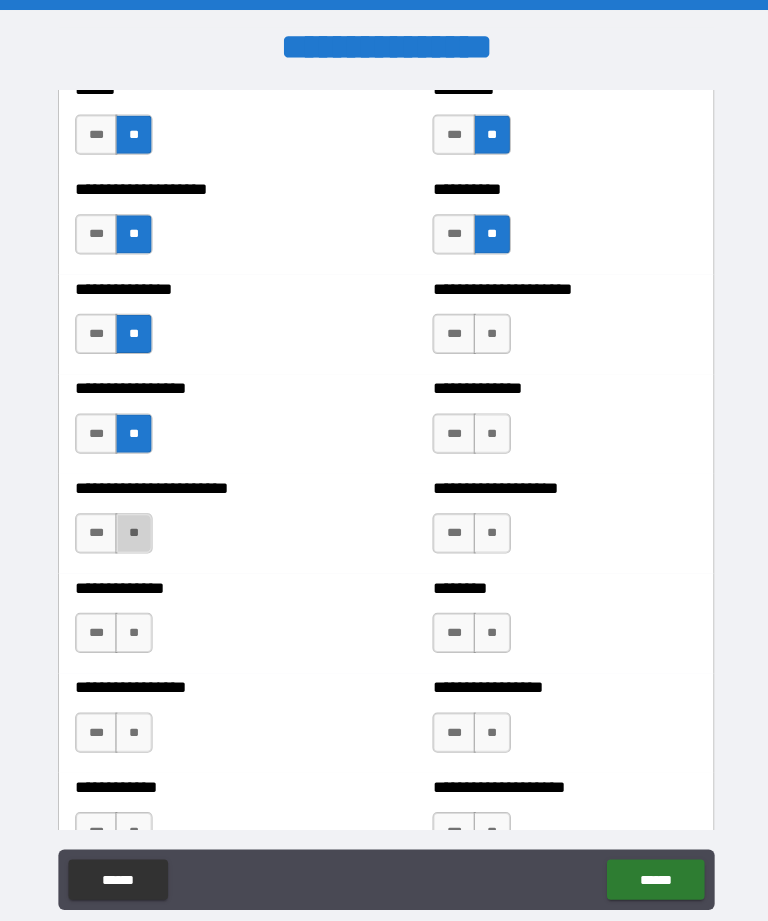 click on "**" at bounding box center [133, 530] 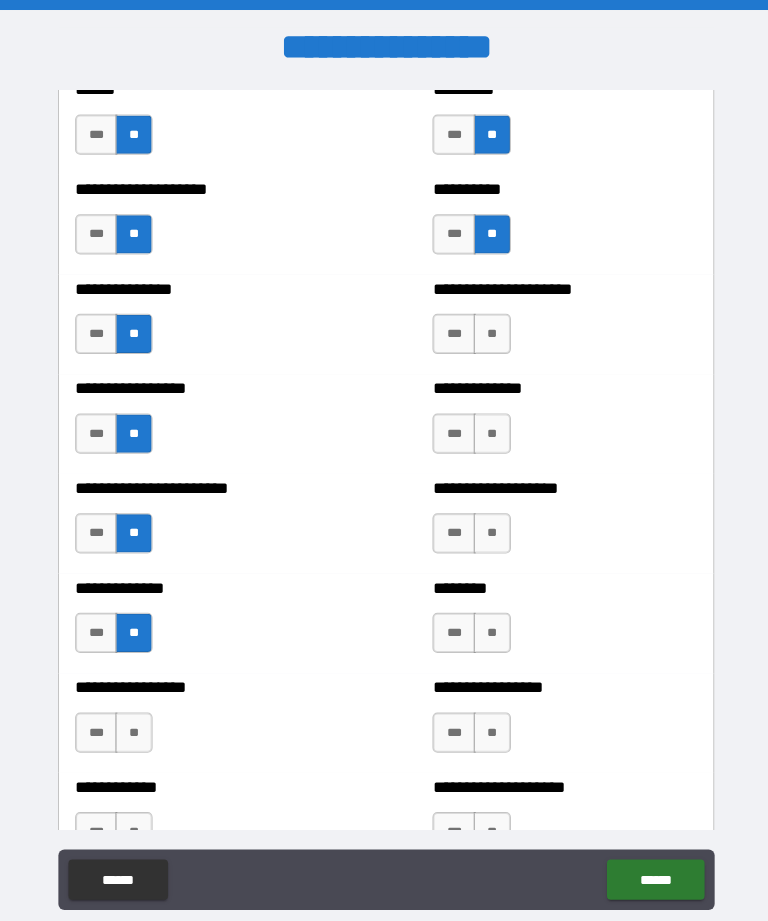 click on "**" at bounding box center (489, 629) 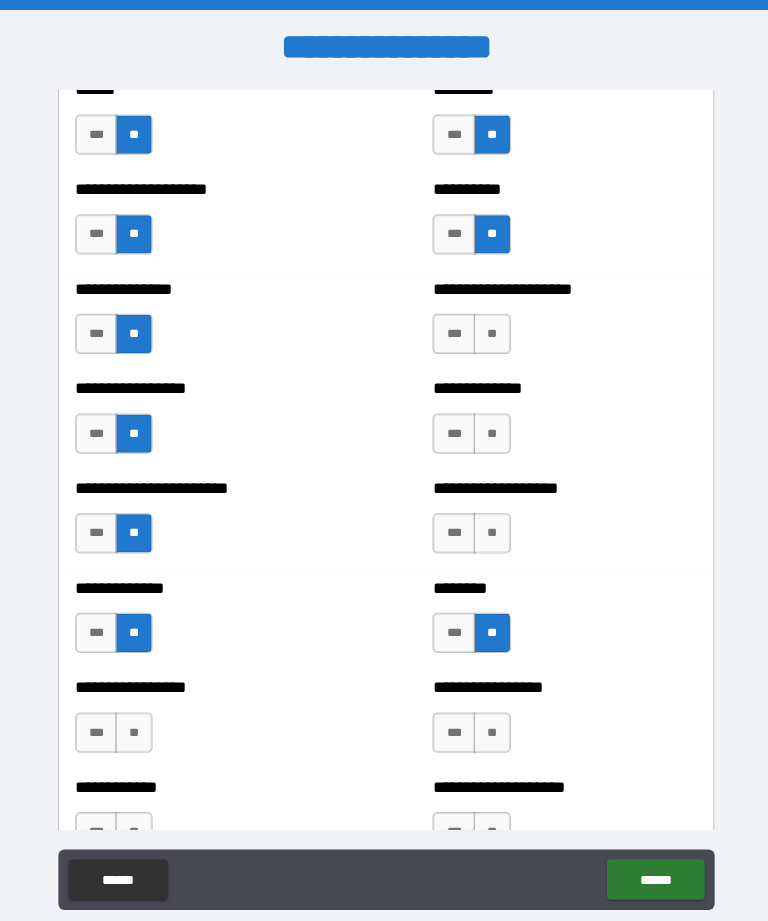 click on "**" at bounding box center [489, 530] 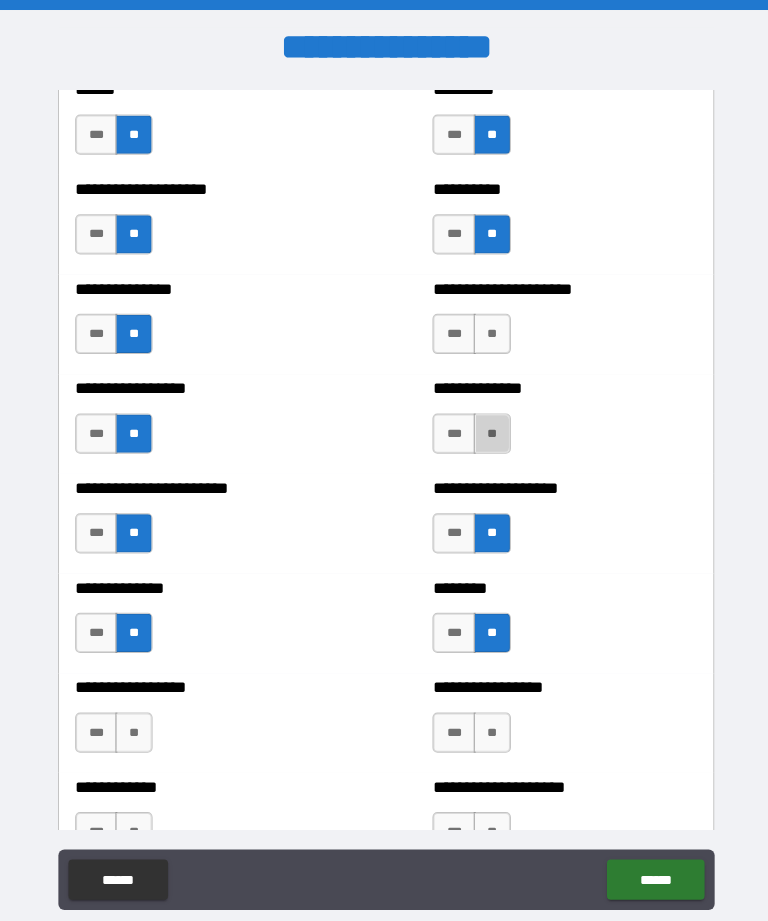 click on "**" at bounding box center [489, 431] 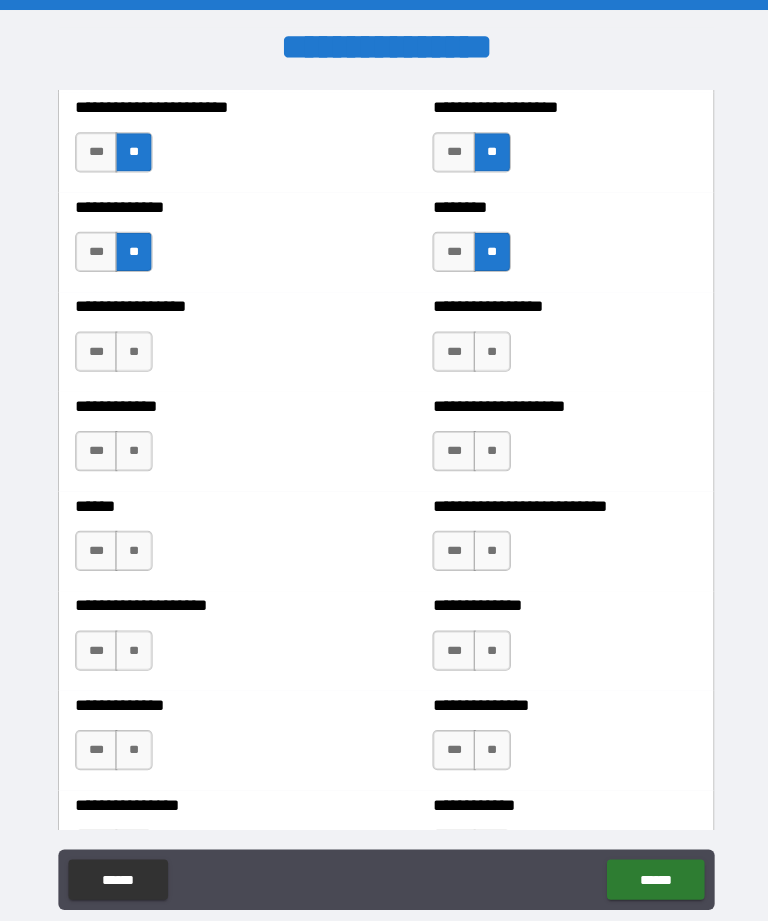 scroll, scrollTop: 3639, scrollLeft: 0, axis: vertical 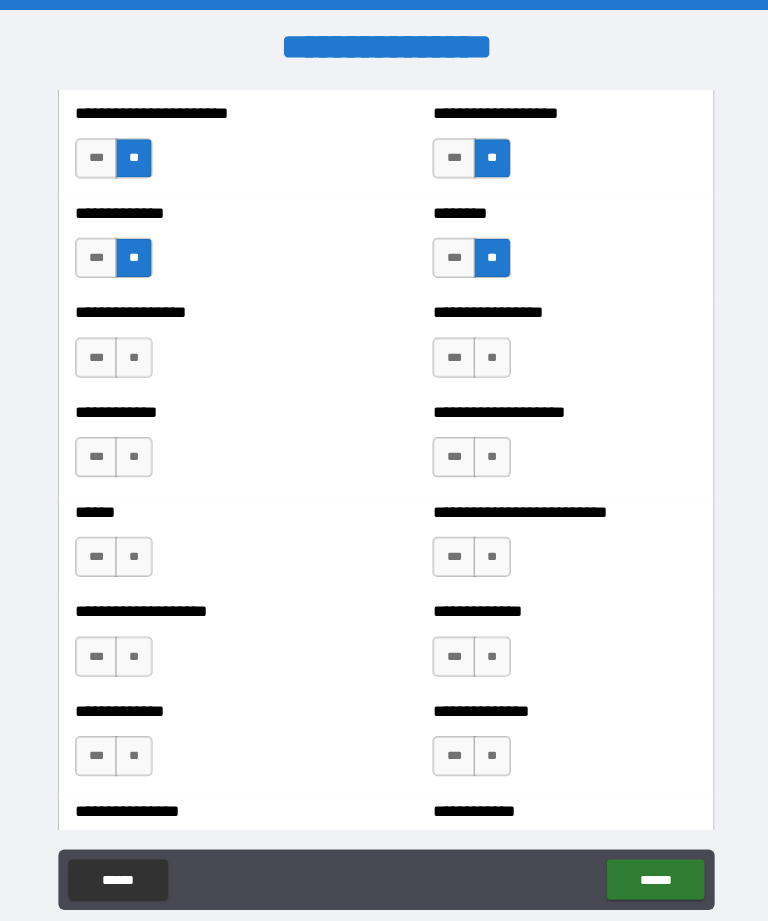 click on "**" at bounding box center (133, 355) 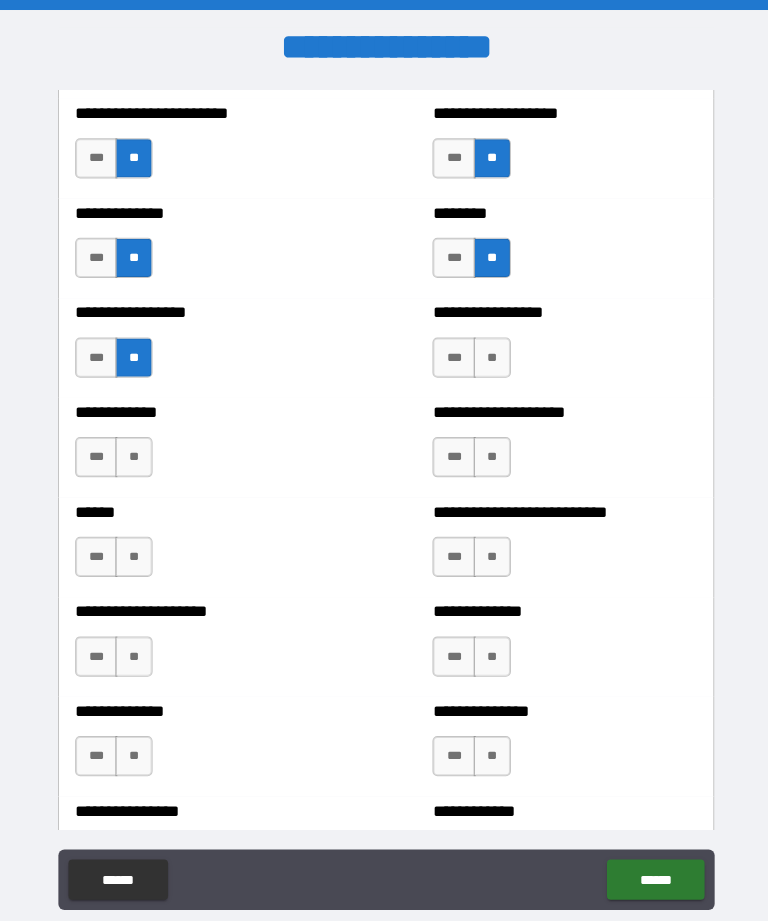 click on "**" at bounding box center [133, 454] 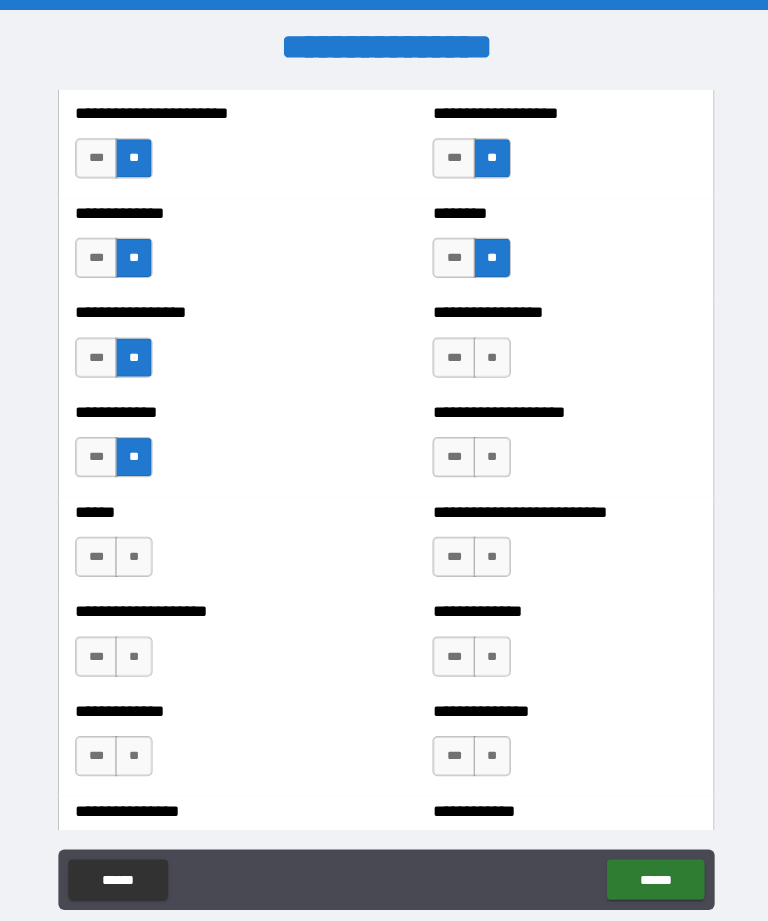 click on "**" at bounding box center (133, 553) 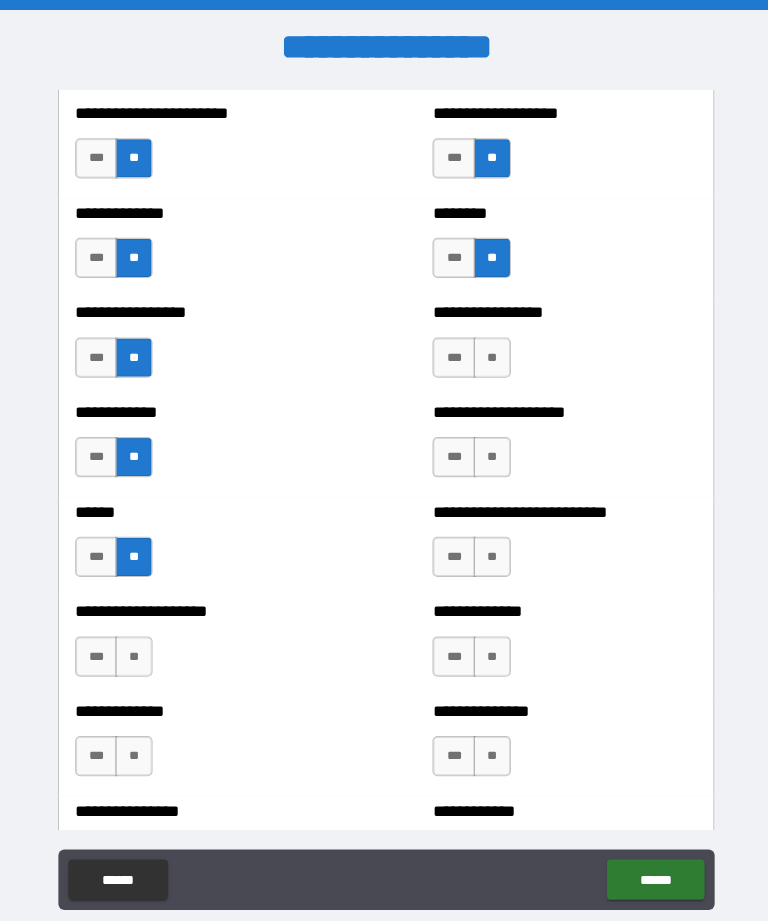 click on "**" at bounding box center [133, 652] 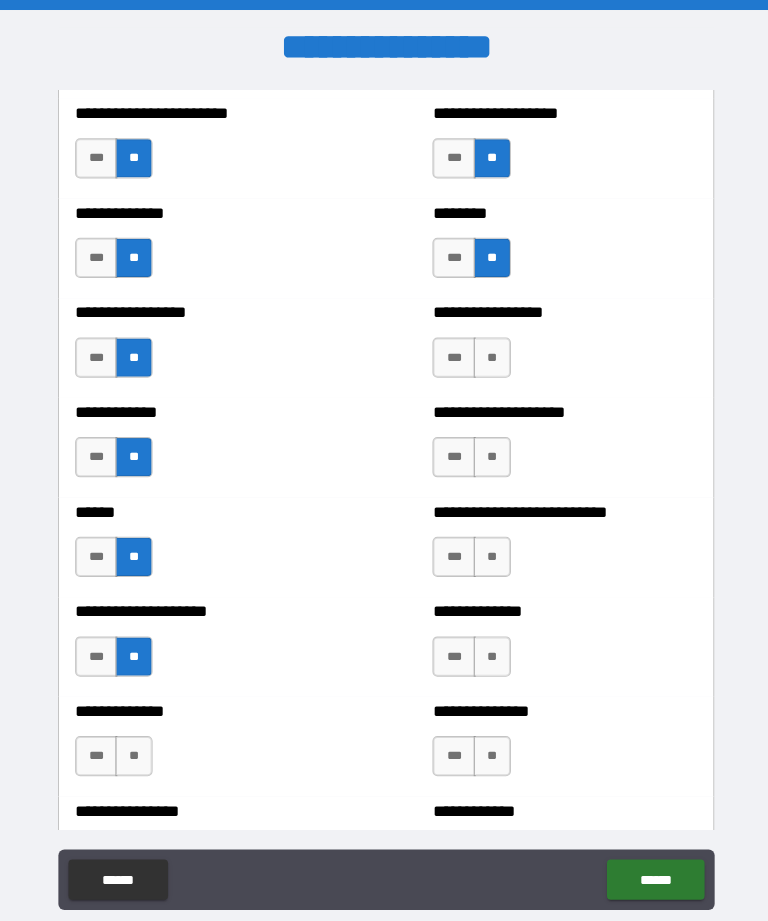 click on "**" at bounding box center (133, 751) 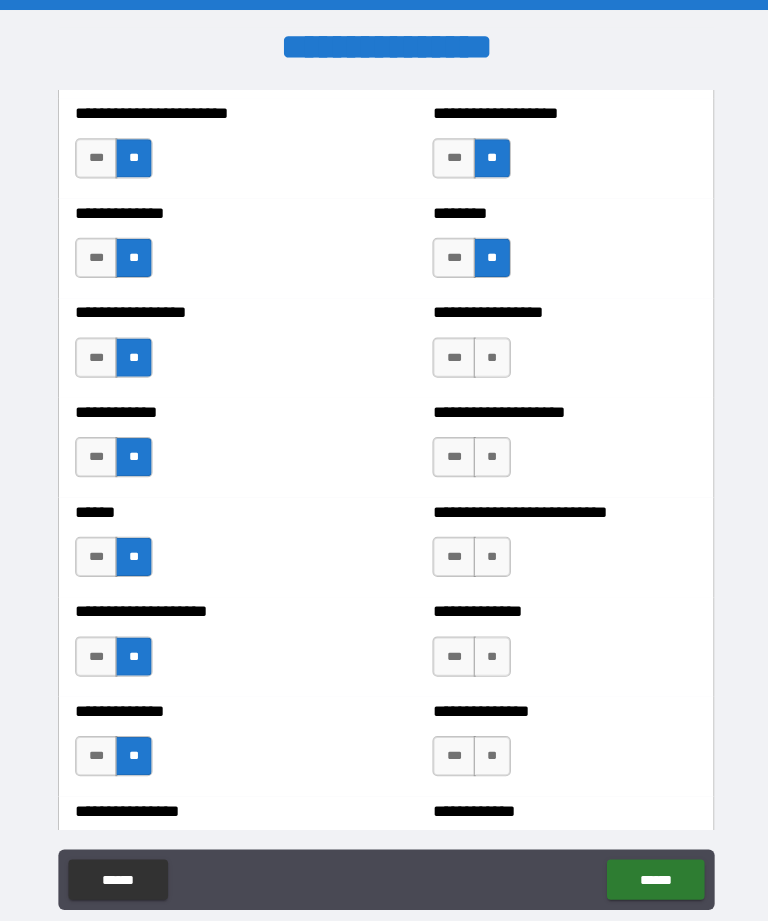 click on "**" at bounding box center [489, 355] 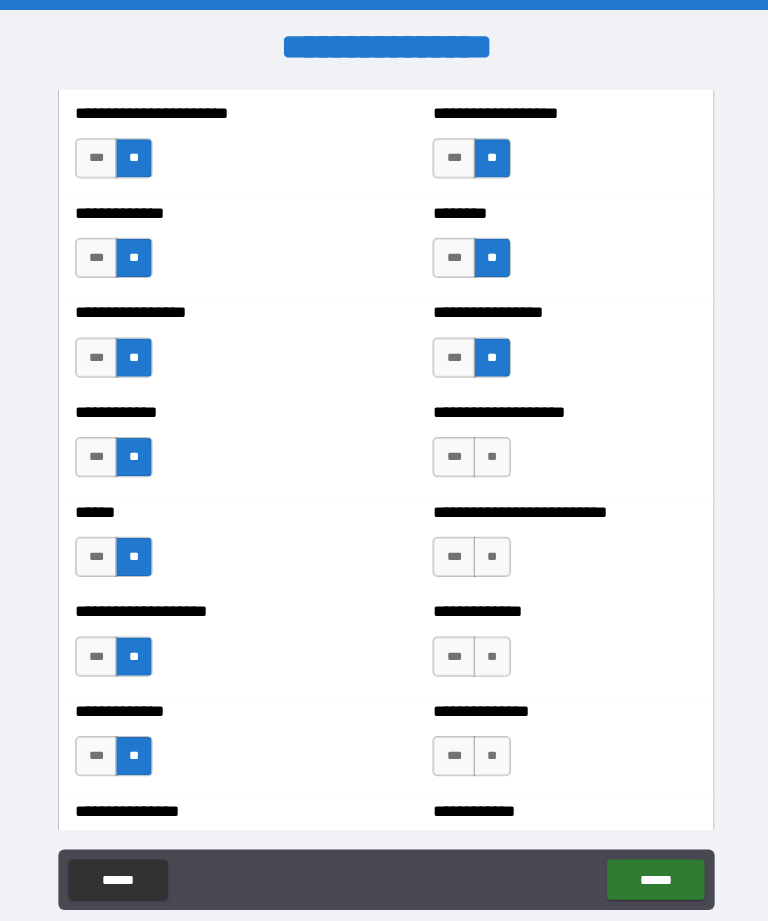 click on "**" at bounding box center [489, 454] 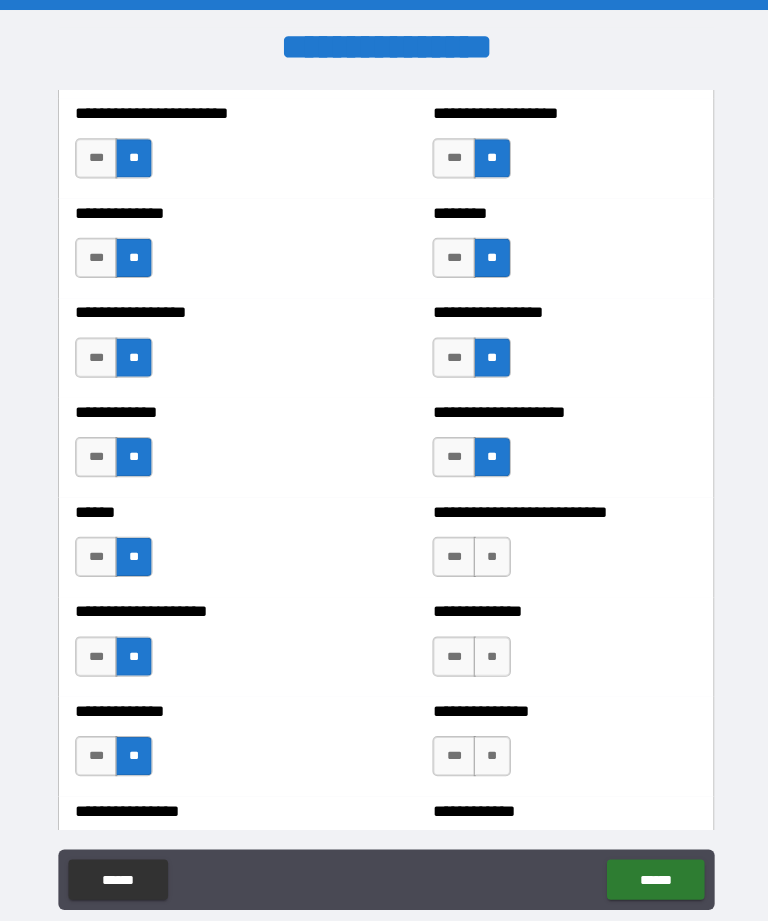 click on "**" at bounding box center [489, 553] 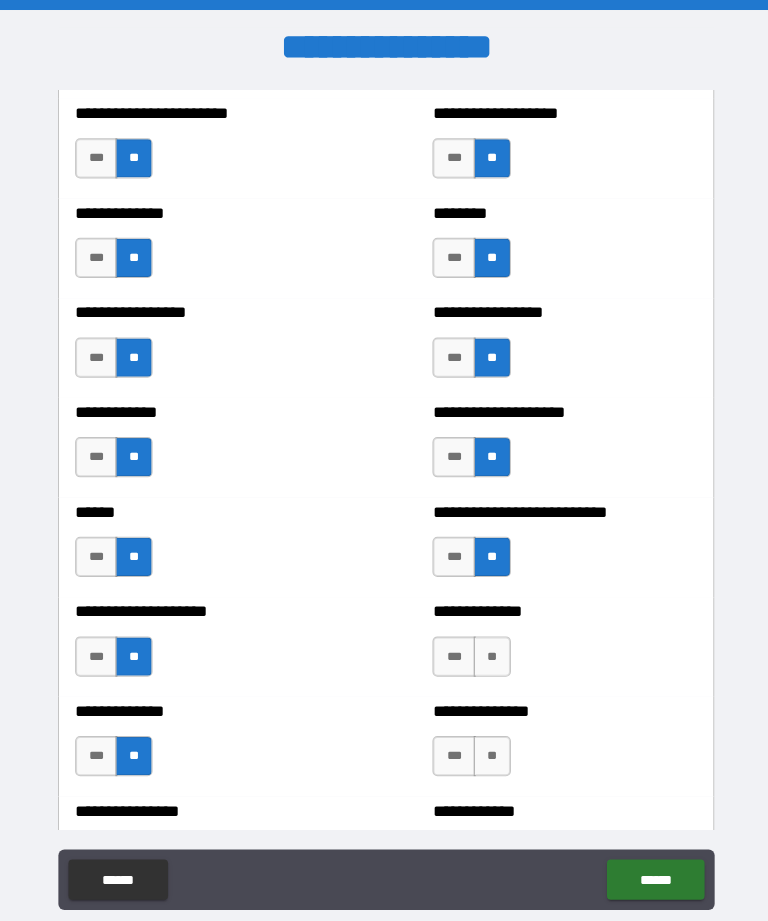 click on "**" at bounding box center [489, 652] 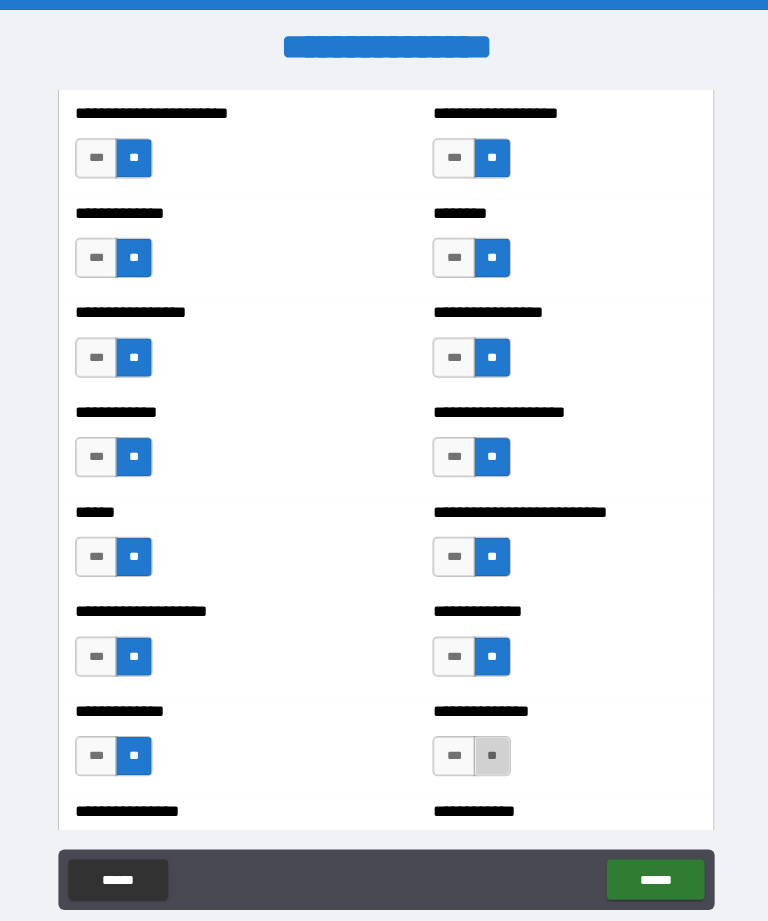 click on "**" at bounding box center [489, 751] 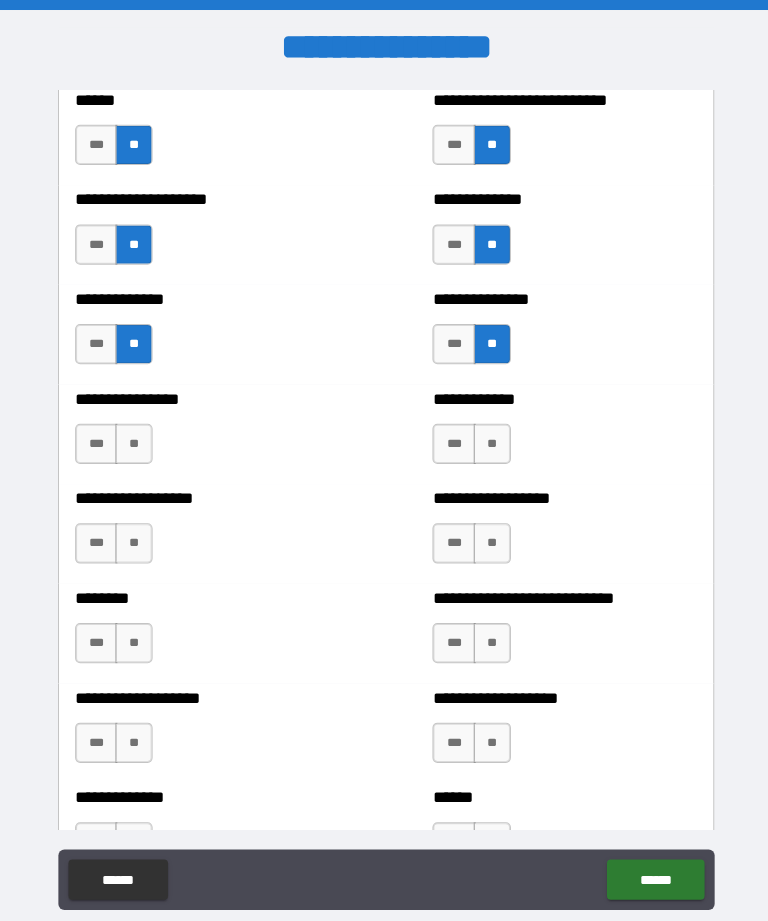 scroll, scrollTop: 4090, scrollLeft: 0, axis: vertical 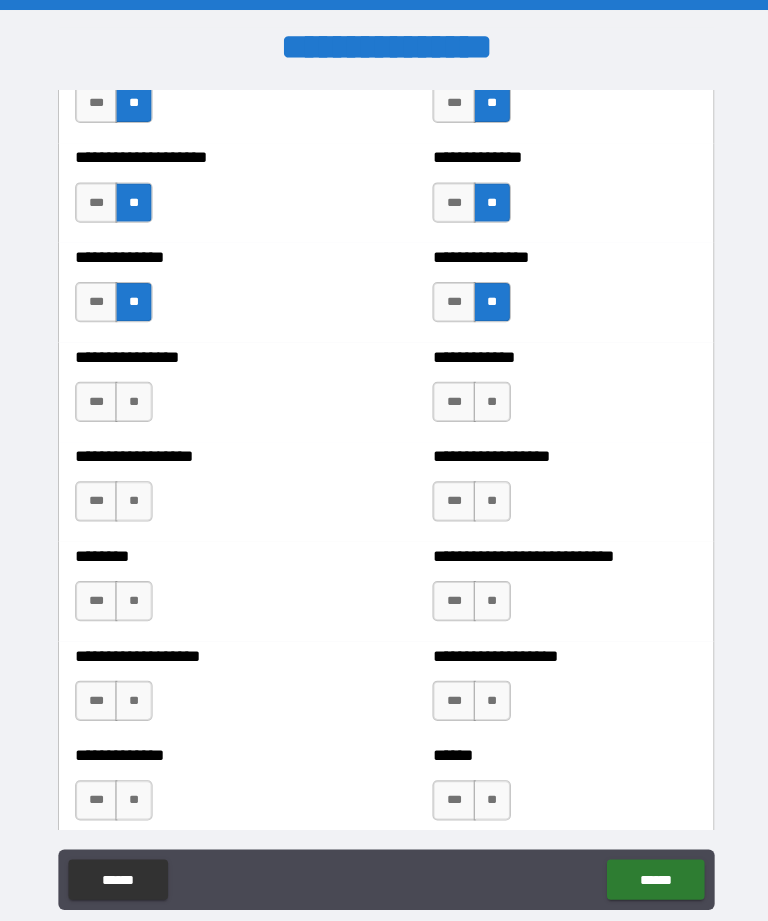 click on "**" at bounding box center (133, 399) 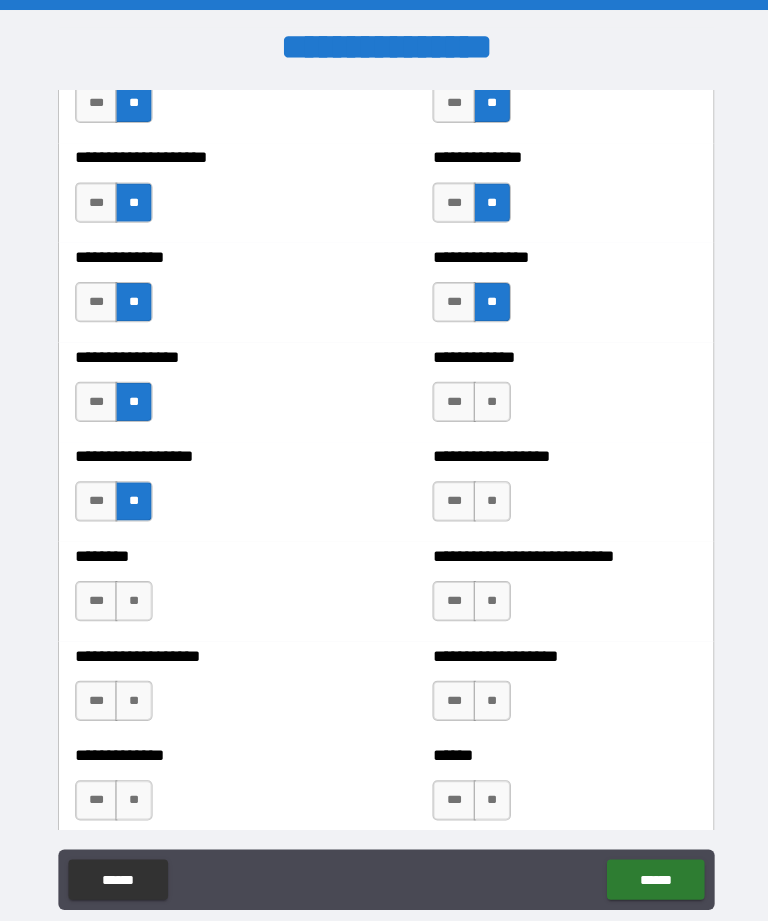 click on "**" at bounding box center (133, 597) 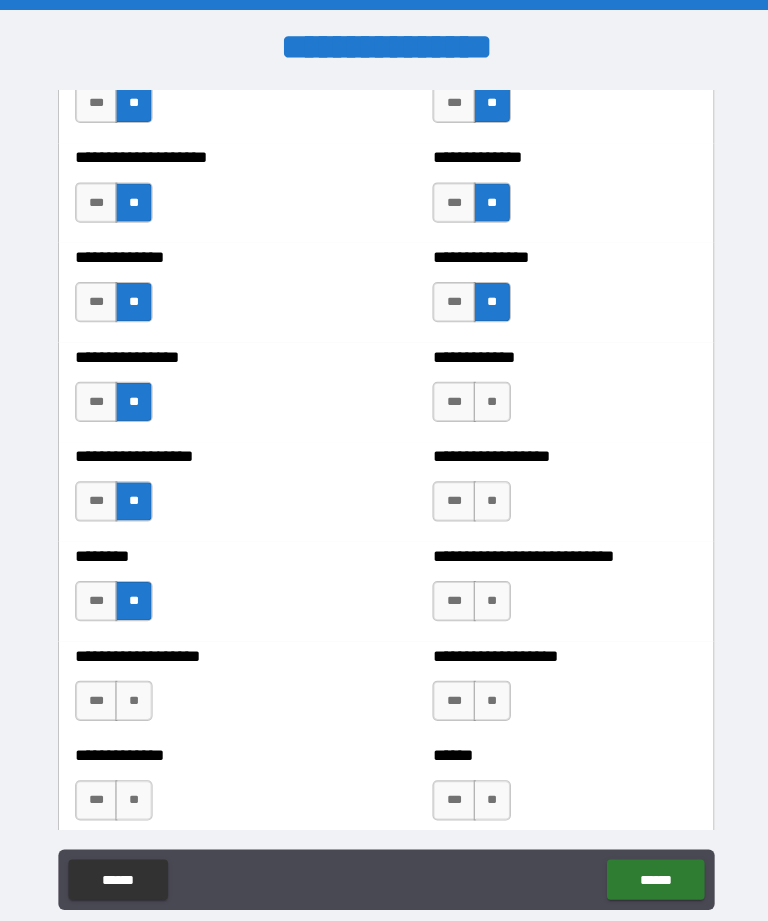 click on "**" at bounding box center [133, 696] 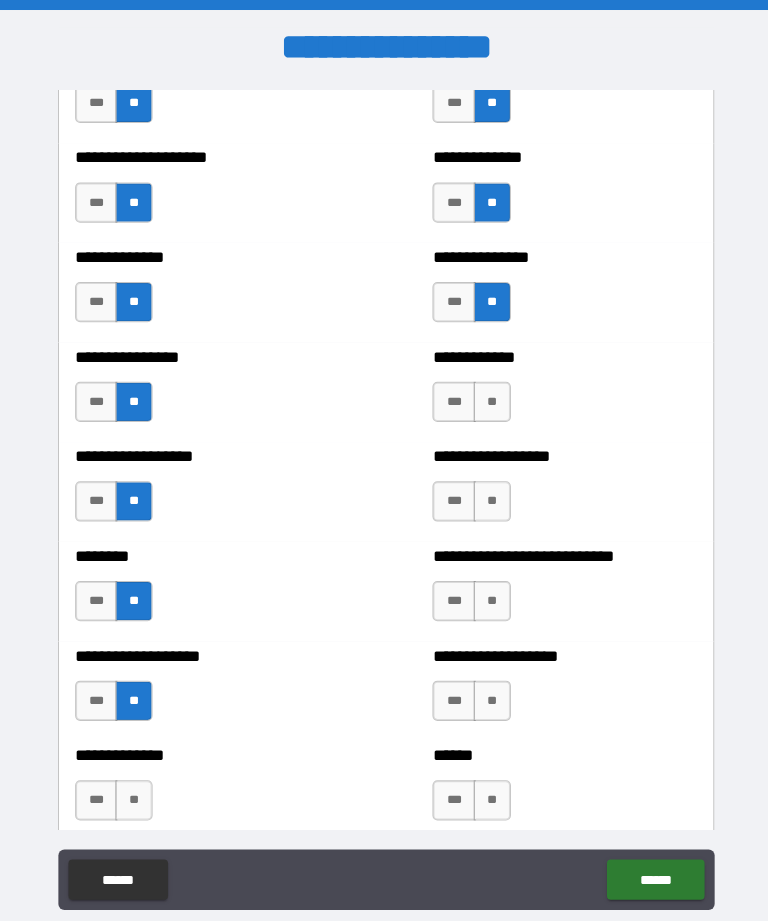 click on "**" at bounding box center (133, 795) 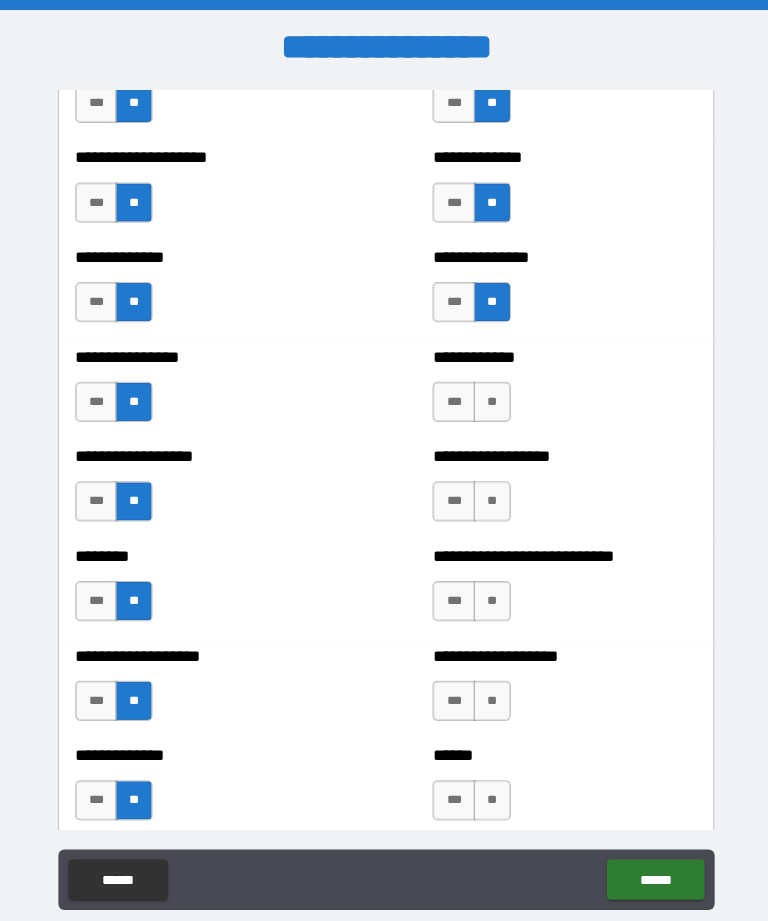 click on "**" at bounding box center [489, 399] 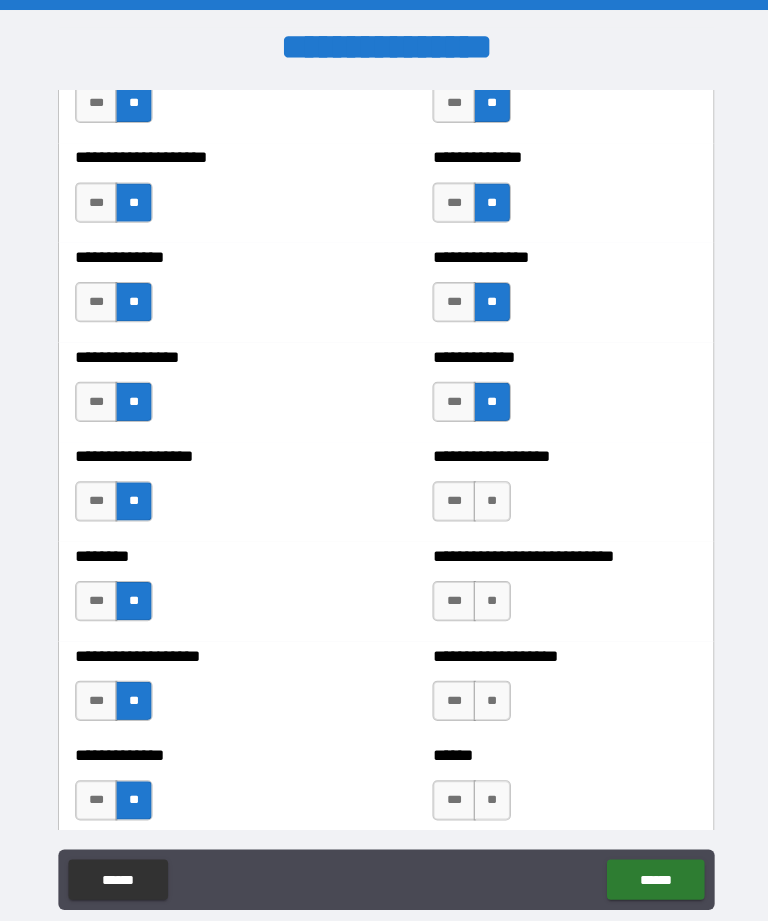 click on "**" at bounding box center [489, 498] 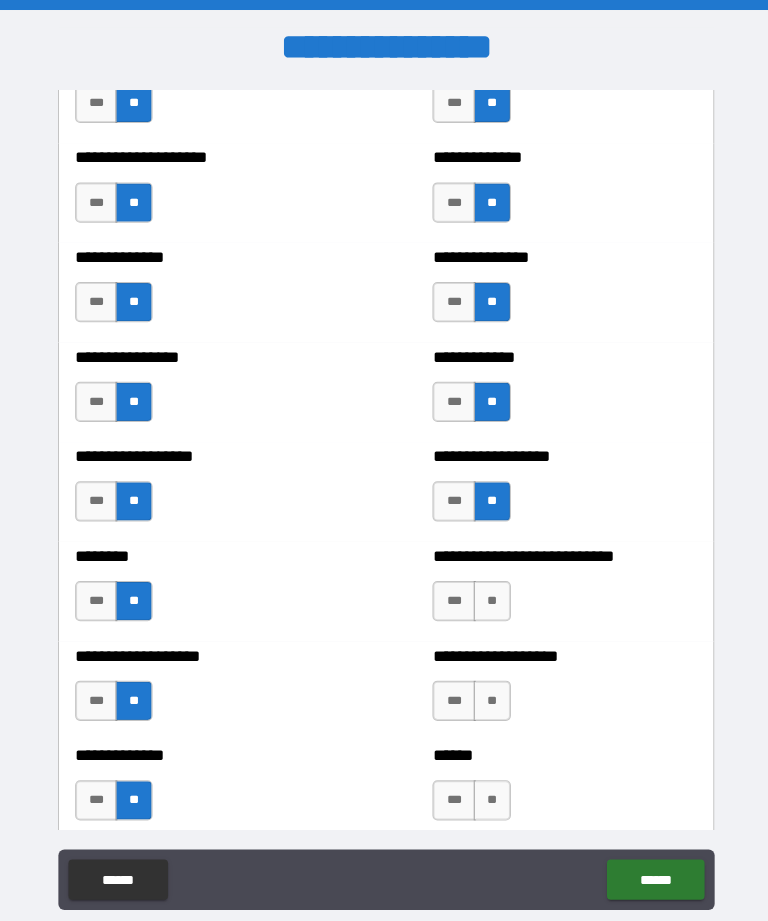 click on "**" at bounding box center [489, 597] 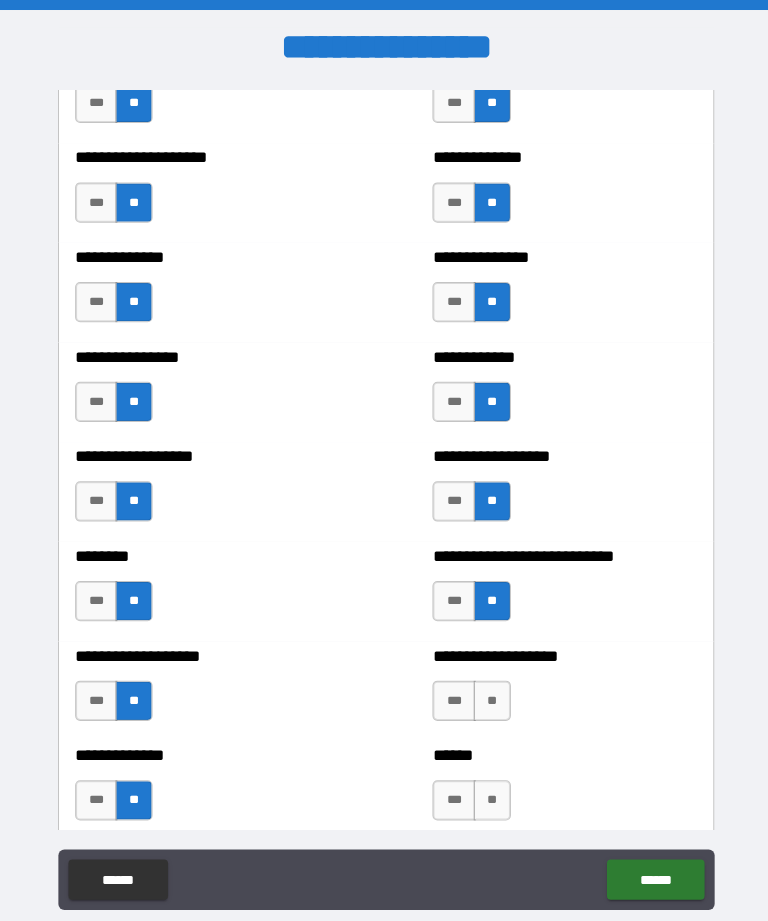 click on "**" at bounding box center (489, 696) 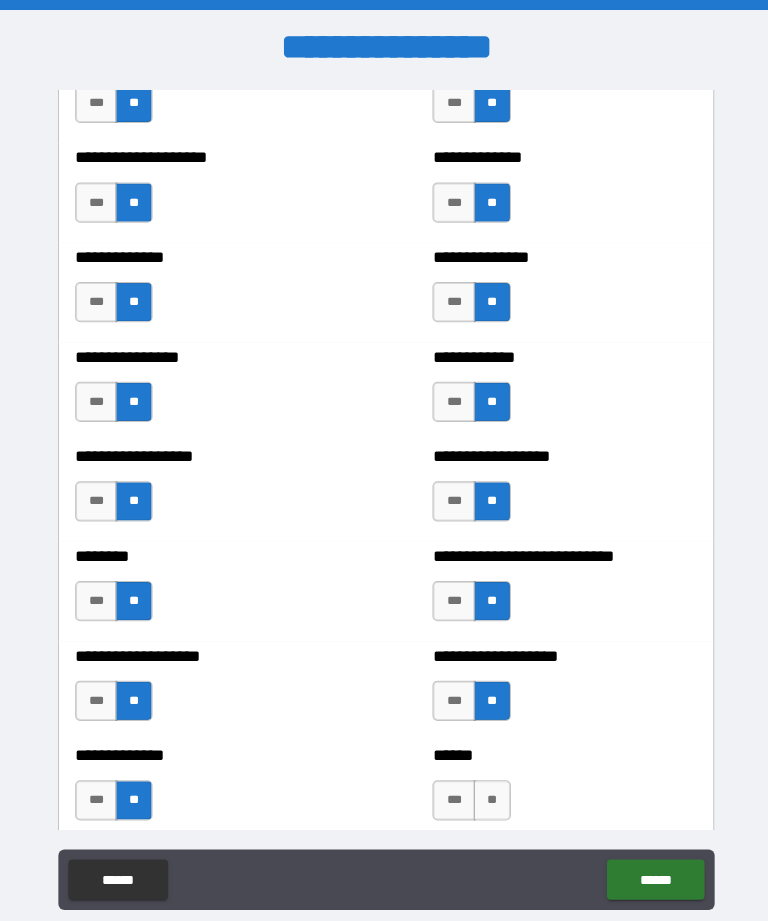 click on "**" at bounding box center [489, 795] 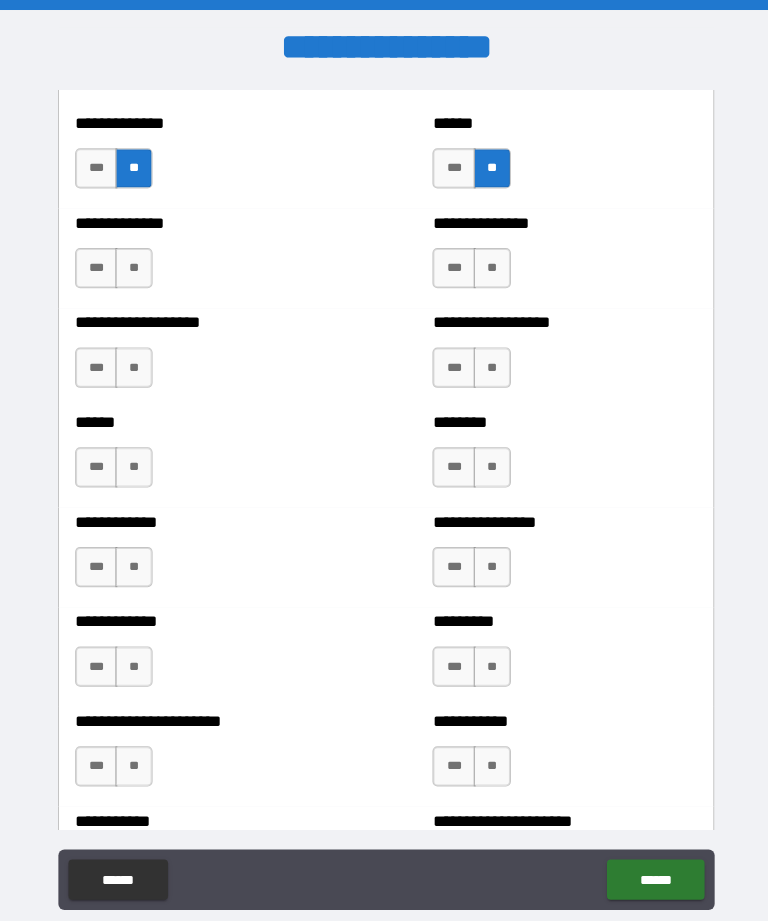 scroll, scrollTop: 4786, scrollLeft: 0, axis: vertical 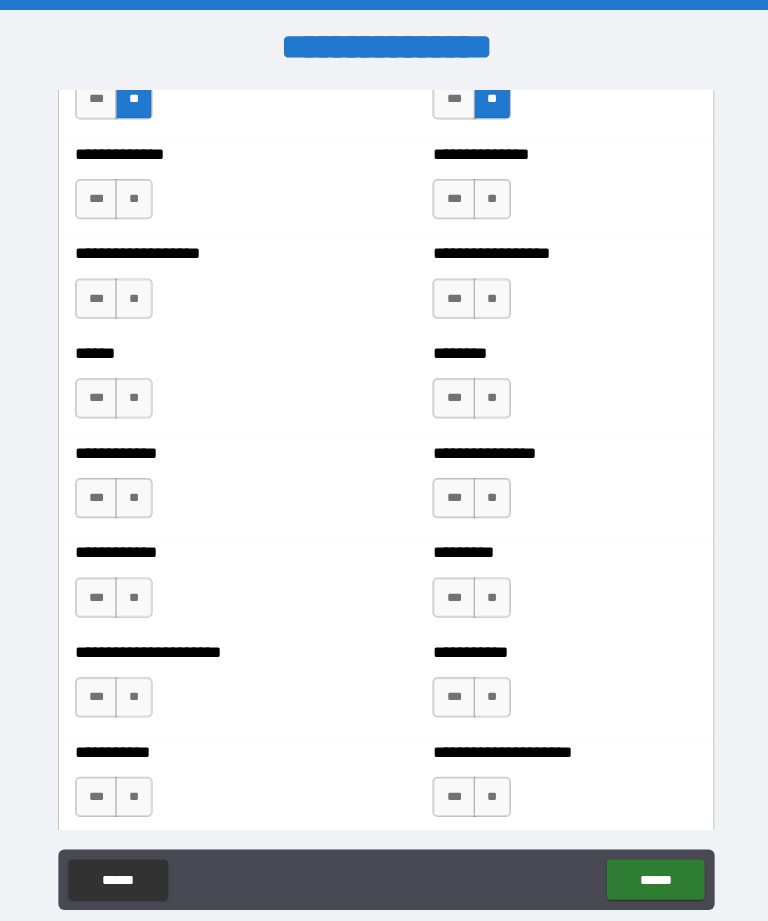 click on "**" at bounding box center (133, 198) 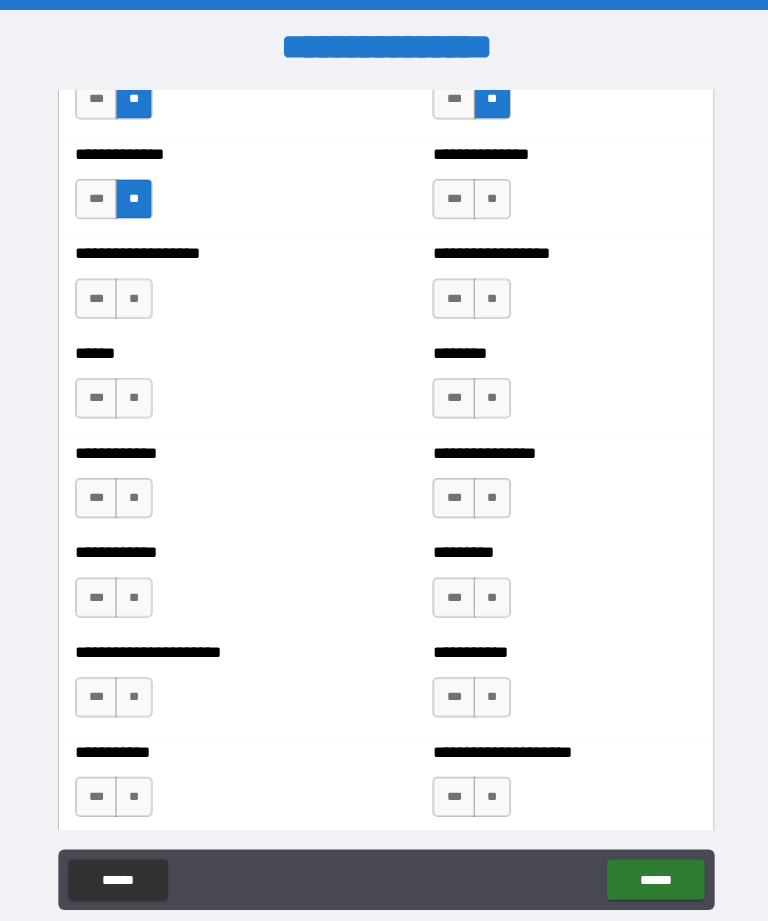 click on "**" at bounding box center [133, 297] 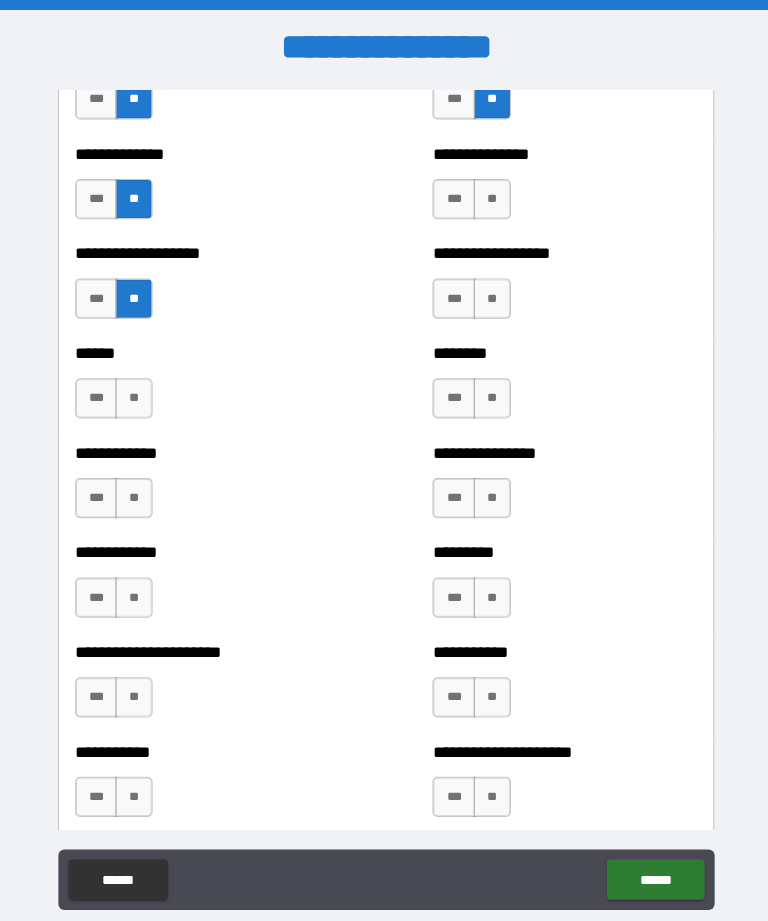 click on "**" at bounding box center [133, 396] 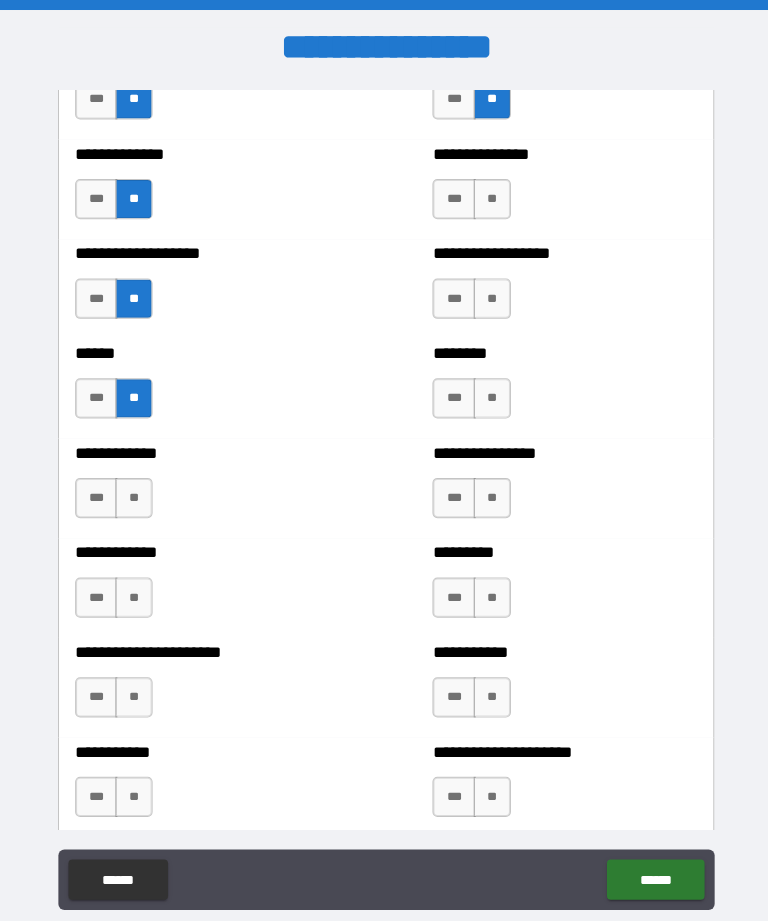 click on "**" at bounding box center [133, 495] 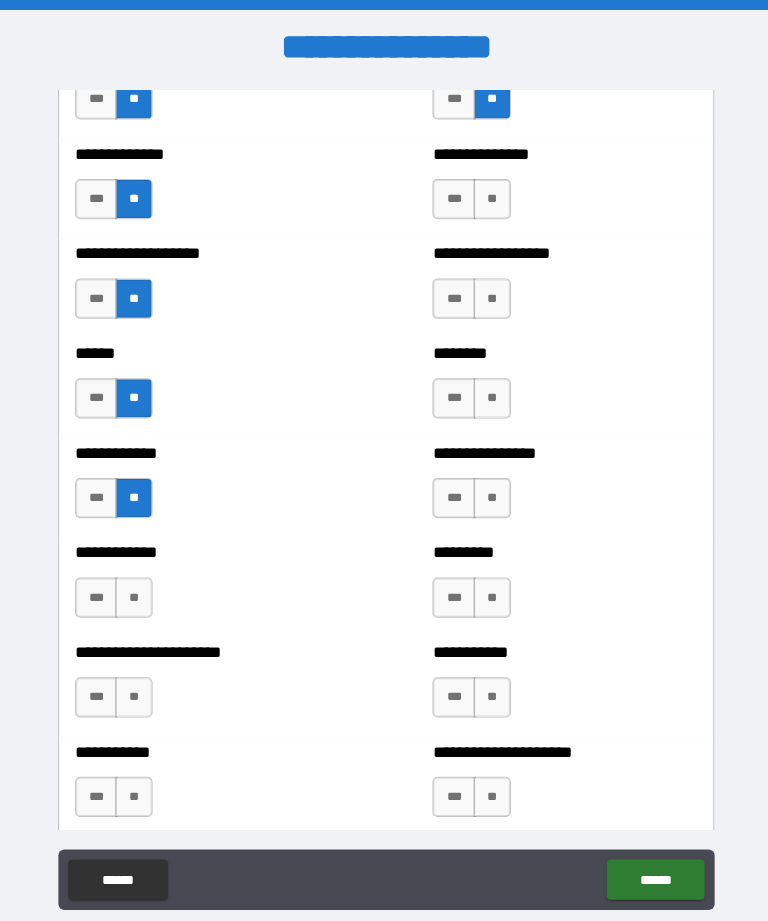 click on "**" at bounding box center [133, 594] 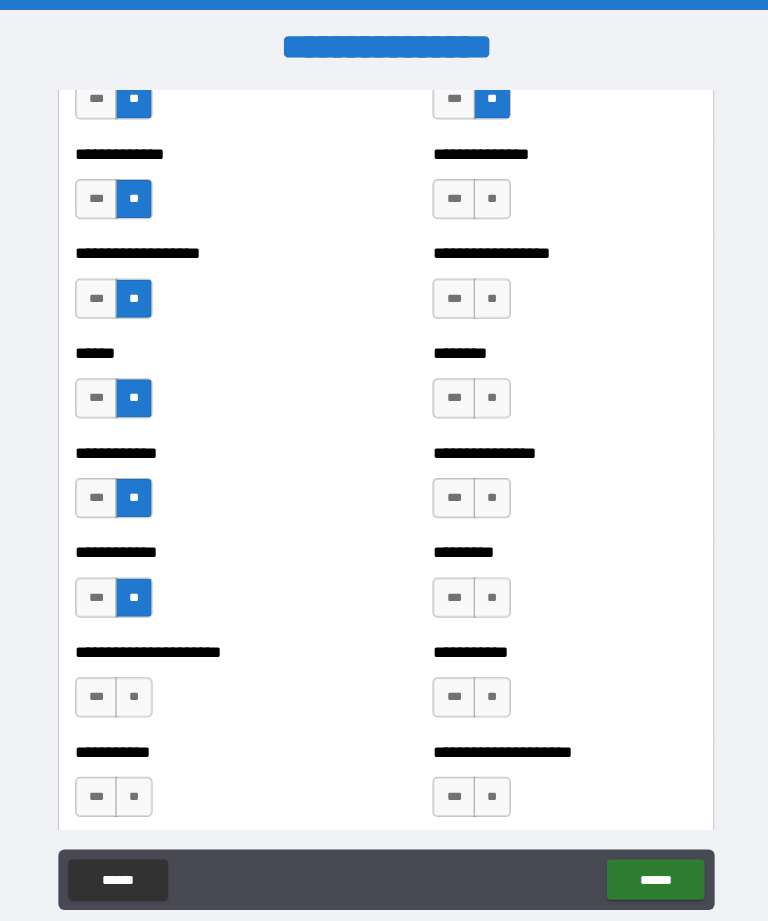 click on "**" at bounding box center [133, 693] 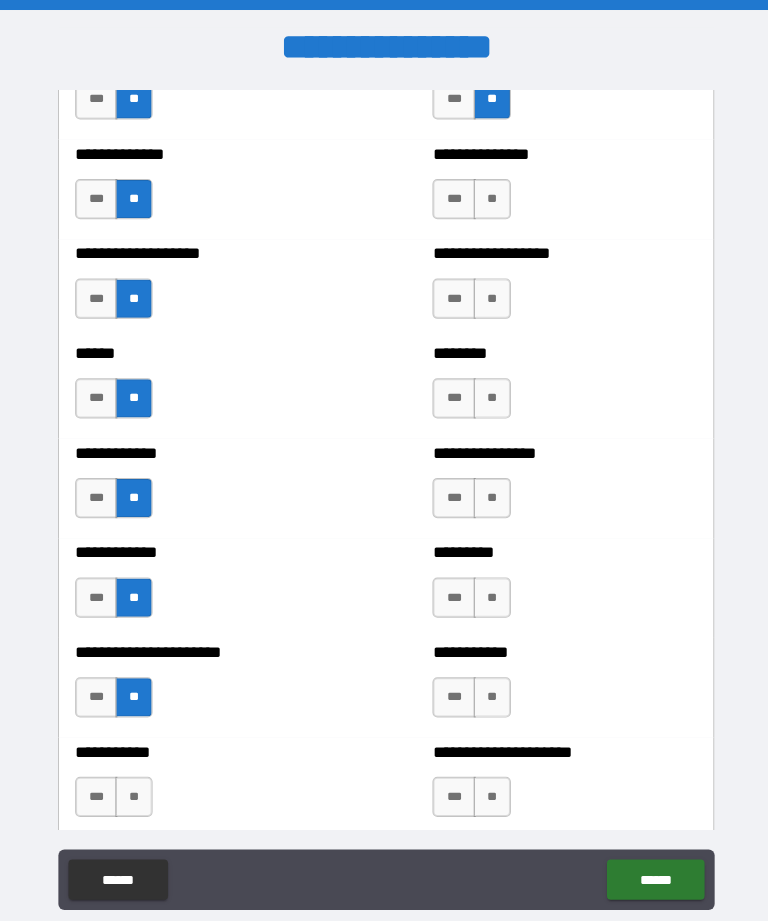 click on "**" at bounding box center (133, 792) 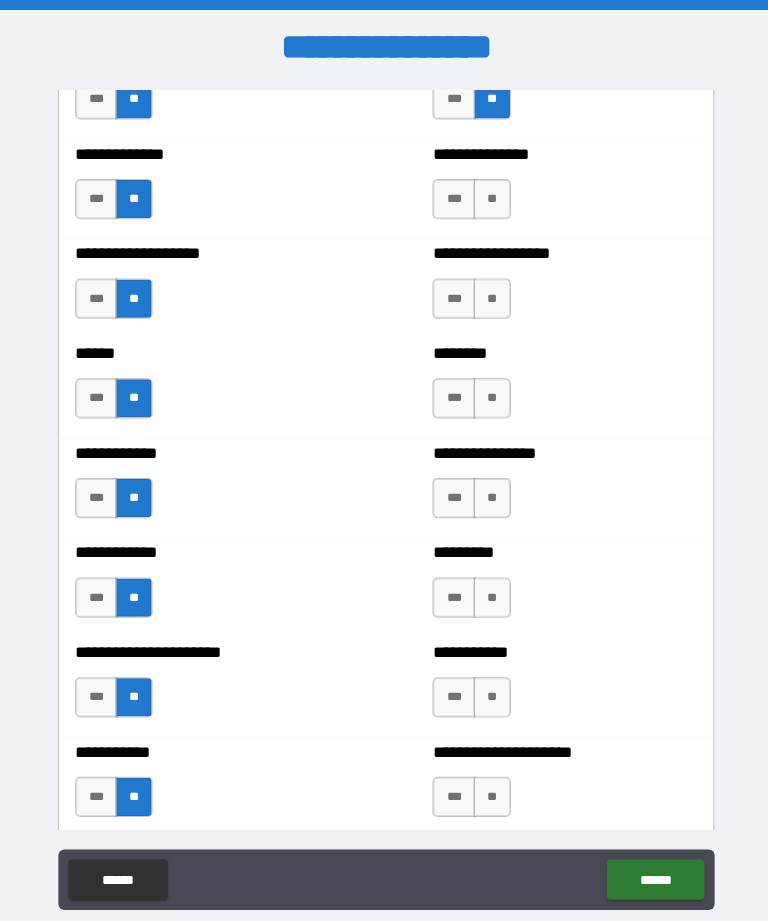 click on "**" at bounding box center (489, 792) 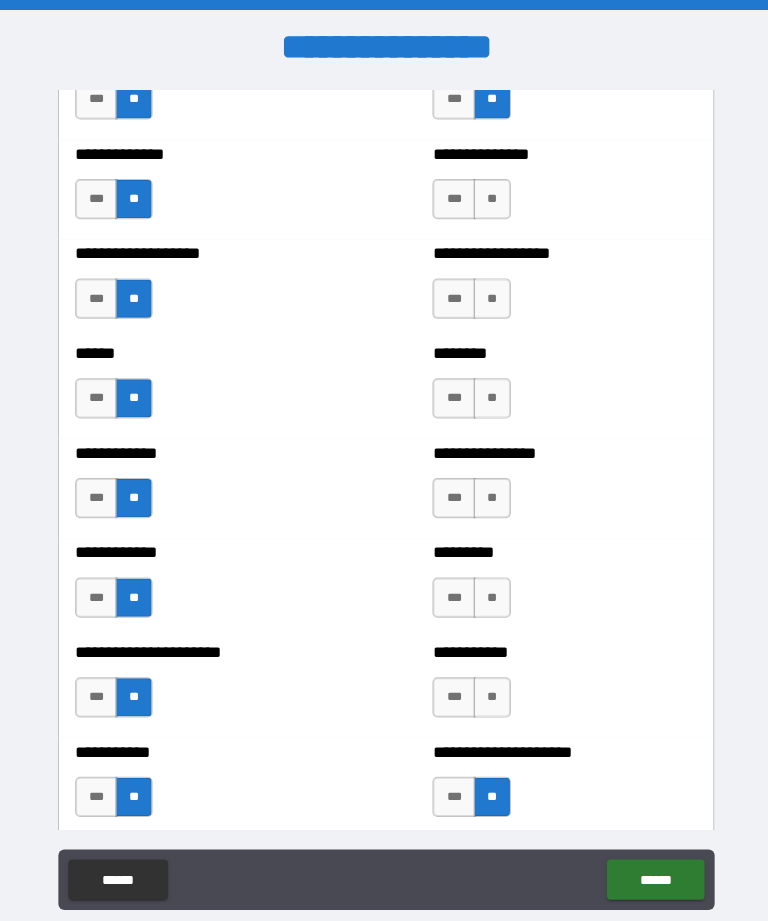 click on "**" at bounding box center [489, 693] 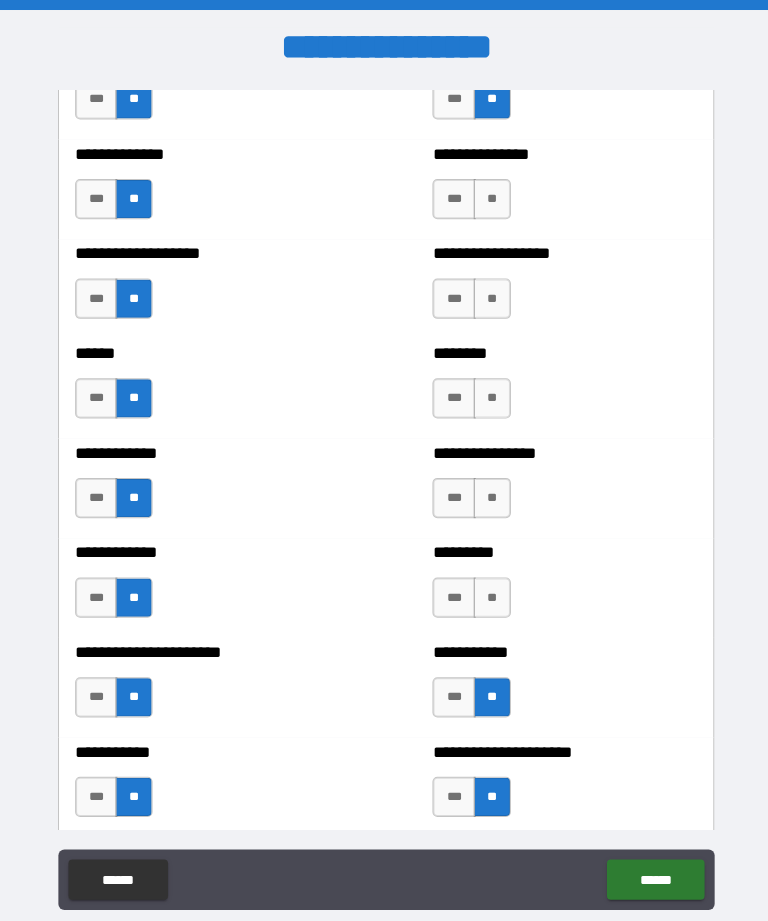 click on "**" at bounding box center (489, 594) 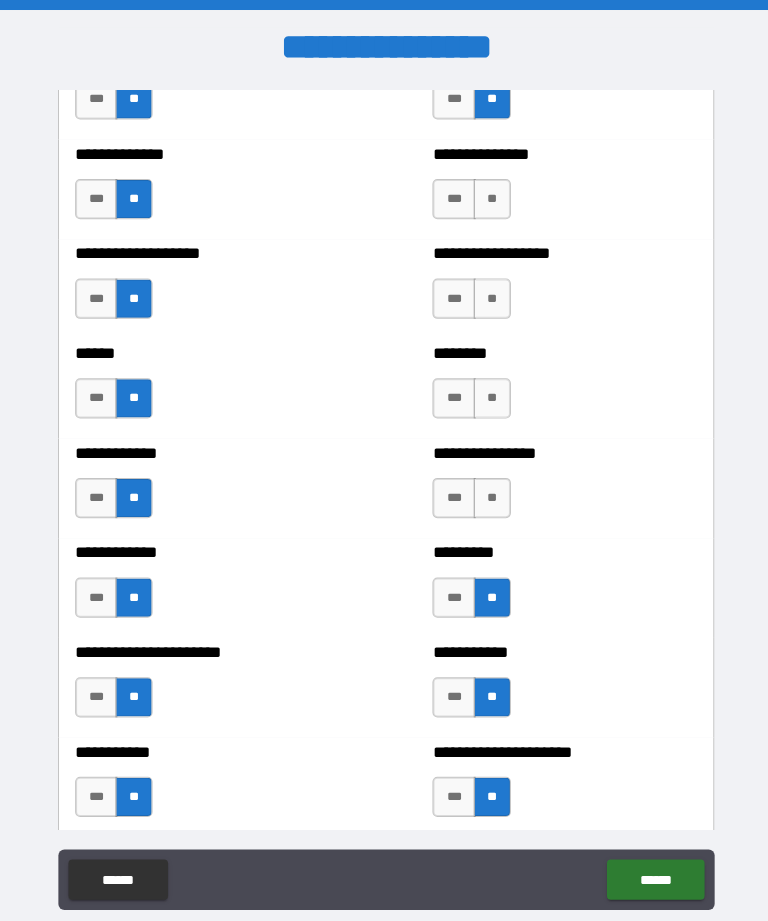 click on "**" at bounding box center [489, 495] 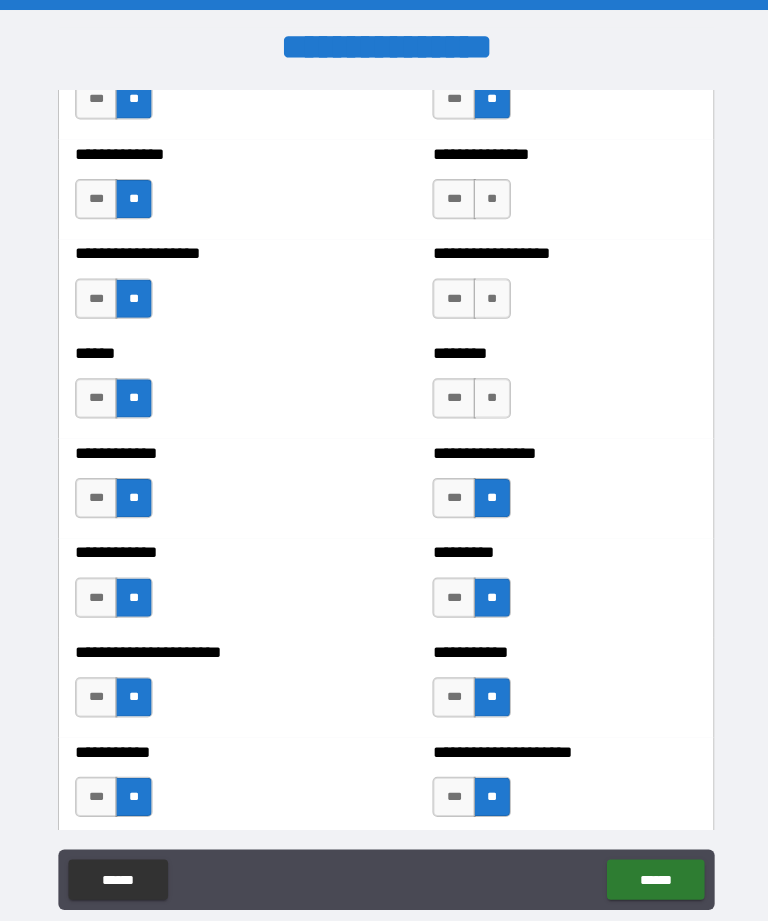 click on "**" at bounding box center (489, 396) 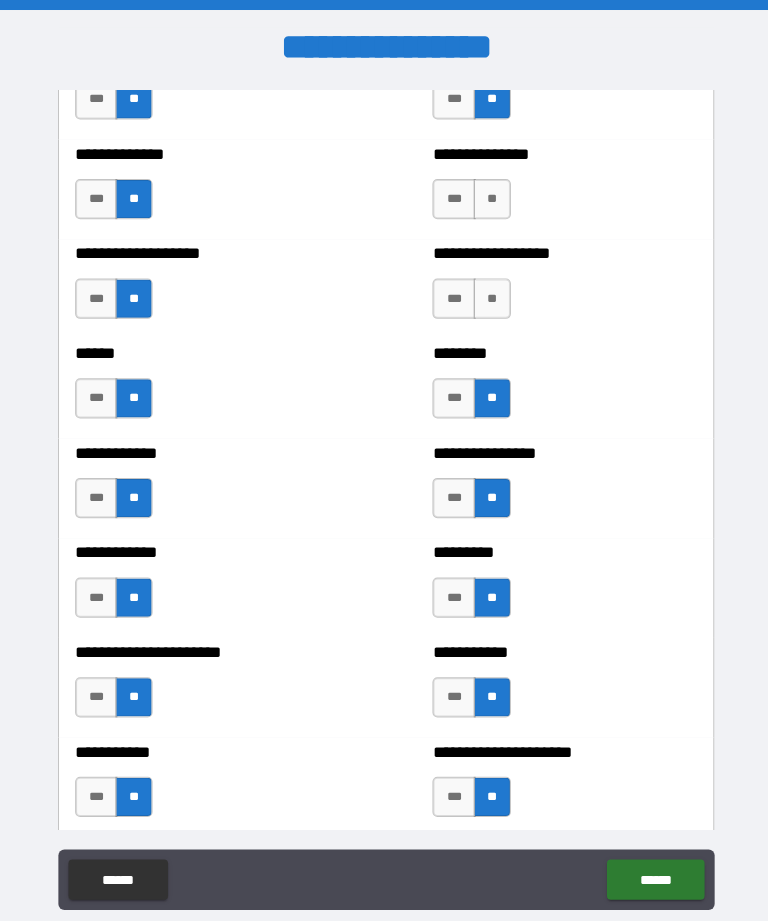 click on "**" at bounding box center [489, 297] 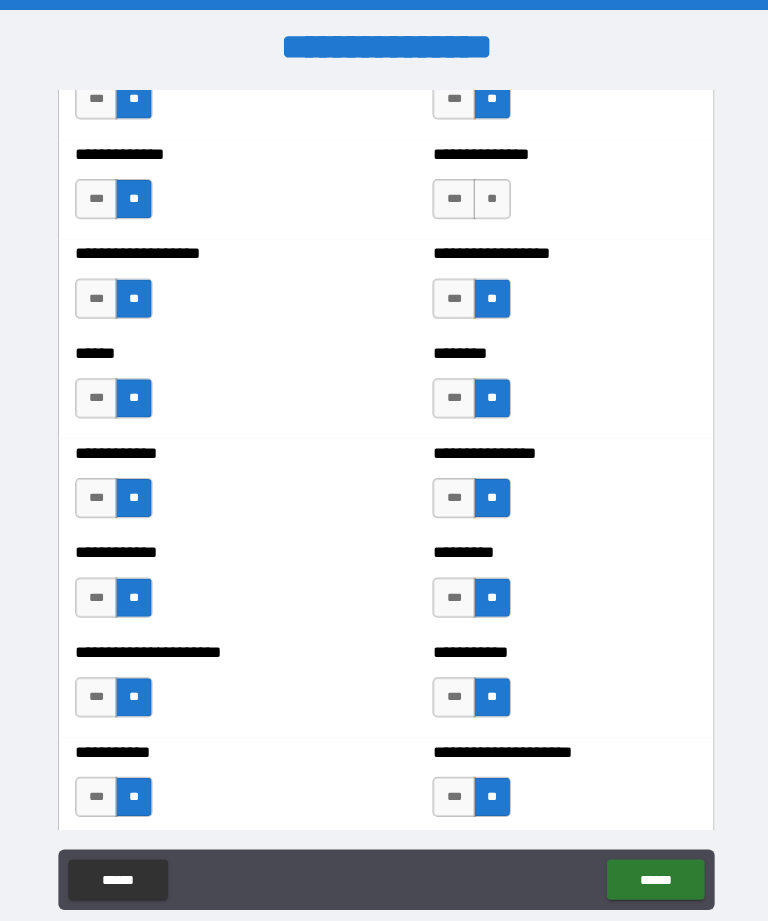 click on "**" at bounding box center [489, 198] 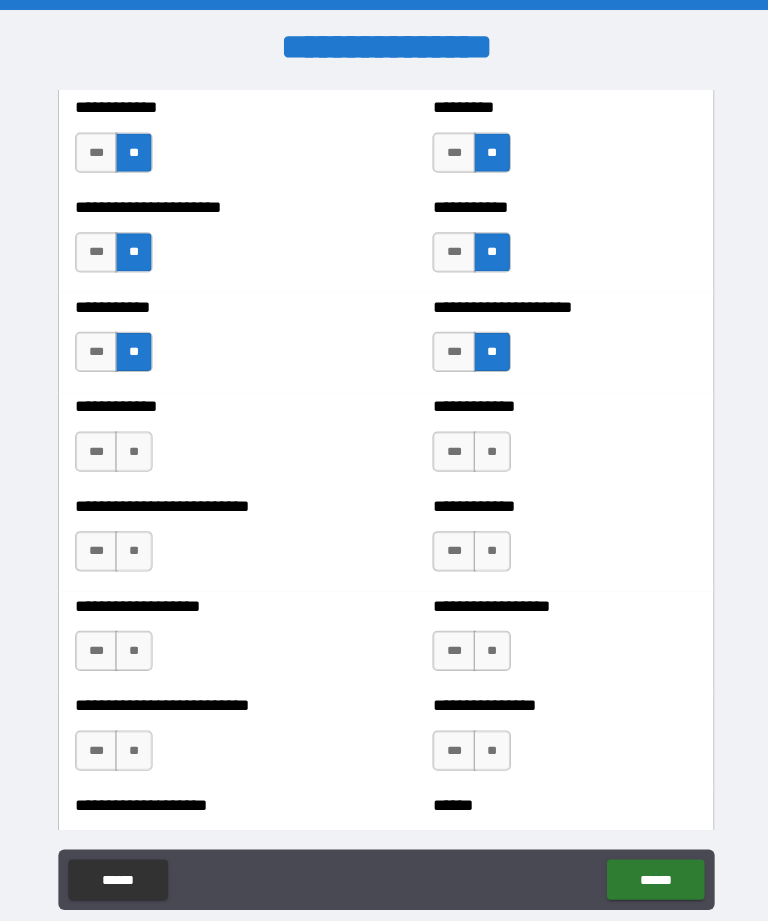 scroll, scrollTop: 5280, scrollLeft: 0, axis: vertical 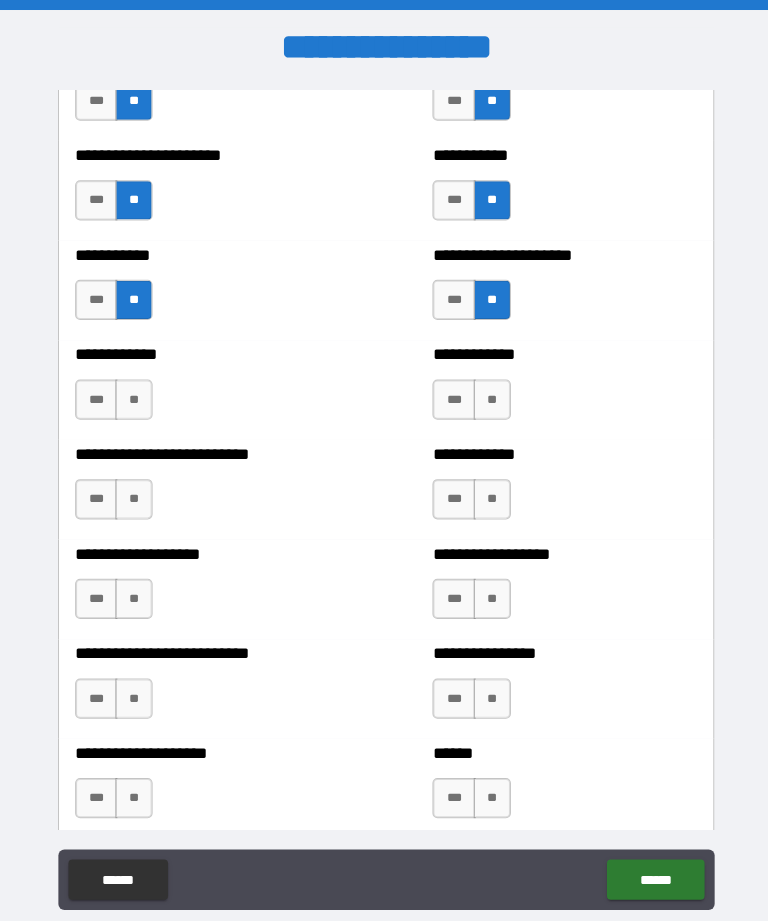 click on "**" at bounding box center (133, 397) 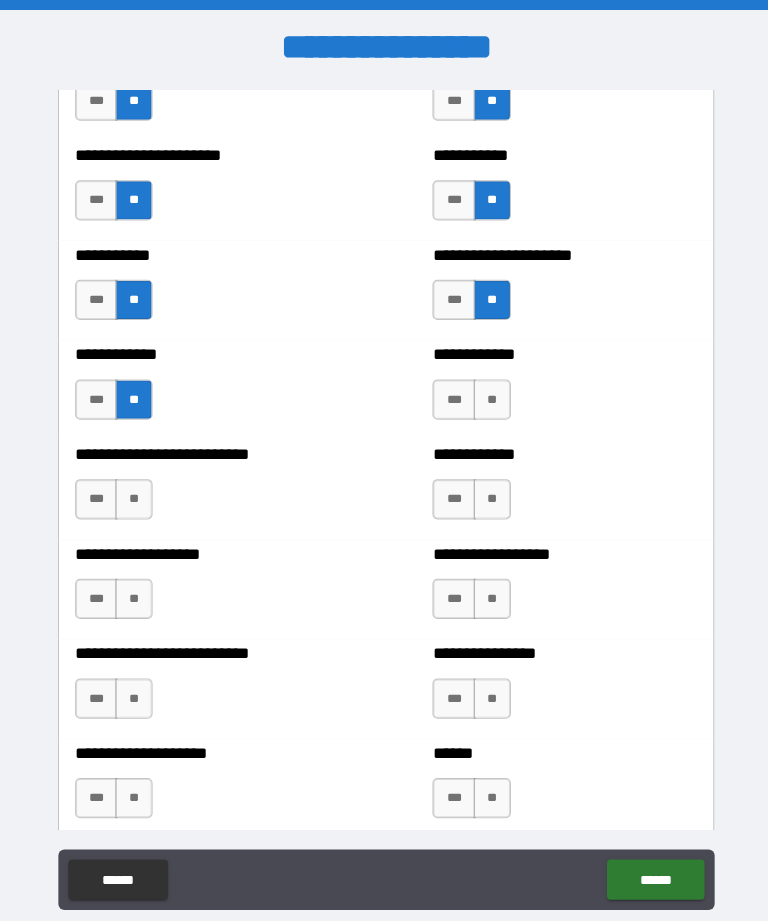 click on "**" at bounding box center [133, 496] 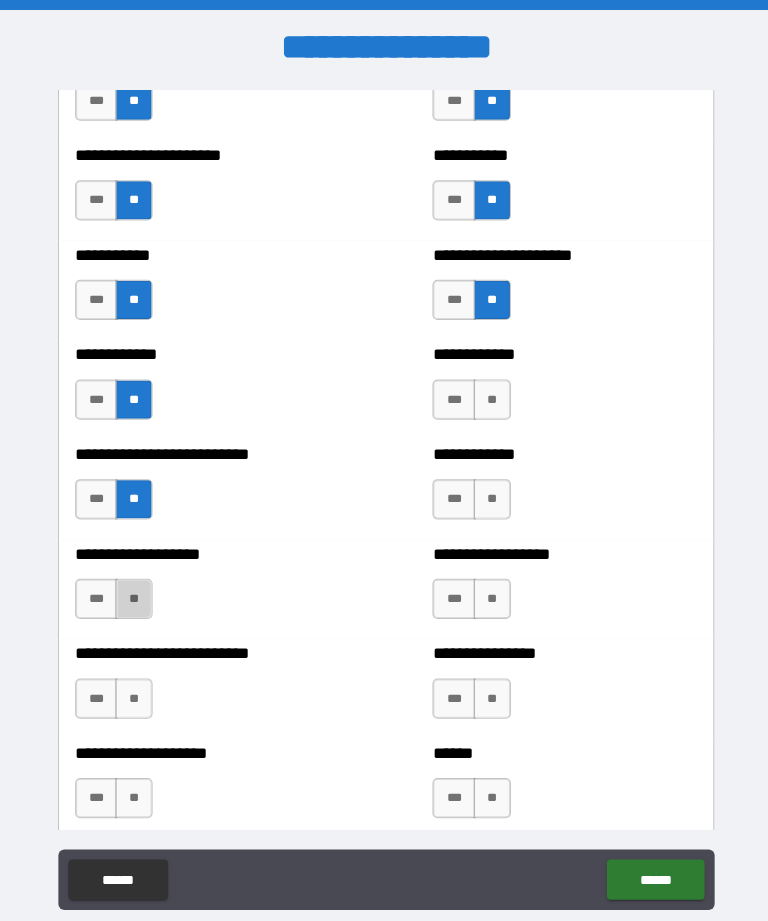 click on "**" at bounding box center [133, 595] 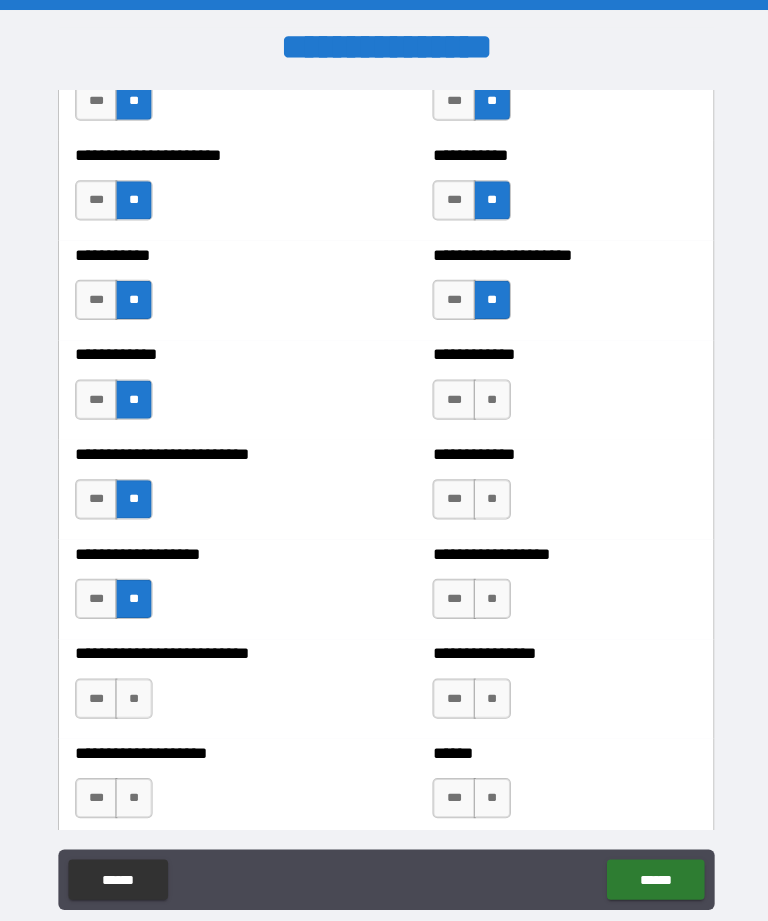 scroll, scrollTop: 5490, scrollLeft: 0, axis: vertical 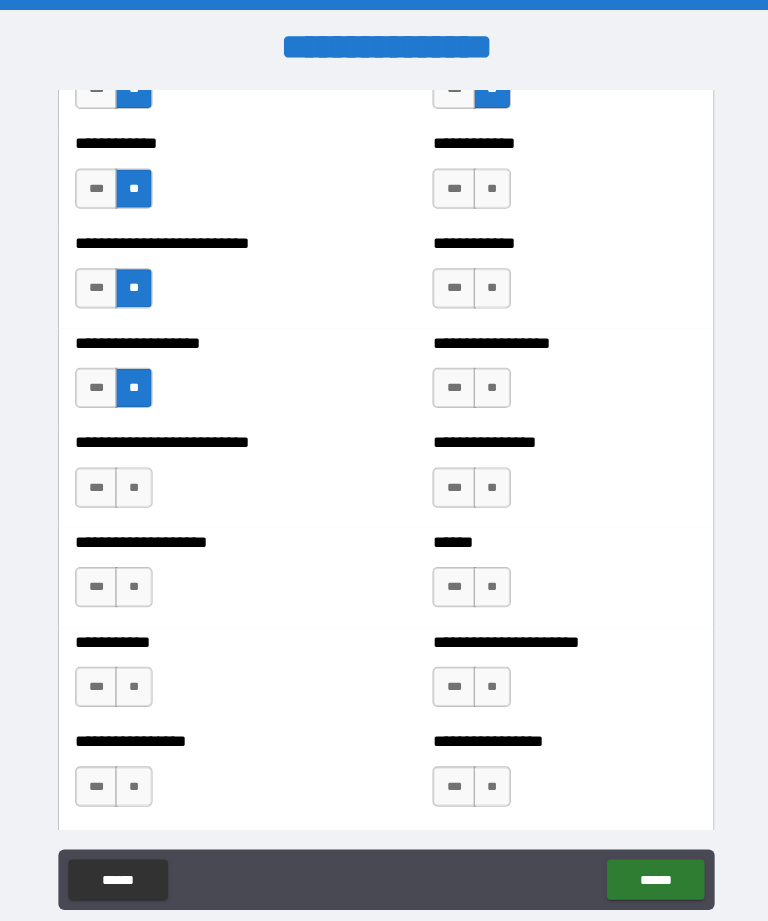 click on "**" at bounding box center [133, 484] 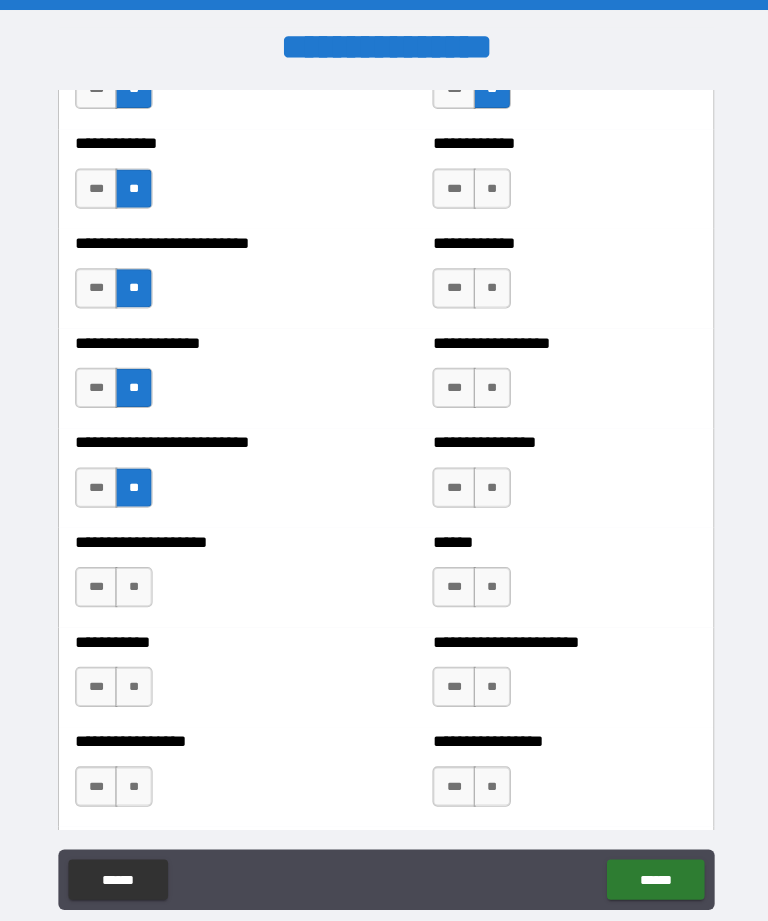 click on "**" at bounding box center [133, 583] 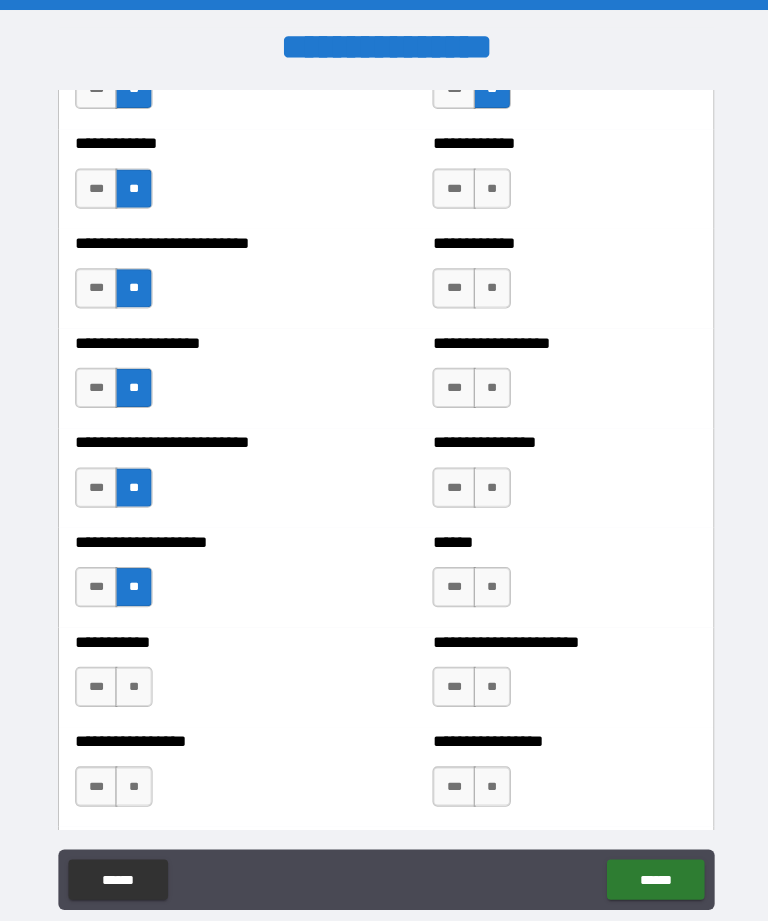click on "**" at bounding box center [133, 682] 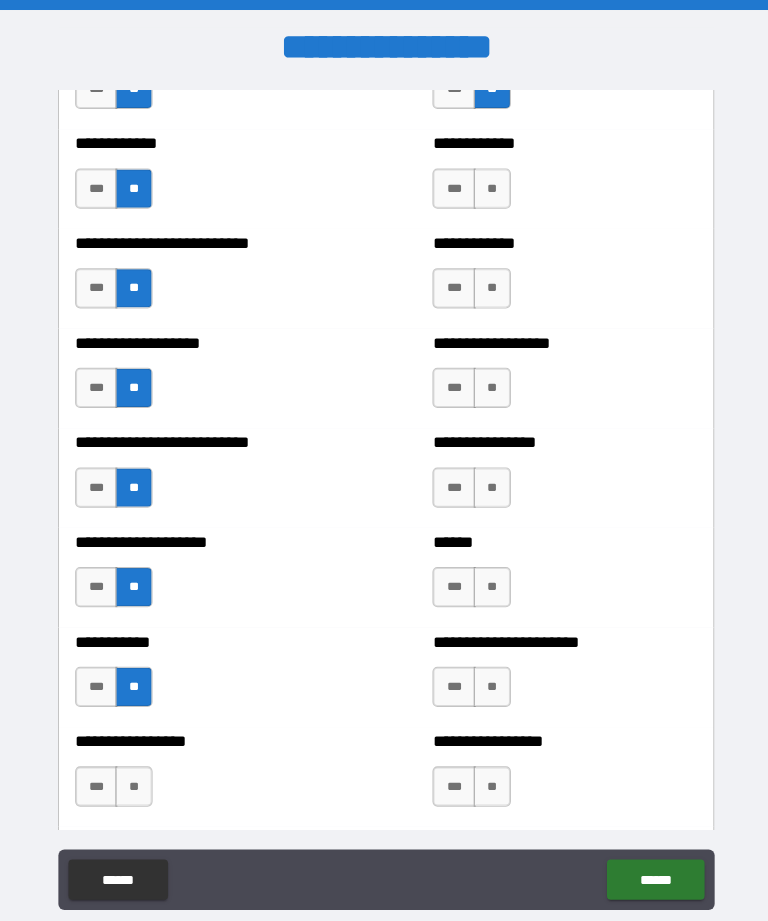 click on "**" at bounding box center [133, 781] 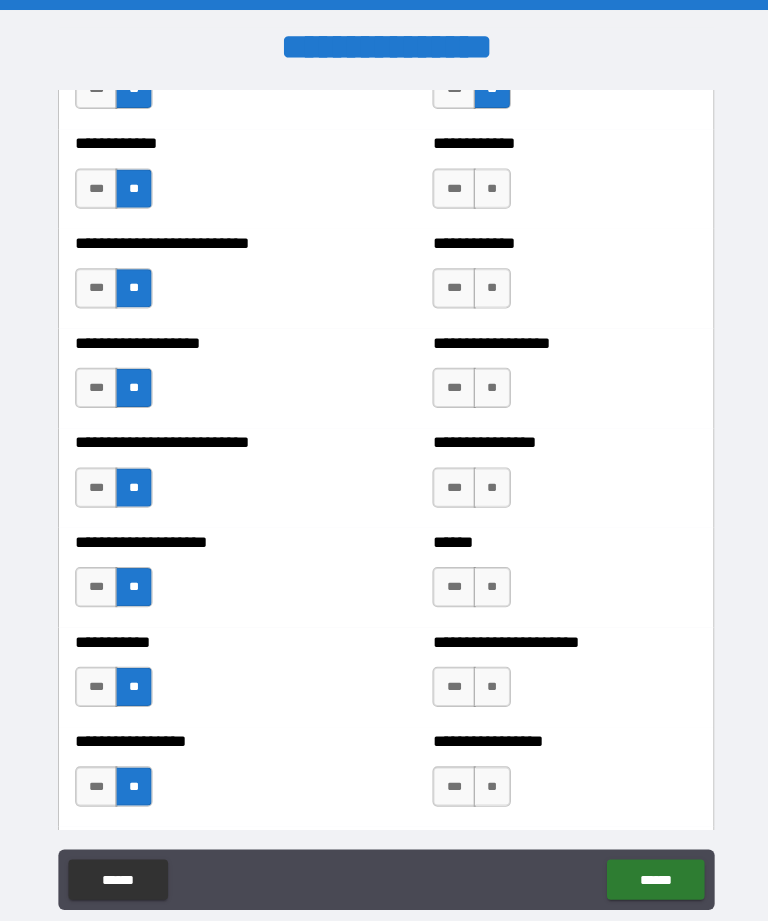 click on "**" at bounding box center (489, 286) 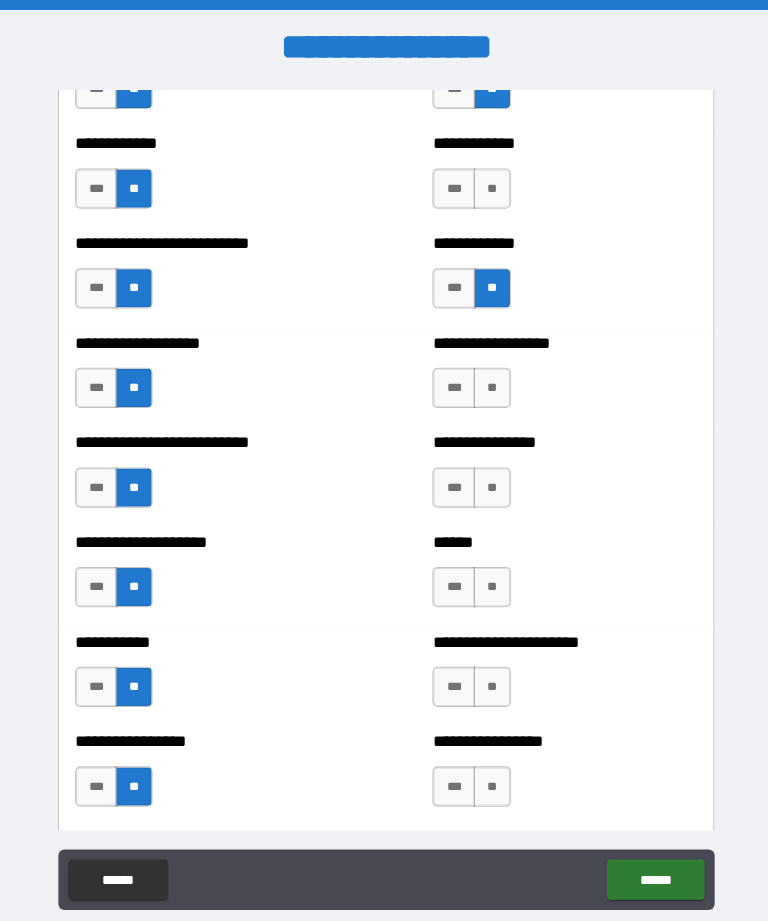 click on "**" at bounding box center (489, 187) 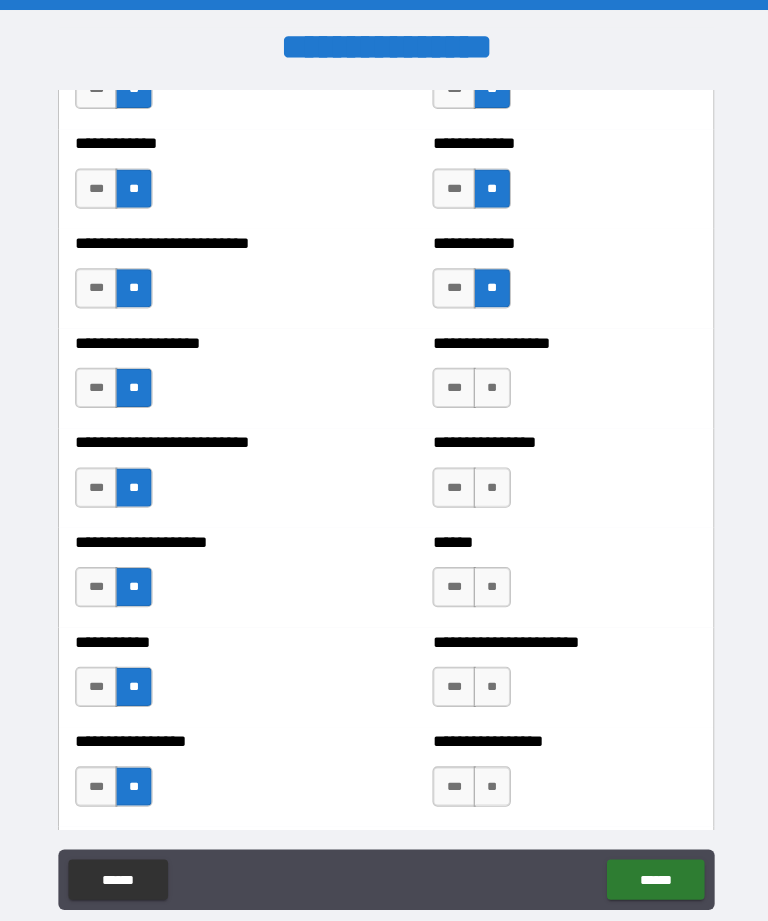 click on "**" at bounding box center (489, 385) 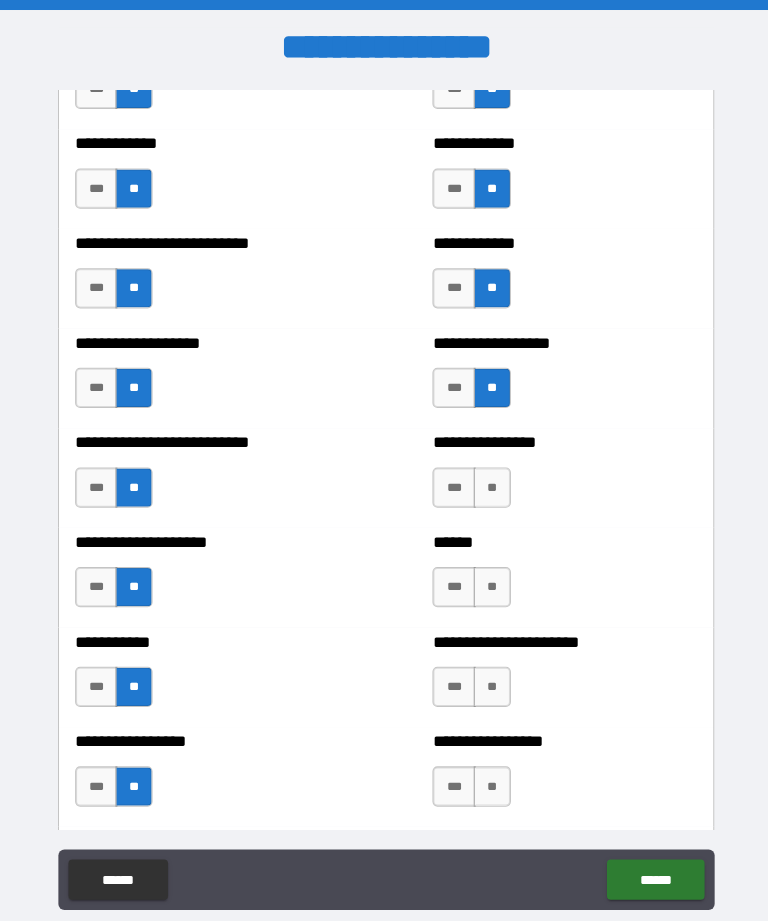 click on "**" at bounding box center [489, 484] 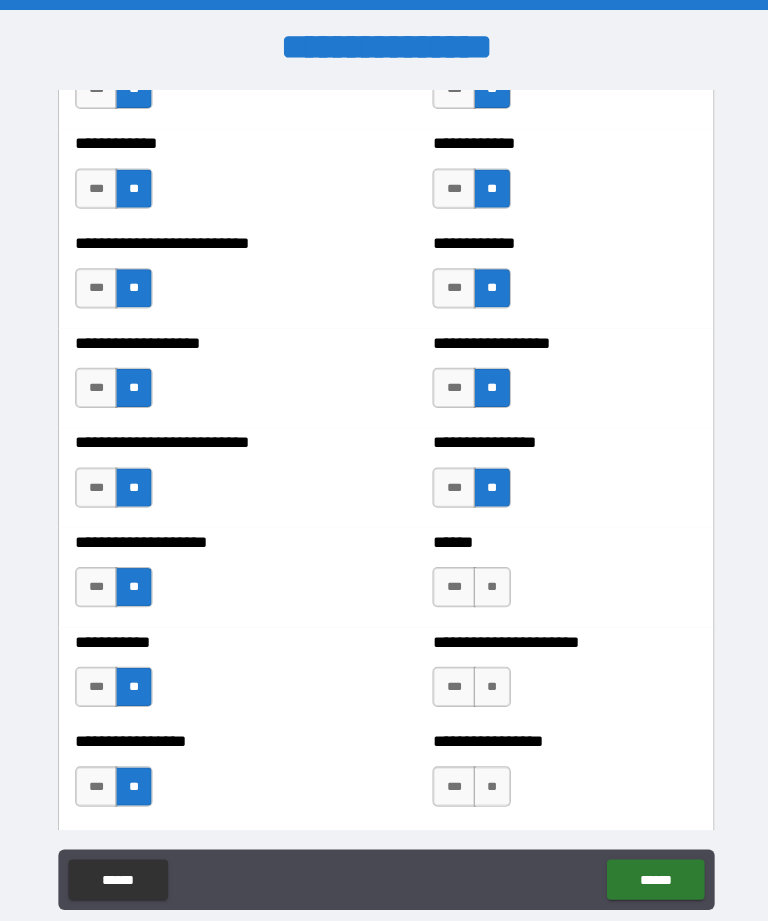 click on "**" at bounding box center [489, 583] 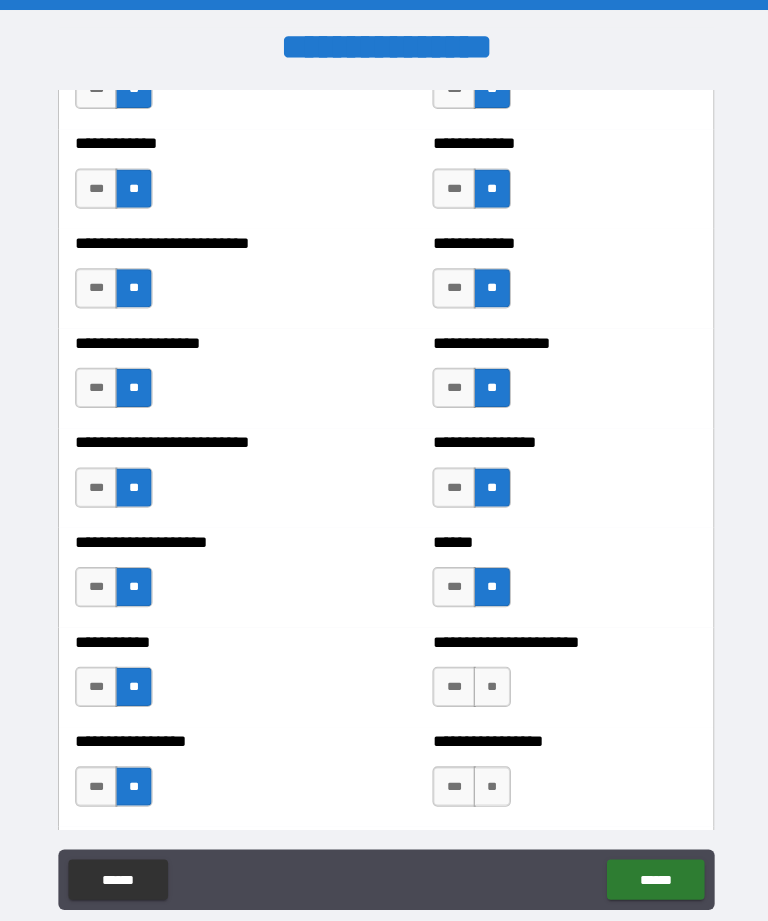click on "**" at bounding box center [489, 682] 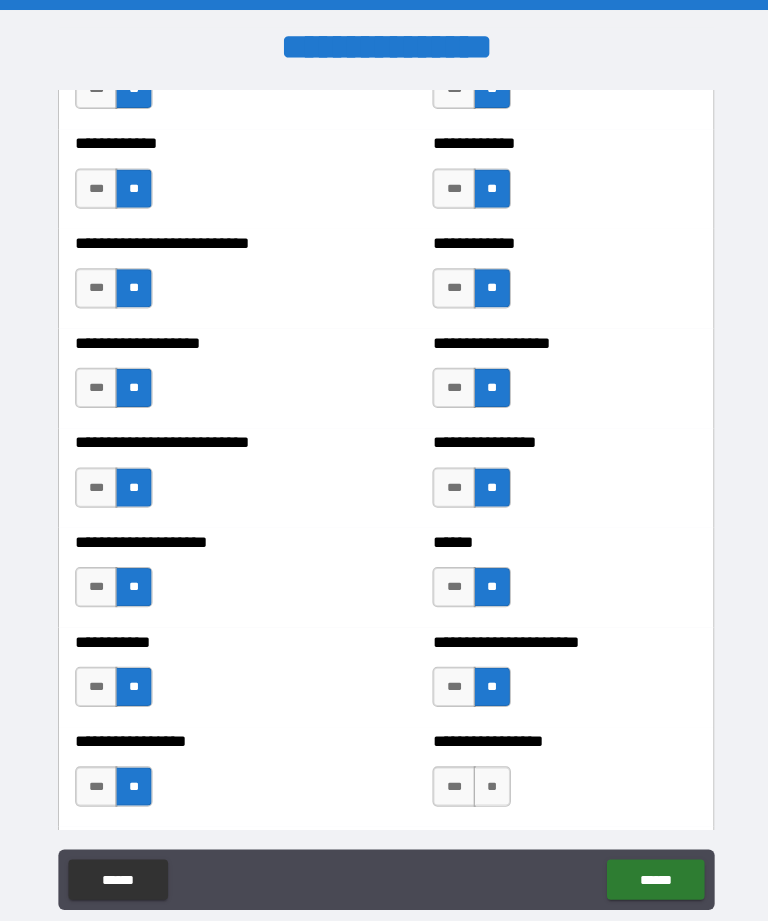 click on "**" at bounding box center [489, 781] 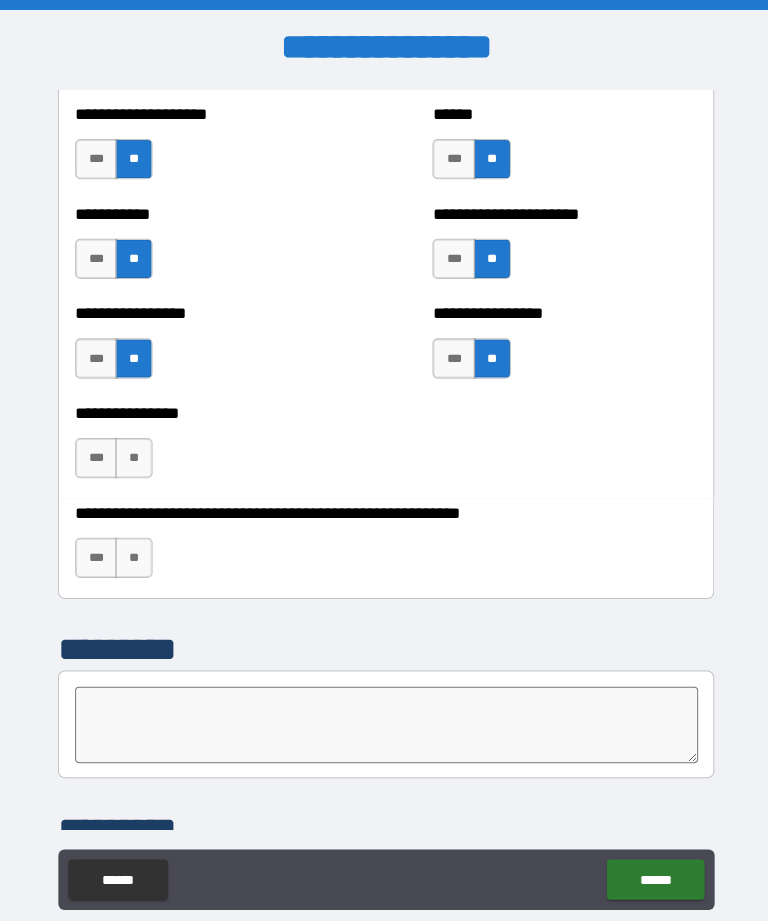 scroll, scrollTop: 5928, scrollLeft: 0, axis: vertical 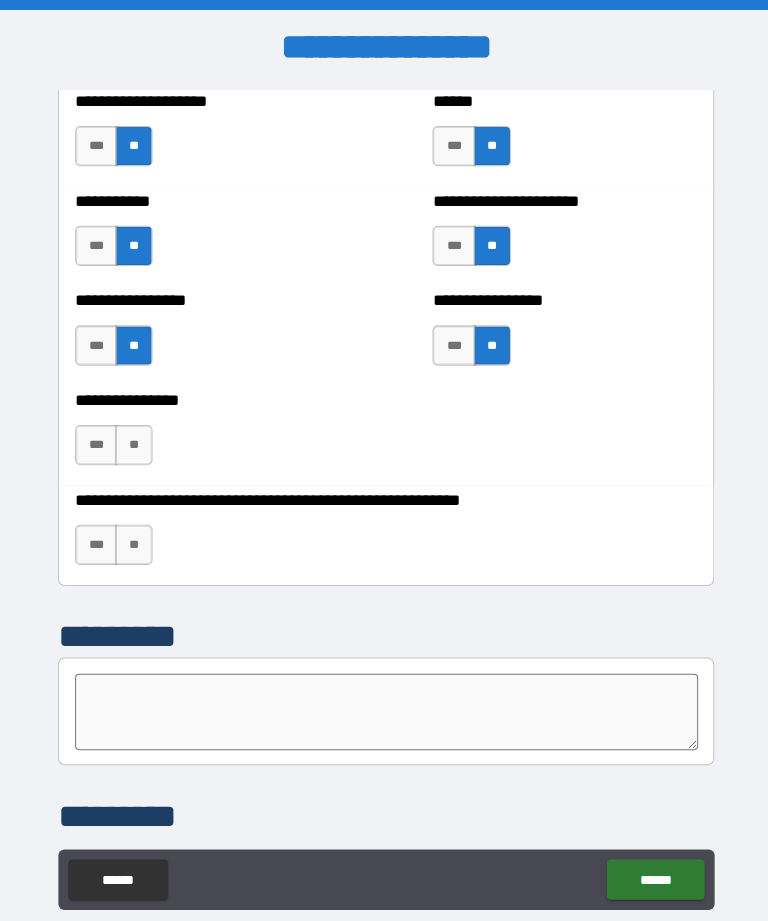 click on "**" at bounding box center [133, 442] 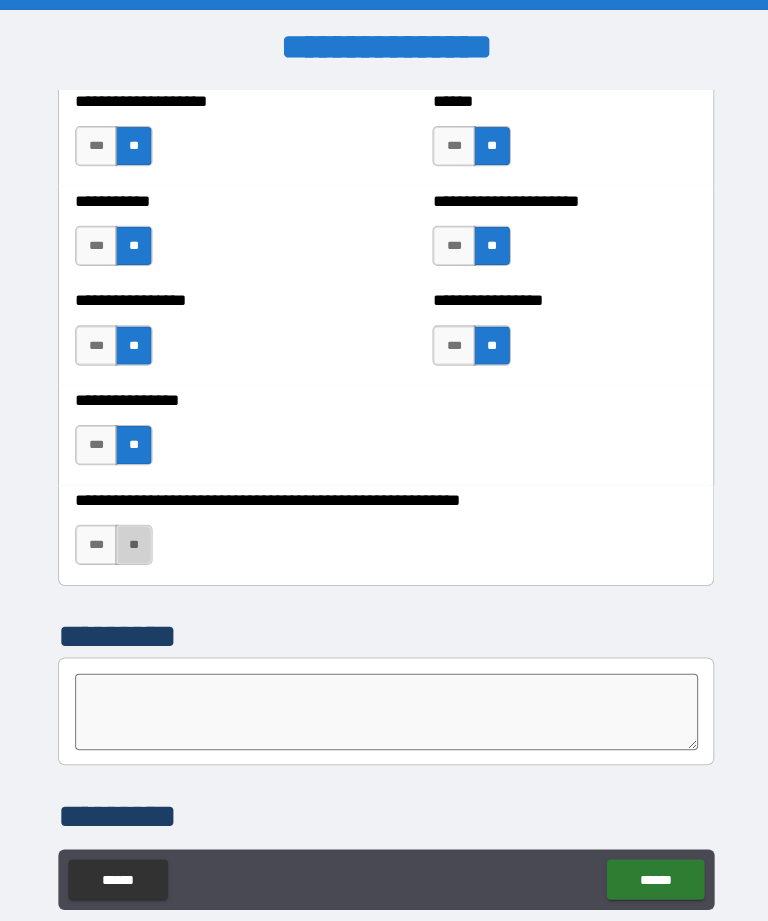 click on "**" at bounding box center (133, 541) 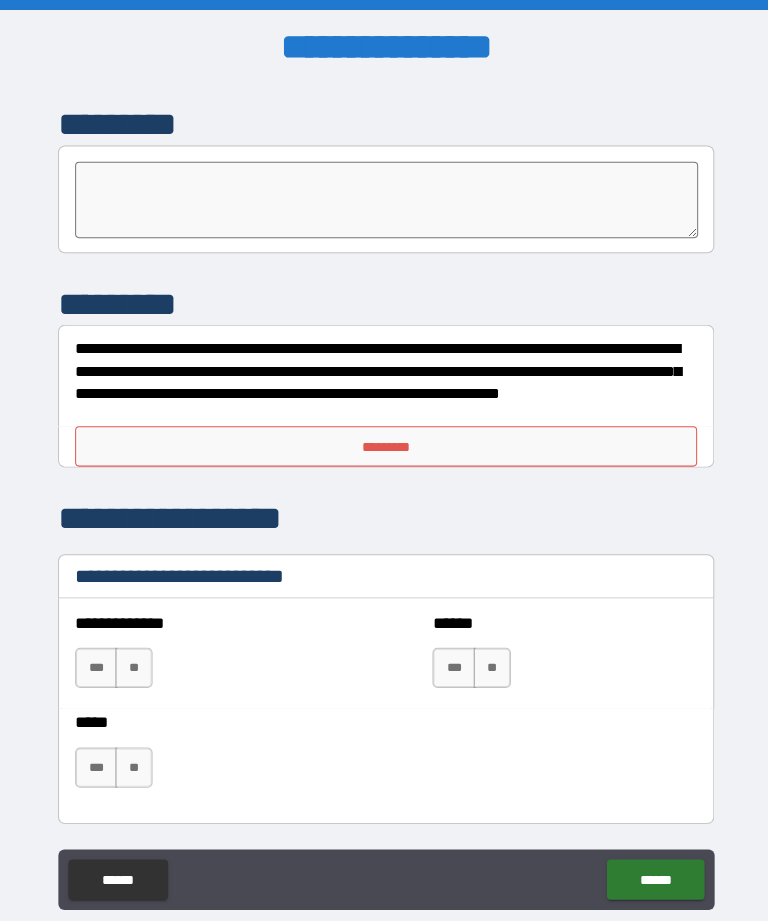 scroll, scrollTop: 6436, scrollLeft: 0, axis: vertical 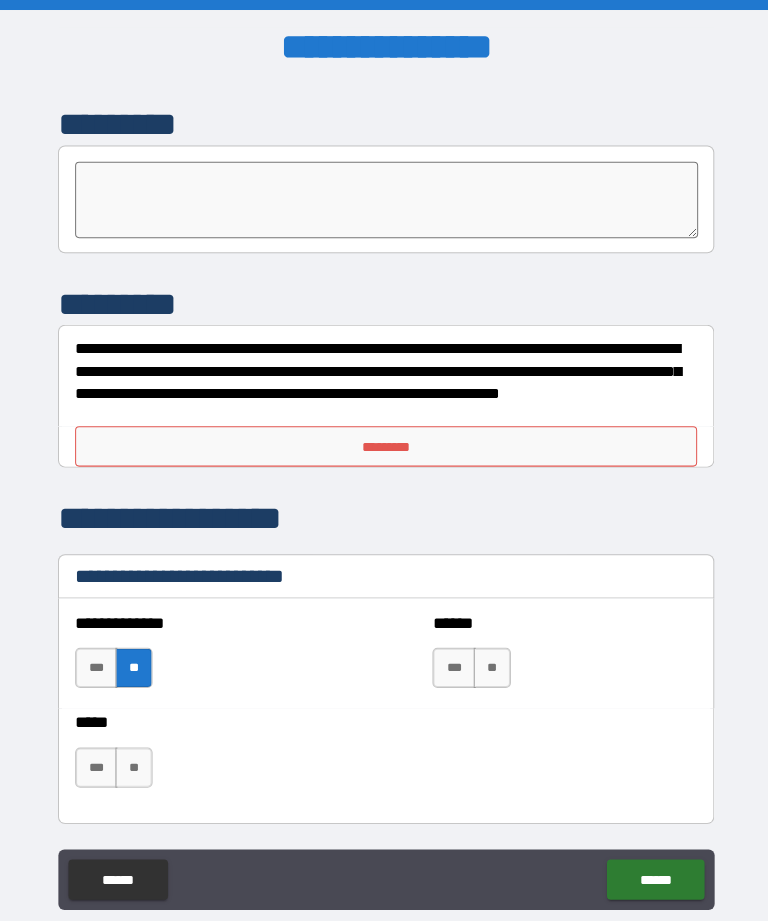 click on "**" at bounding box center (133, 763) 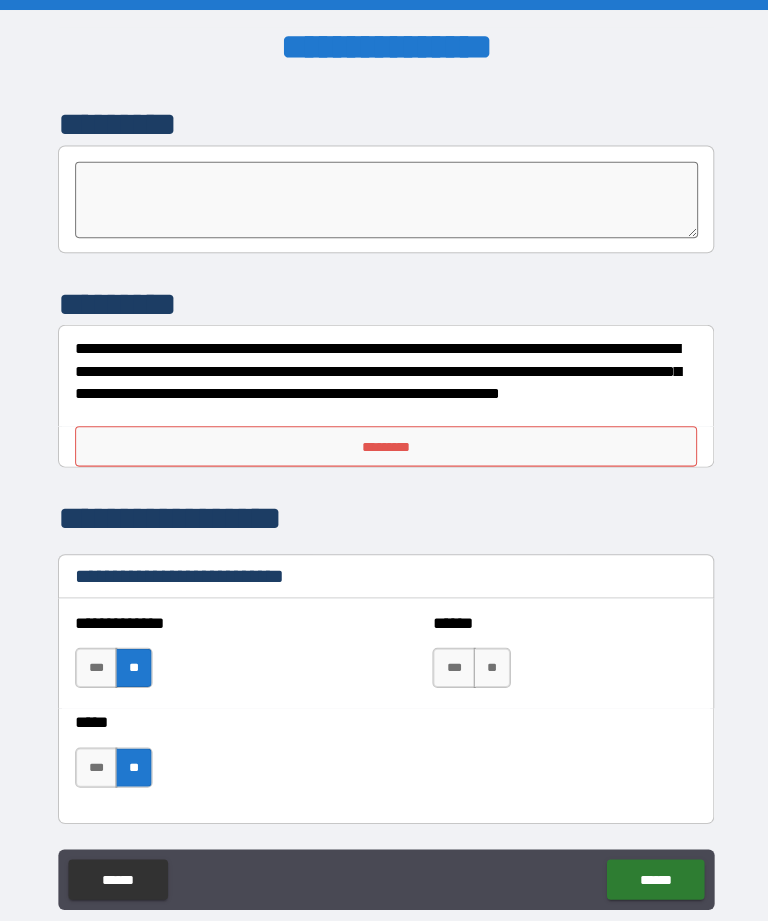 click on "***" at bounding box center [451, 664] 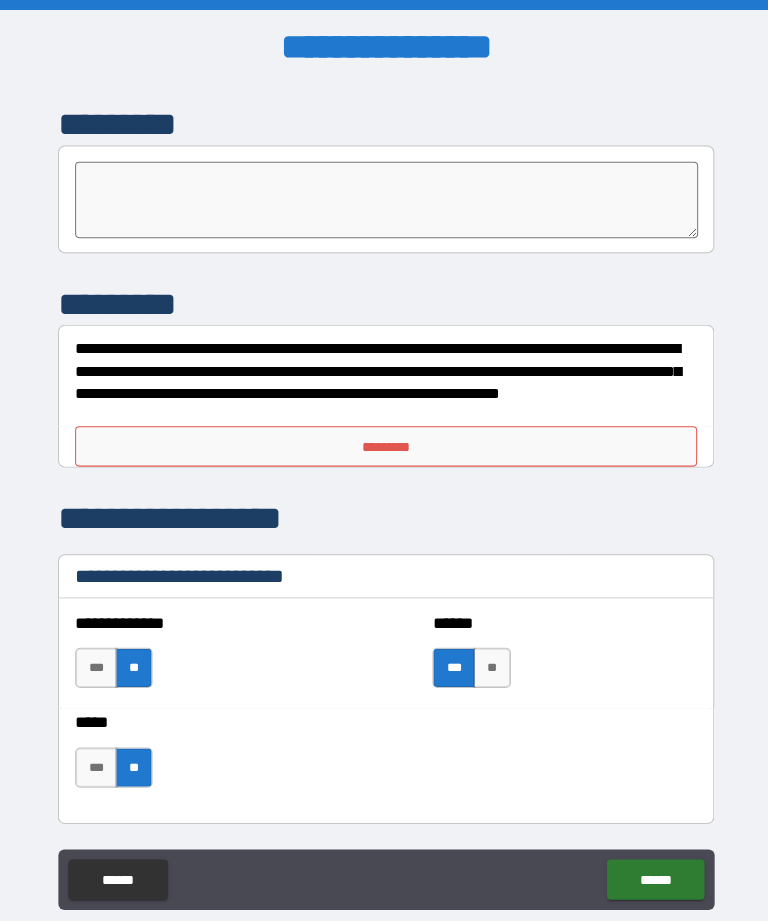 click on "*********" at bounding box center [384, 444] 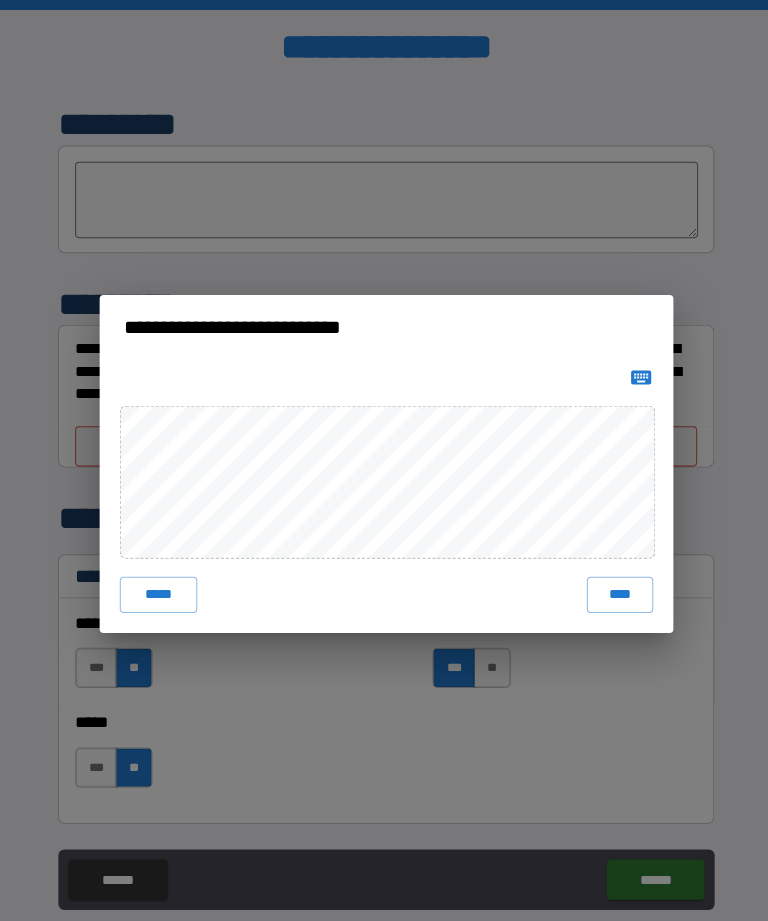 click on "****" at bounding box center (616, 591) 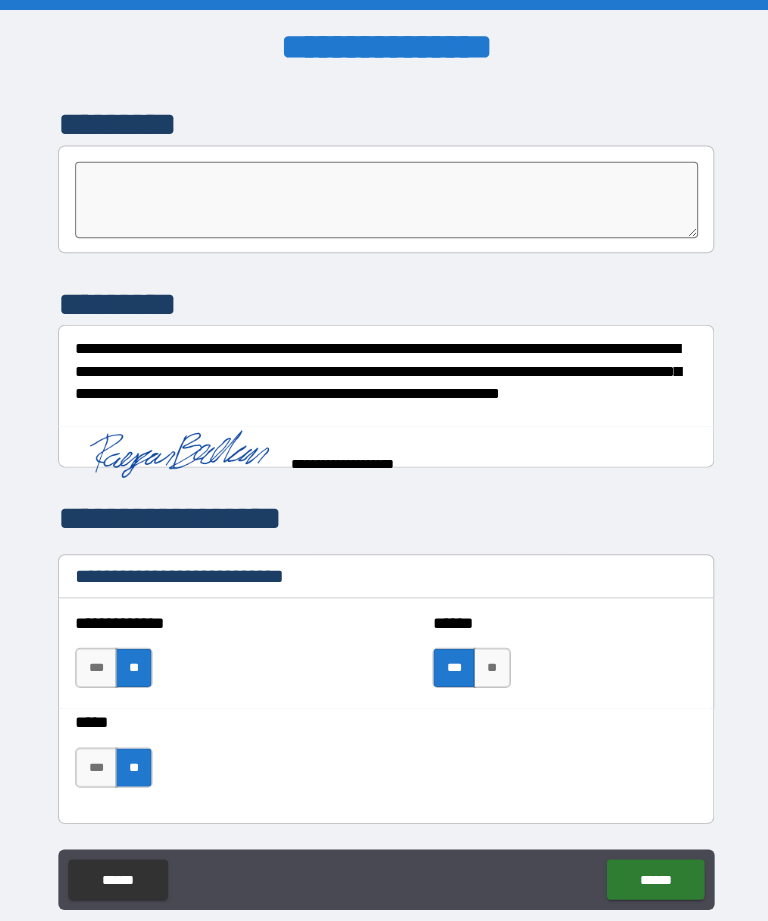scroll, scrollTop: 6426, scrollLeft: 0, axis: vertical 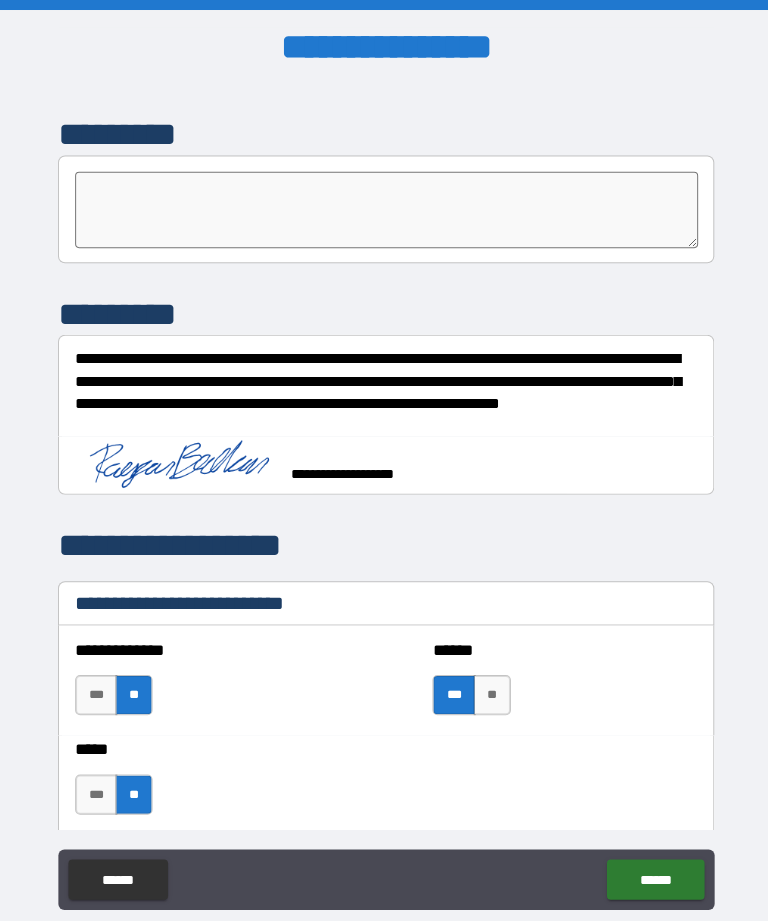 click on "******" at bounding box center [651, 874] 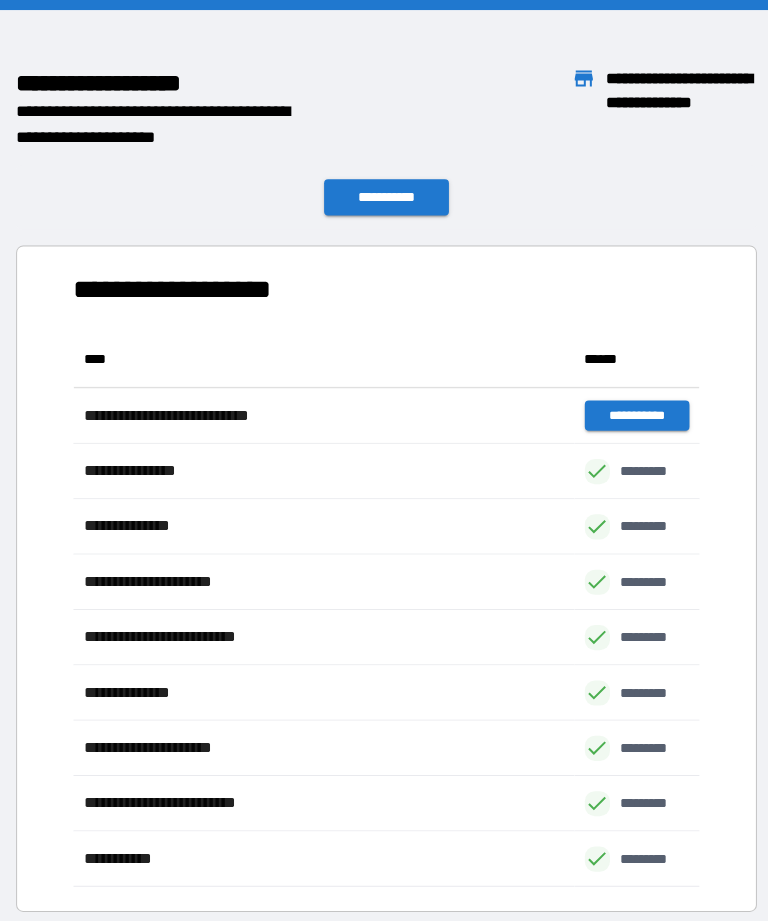 scroll, scrollTop: 551, scrollLeft: 622, axis: both 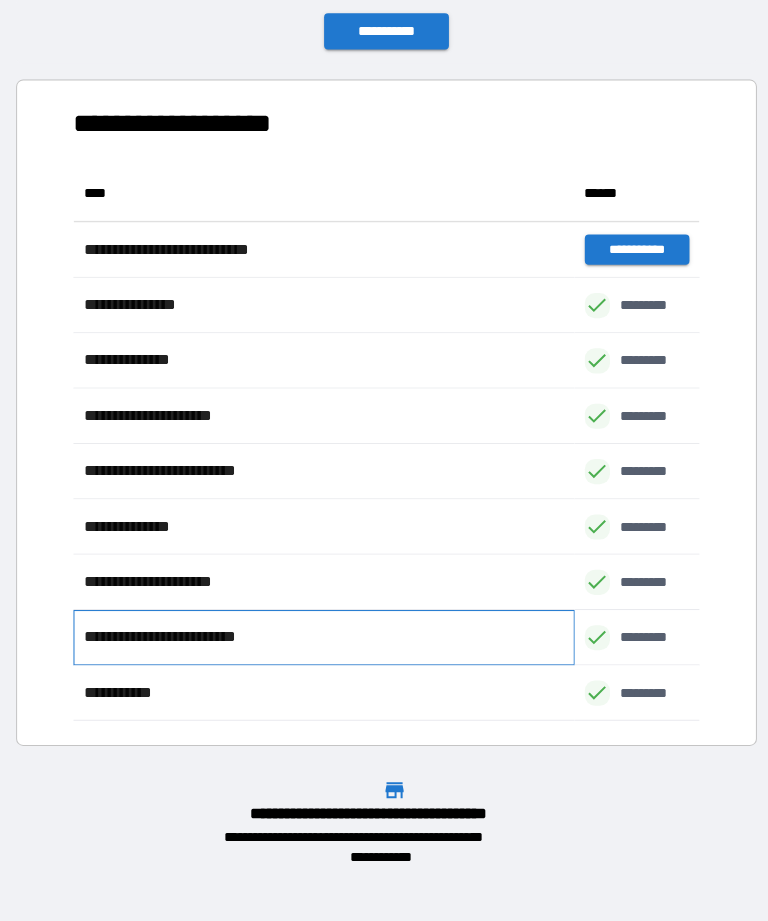 click on "**********" at bounding box center (322, 639) 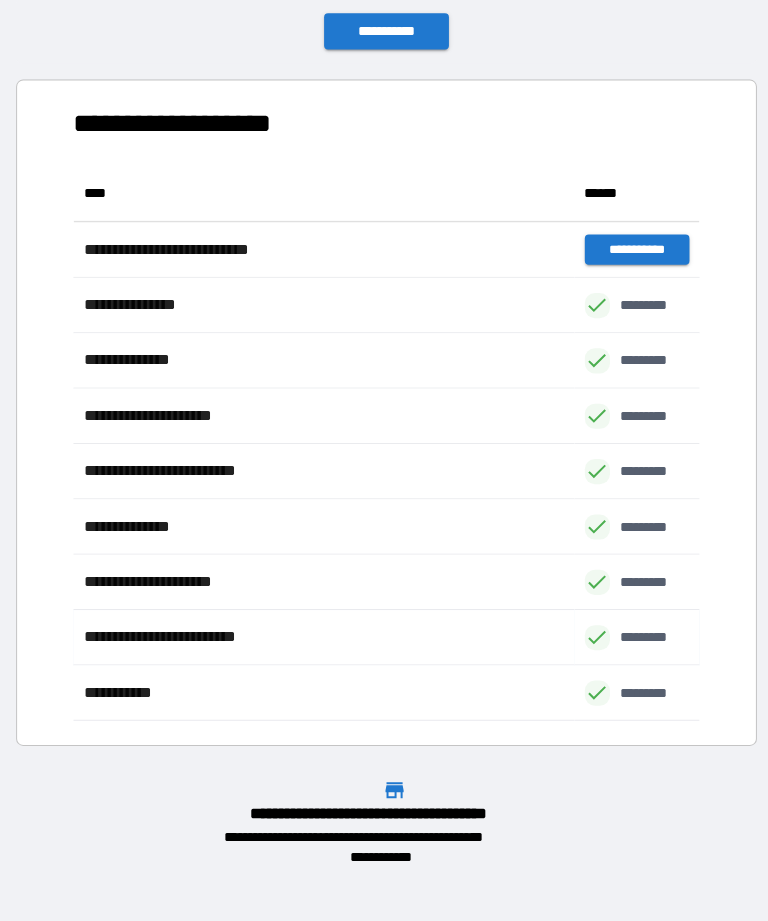 click on "**********" at bounding box center [384, 359] 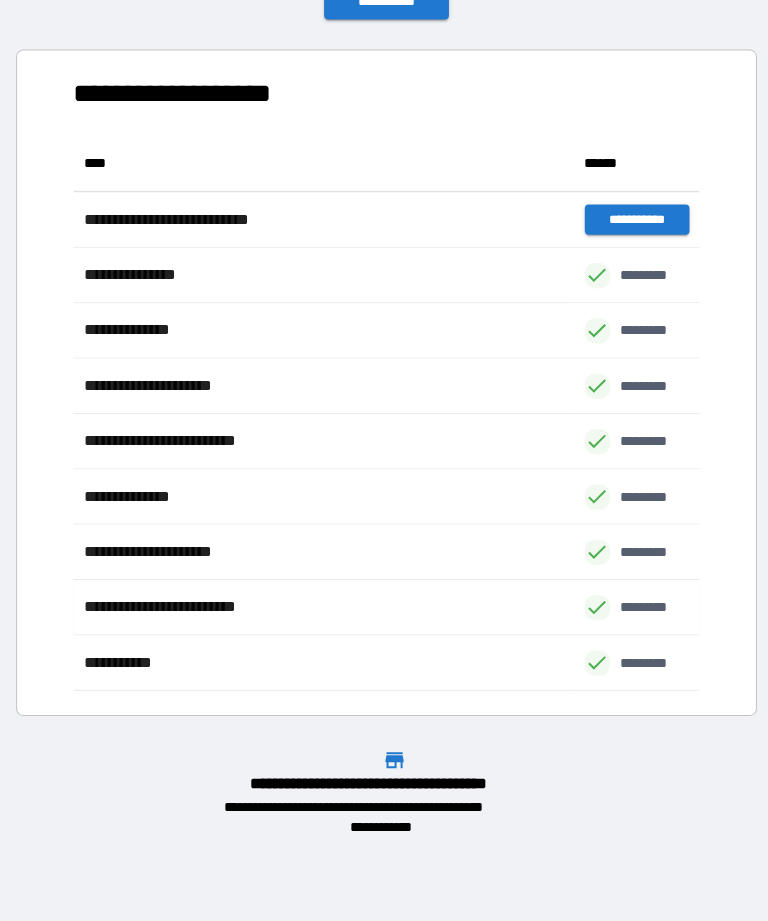 scroll, scrollTop: 64, scrollLeft: 0, axis: vertical 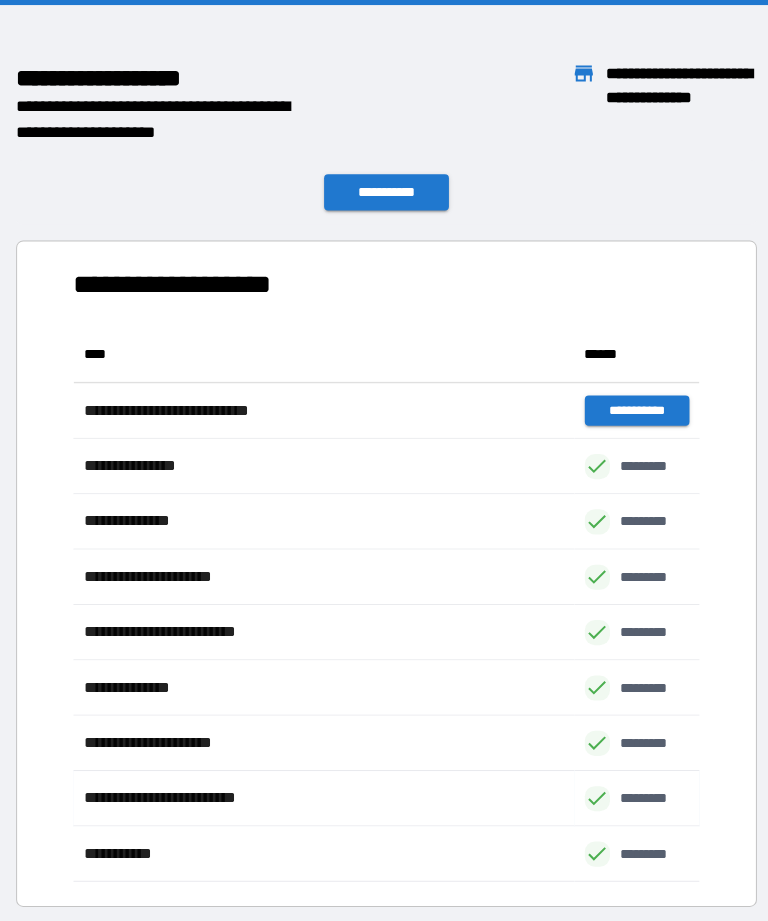 click at bounding box center [384, 909] 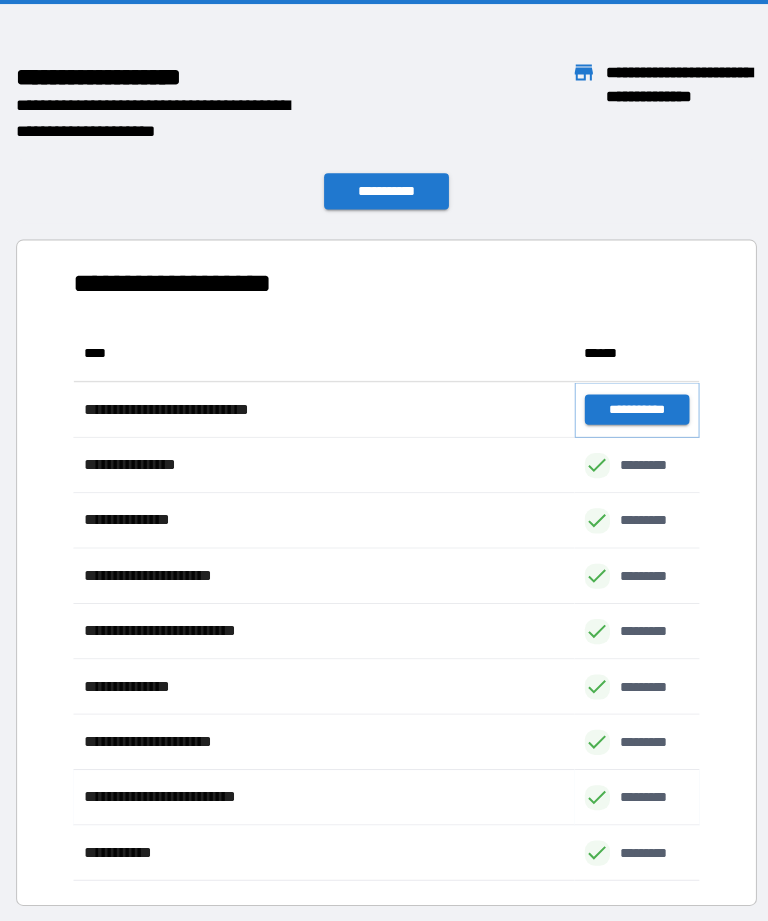click on "**********" at bounding box center [633, 407] 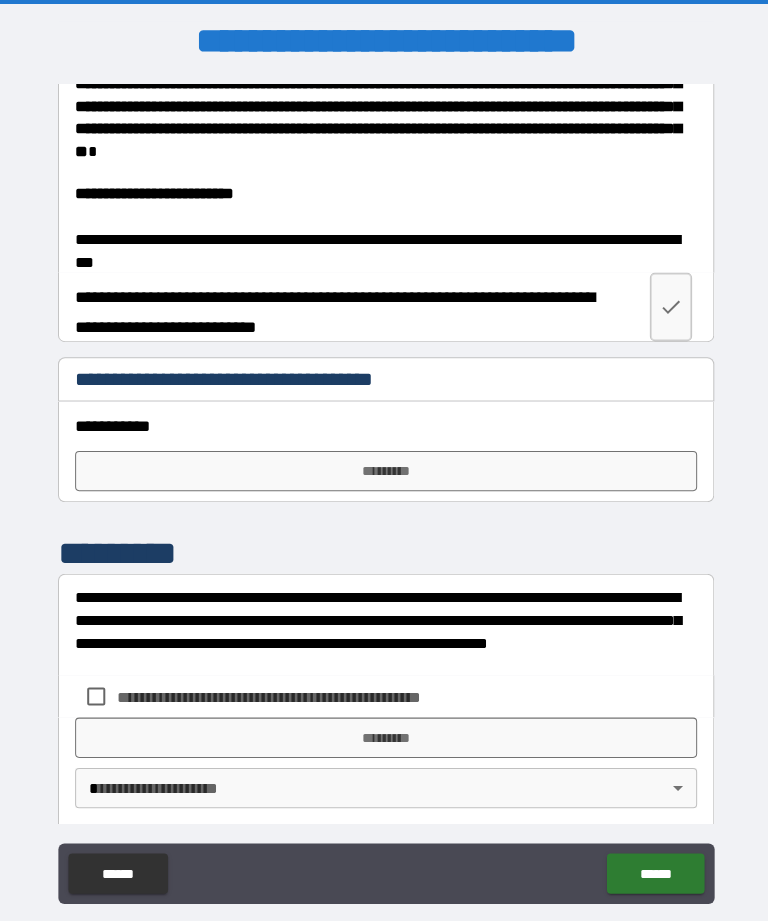 scroll, scrollTop: 4043, scrollLeft: 0, axis: vertical 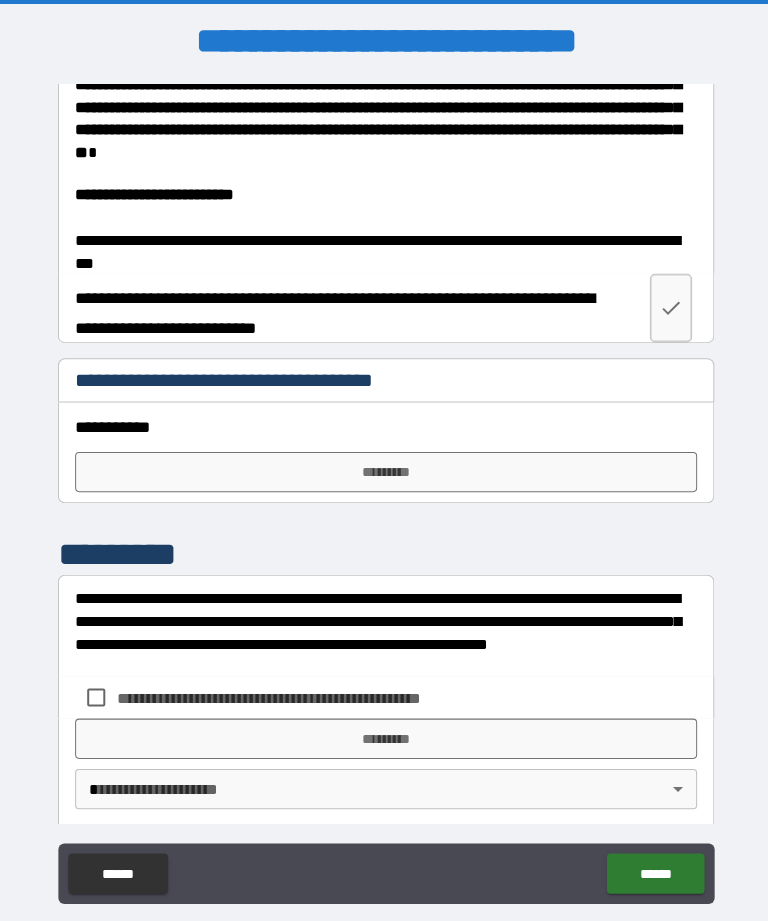 click 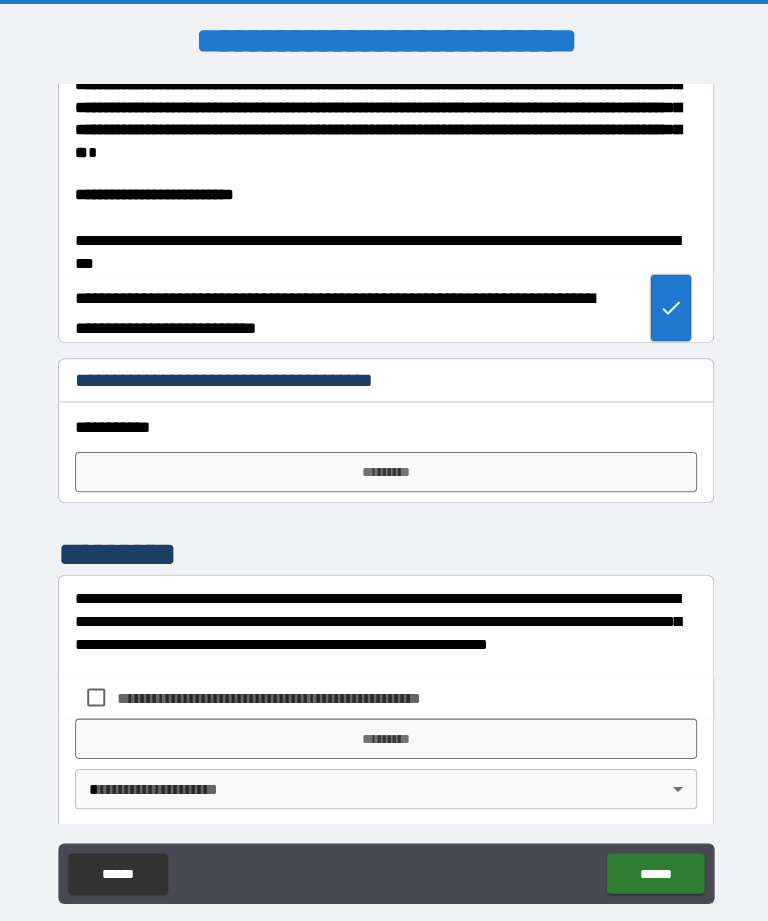 click on "*********" at bounding box center [384, 469] 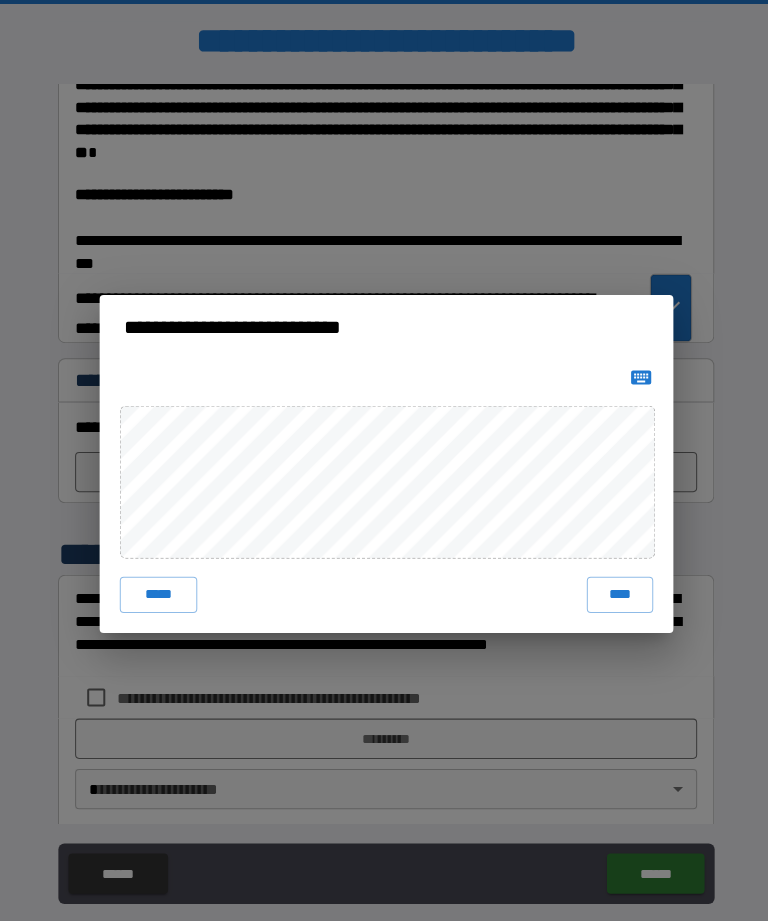 click on "****" at bounding box center (616, 591) 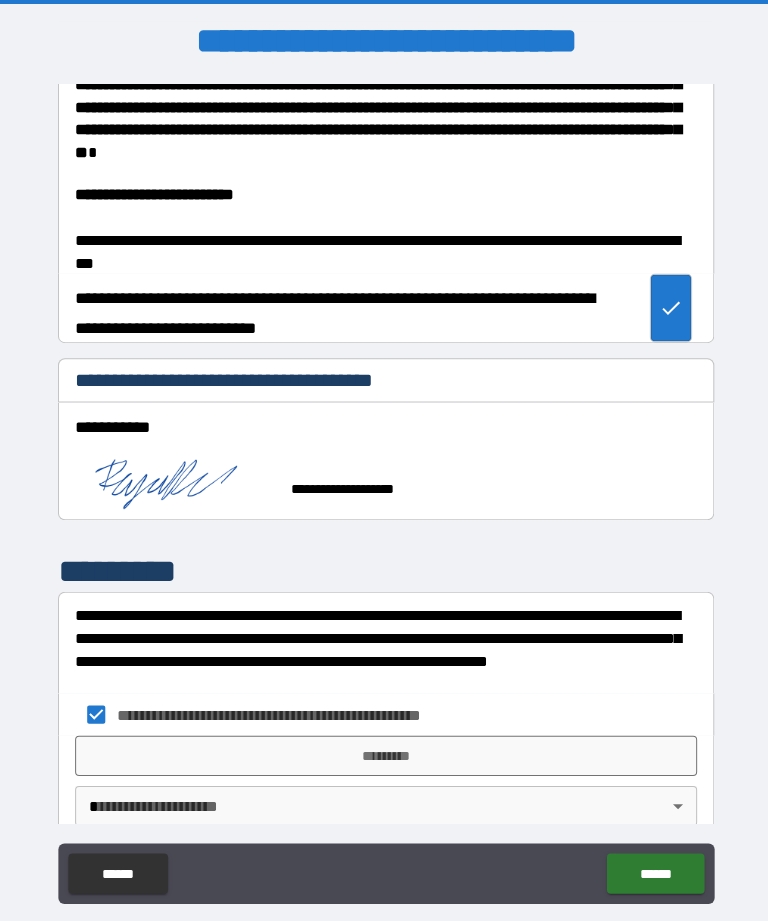 click on "*********" at bounding box center (384, 751) 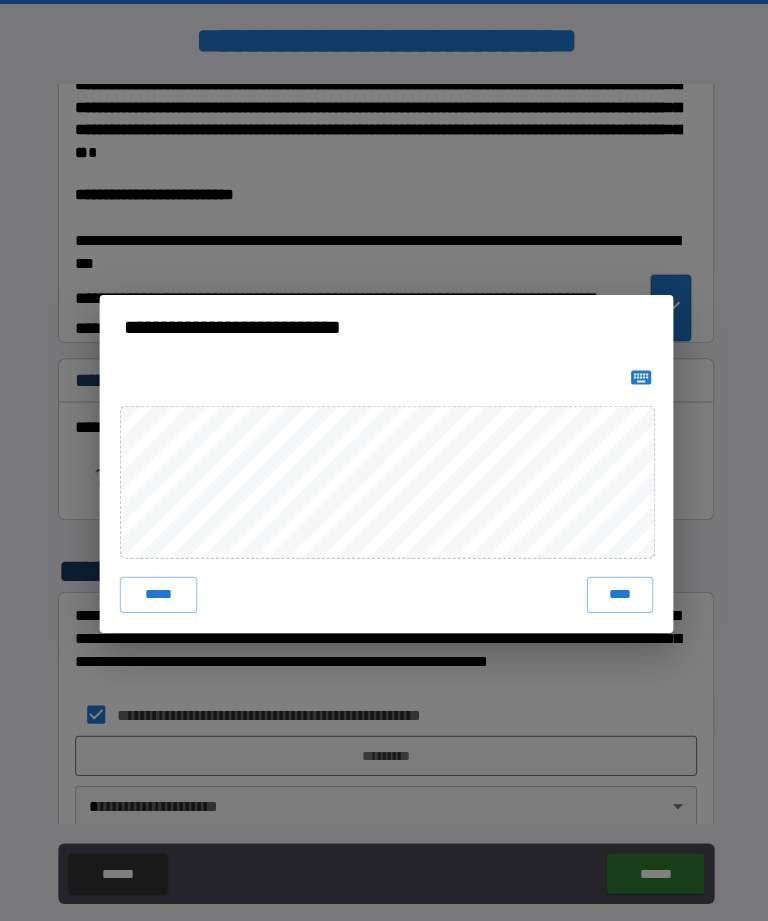 click on "****" at bounding box center [616, 591] 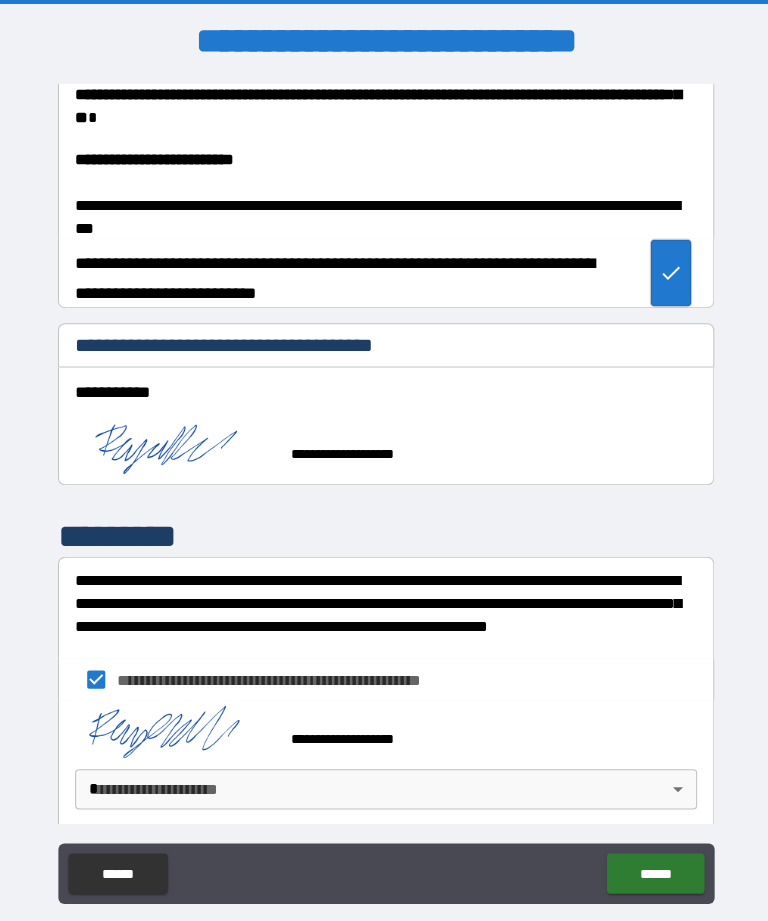 scroll, scrollTop: 4077, scrollLeft: 0, axis: vertical 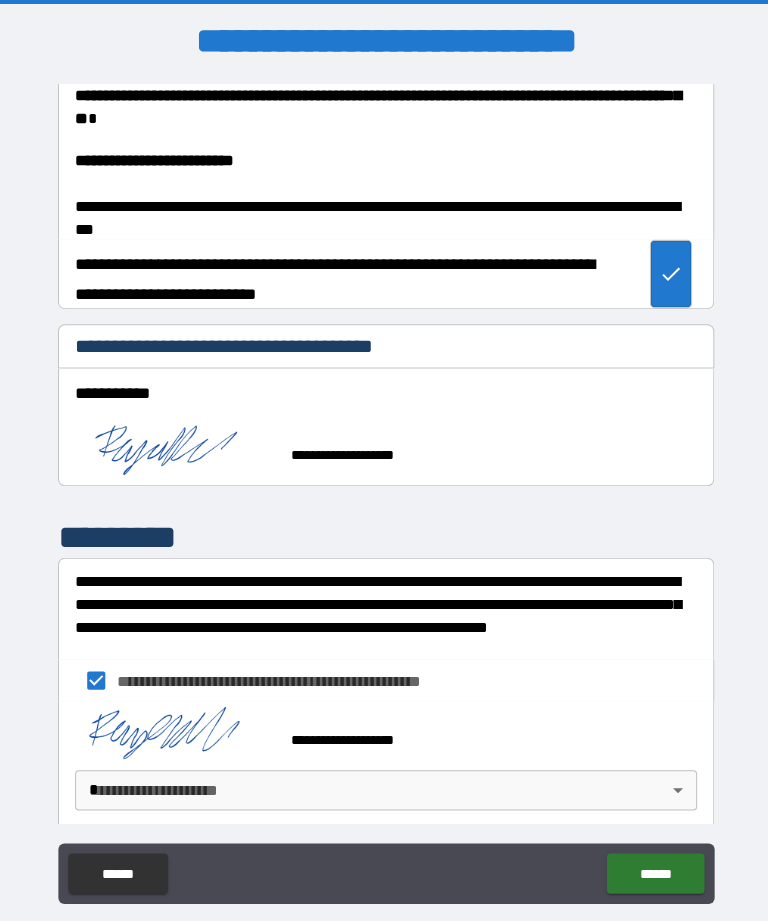 click on "**********" at bounding box center [384, 486] 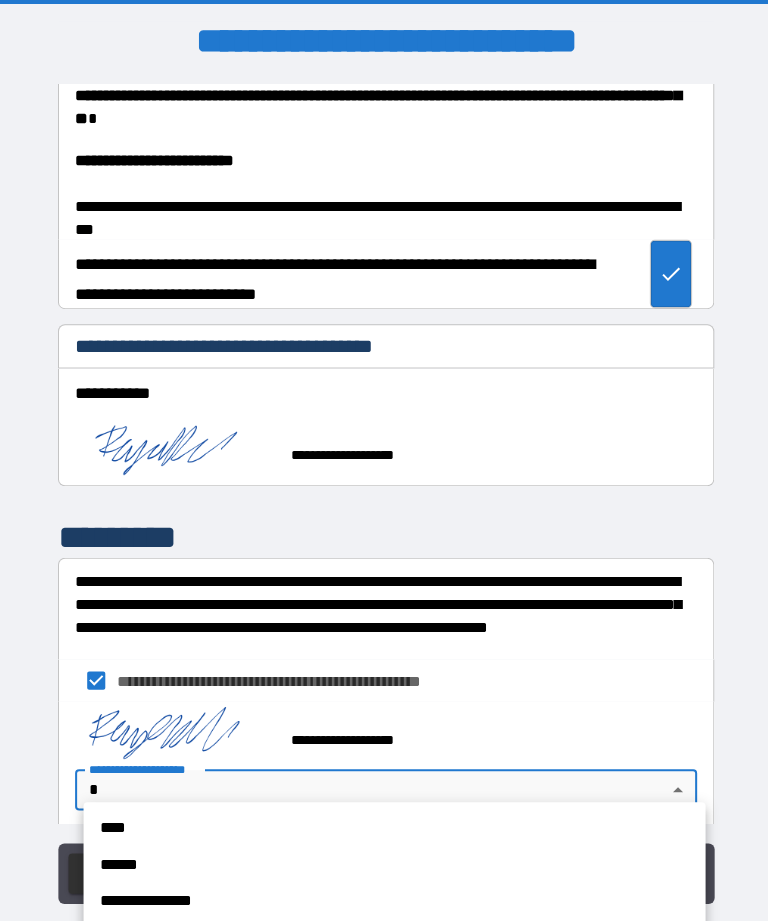 click on "****" at bounding box center (392, 823) 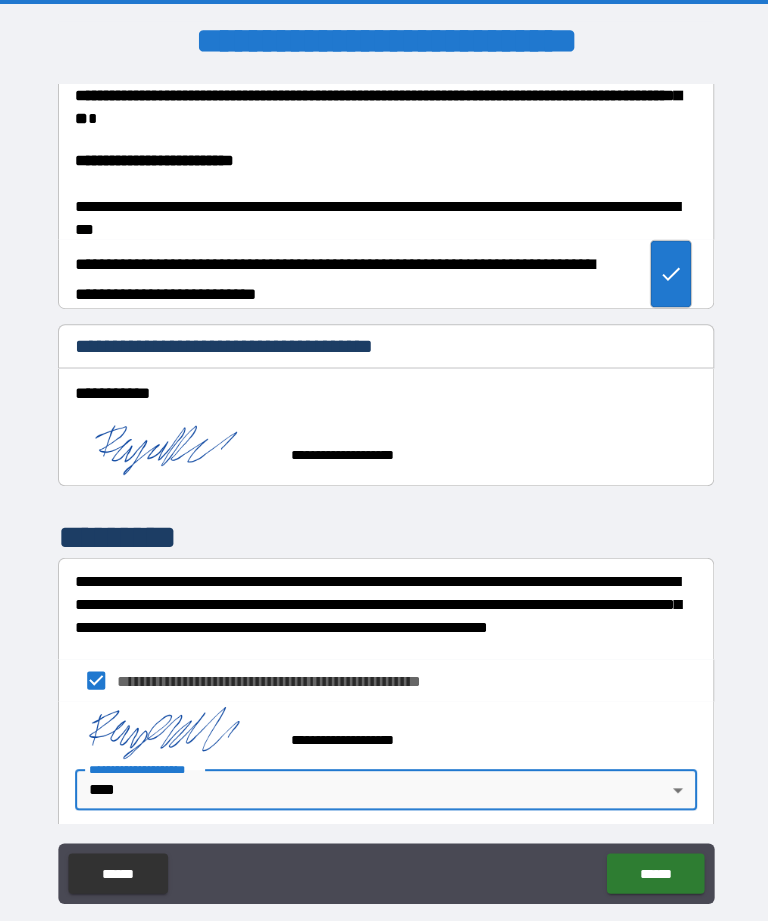 click on "******" at bounding box center (651, 868) 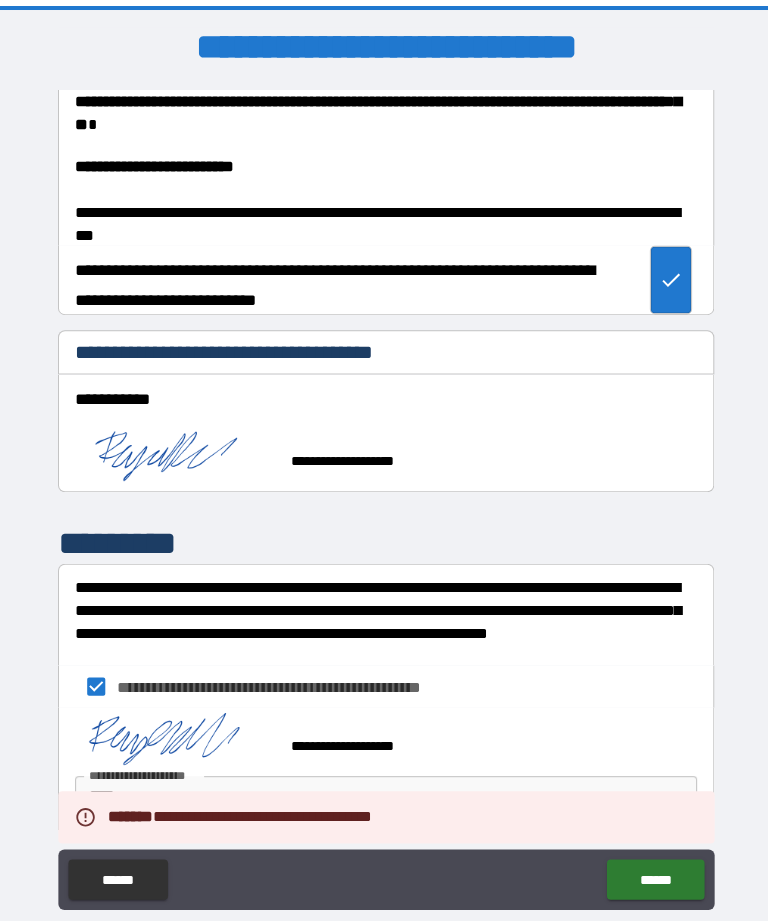 scroll, scrollTop: 0, scrollLeft: 0, axis: both 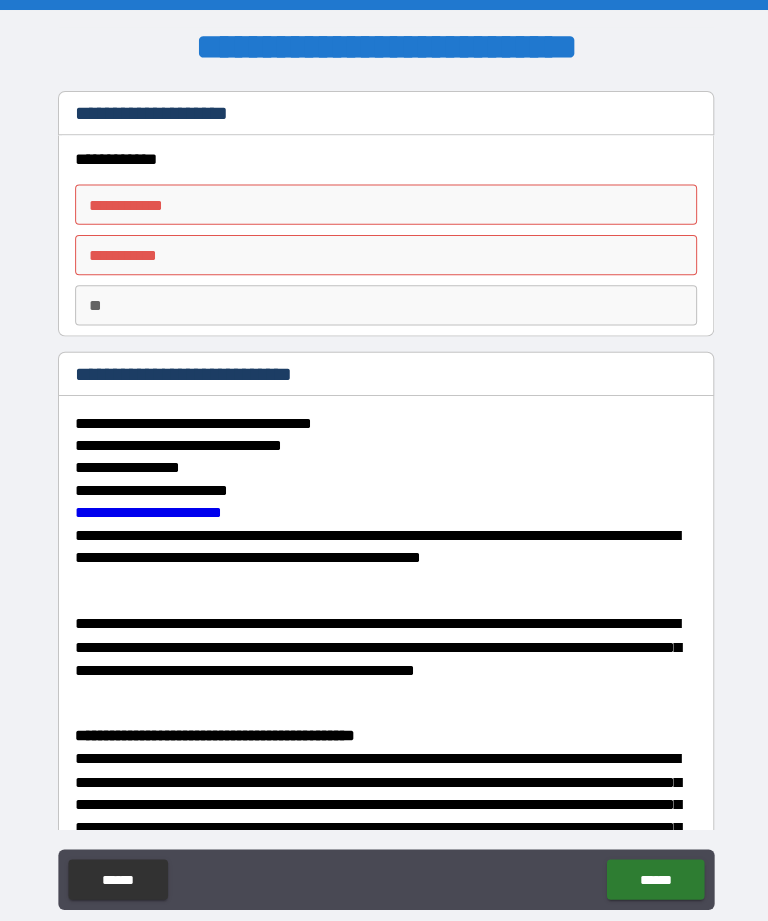 click on "**********" at bounding box center [384, 203] 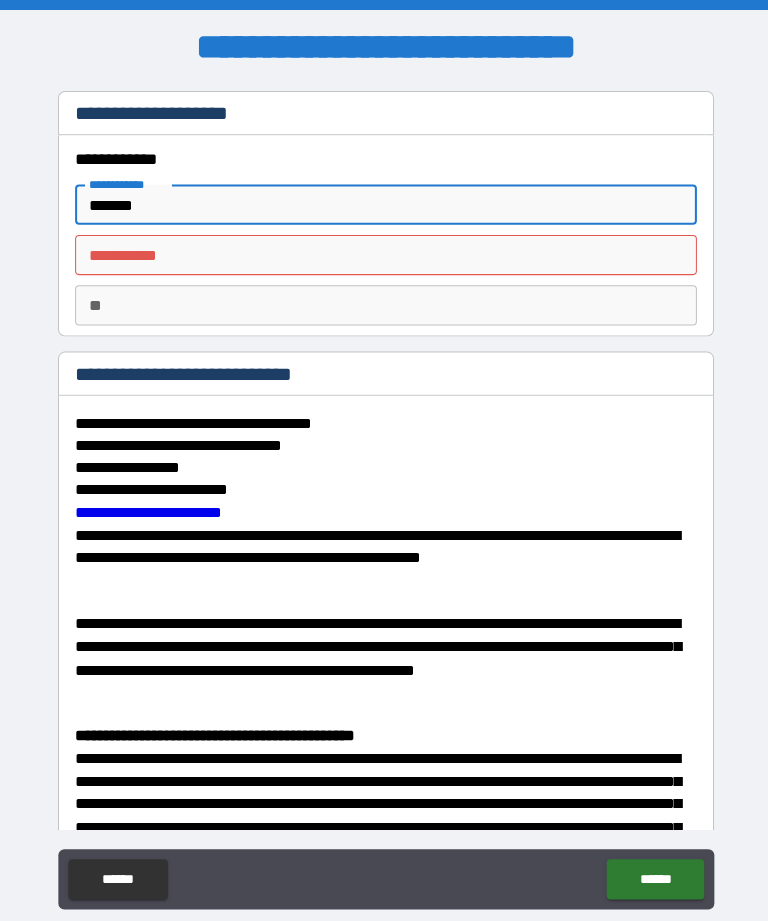 type on "******" 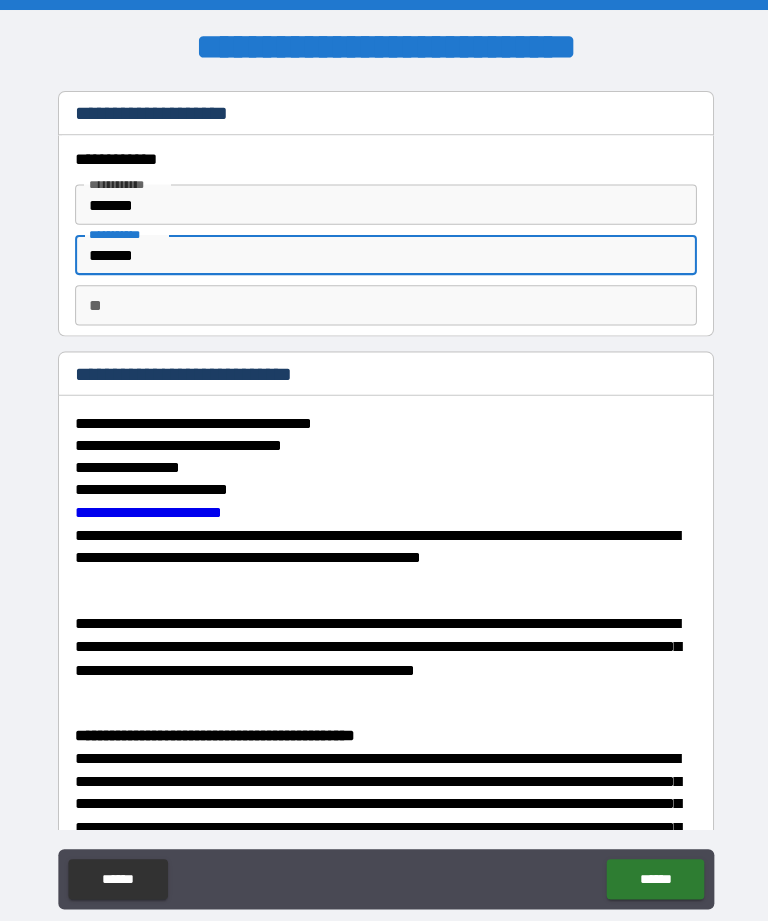 type on "*******" 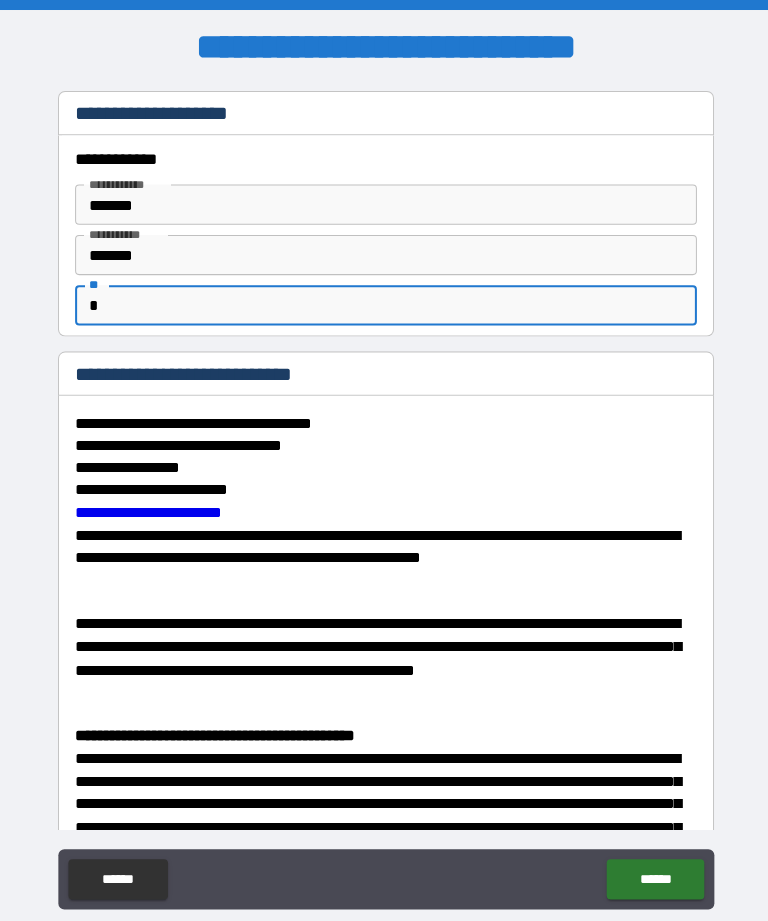 type on "*" 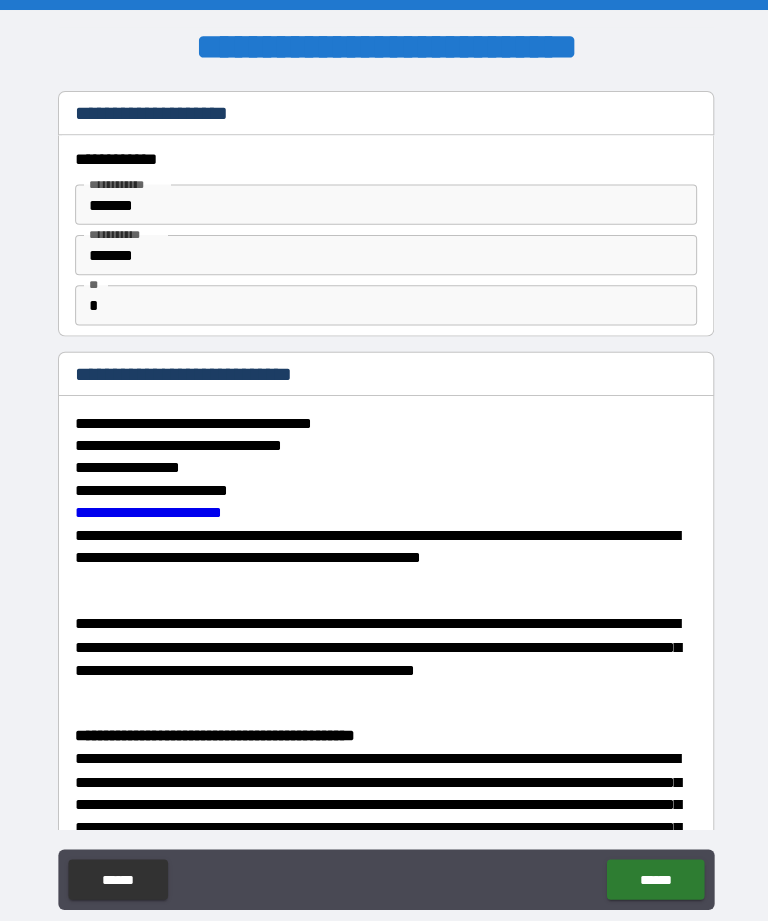 click on "******" at bounding box center [651, 874] 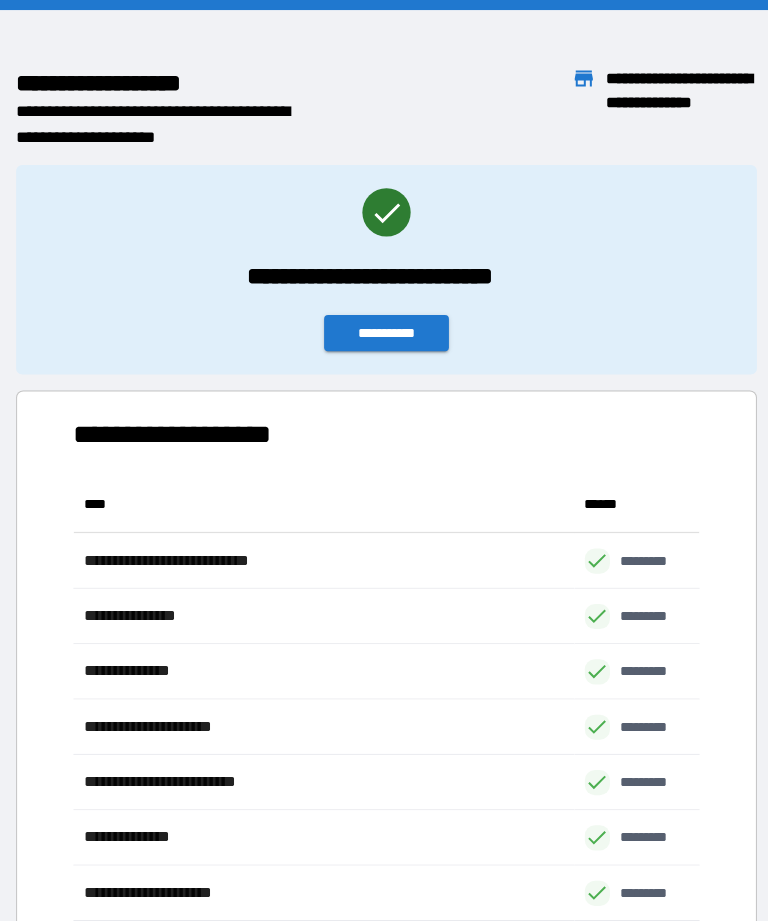 scroll, scrollTop: 551, scrollLeft: 622, axis: both 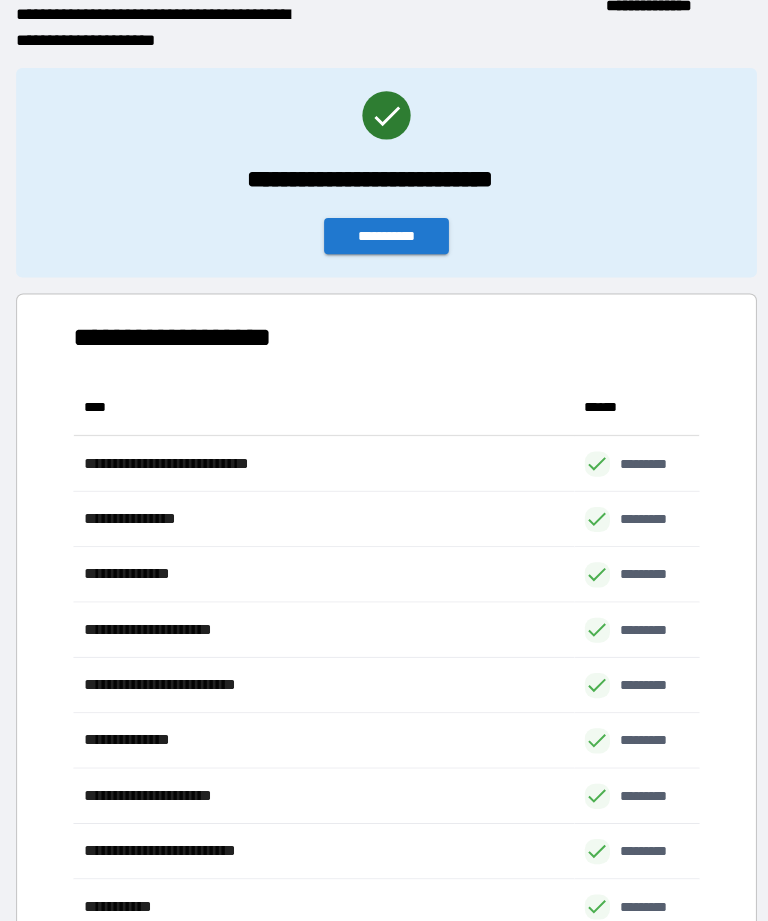 click on "**********" at bounding box center (384, 172) 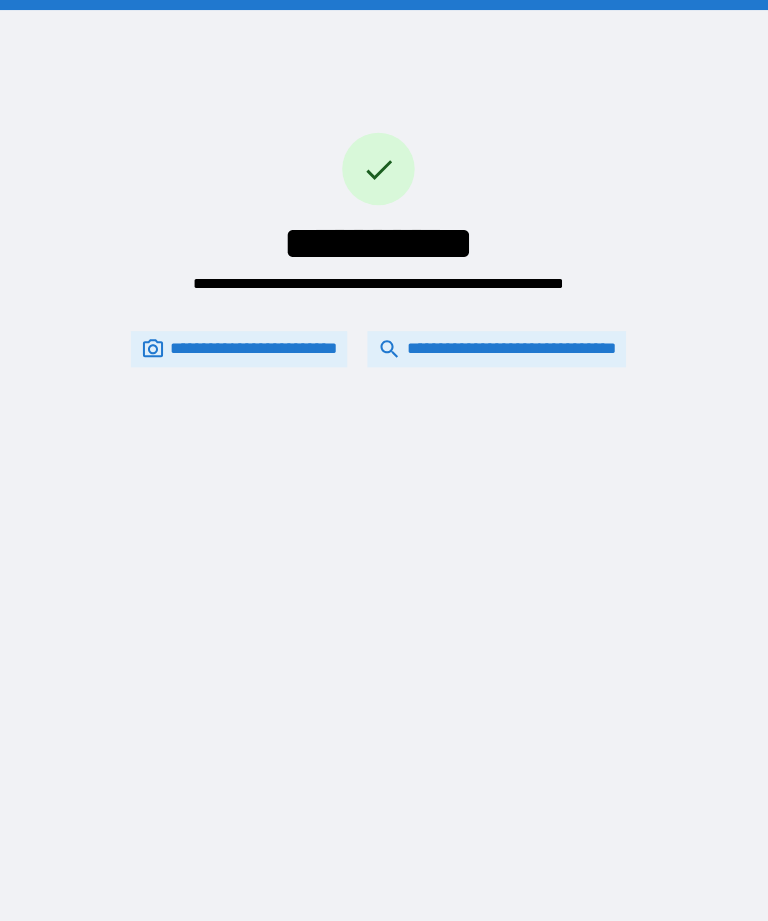 scroll, scrollTop: 0, scrollLeft: 0, axis: both 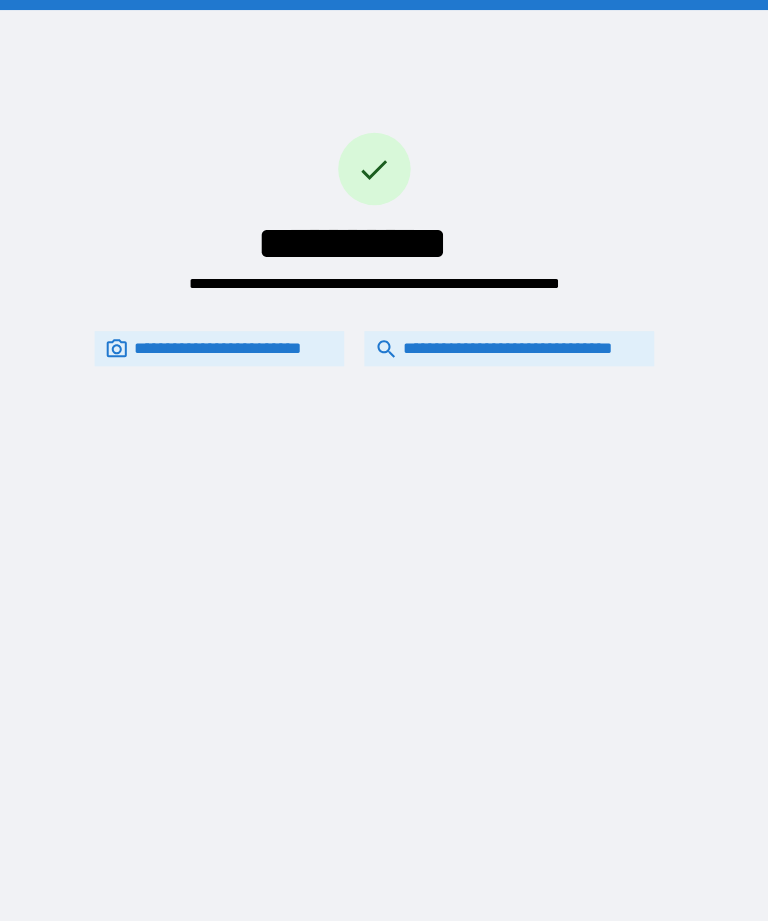 click on "**********" at bounding box center (510, 346) 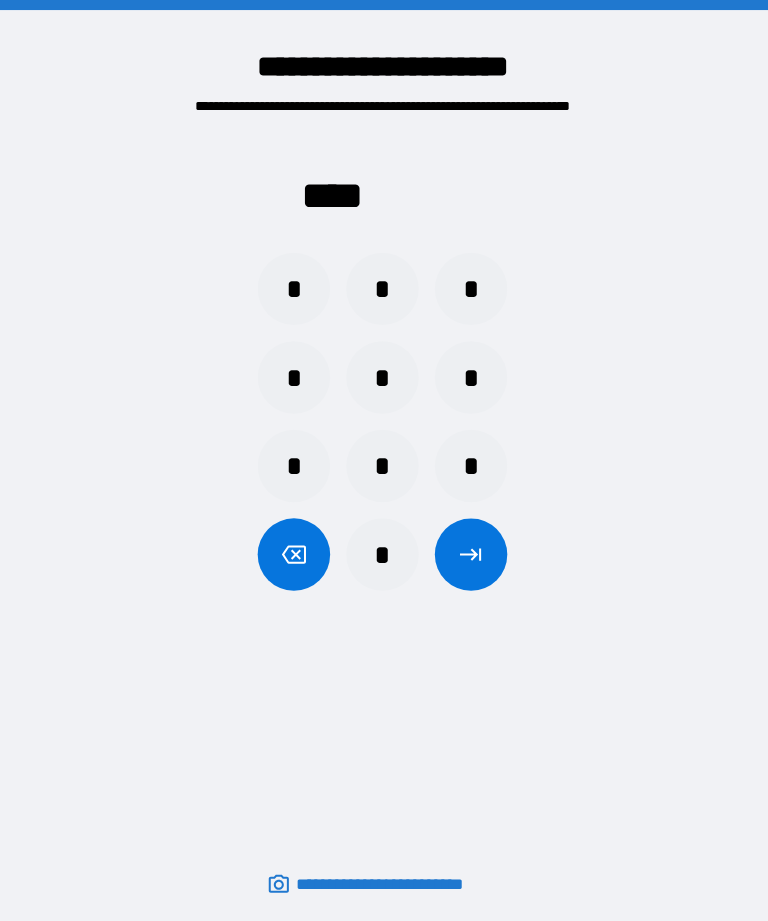 click on "*" at bounding box center (384, 287) 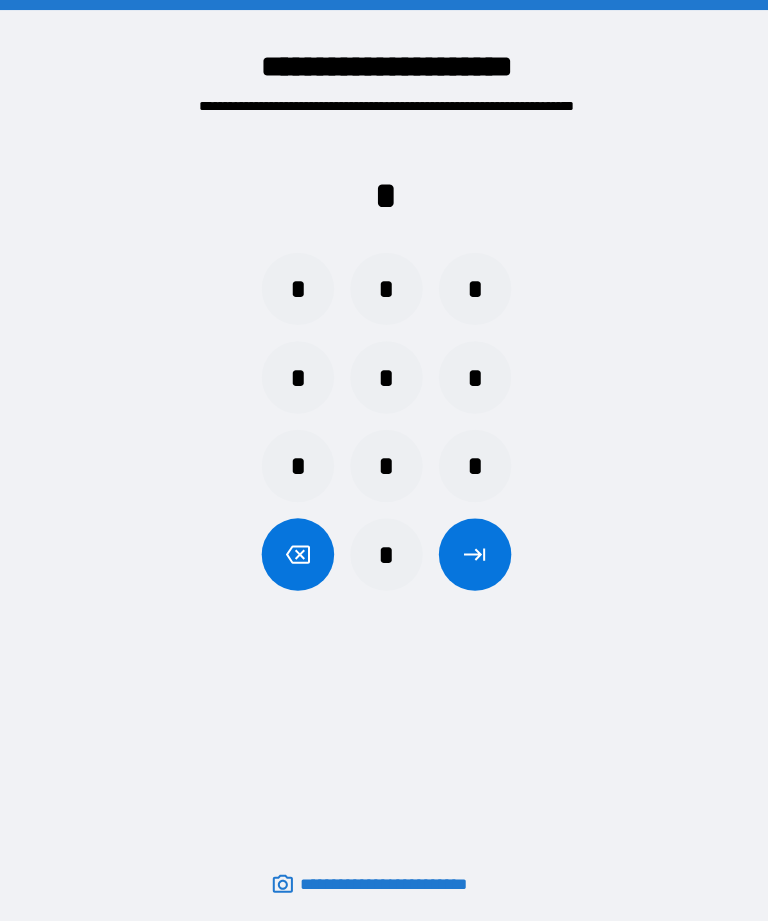 click on "*" at bounding box center (296, 287) 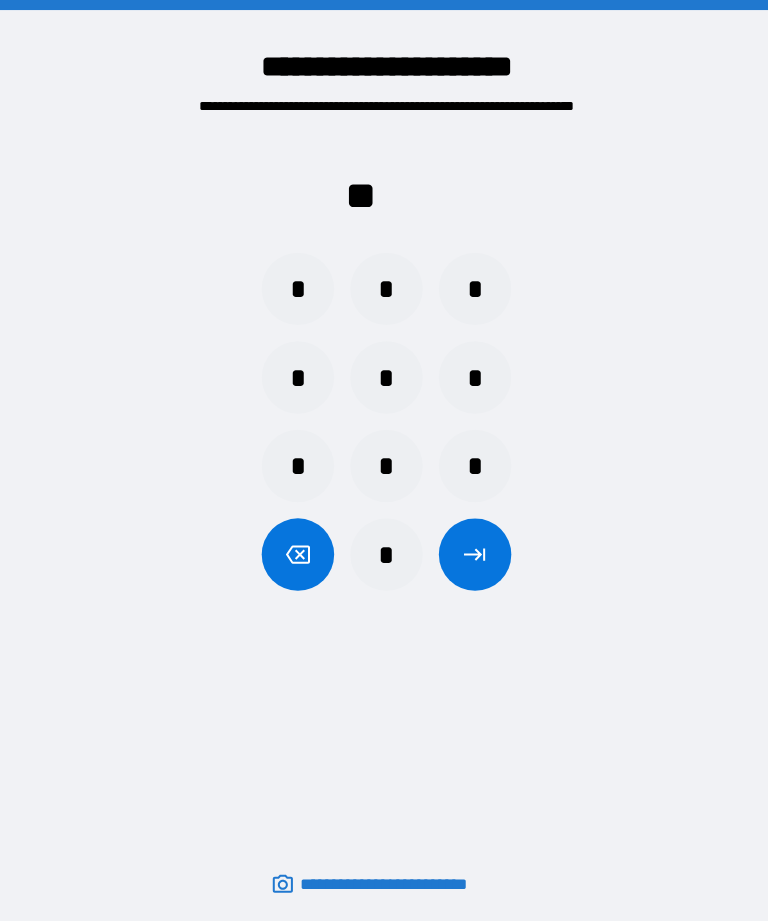 click on "*" at bounding box center [472, 287] 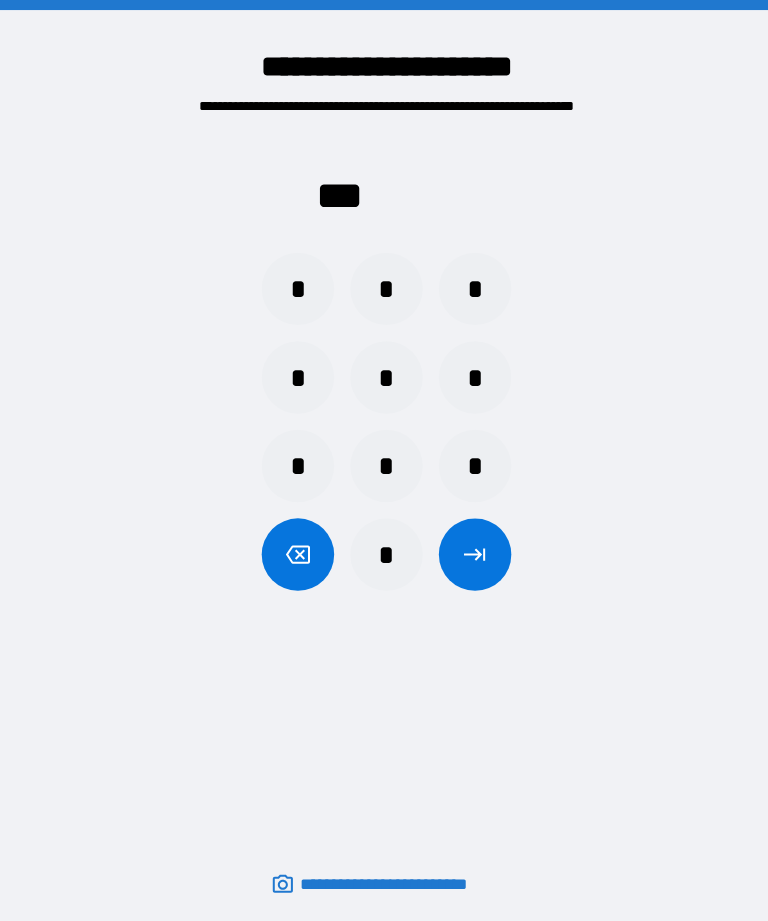 click on "*" at bounding box center [472, 375] 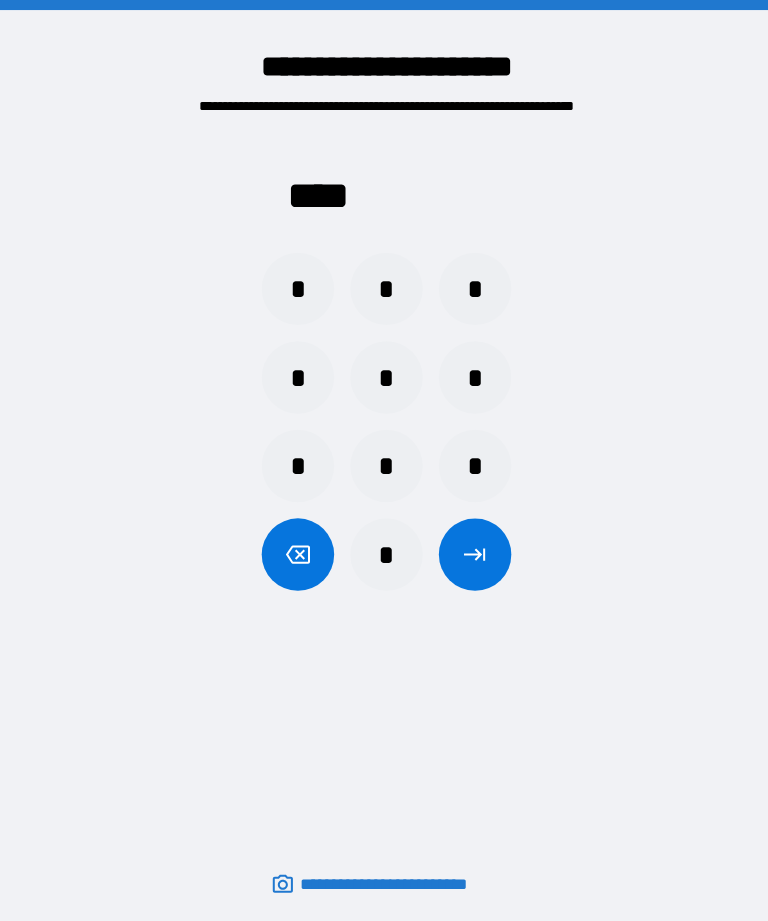 click 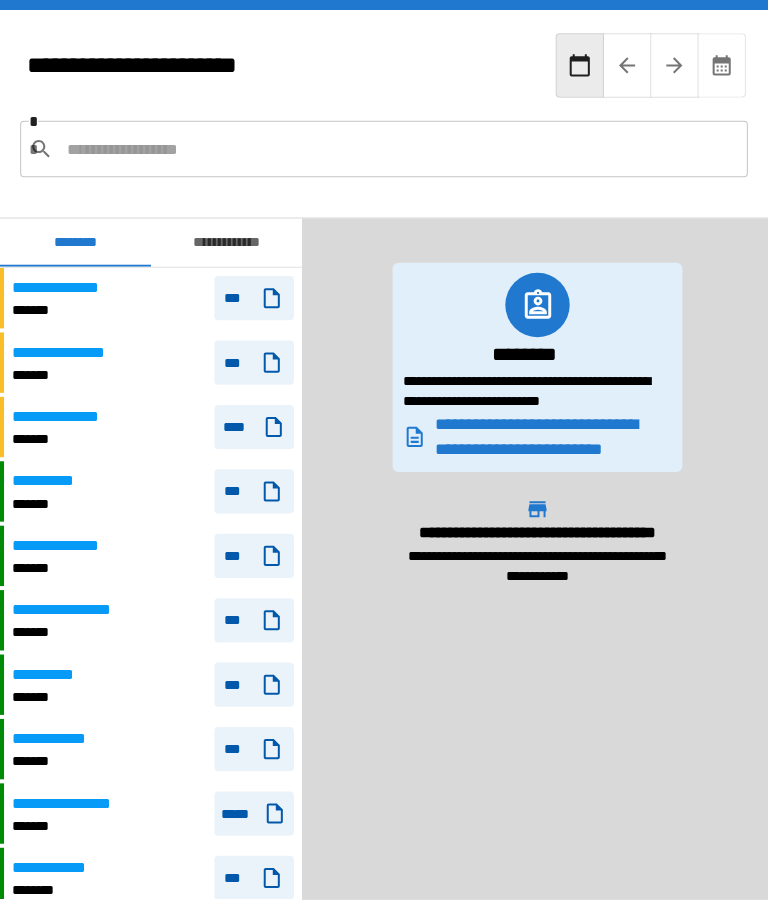 scroll, scrollTop: 1440, scrollLeft: 0, axis: vertical 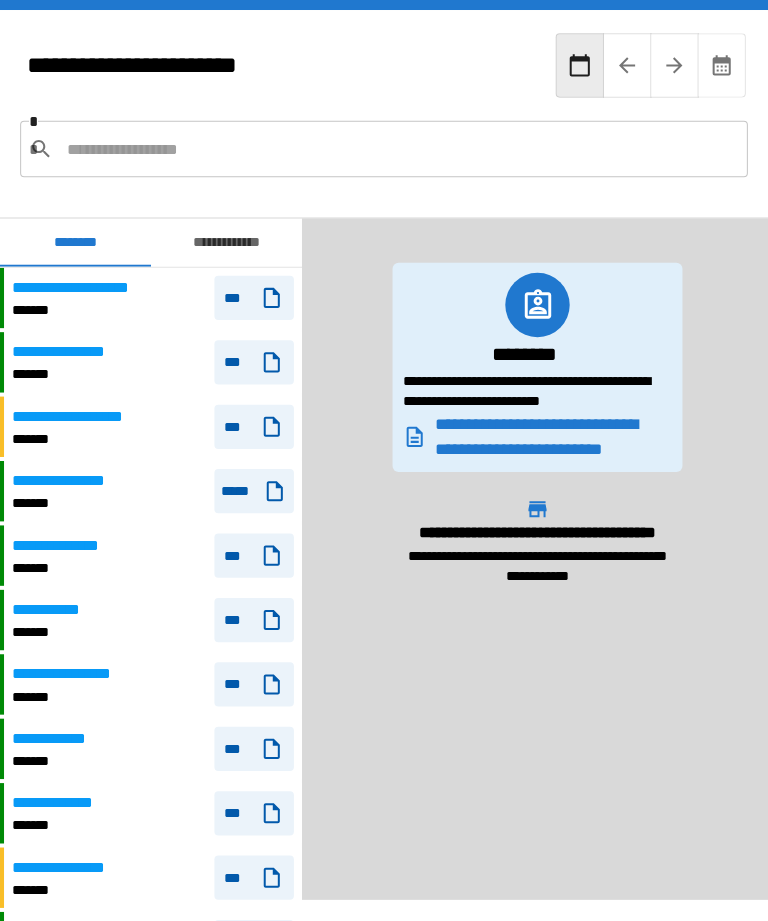 click at bounding box center (397, 148) 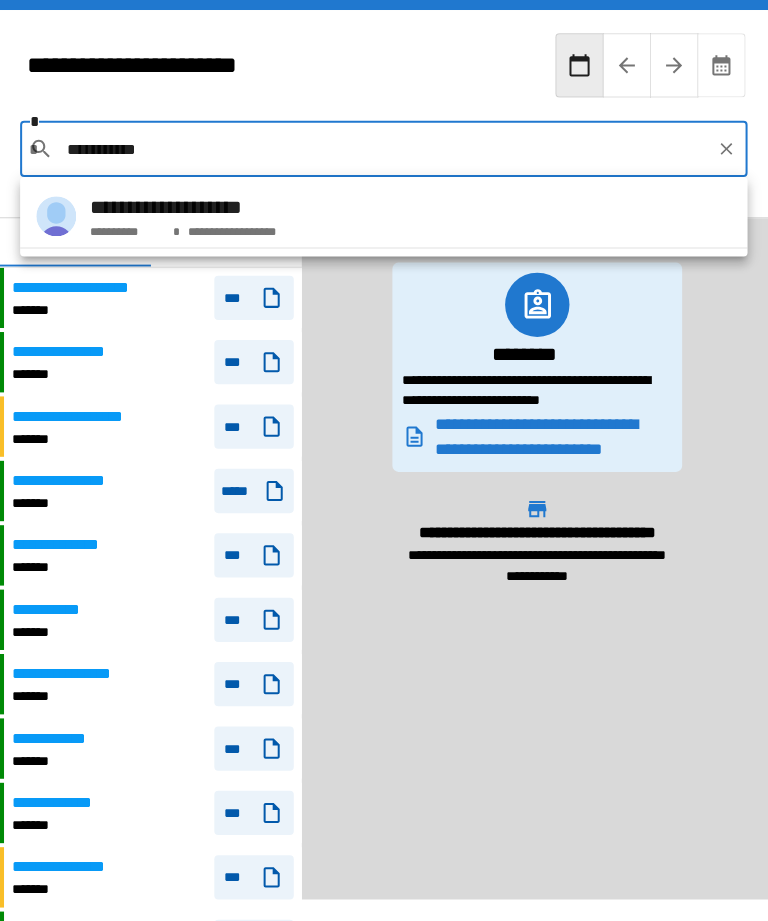 click on "**********" at bounding box center (381, 215) 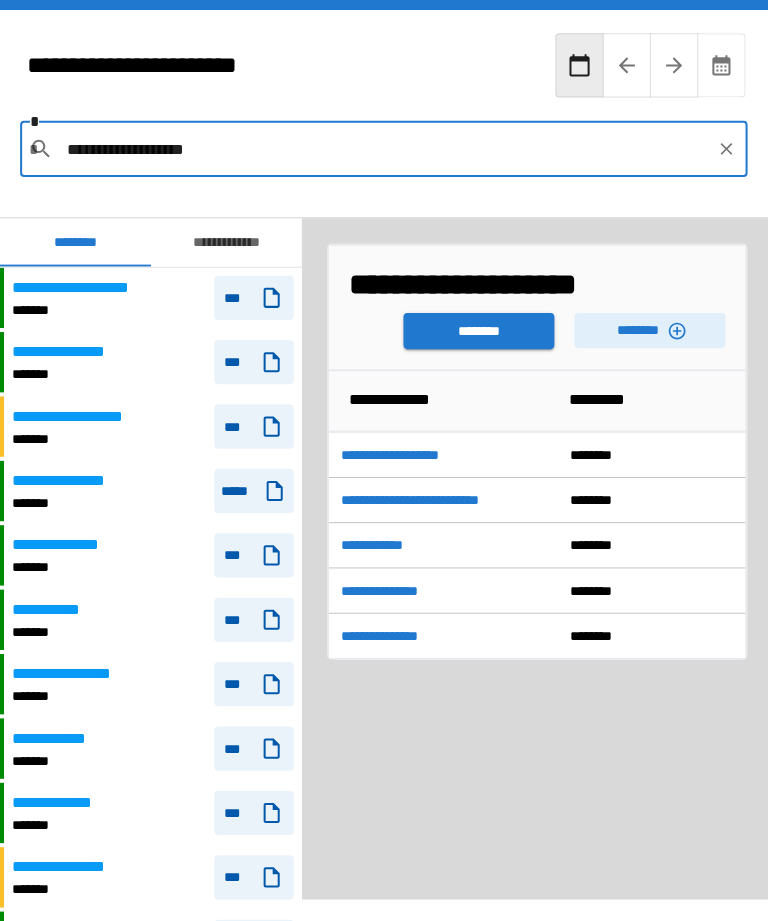 click 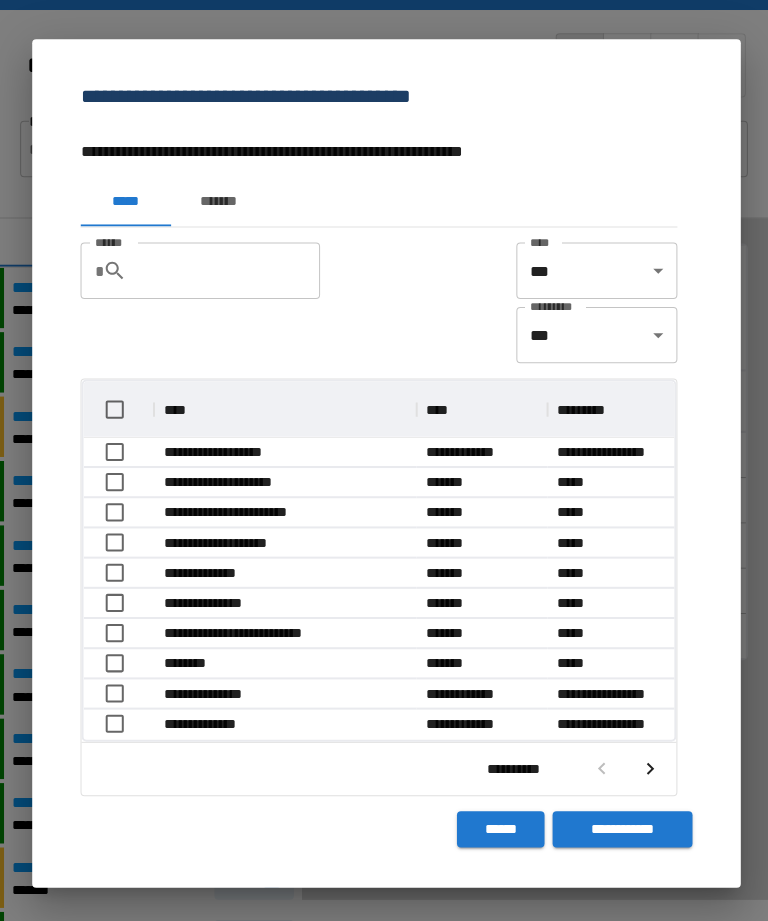 scroll, scrollTop: 1, scrollLeft: 1, axis: both 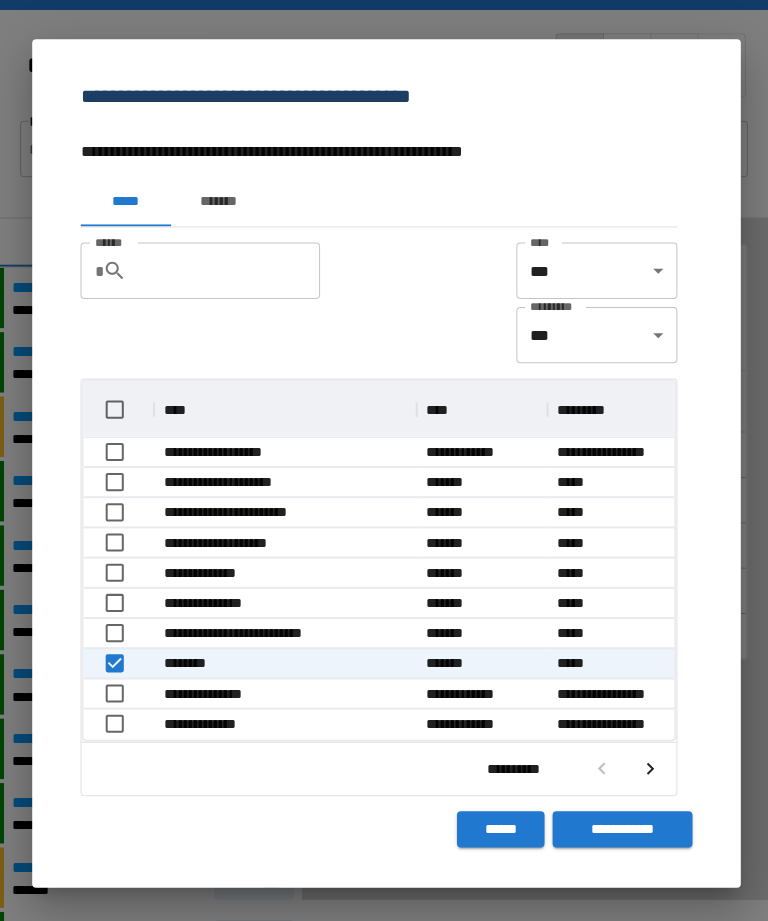 click on "**********" at bounding box center [618, 824] 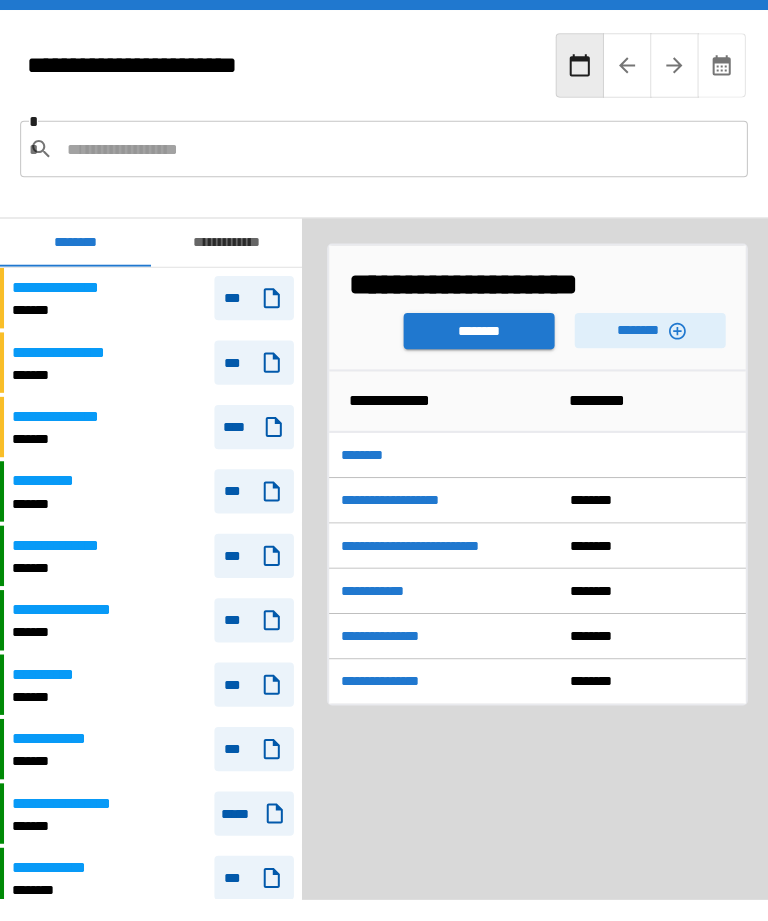 scroll, scrollTop: 1440, scrollLeft: 0, axis: vertical 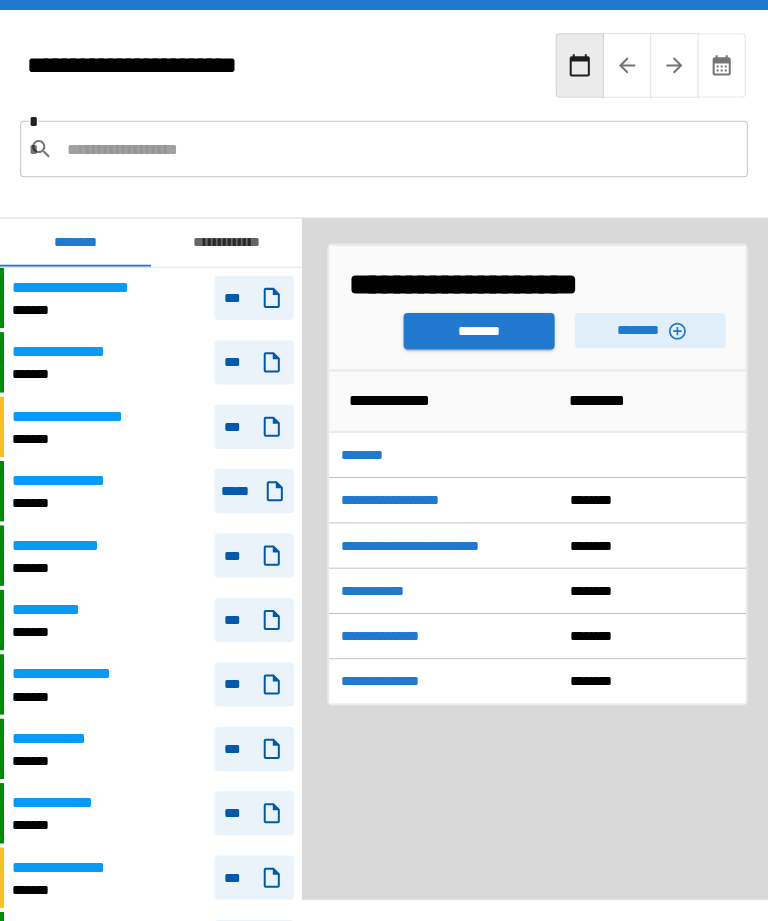 click on "********" at bounding box center (476, 329) 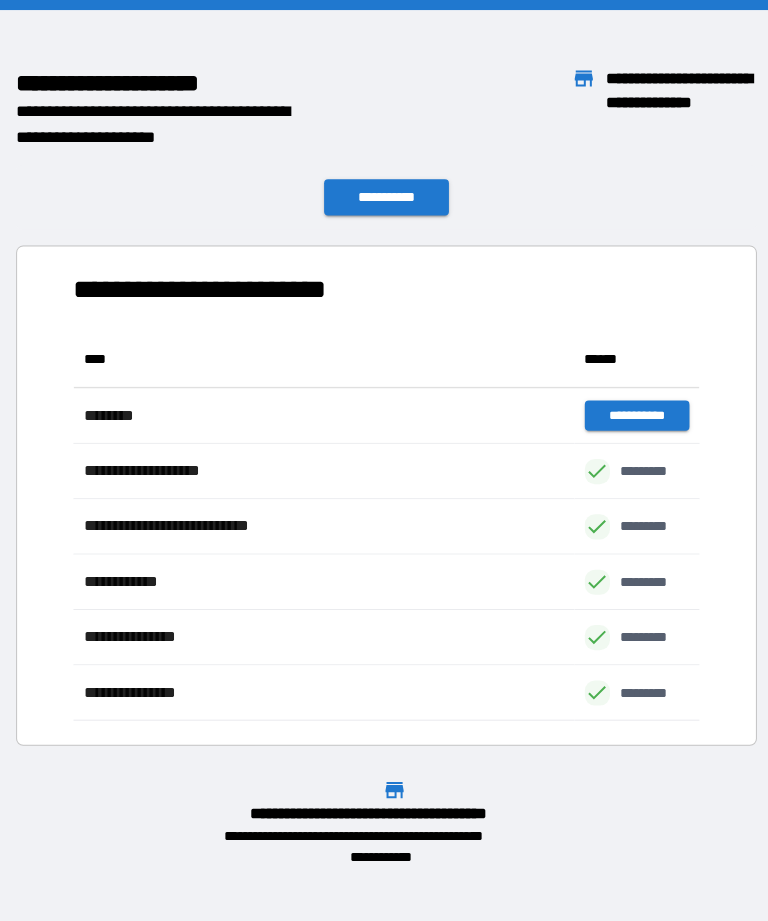 scroll, scrollTop: 386, scrollLeft: 622, axis: both 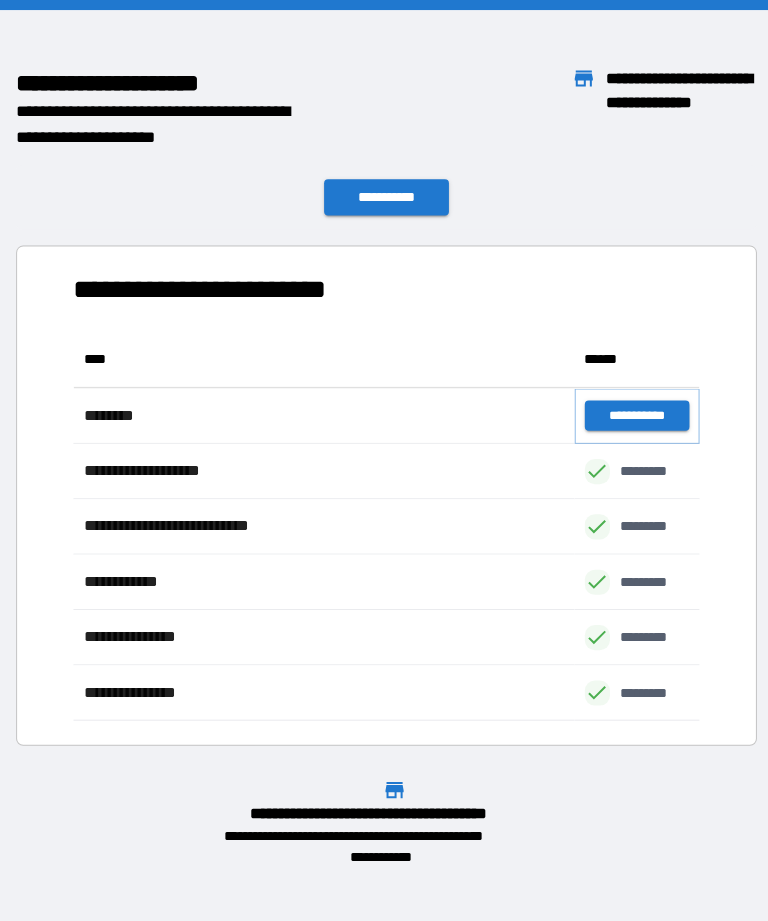 click on "**********" at bounding box center [633, 413] 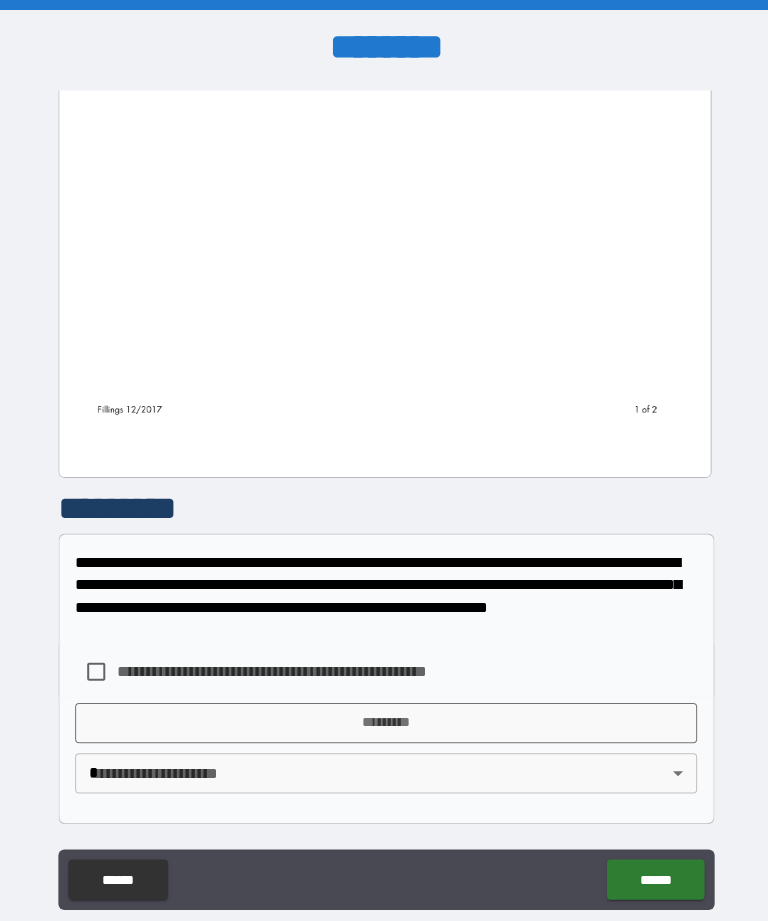 scroll, scrollTop: 1359, scrollLeft: 0, axis: vertical 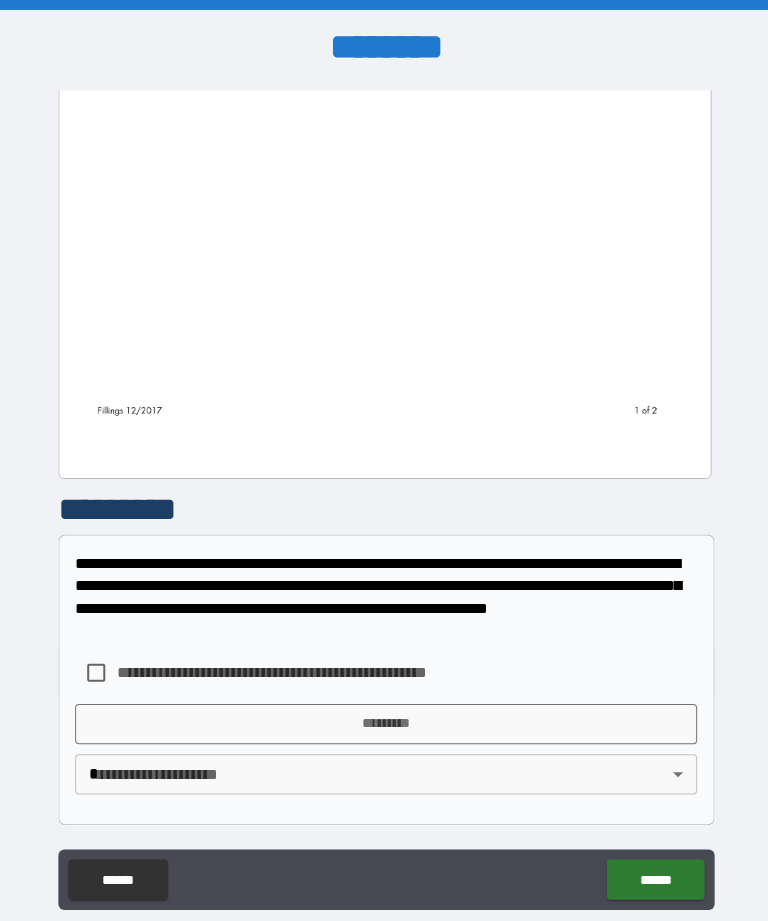 click on "*********" at bounding box center [384, 719] 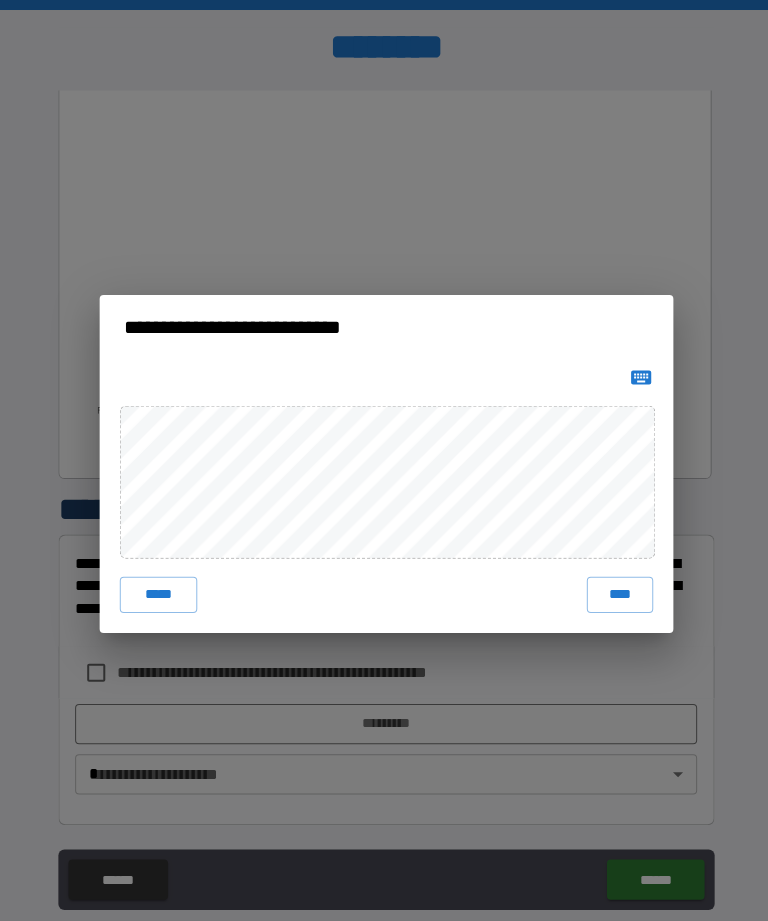 click on "****" at bounding box center [616, 591] 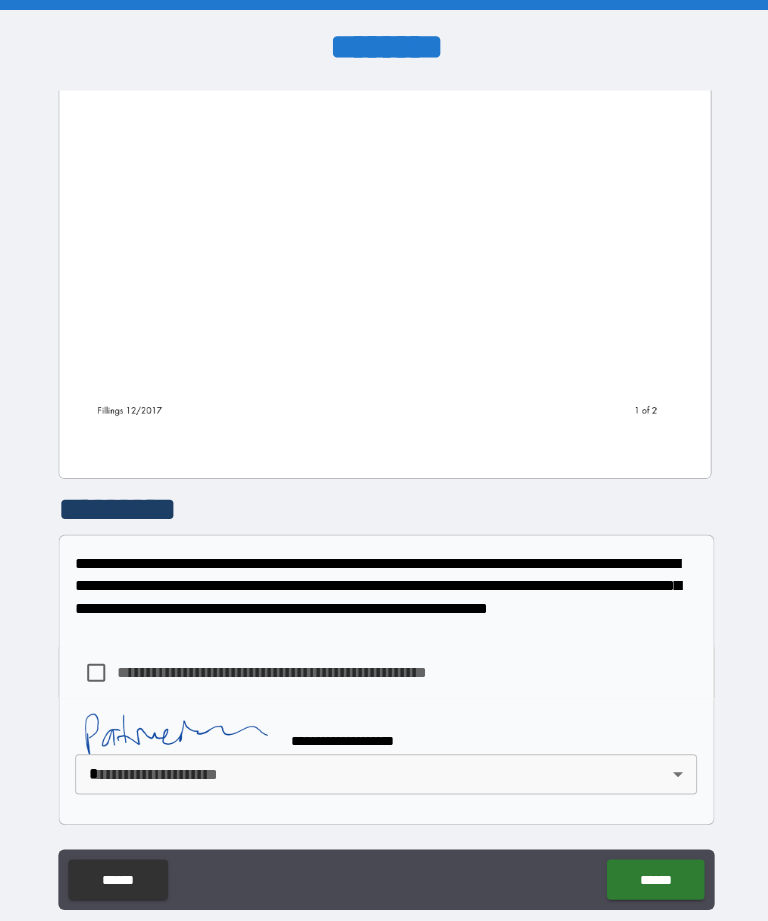 scroll, scrollTop: 1349, scrollLeft: 0, axis: vertical 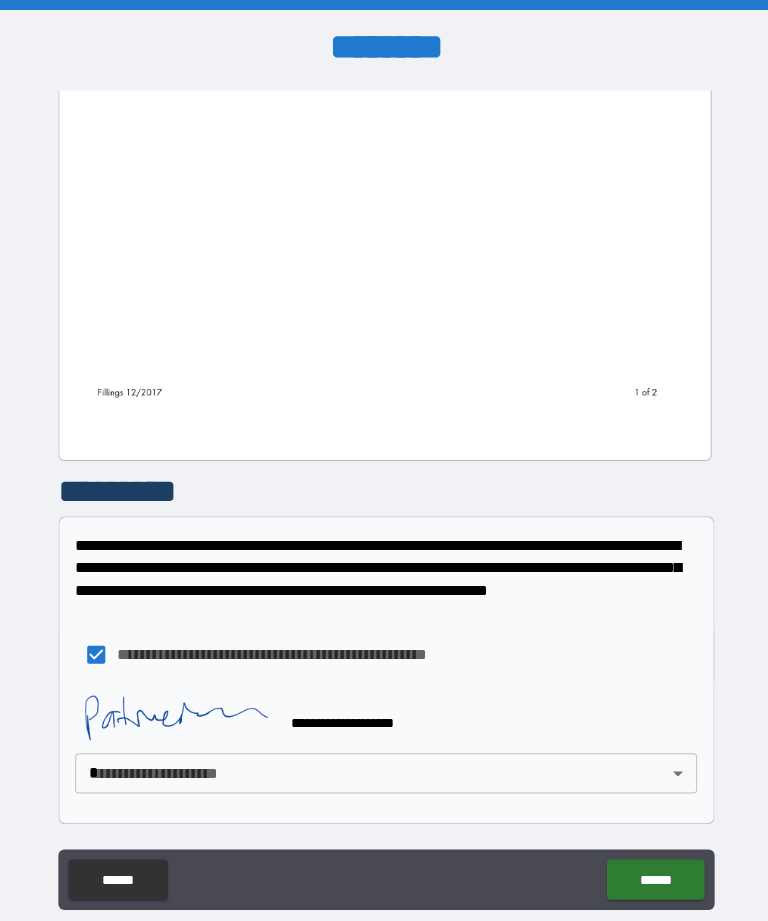 click on "******" at bounding box center [651, 874] 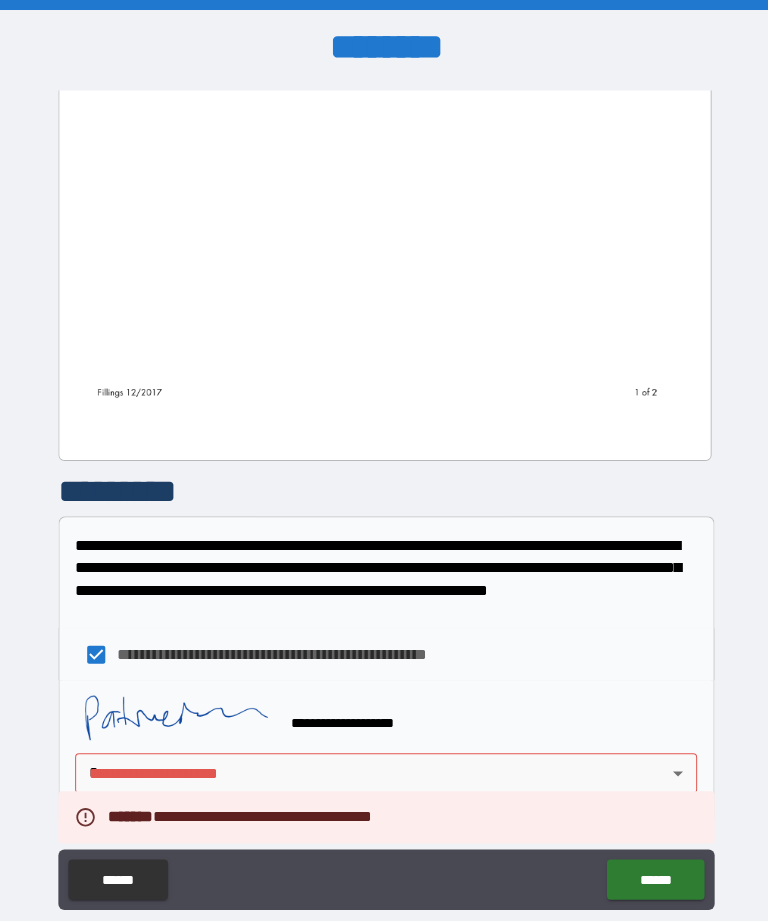 scroll, scrollTop: 1376, scrollLeft: 0, axis: vertical 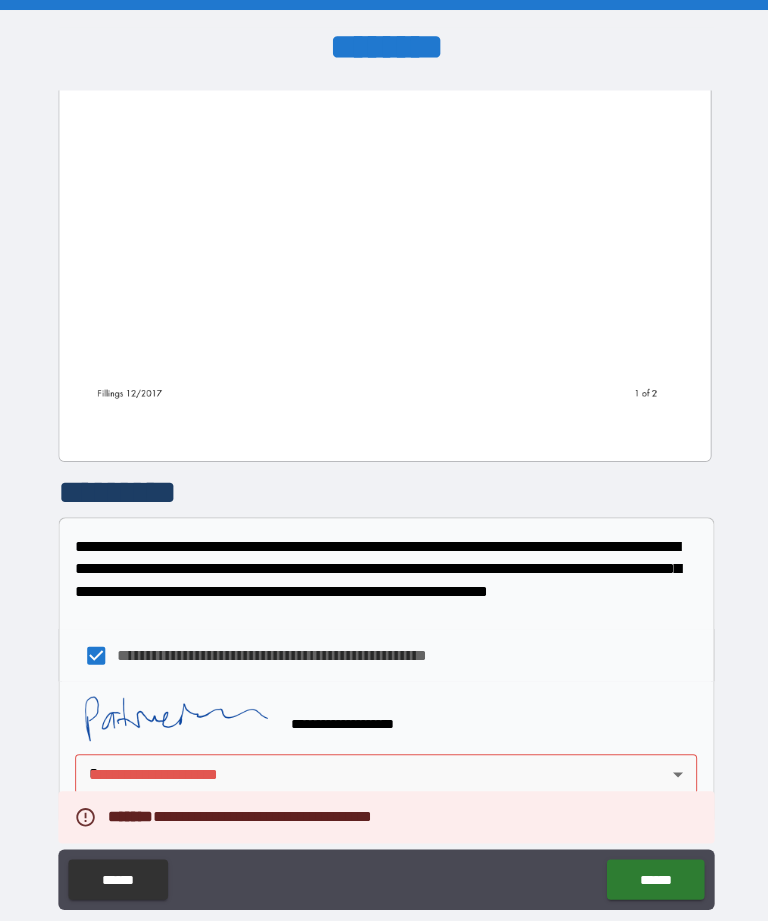 click on "**********" at bounding box center (384, 492) 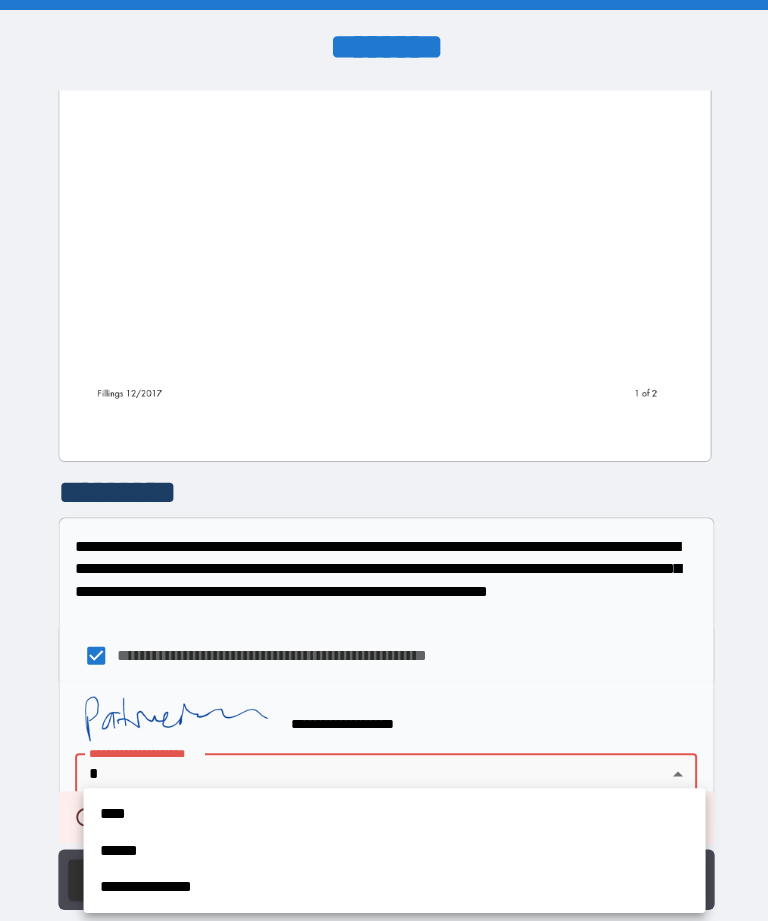 click on "****" at bounding box center (392, 809) 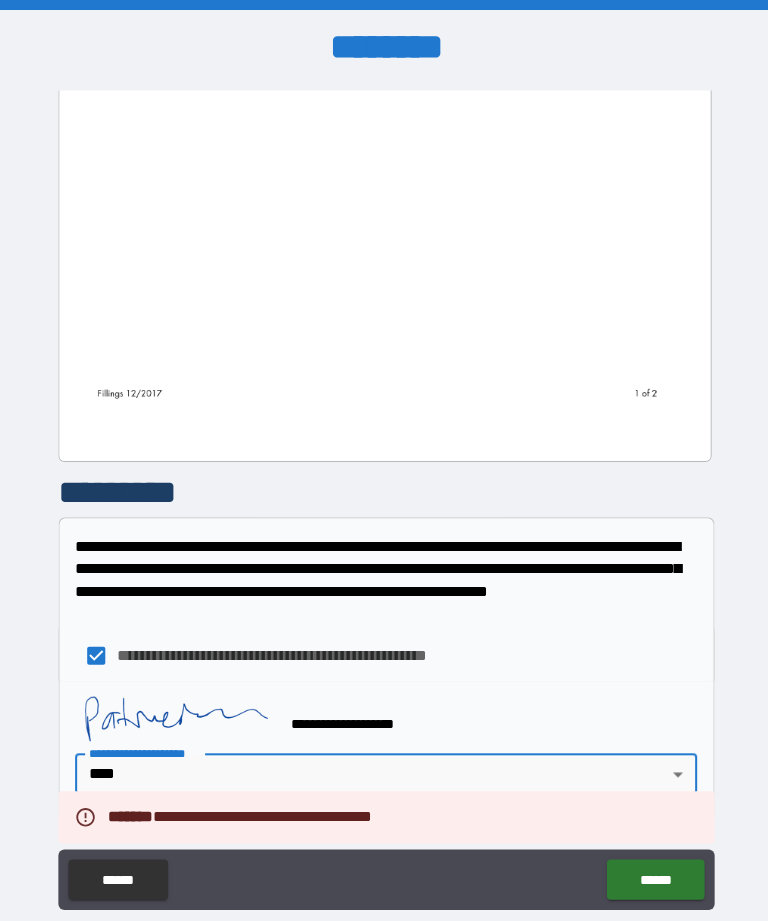 type on "****" 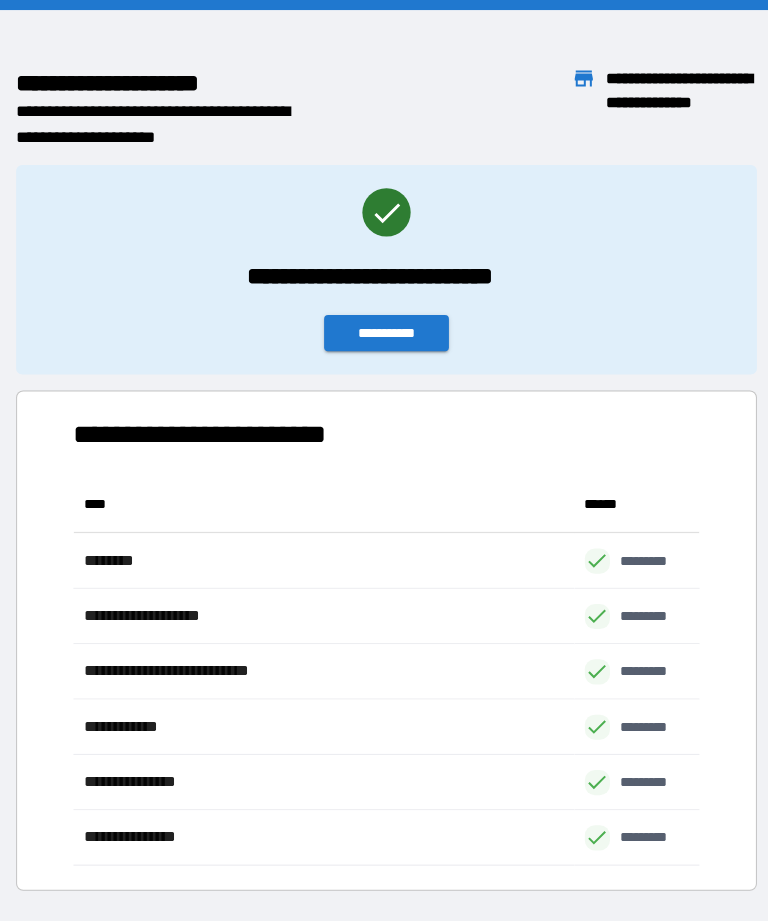 scroll, scrollTop: 386, scrollLeft: 622, axis: both 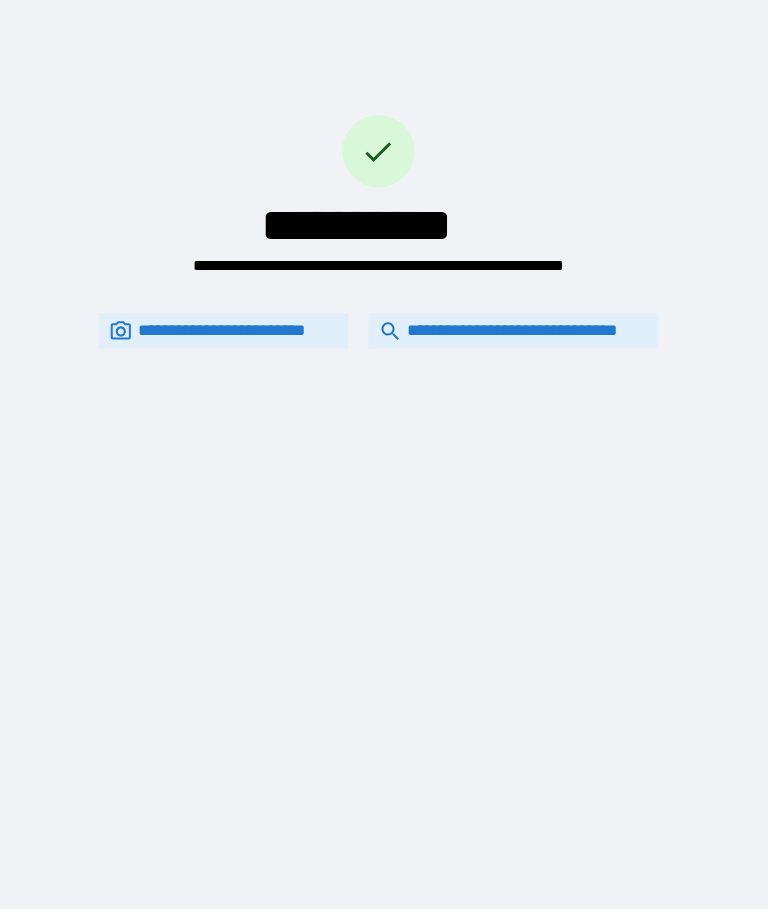 click on "**********" at bounding box center [510, 334] 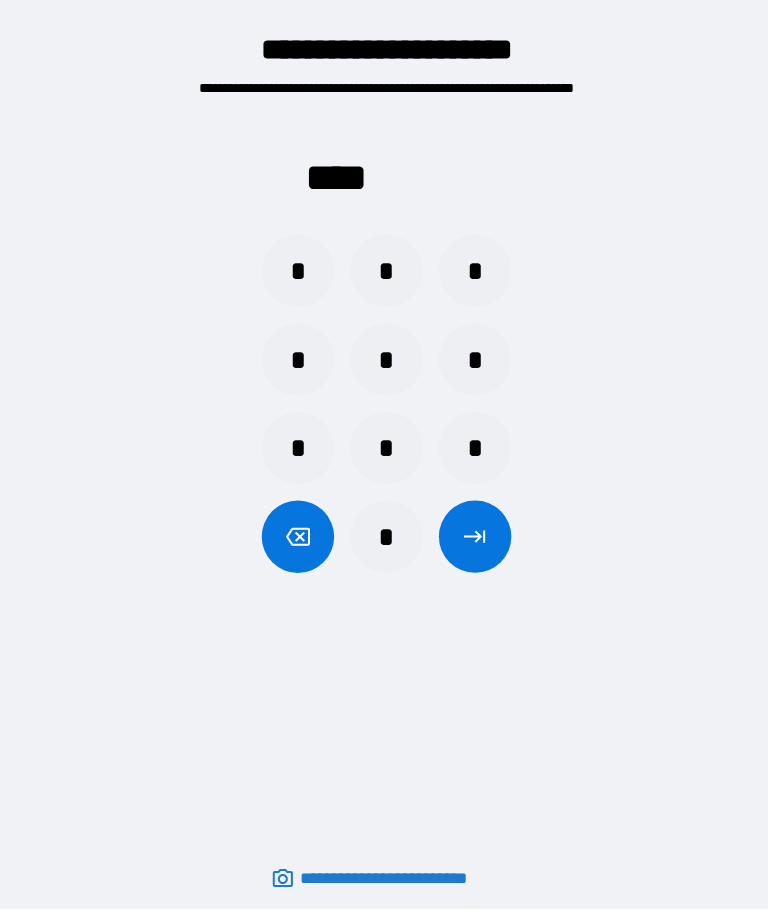 click on "*" at bounding box center (384, 275) 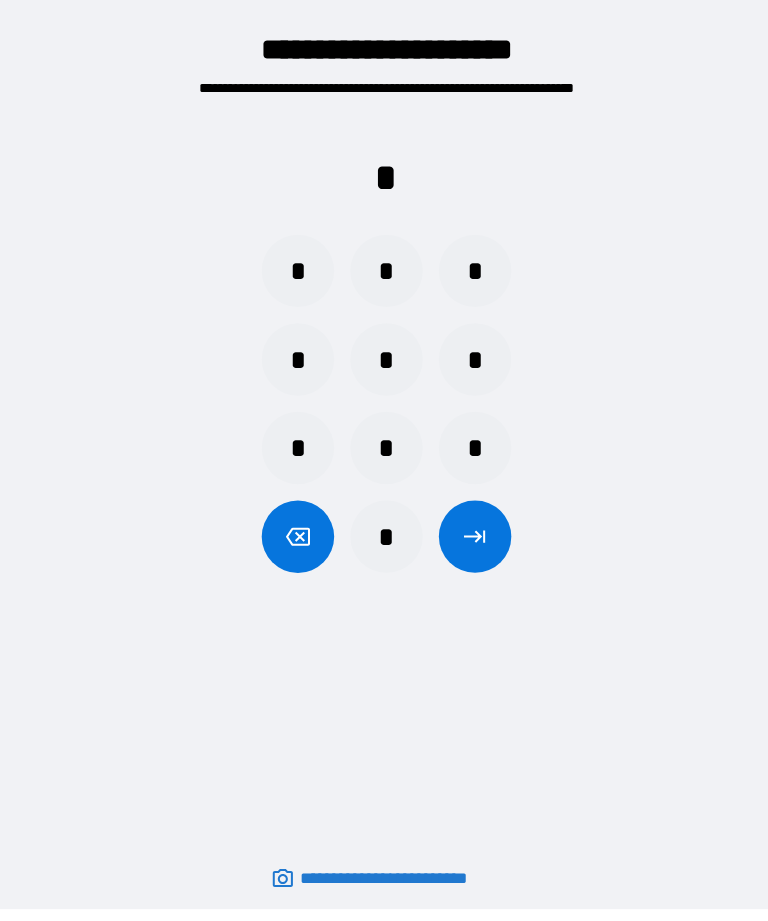 click on "*" at bounding box center (296, 275) 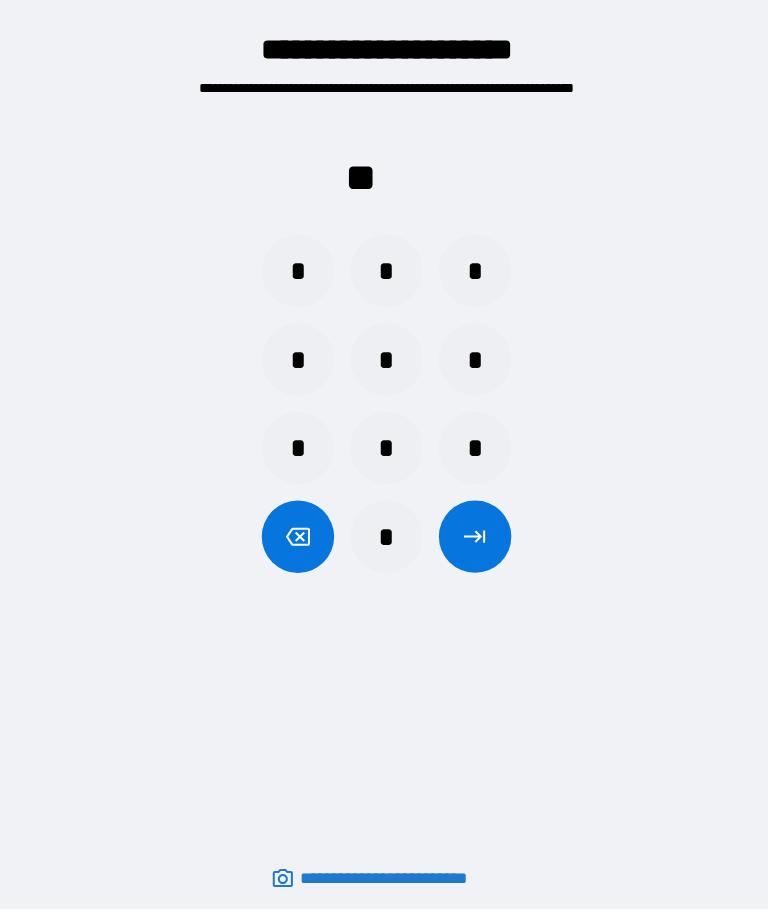 click on "*" at bounding box center (472, 363) 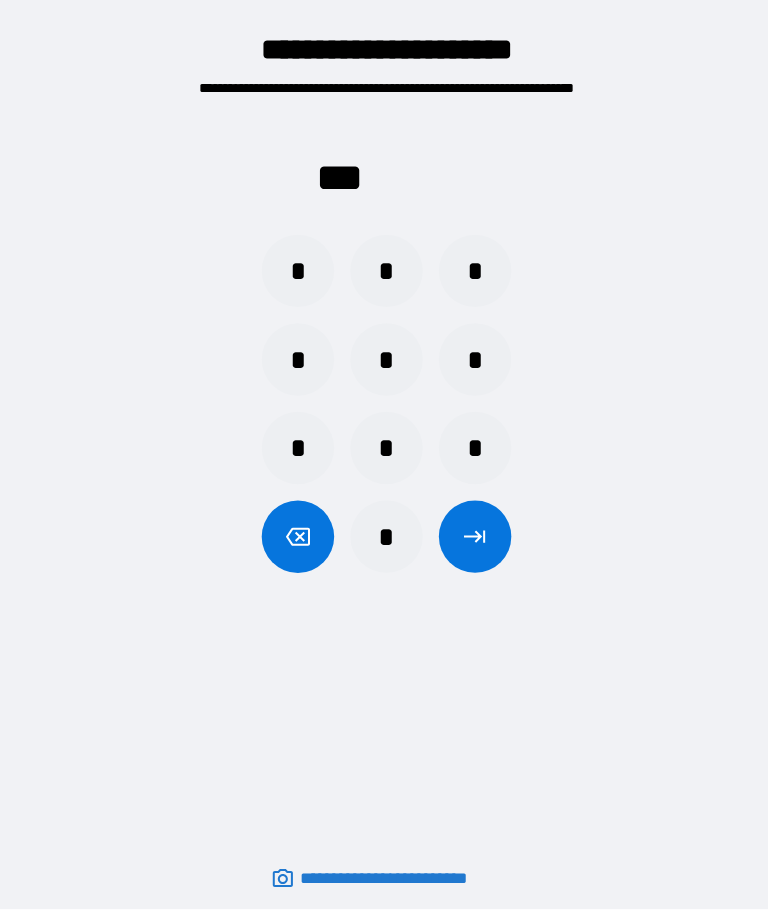 click 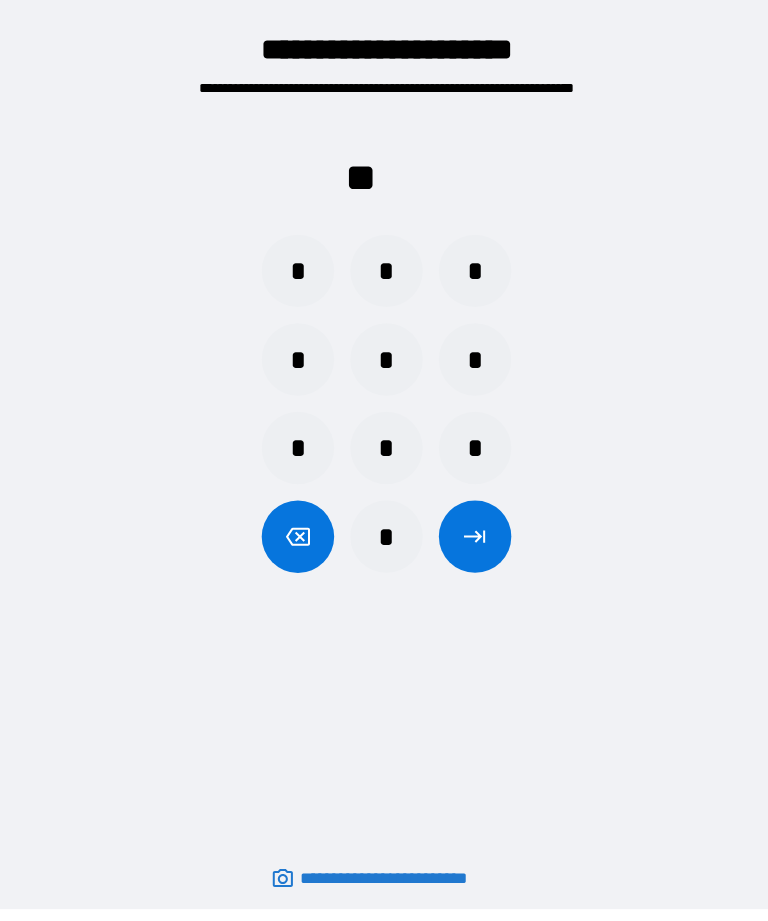 click on "*" at bounding box center [472, 275] 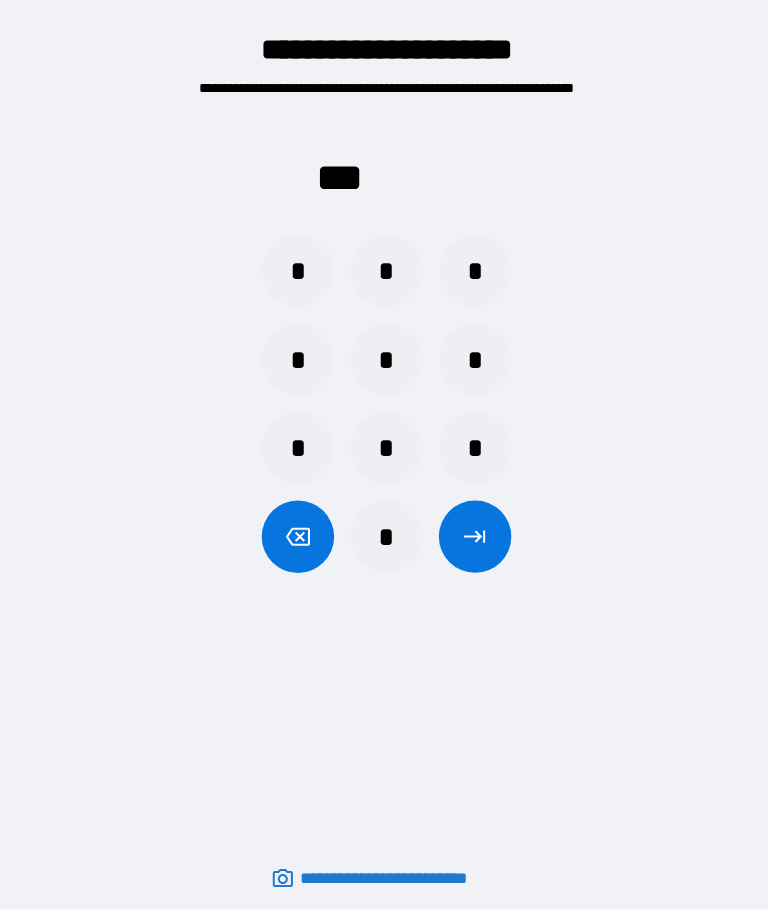 click on "*" at bounding box center (472, 363) 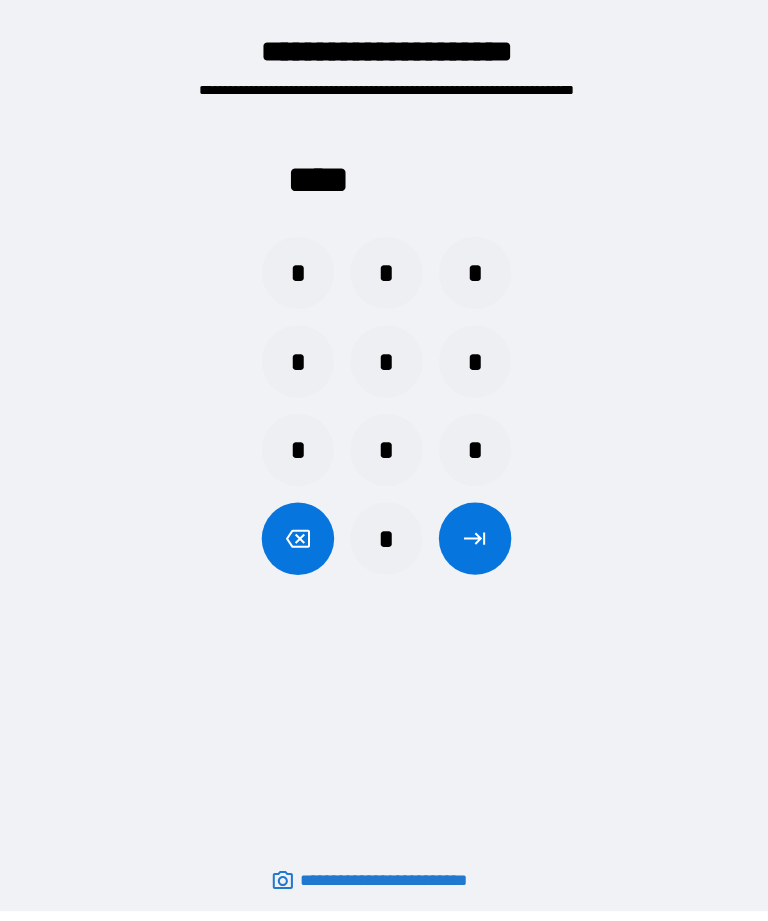 scroll, scrollTop: 15, scrollLeft: 0, axis: vertical 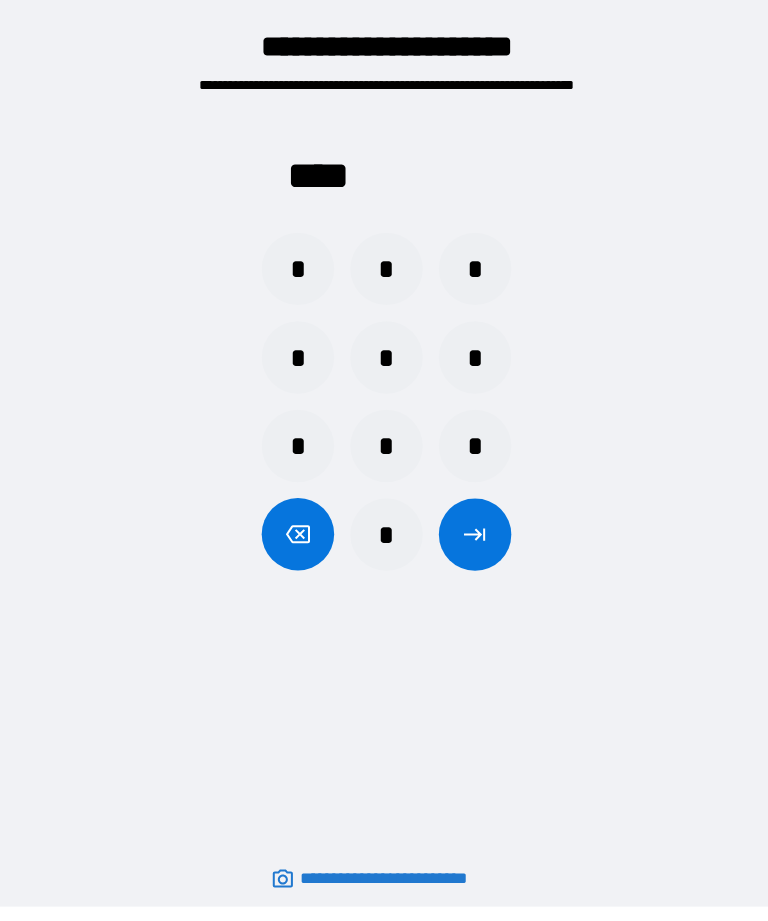 click at bounding box center (472, 536) 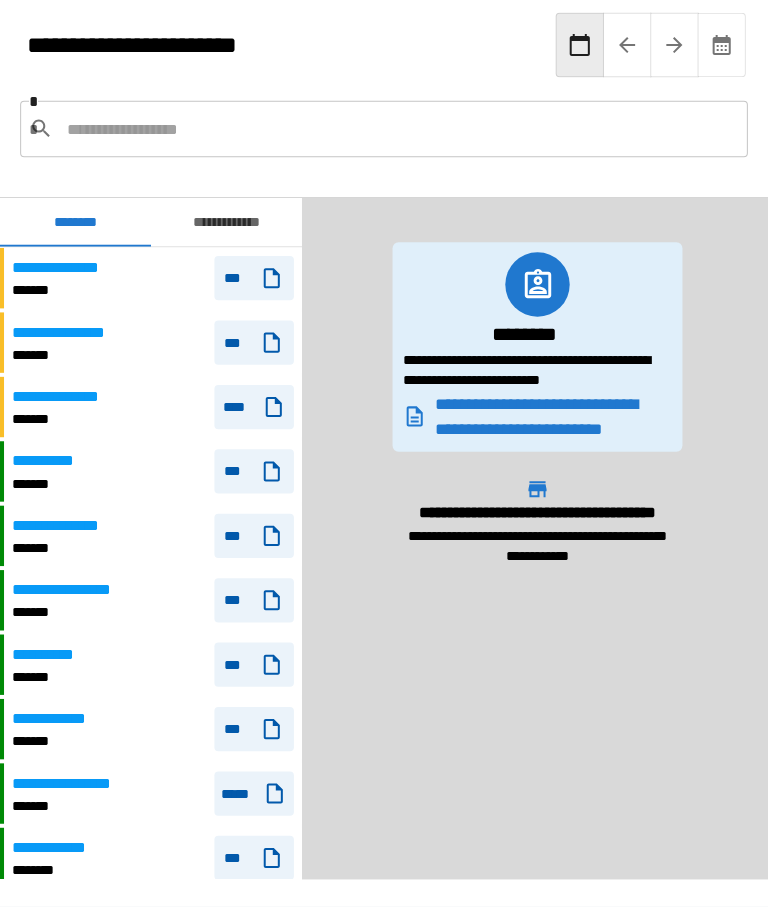 scroll, scrollTop: 1509, scrollLeft: 0, axis: vertical 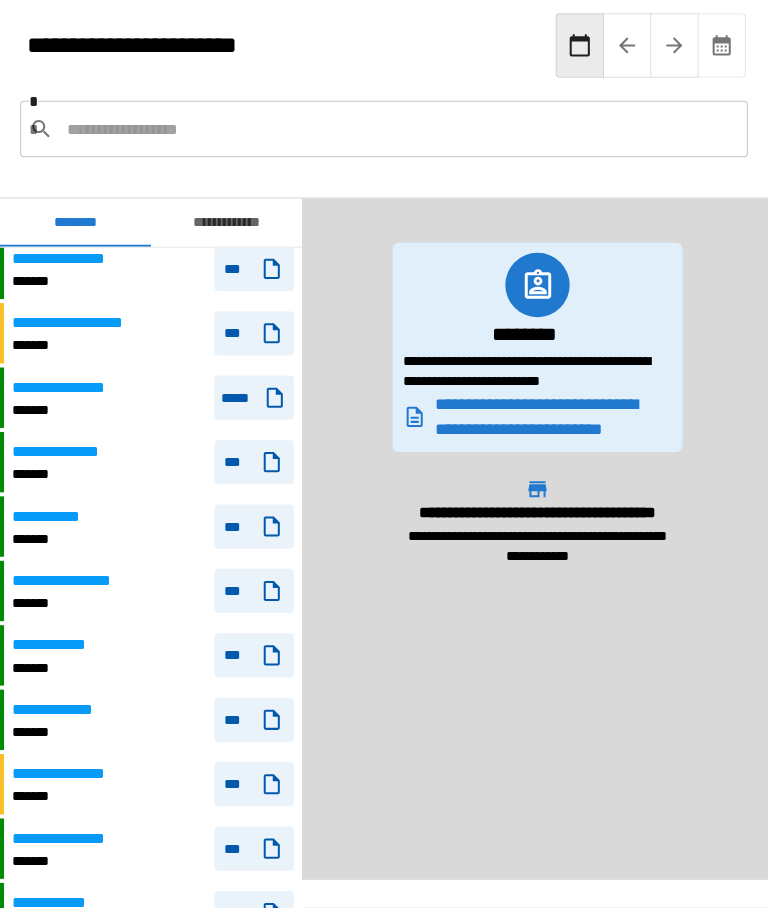 click at bounding box center [397, 133] 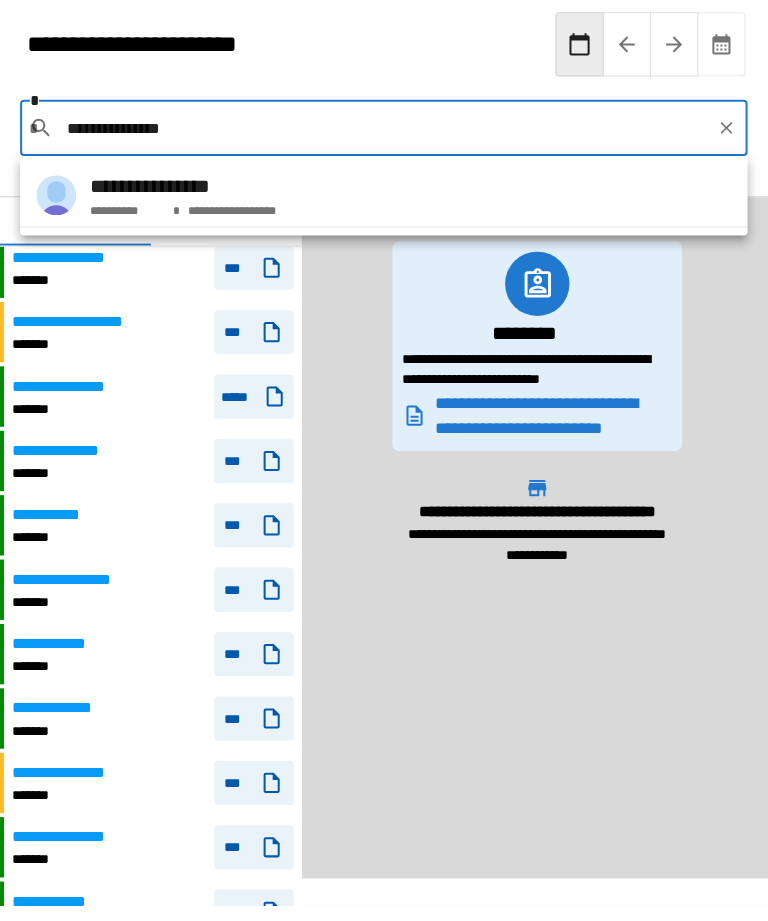 click on "**********" at bounding box center (381, 200) 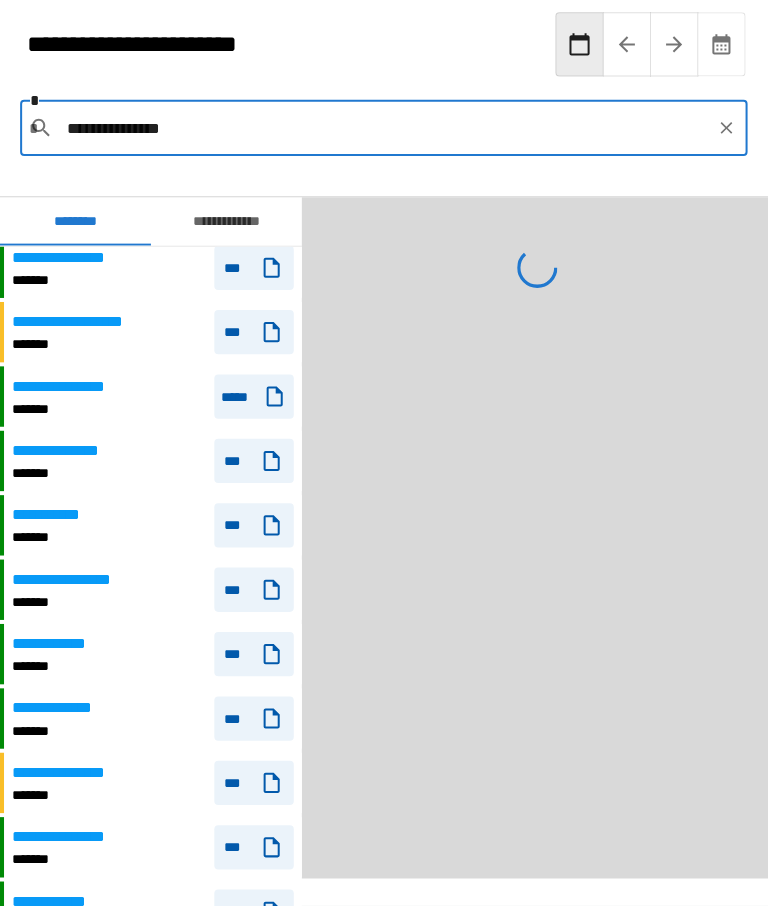 type on "**********" 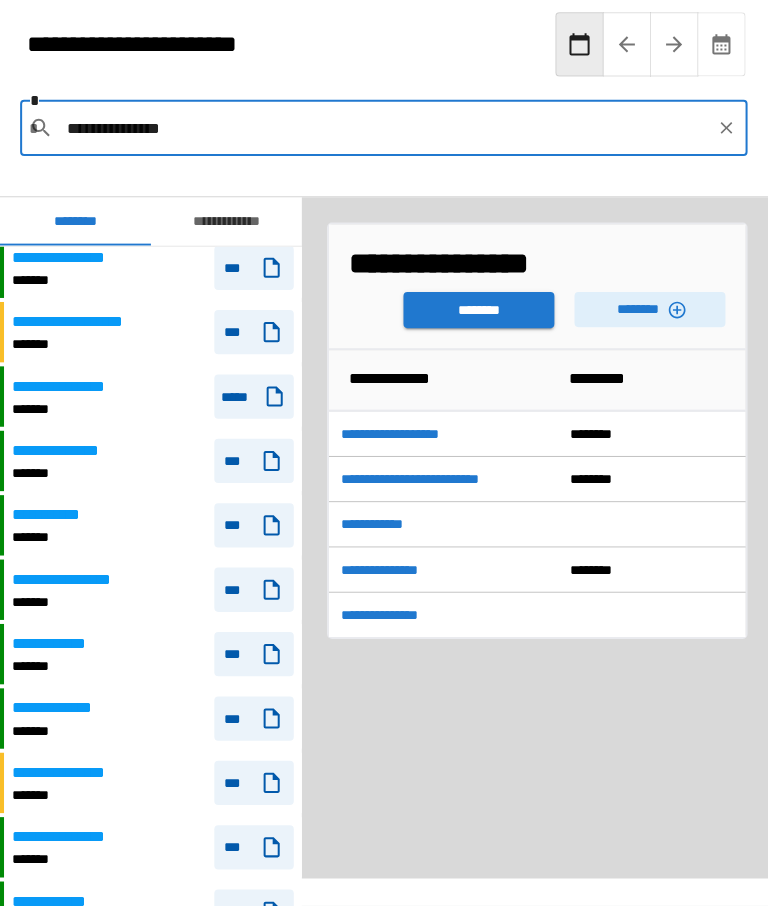 click on "********" at bounding box center [476, 314] 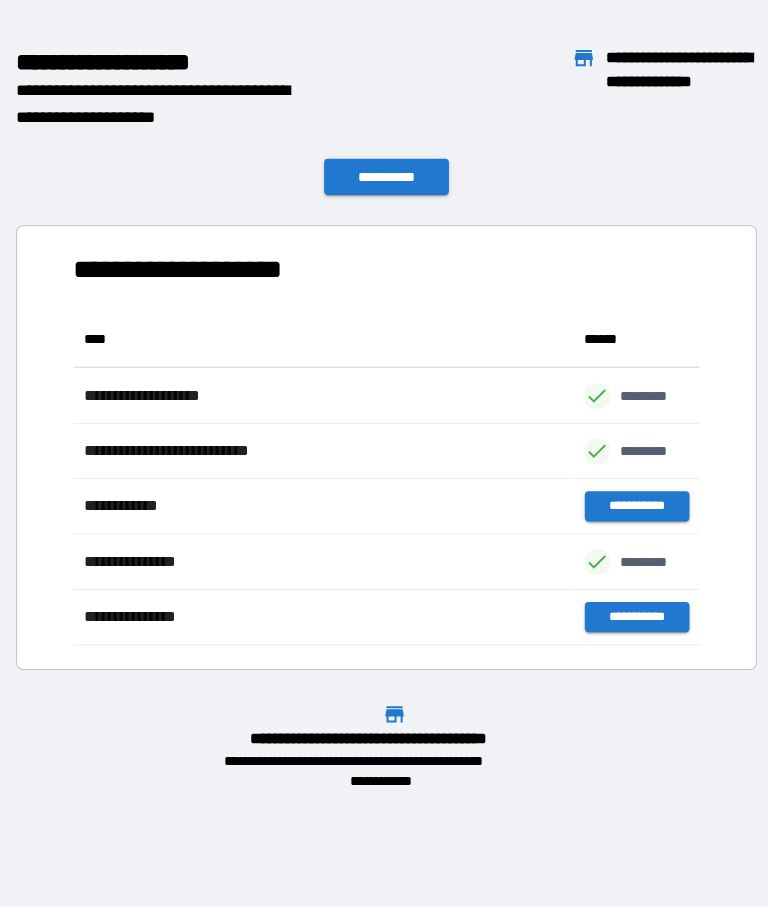 scroll, scrollTop: 1, scrollLeft: 1, axis: both 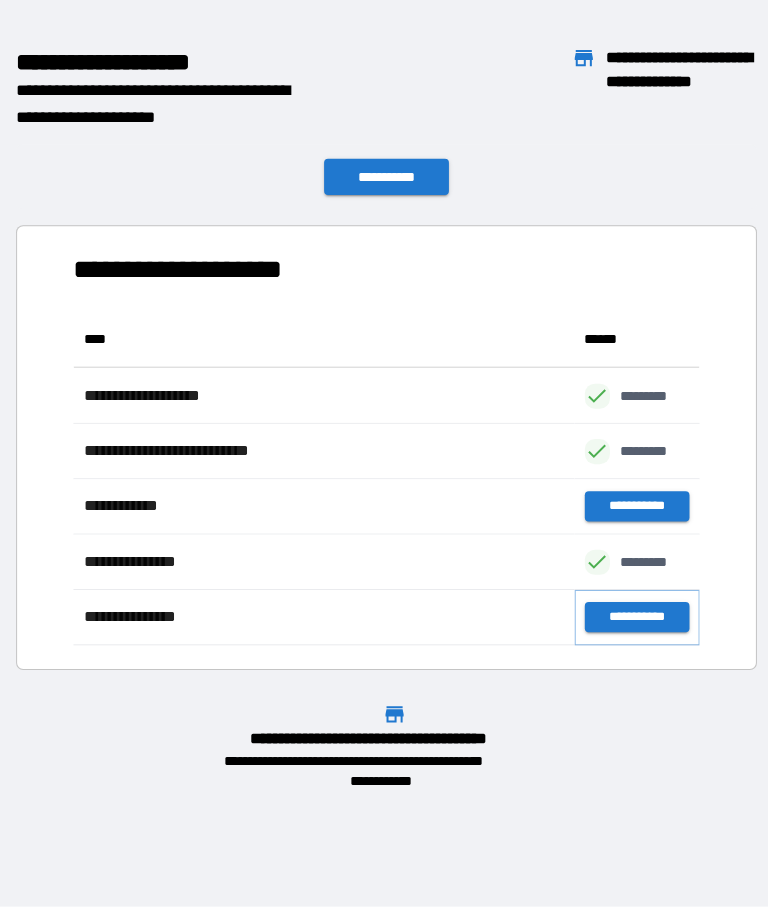 click on "**********" at bounding box center [633, 618] 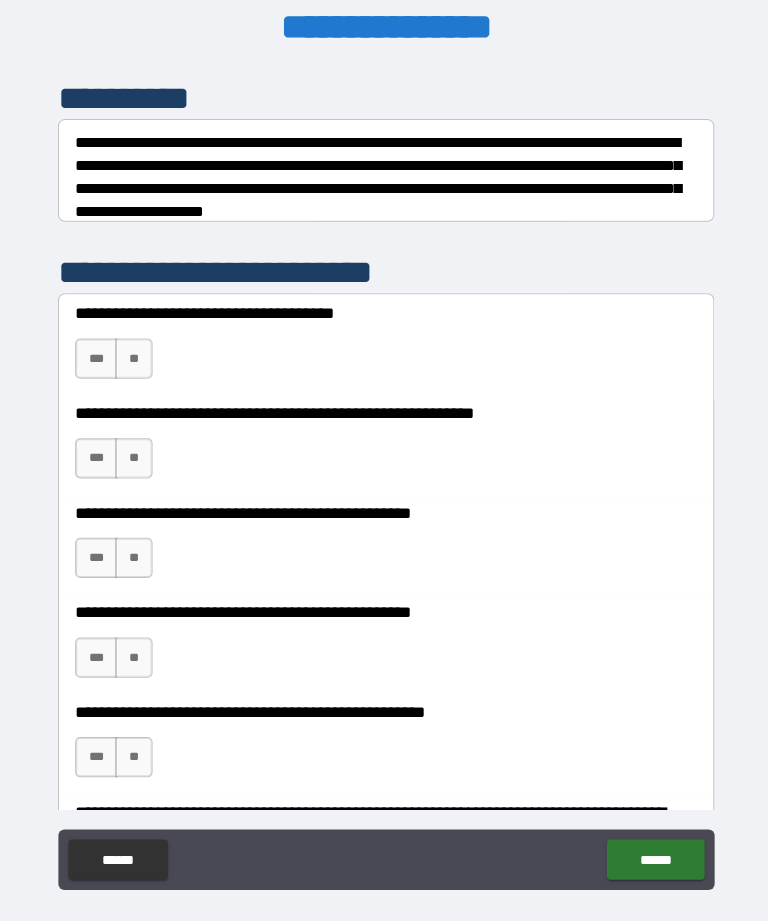 scroll, scrollTop: 268, scrollLeft: 0, axis: vertical 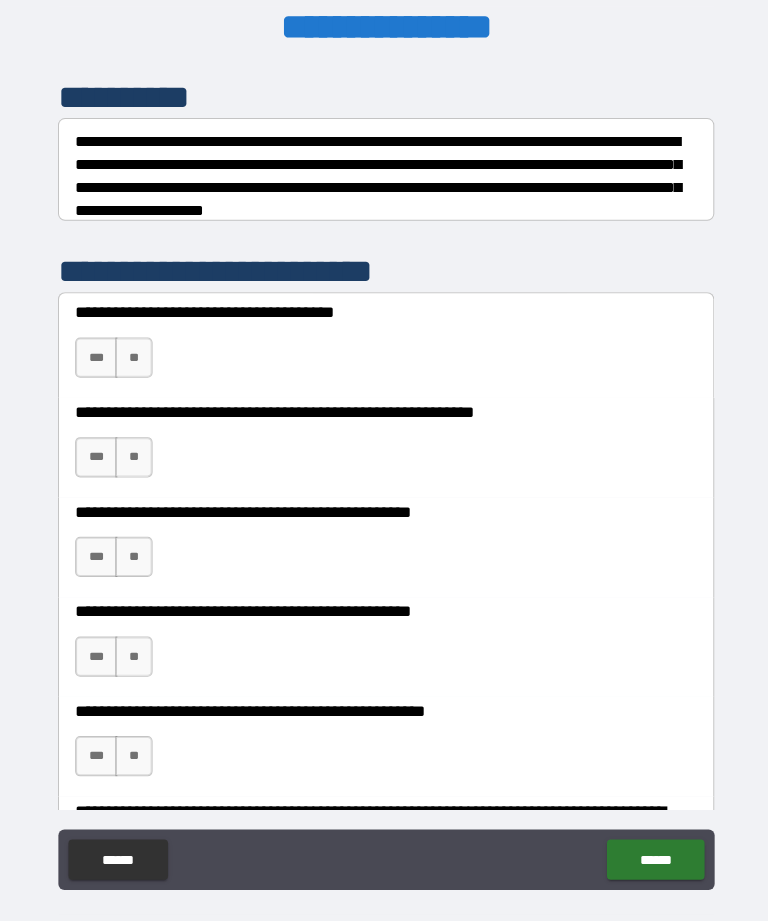 click on "***" at bounding box center (96, 360) 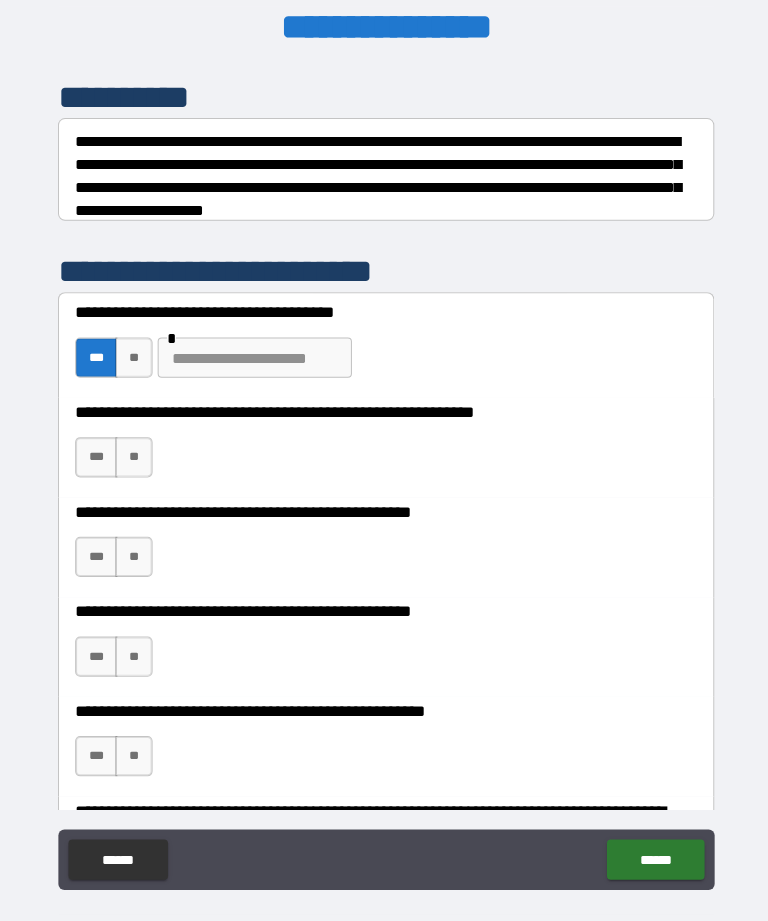 click on "***" at bounding box center (96, 360) 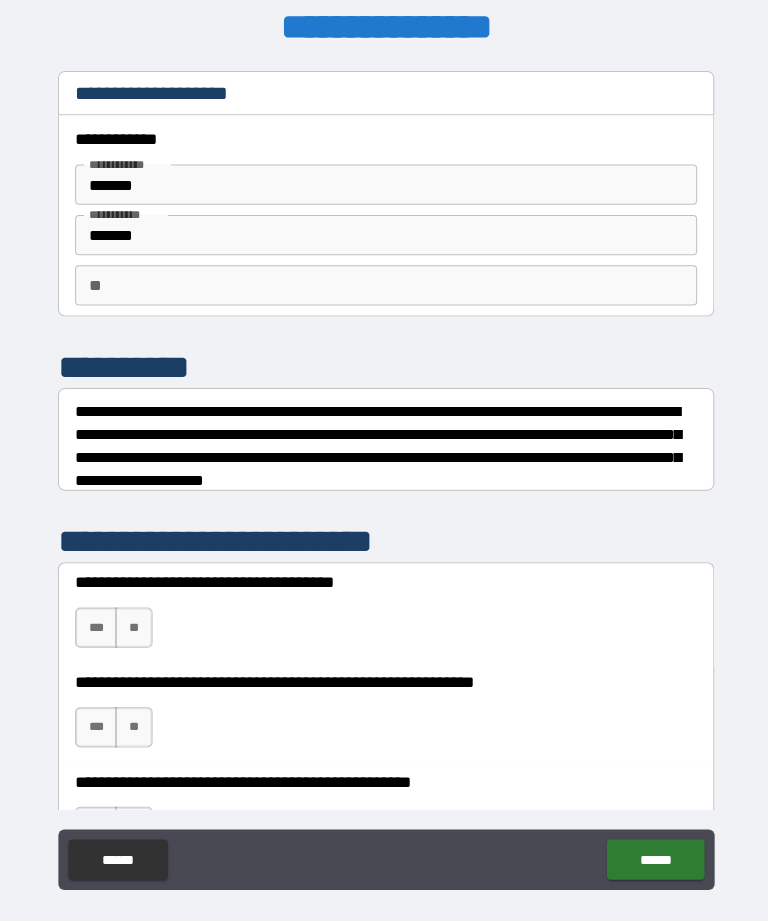 scroll, scrollTop: 0, scrollLeft: 0, axis: both 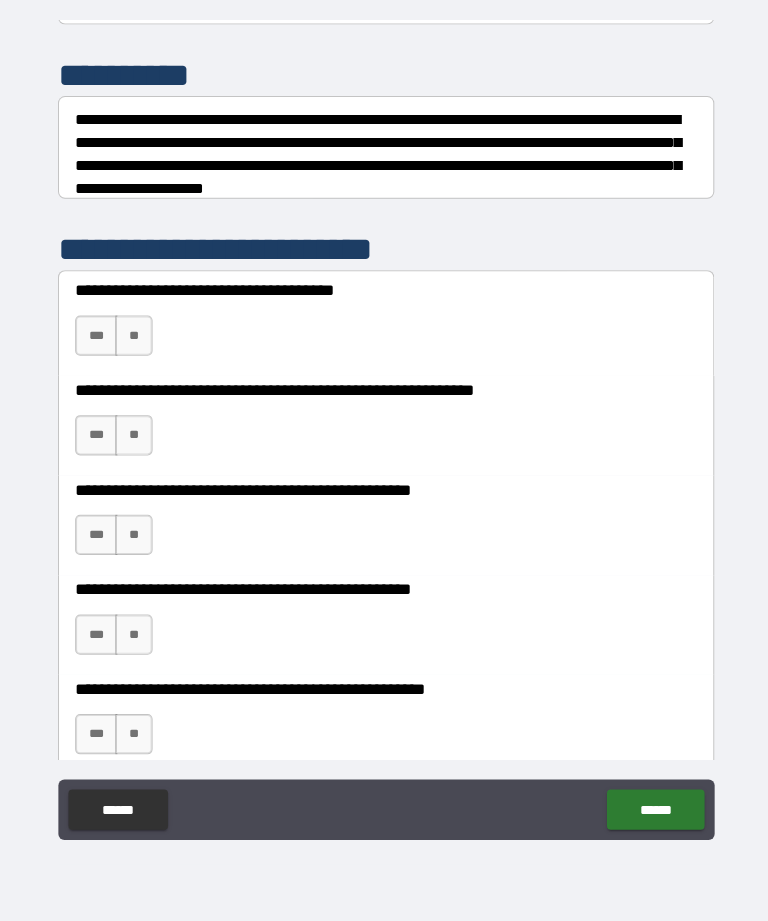 click on "**" at bounding box center [133, 339] 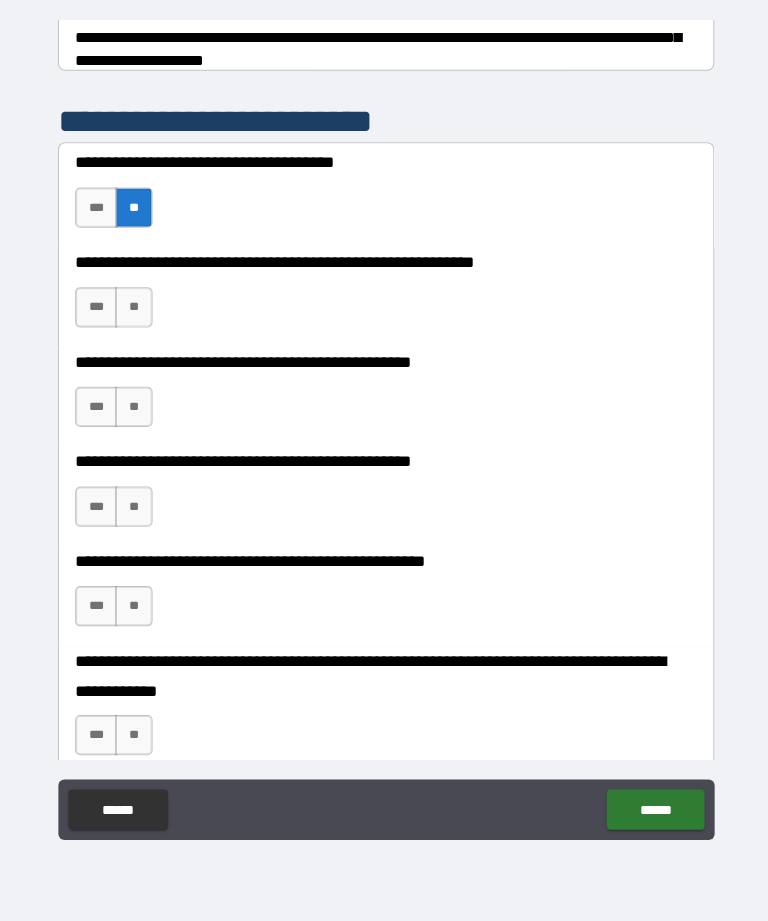 scroll, scrollTop: 370, scrollLeft: 0, axis: vertical 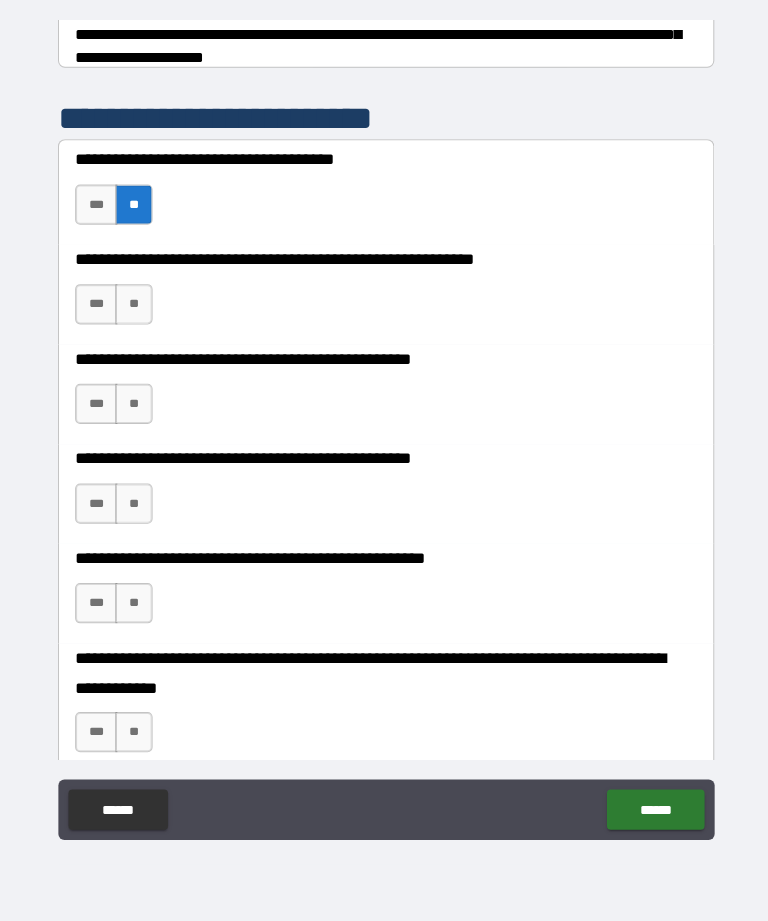 click on "**" at bounding box center [133, 308] 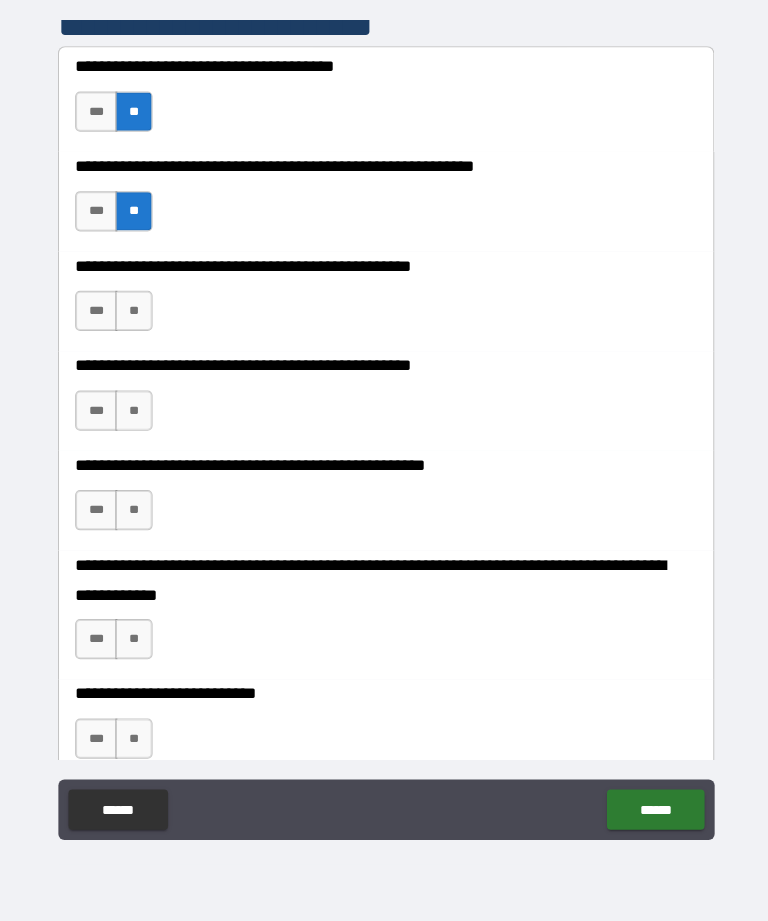 scroll, scrollTop: 476, scrollLeft: 0, axis: vertical 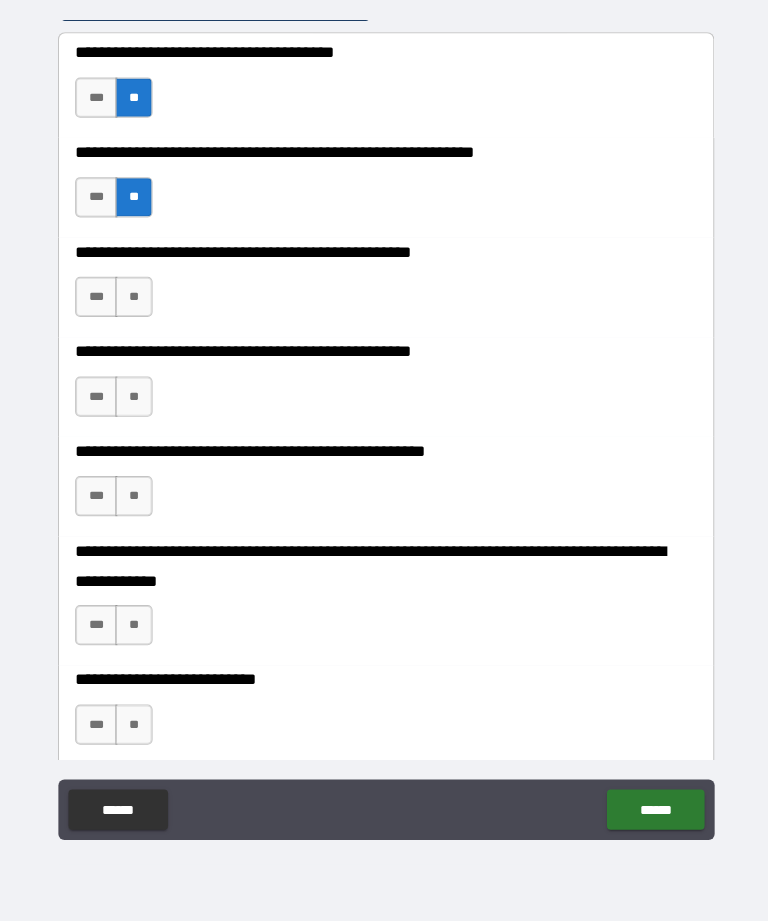 click on "**" at bounding box center (133, 301) 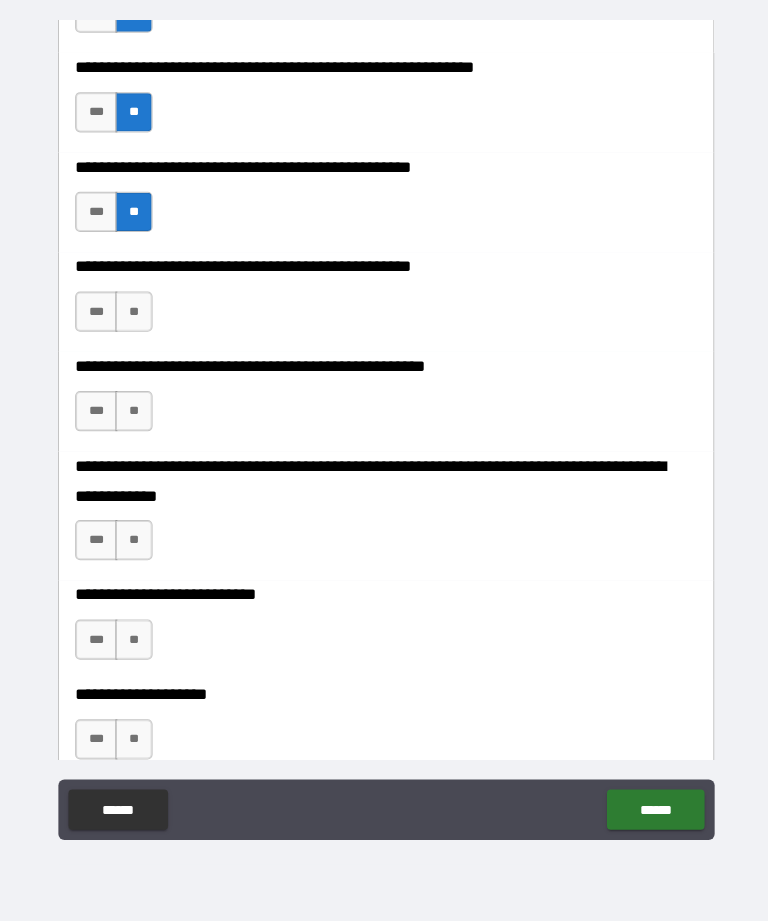 scroll, scrollTop: 571, scrollLeft: 0, axis: vertical 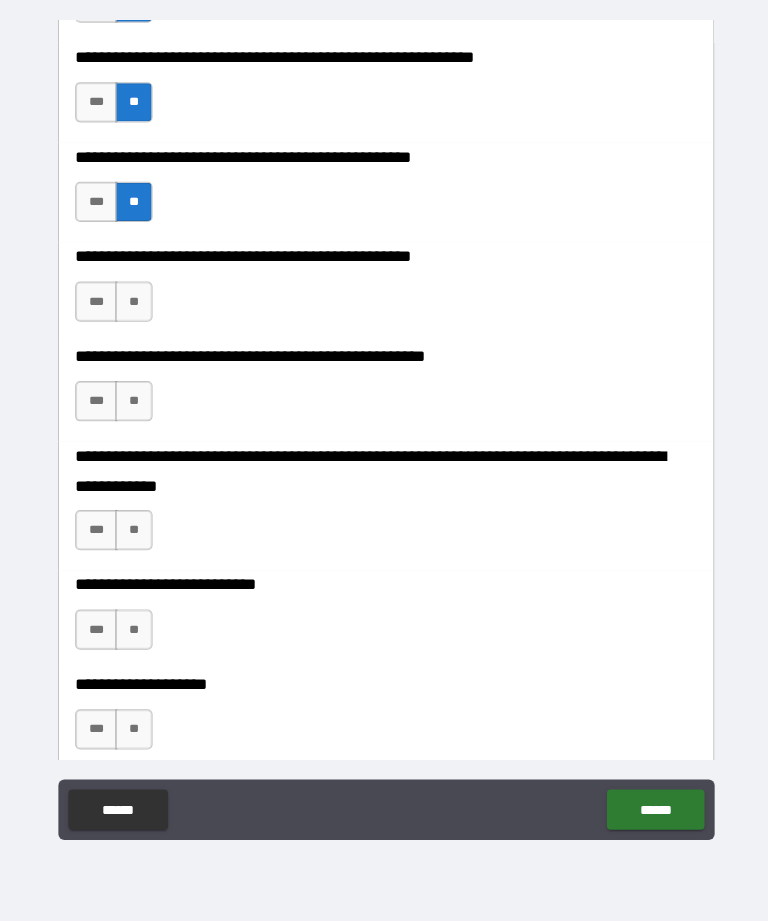 click on "**" at bounding box center [133, 305] 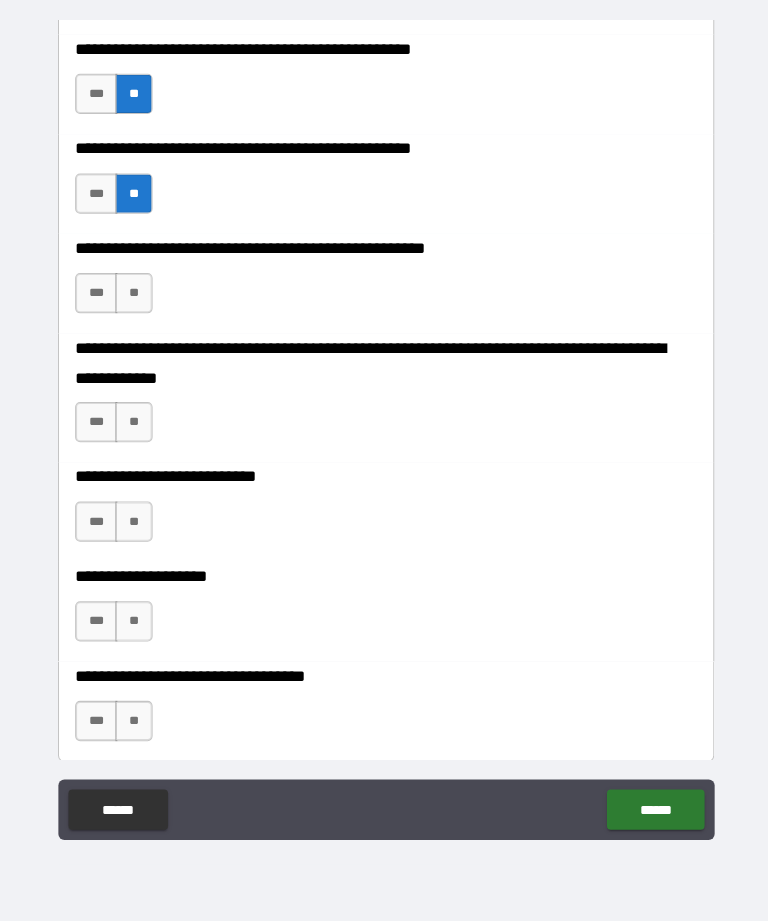 scroll, scrollTop: 679, scrollLeft: 0, axis: vertical 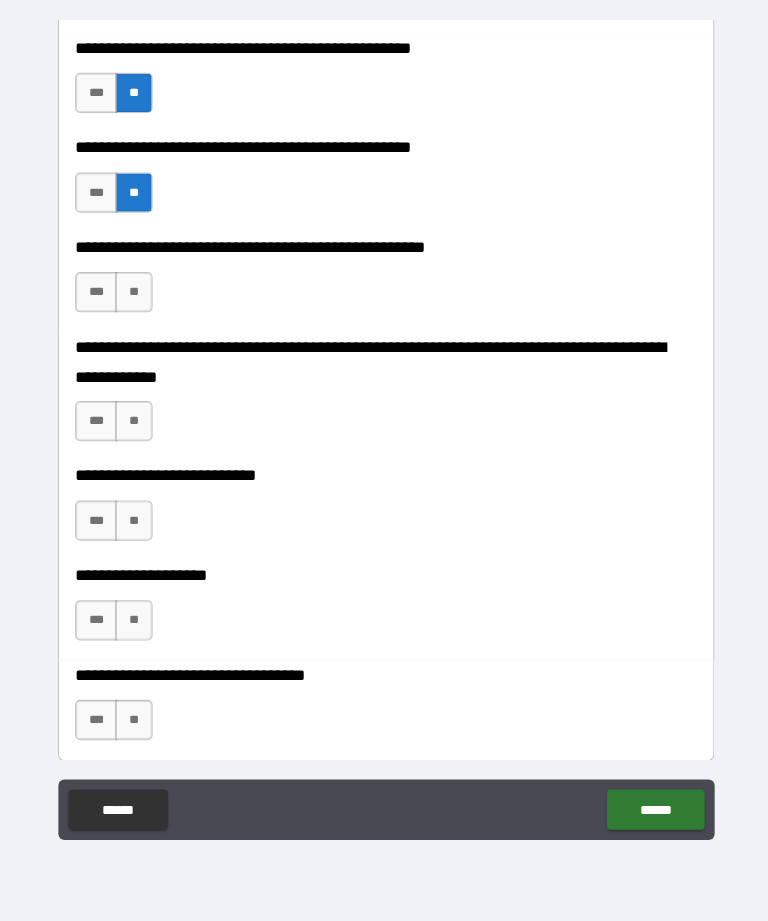 click on "**" at bounding box center (133, 296) 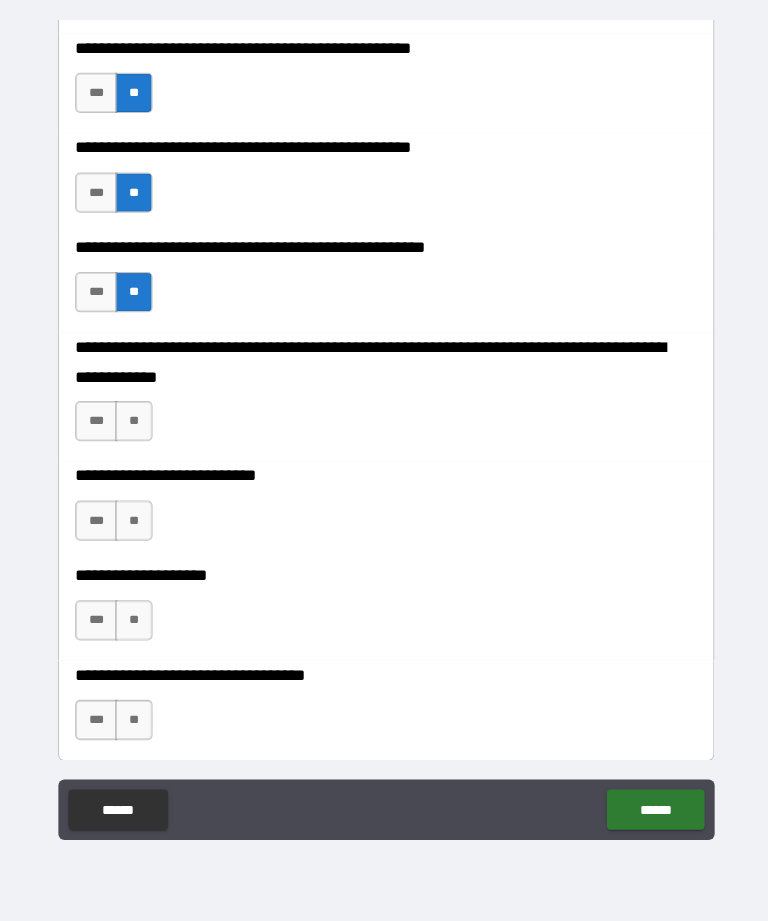 click on "**" at bounding box center (133, 424) 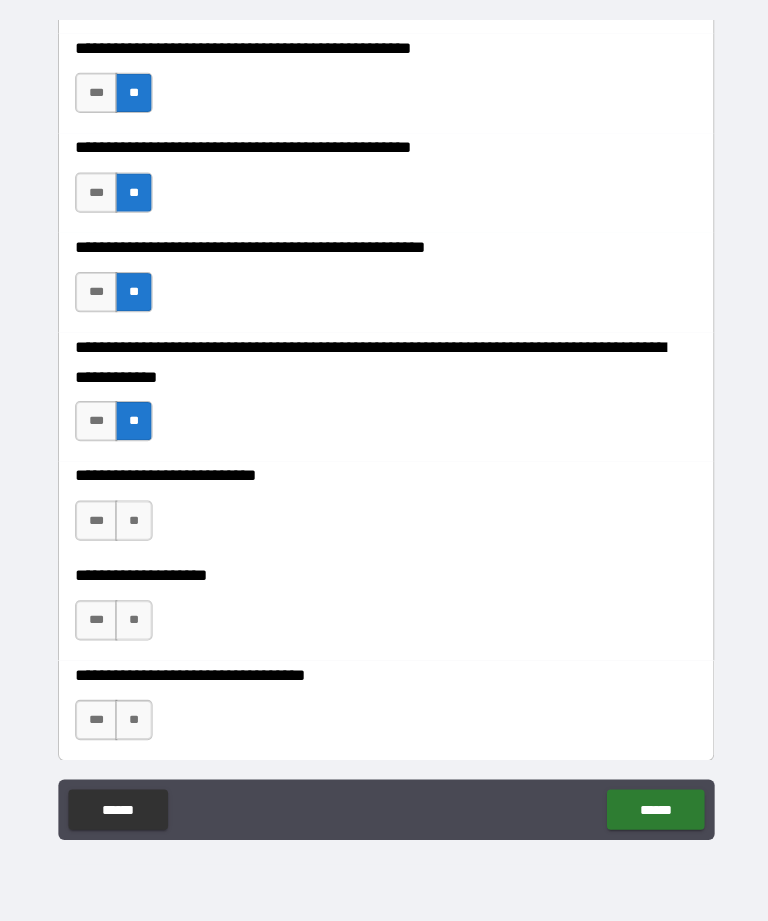click on "**" at bounding box center [133, 523] 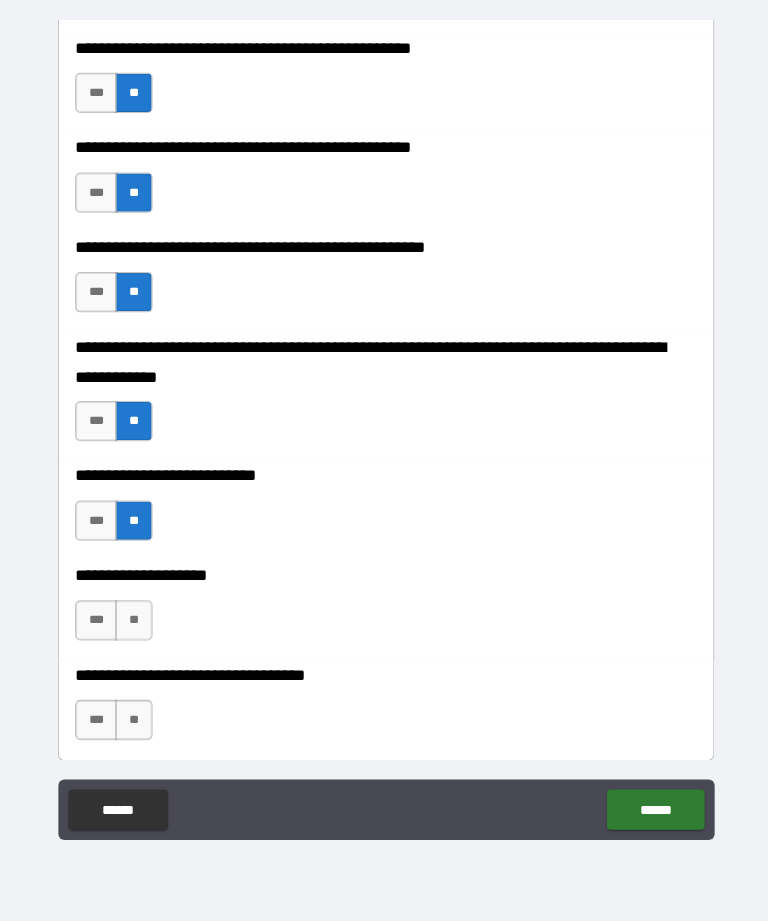 click on "***" at bounding box center (96, 622) 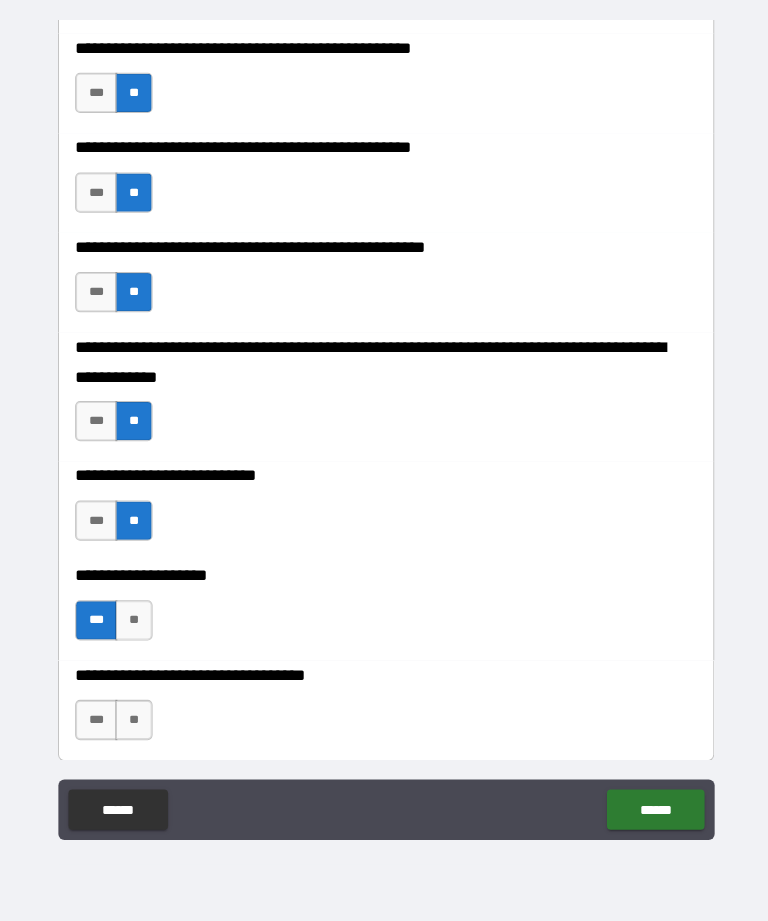 click on "***" at bounding box center [96, 721] 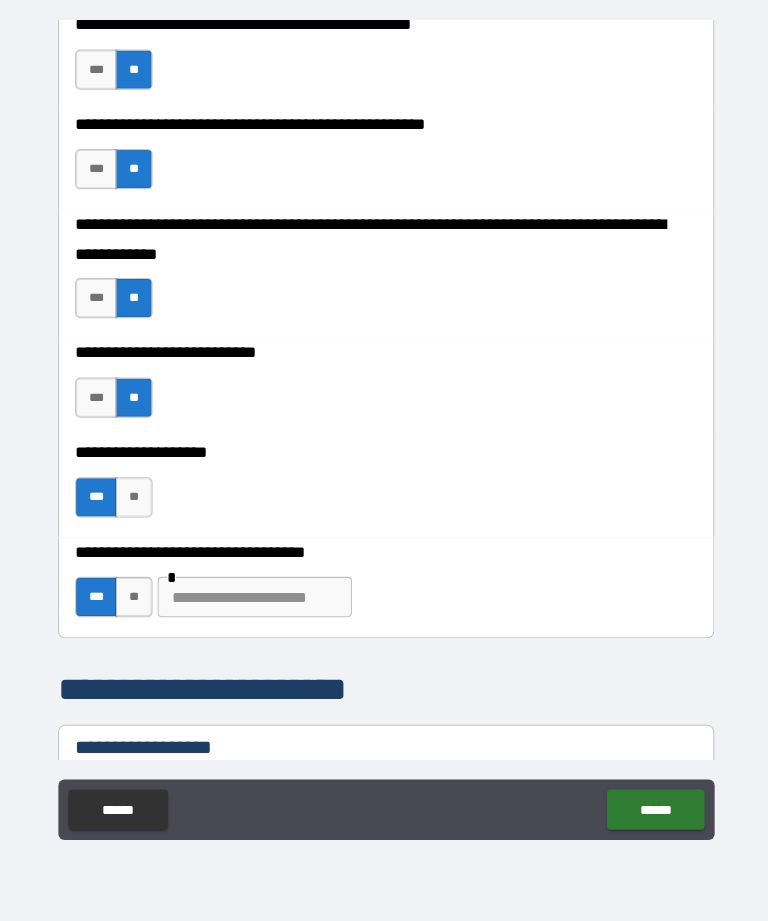 scroll, scrollTop: 808, scrollLeft: 0, axis: vertical 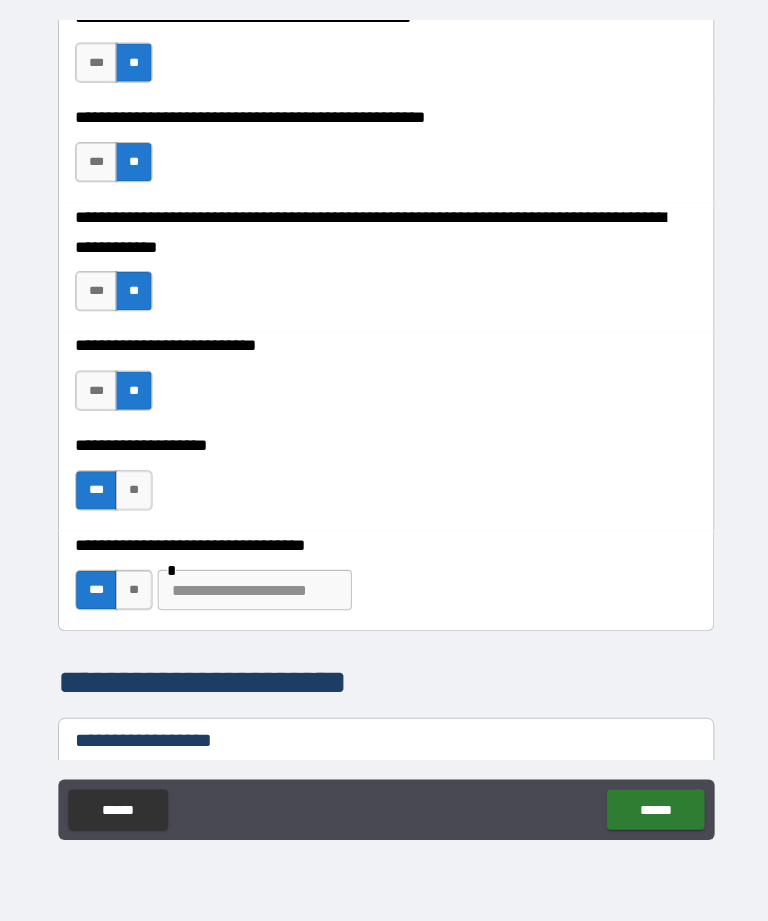 click at bounding box center (253, 592) 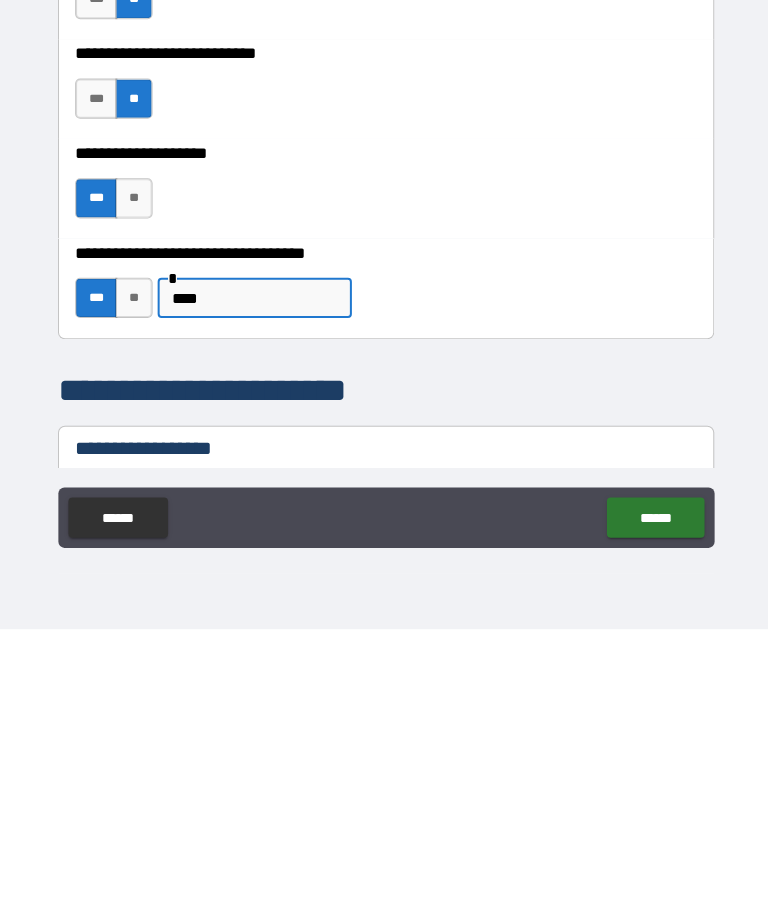 type on "****" 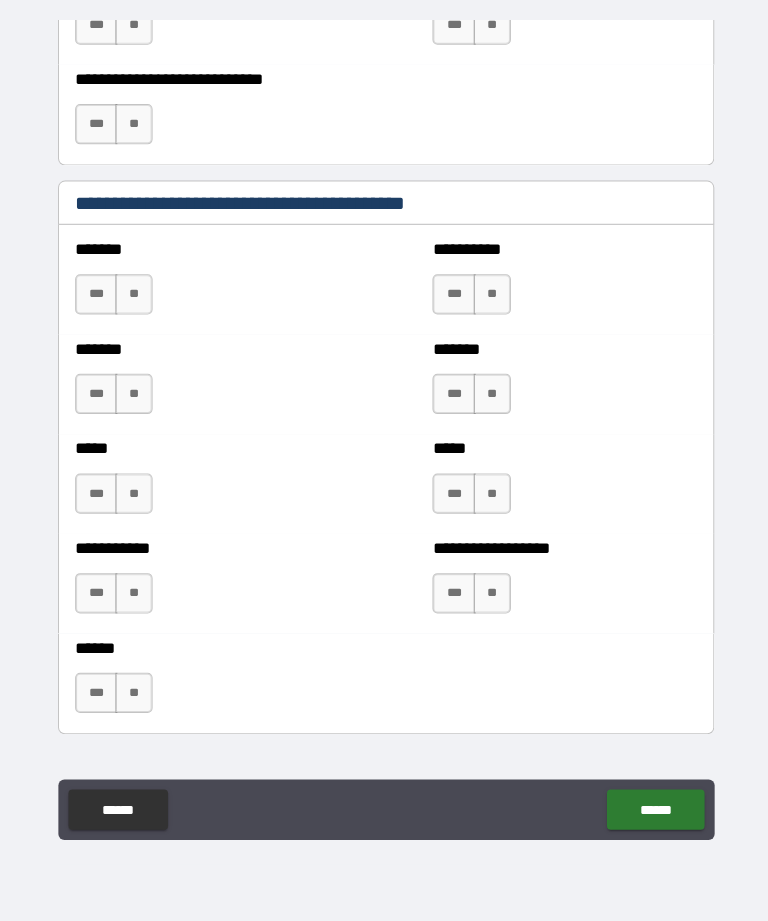 scroll, scrollTop: 1615, scrollLeft: 0, axis: vertical 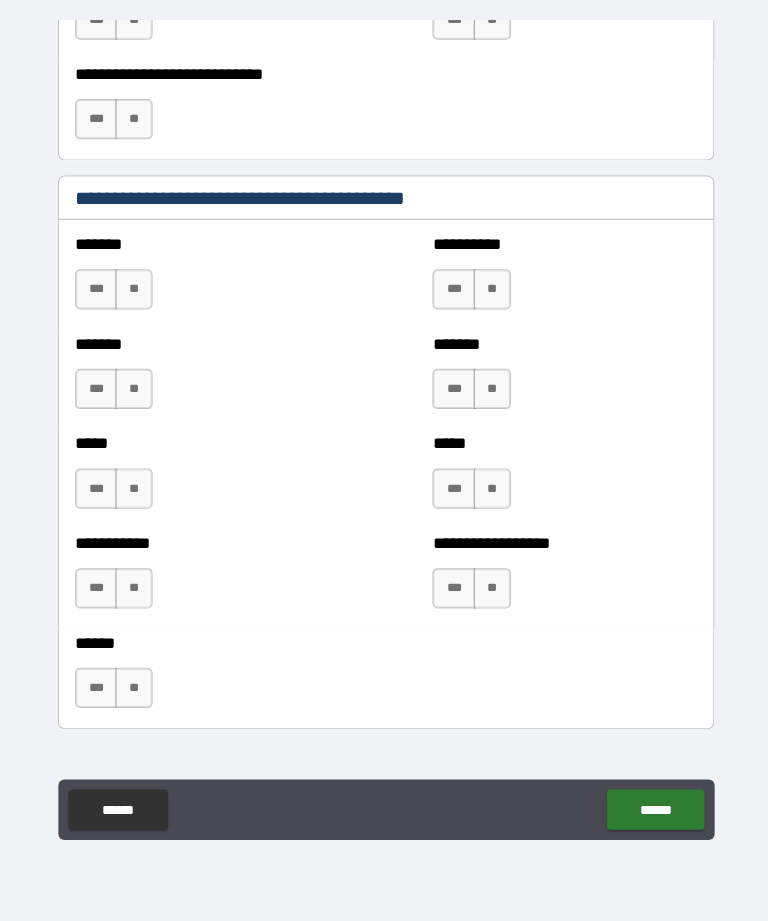 click on "**" at bounding box center (133, 293) 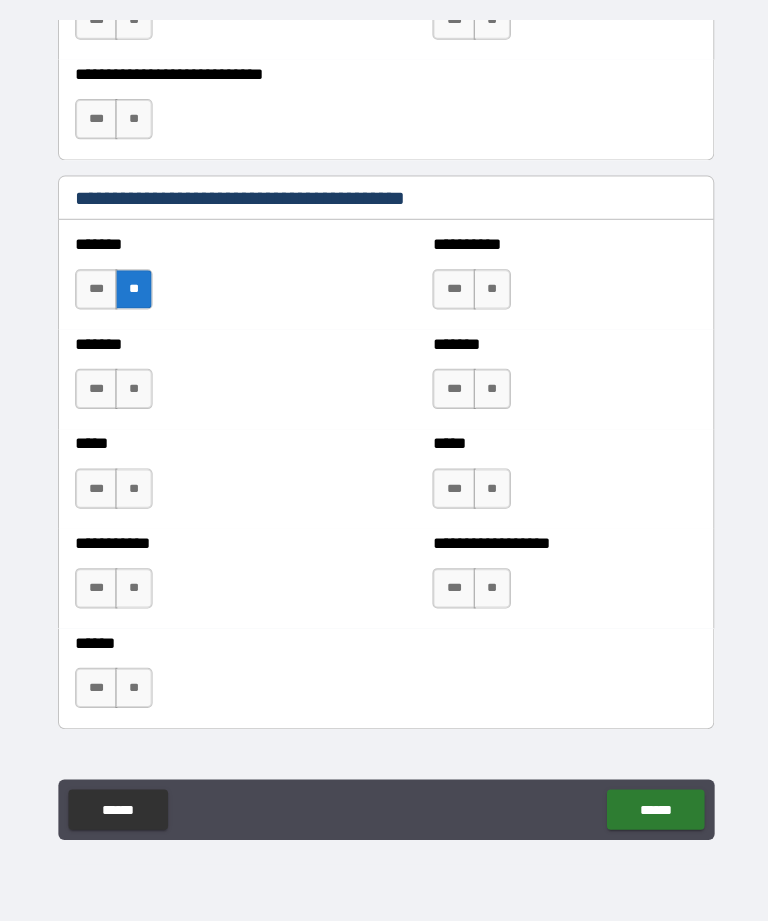 click on "**" at bounding box center [489, 293] 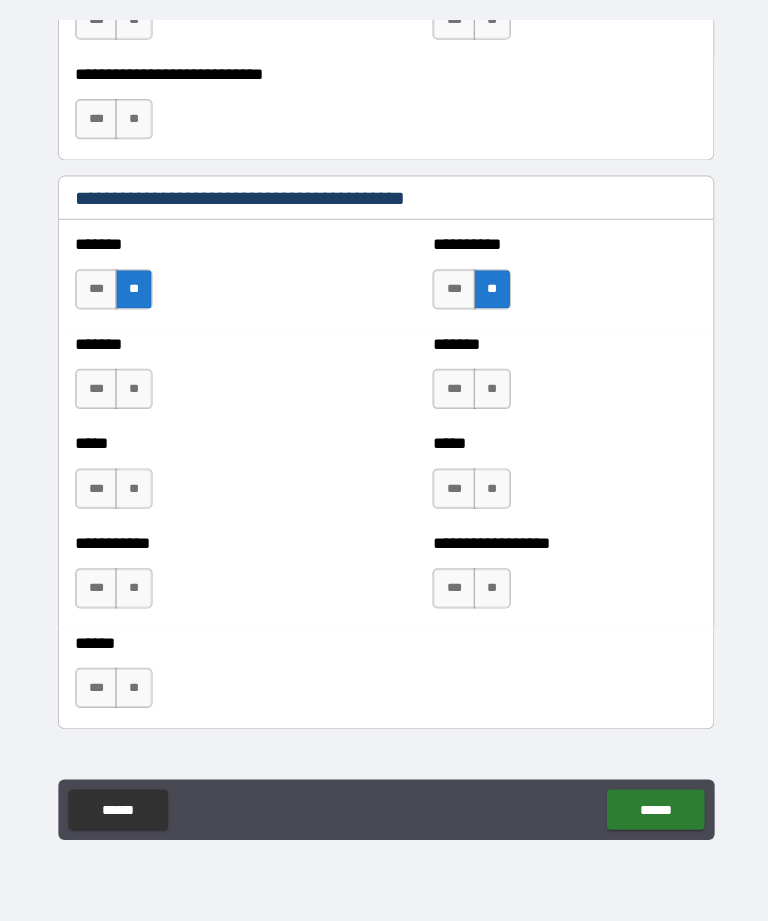 click on "**" at bounding box center (489, 392) 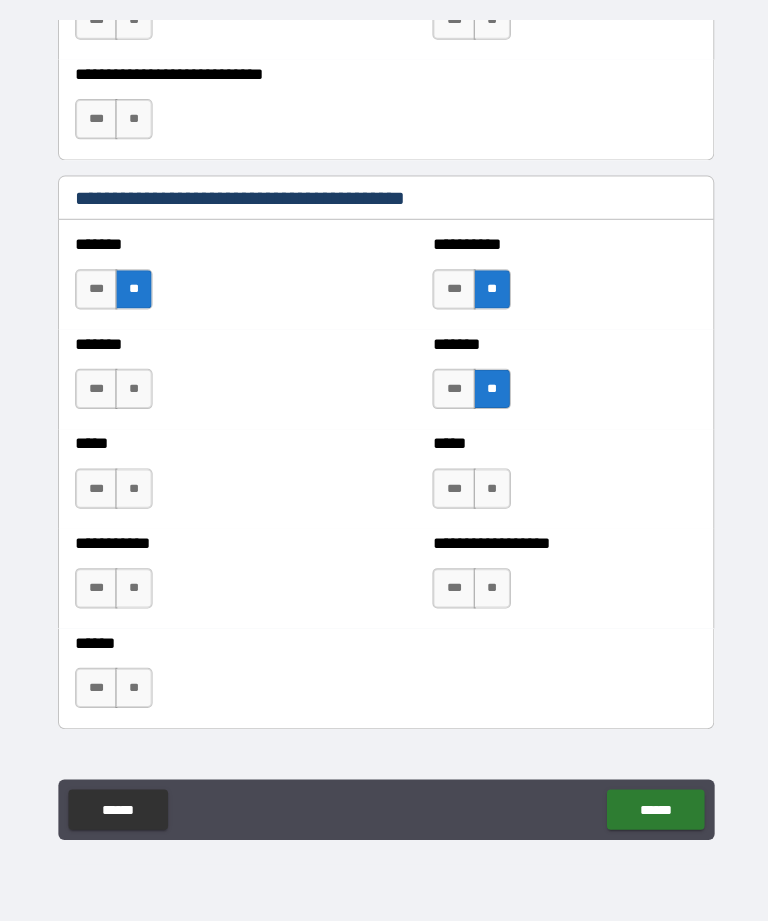 click on "**" at bounding box center [133, 392] 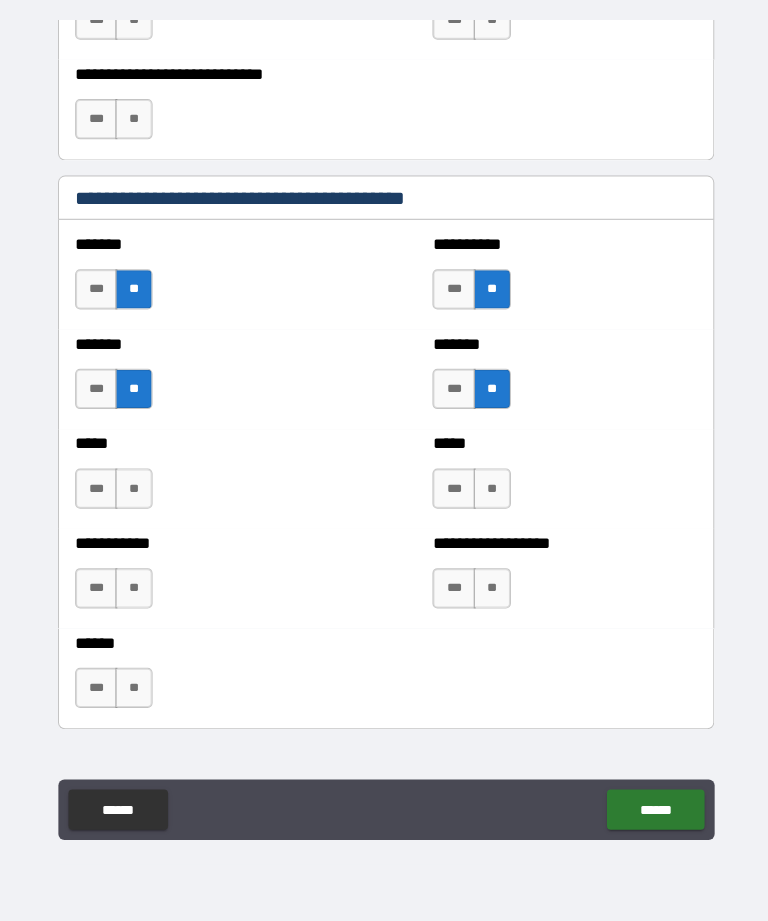click on "**" at bounding box center [489, 491] 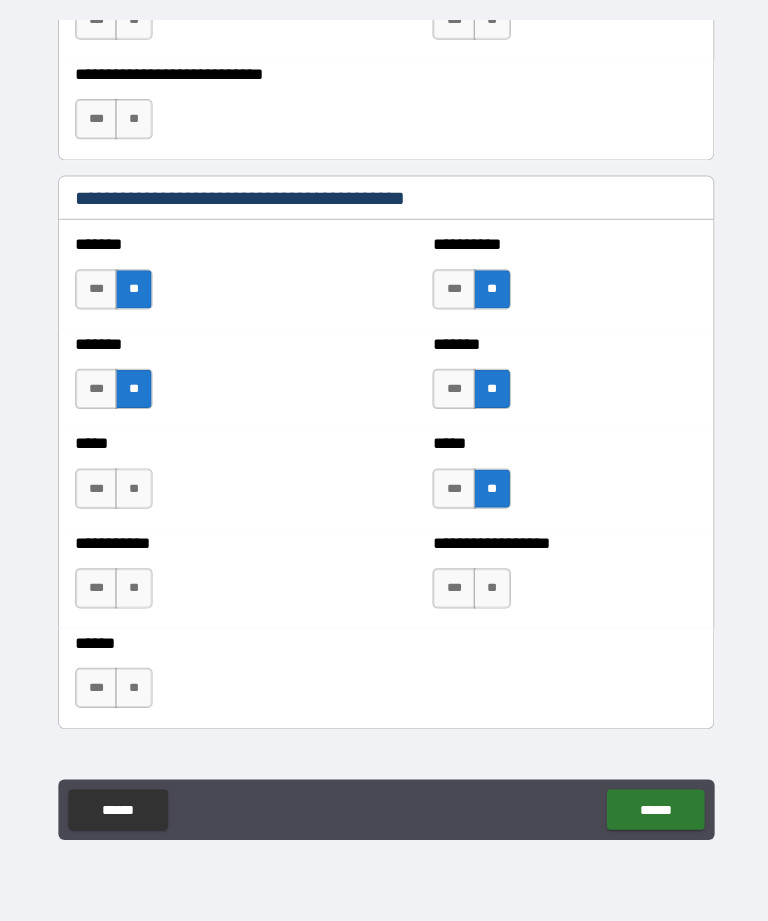 click on "**" at bounding box center [133, 491] 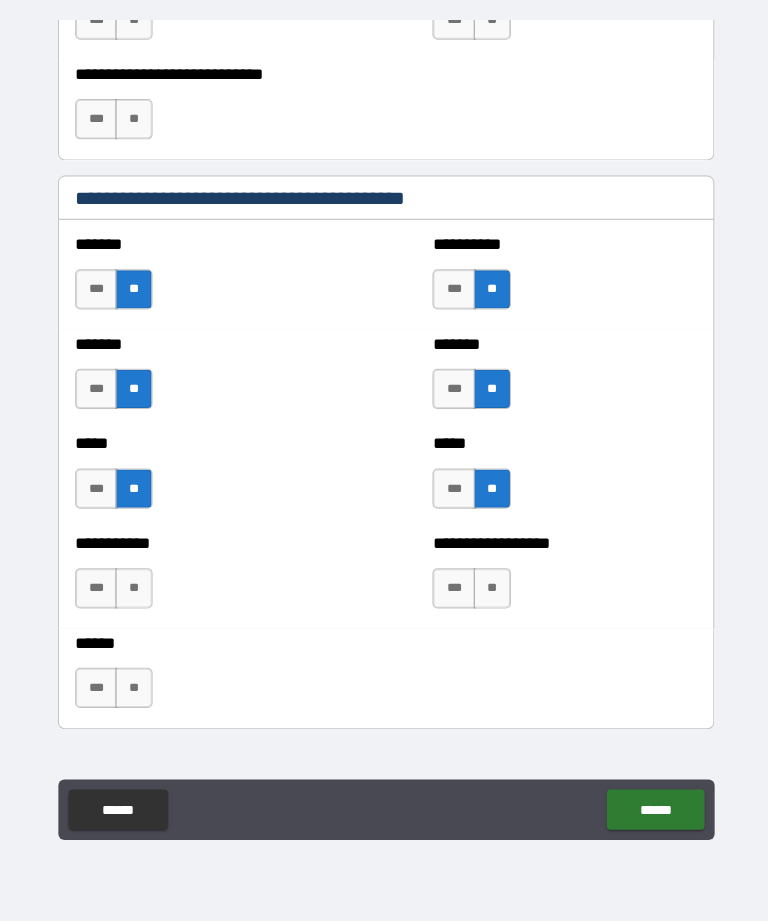 click on "**" at bounding box center (133, 590) 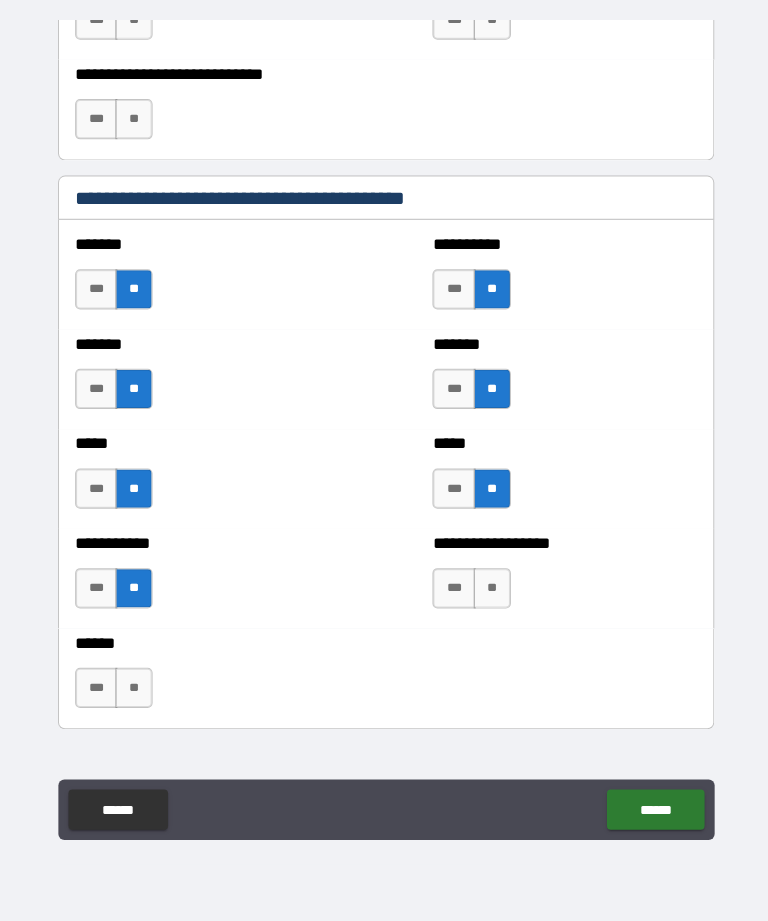 click on "**" at bounding box center [489, 590] 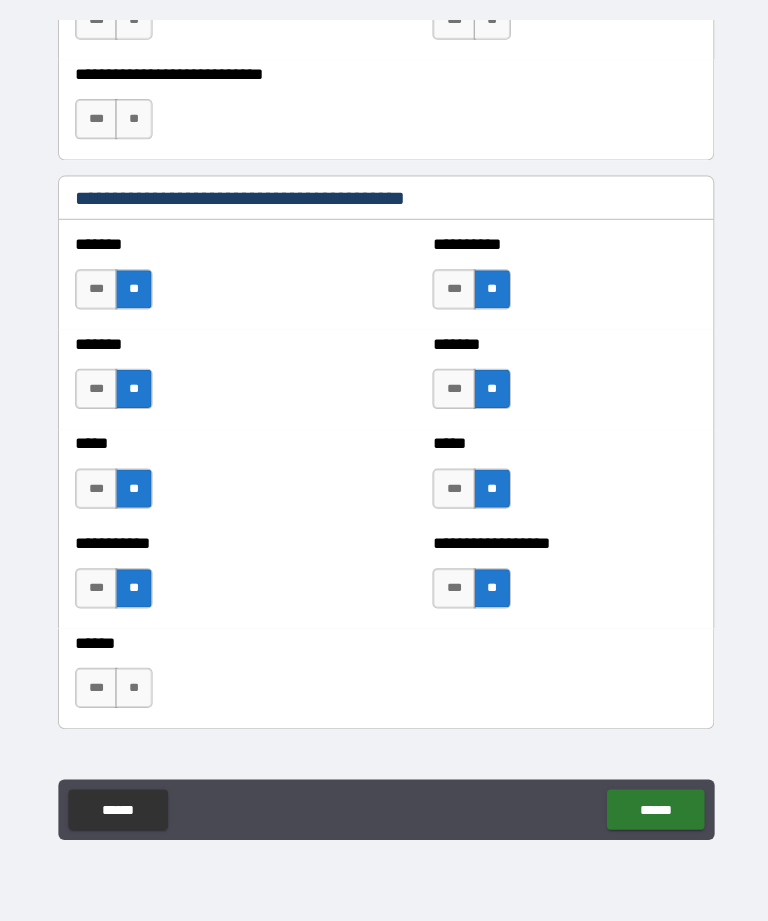 scroll, scrollTop: 1725, scrollLeft: 0, axis: vertical 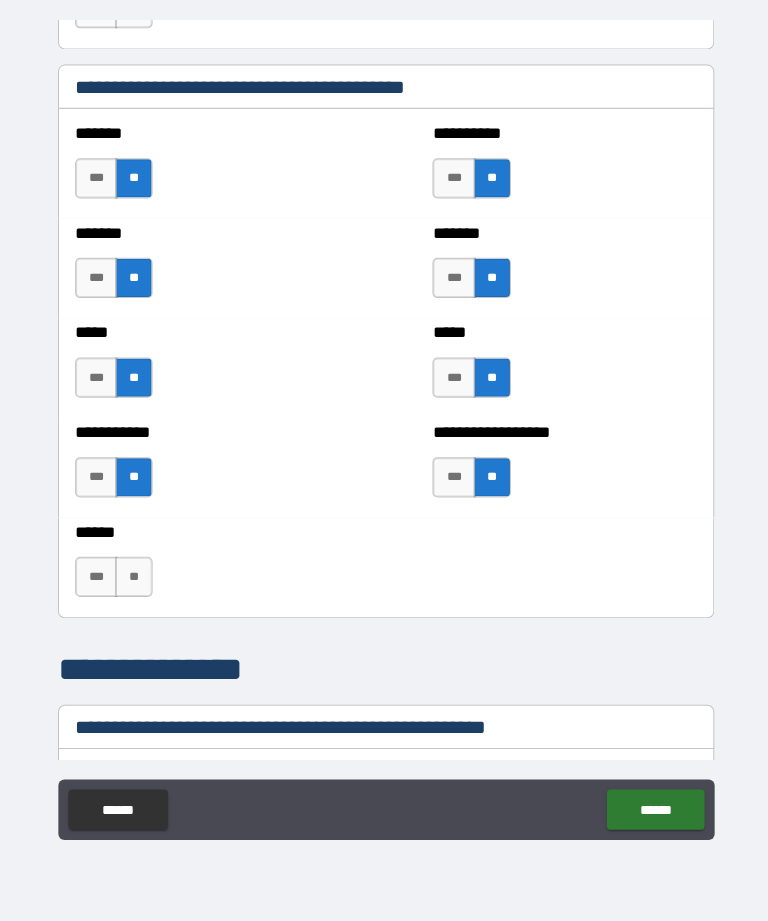 click on "**" at bounding box center (133, 579) 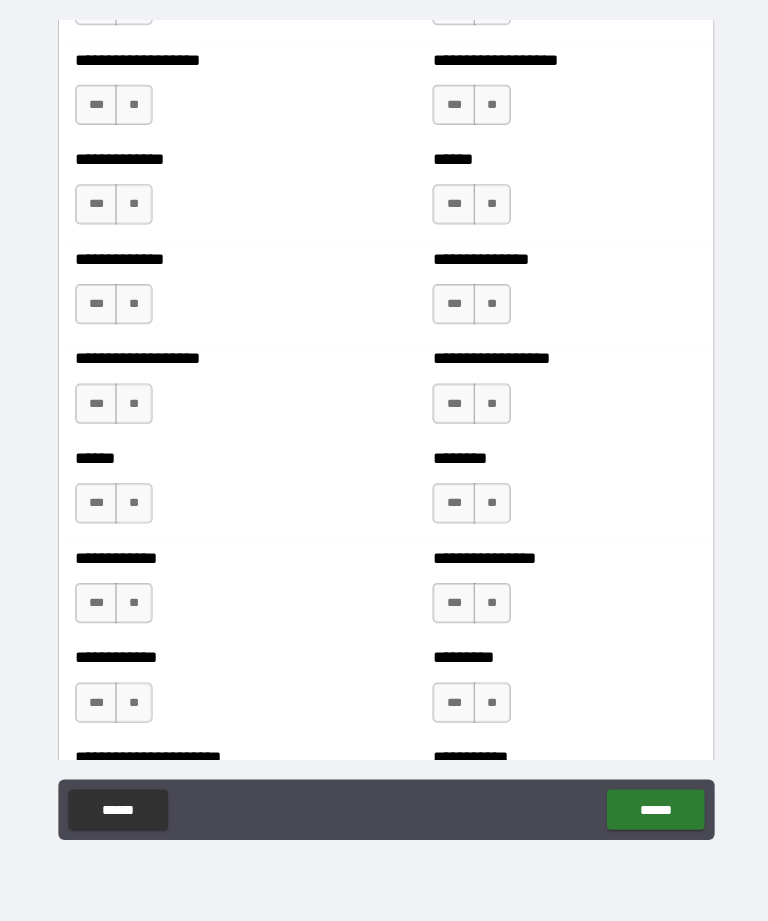 scroll, scrollTop: 4646, scrollLeft: 0, axis: vertical 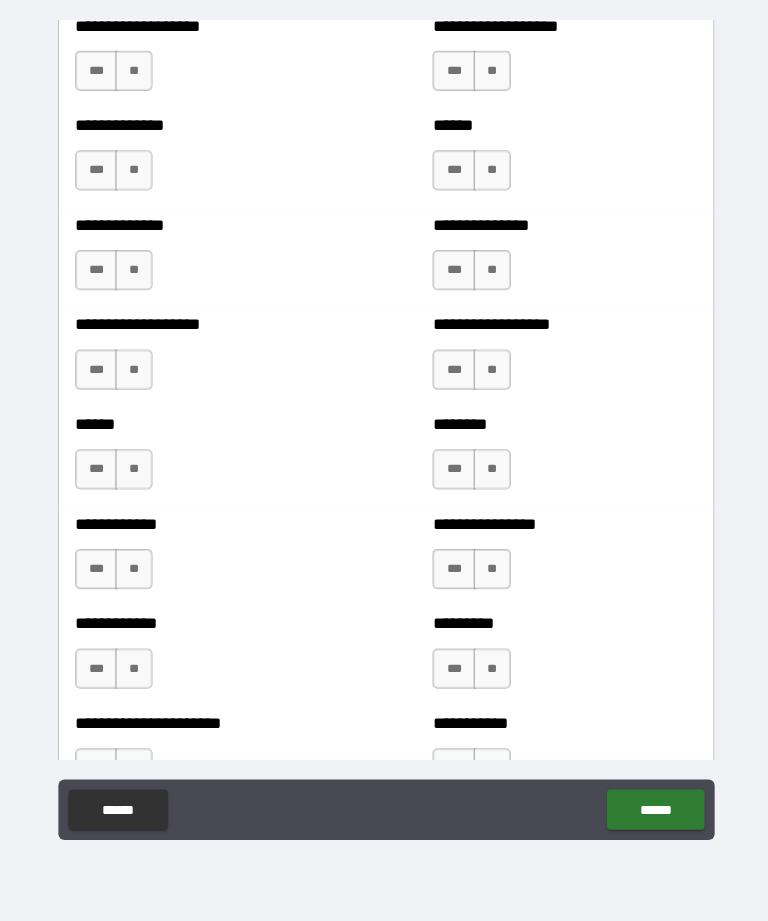 click on "***" at bounding box center [96, 274] 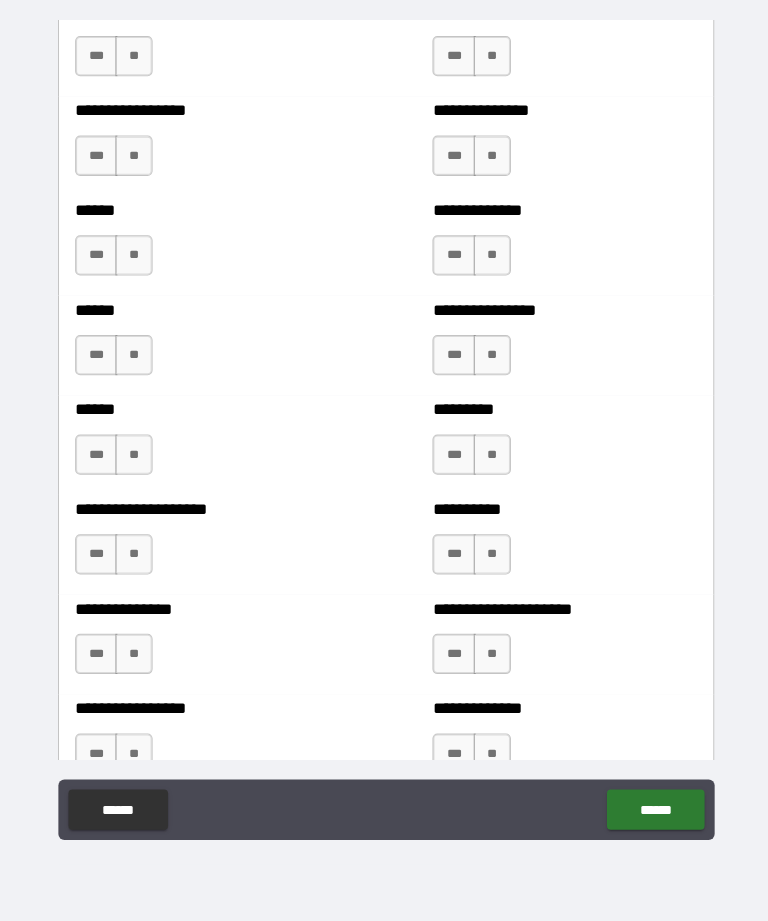 scroll, scrollTop: 2855, scrollLeft: 0, axis: vertical 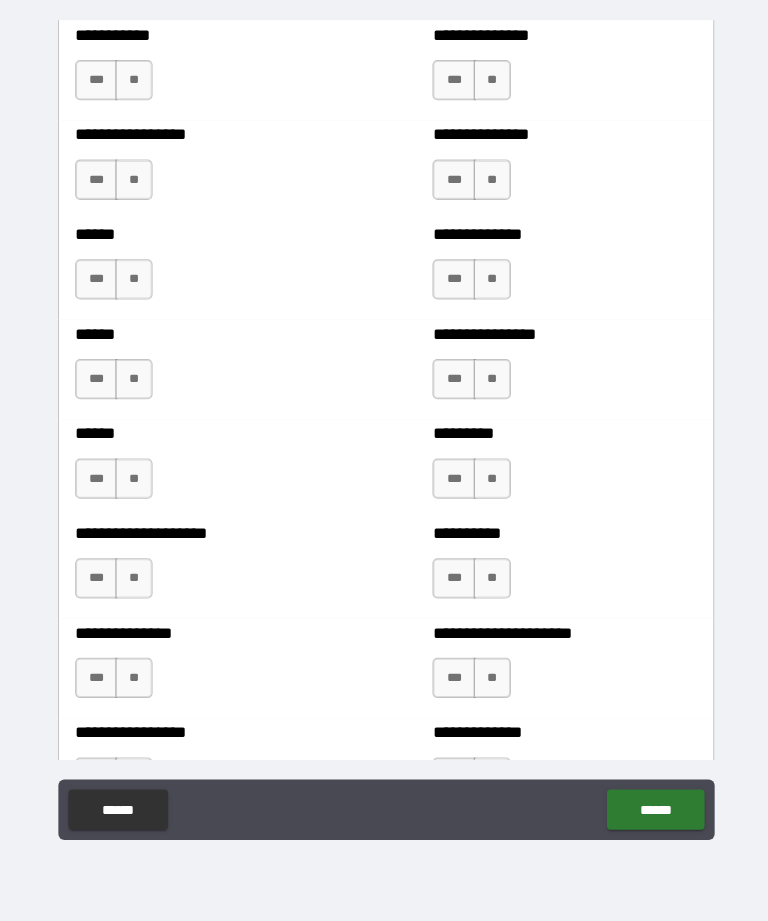 click on "***" at bounding box center [96, 283] 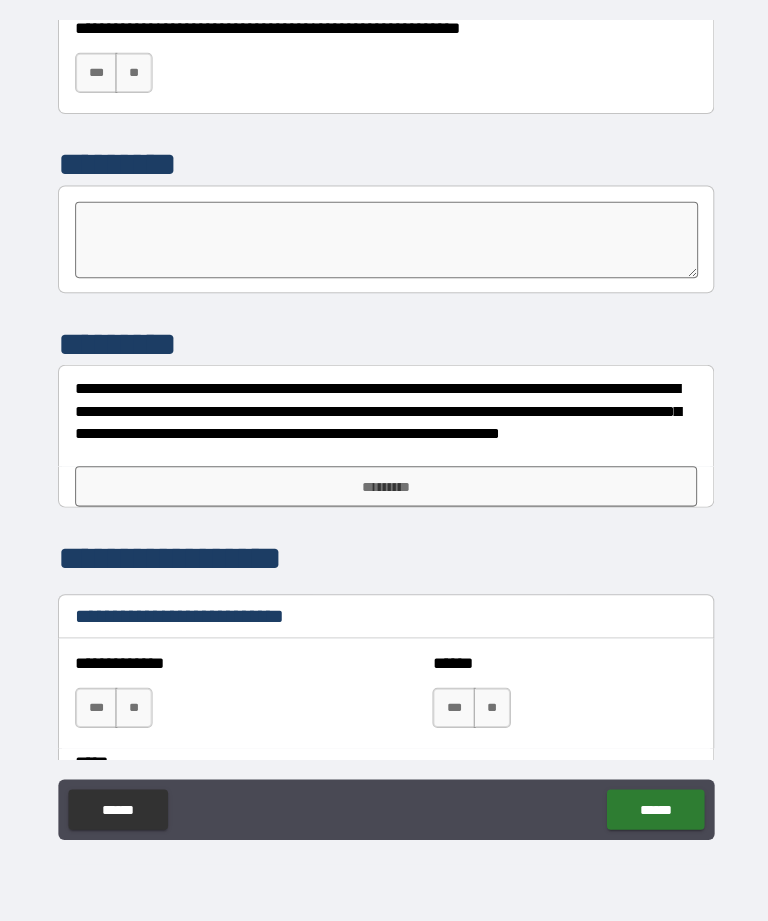 scroll, scrollTop: 6364, scrollLeft: 0, axis: vertical 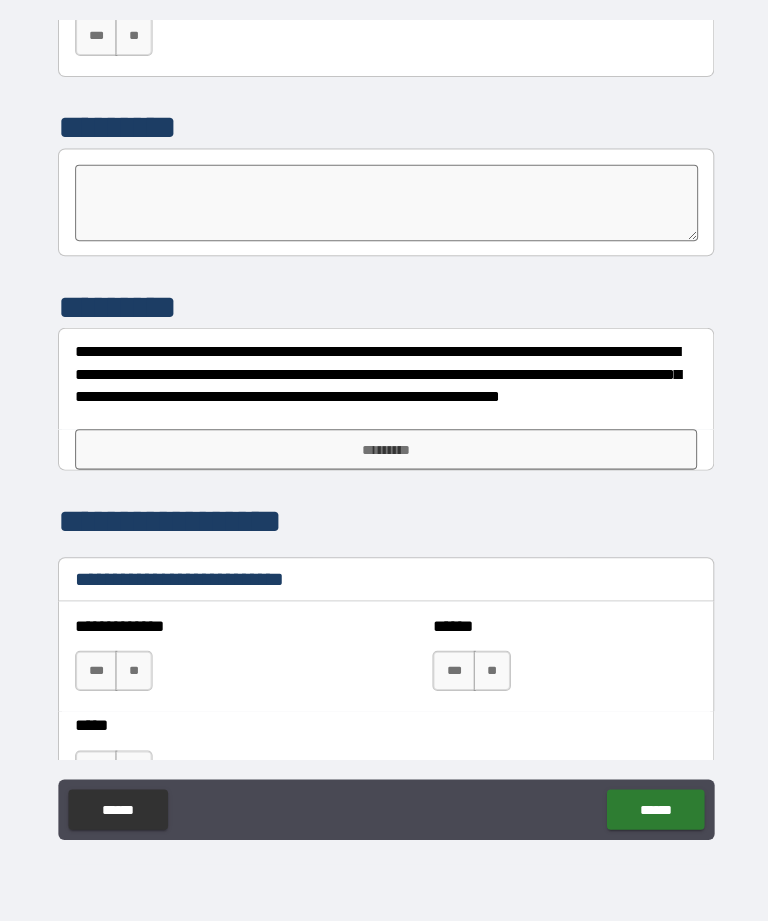 click on "*********" at bounding box center (384, 452) 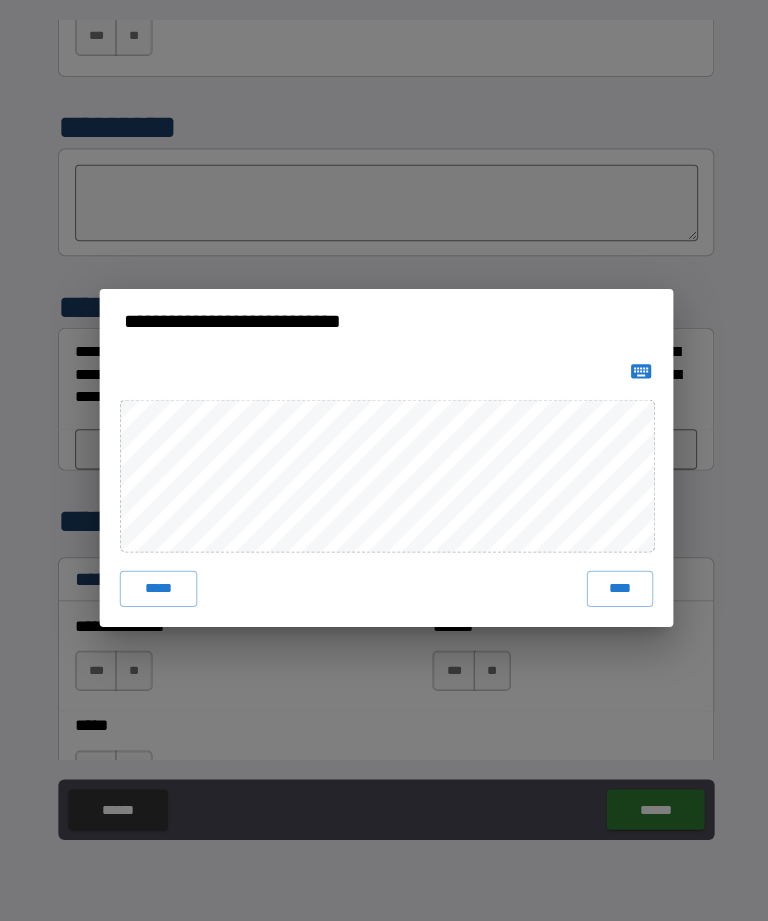 click on "****" at bounding box center [616, 591] 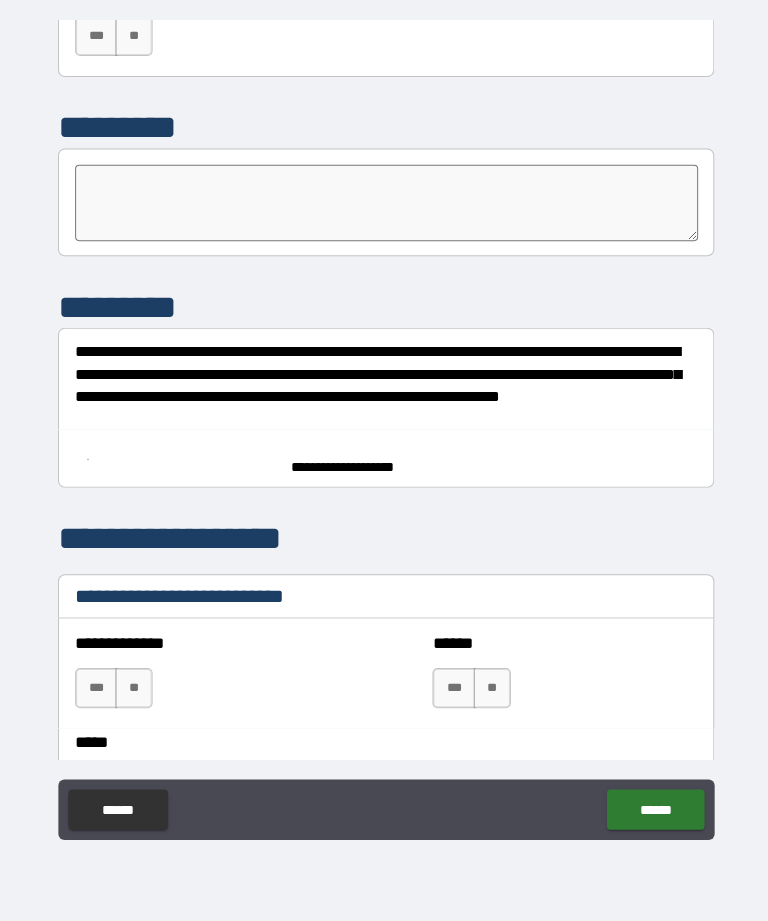 click on "**********" at bounding box center [384, 460] 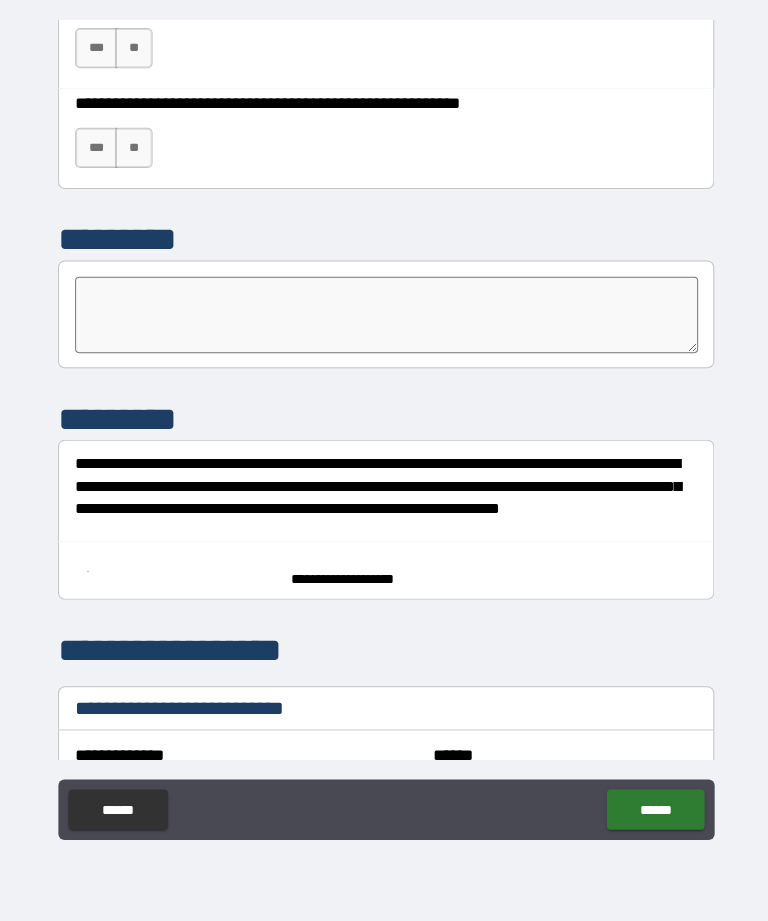 scroll, scrollTop: 6261, scrollLeft: 0, axis: vertical 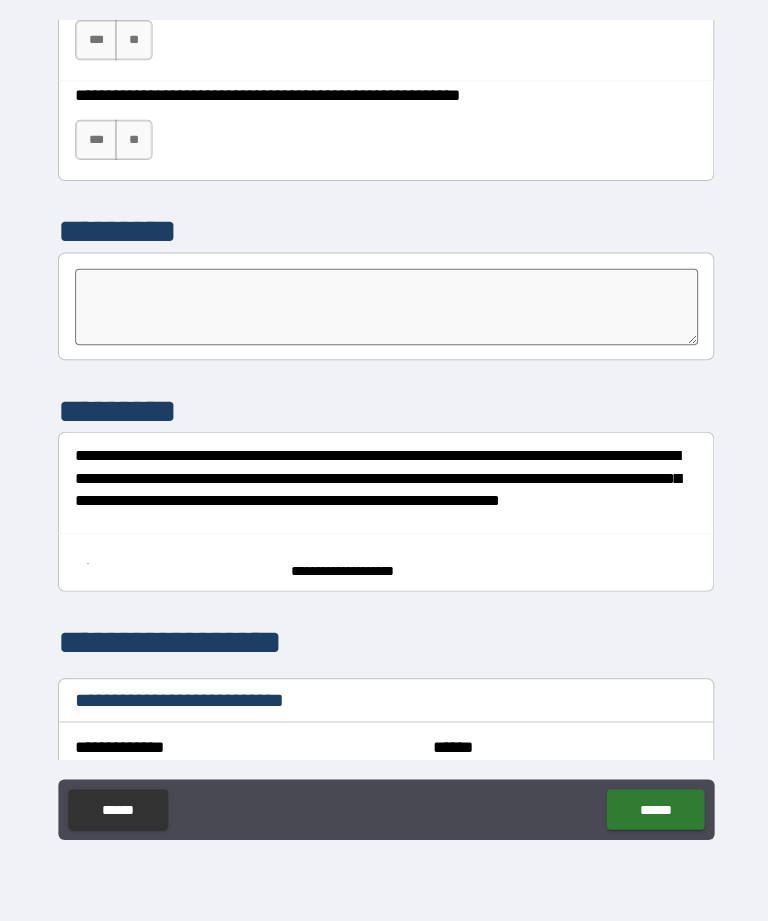 click at bounding box center [175, 563] 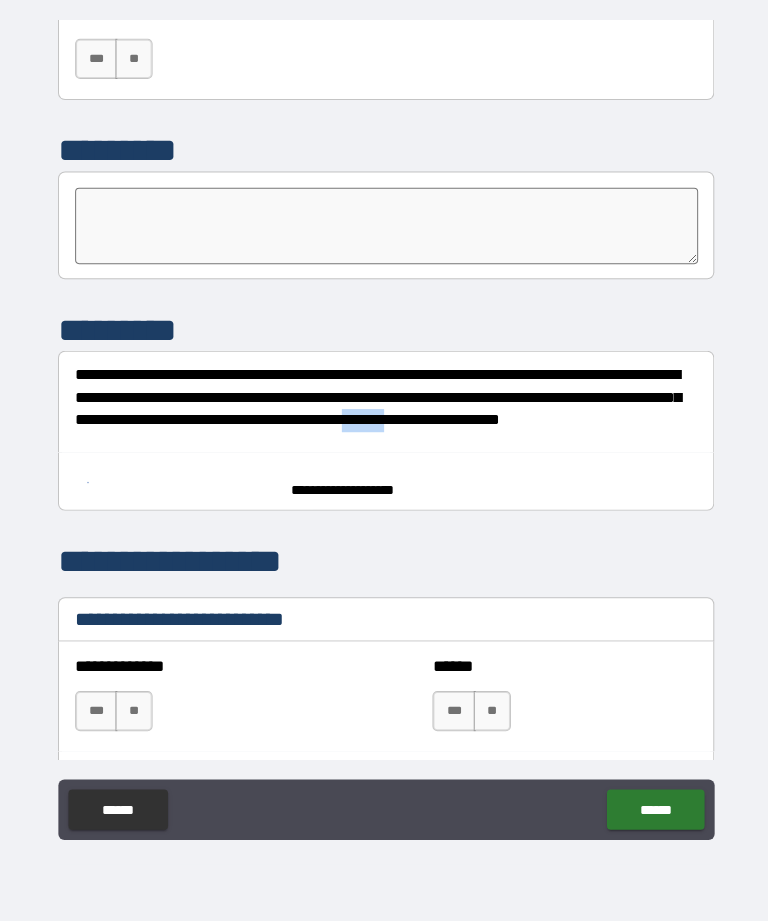 scroll, scrollTop: 6390, scrollLeft: 0, axis: vertical 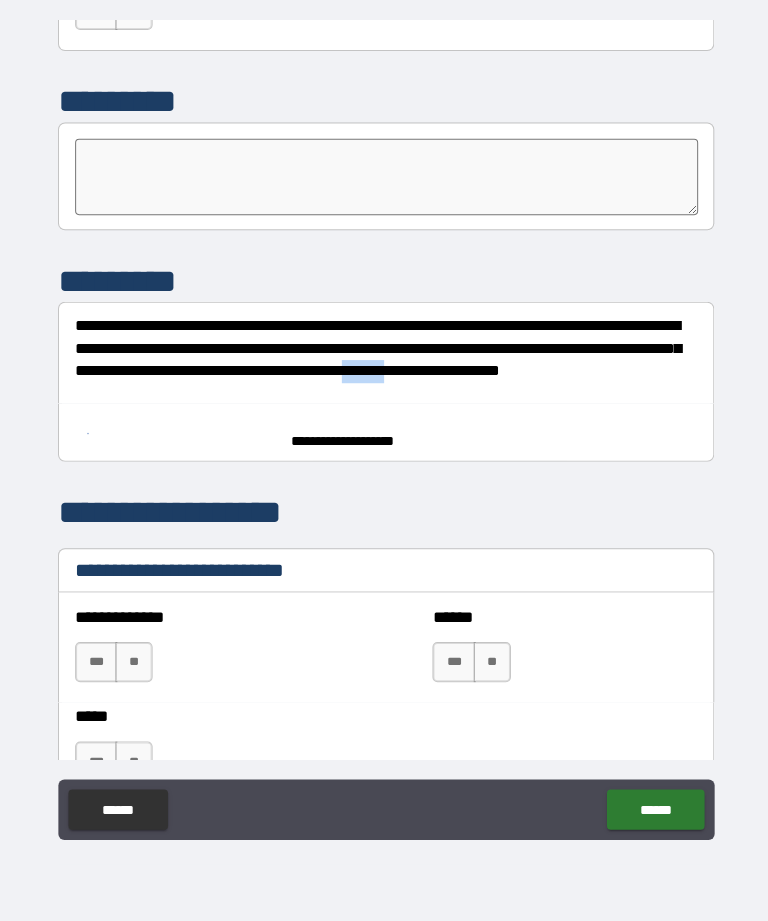 click on "**********" at bounding box center (384, 434) 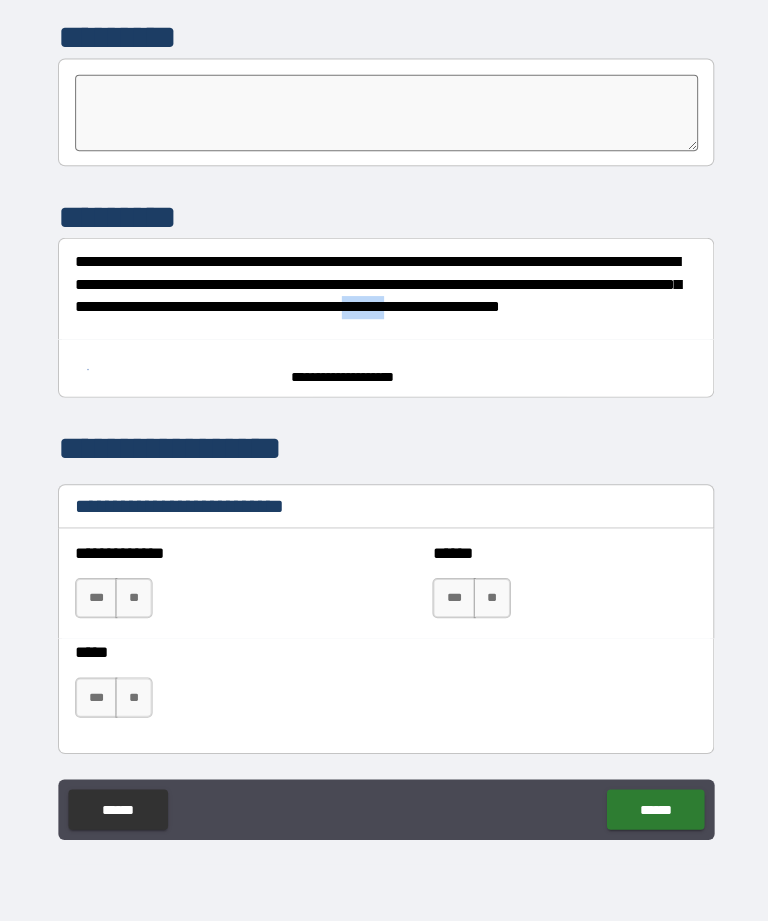 scroll, scrollTop: 6453, scrollLeft: 0, axis: vertical 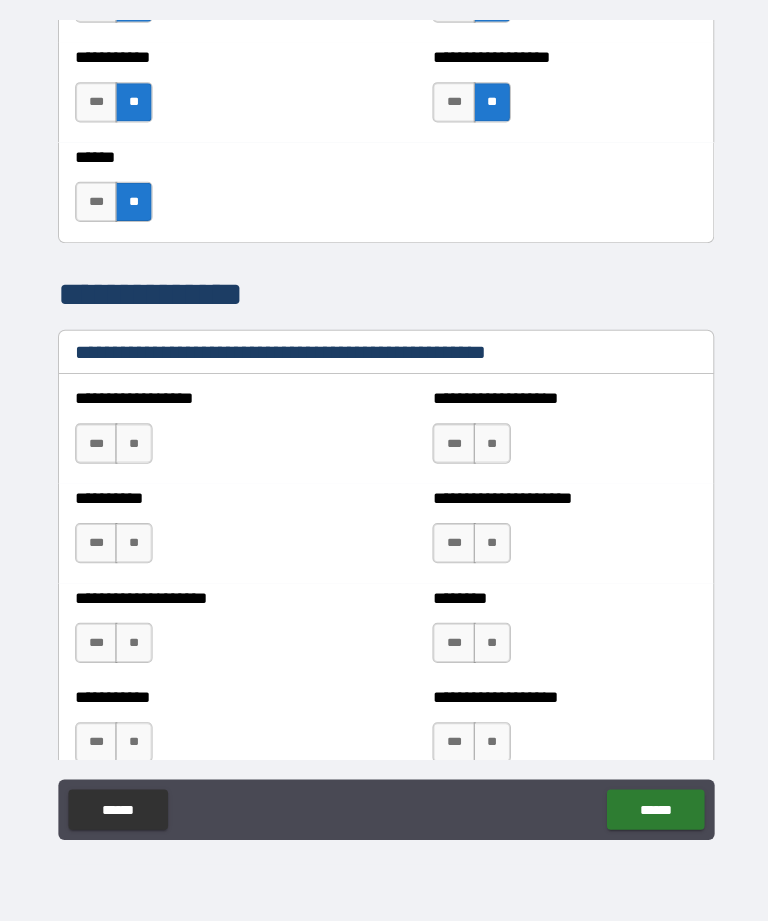 click on "**" at bounding box center [133, 446] 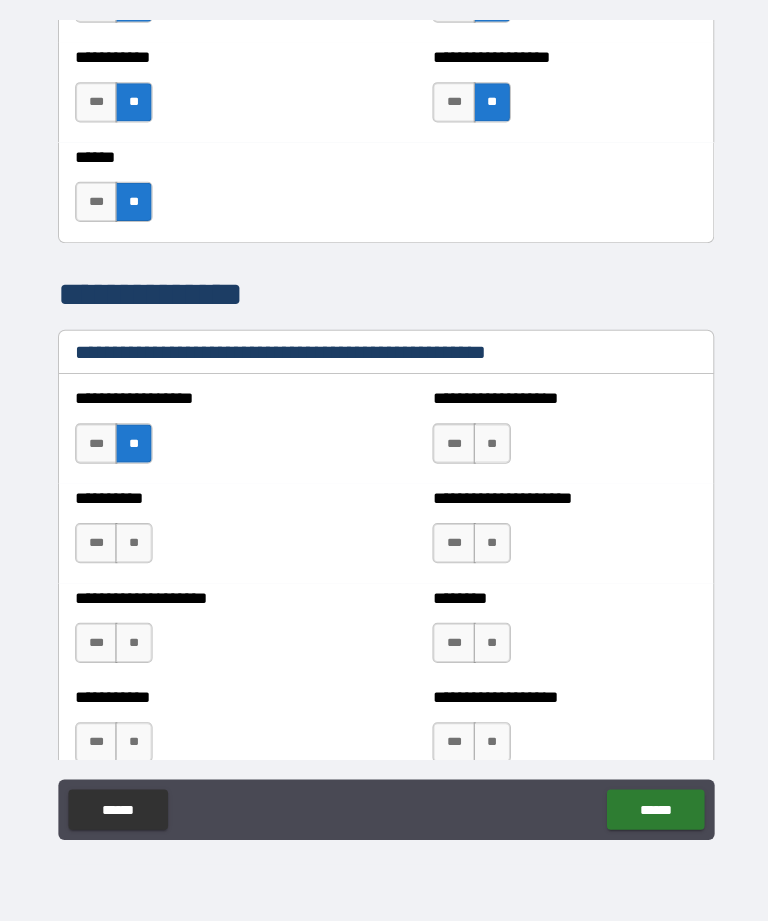click on "**" at bounding box center (133, 545) 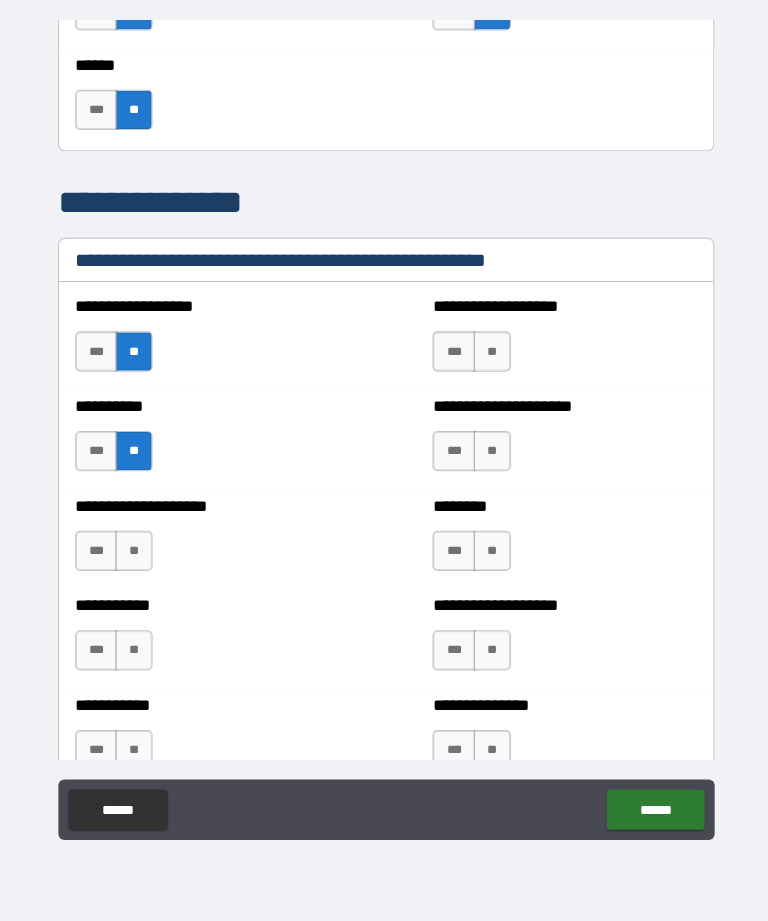 scroll, scrollTop: 2193, scrollLeft: 0, axis: vertical 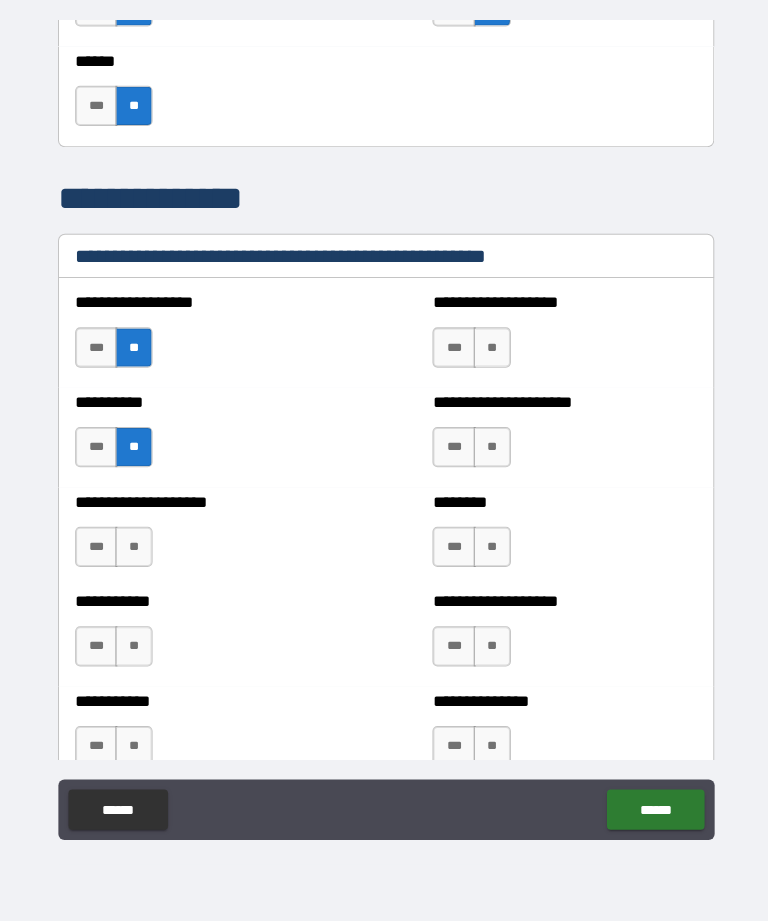 click on "**" at bounding box center [133, 549] 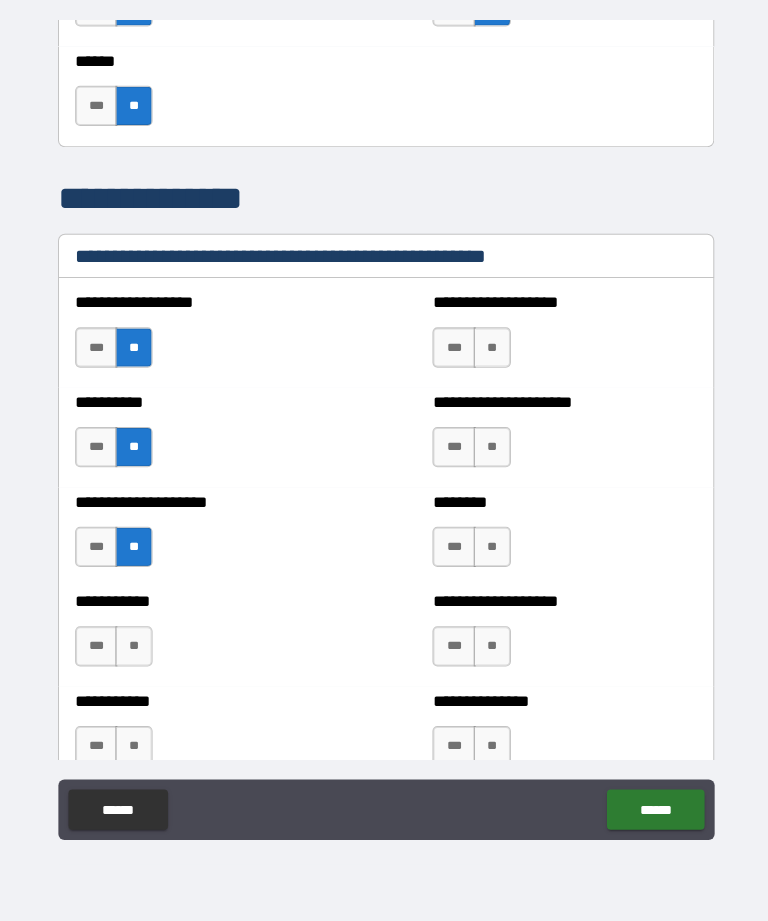 click on "**" at bounding box center [133, 648] 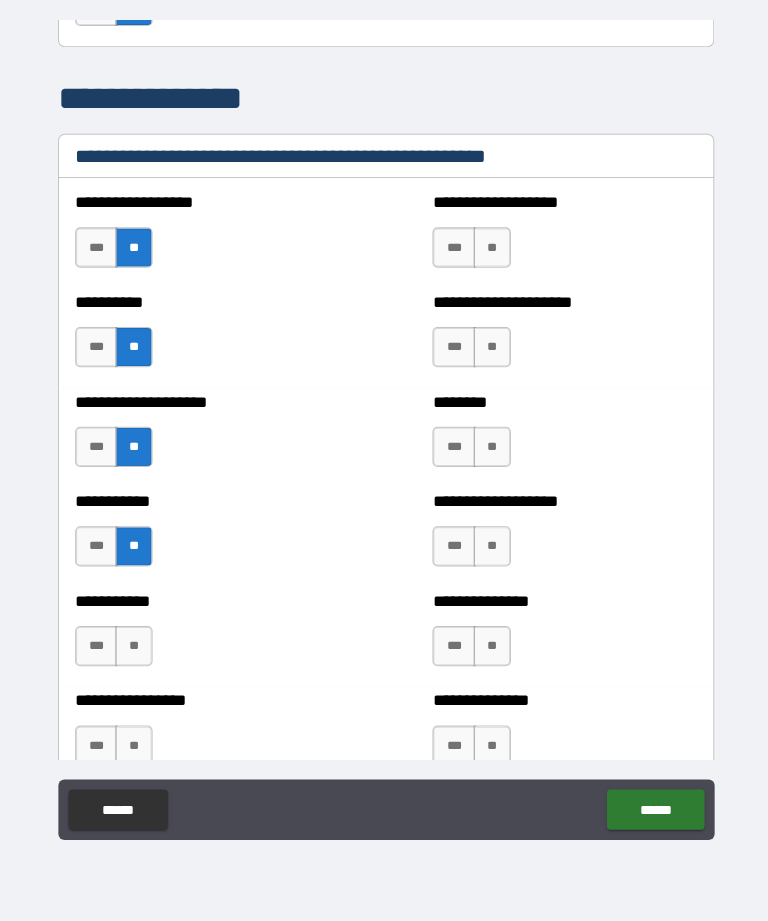 scroll, scrollTop: 2373, scrollLeft: 0, axis: vertical 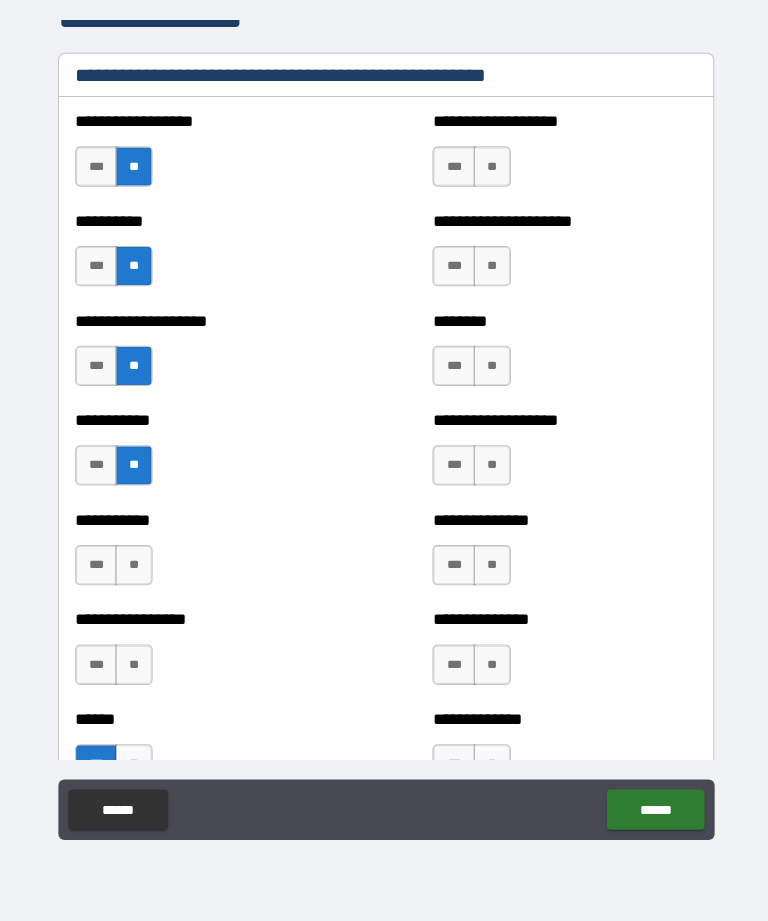click on "**" at bounding box center [133, 567] 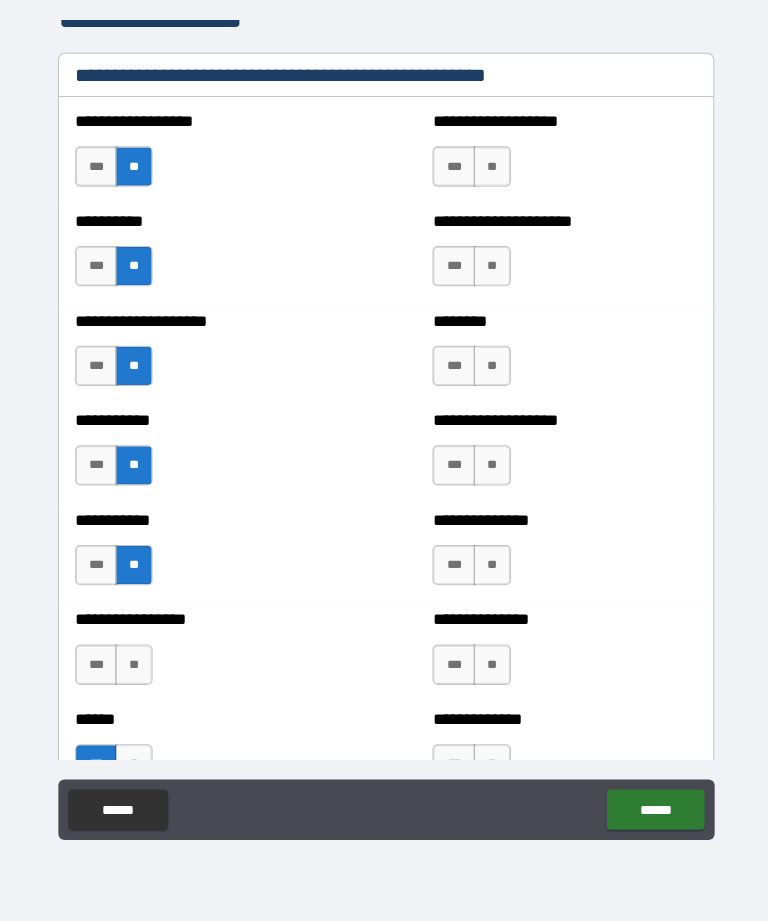 click on "**" at bounding box center [133, 666] 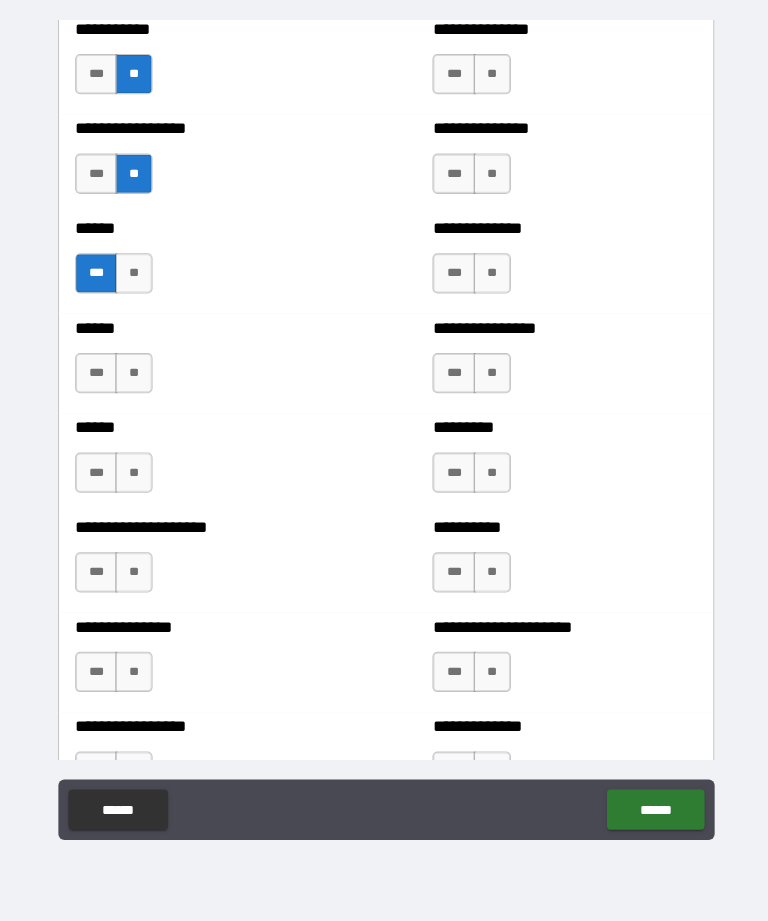 scroll, scrollTop: 2888, scrollLeft: 0, axis: vertical 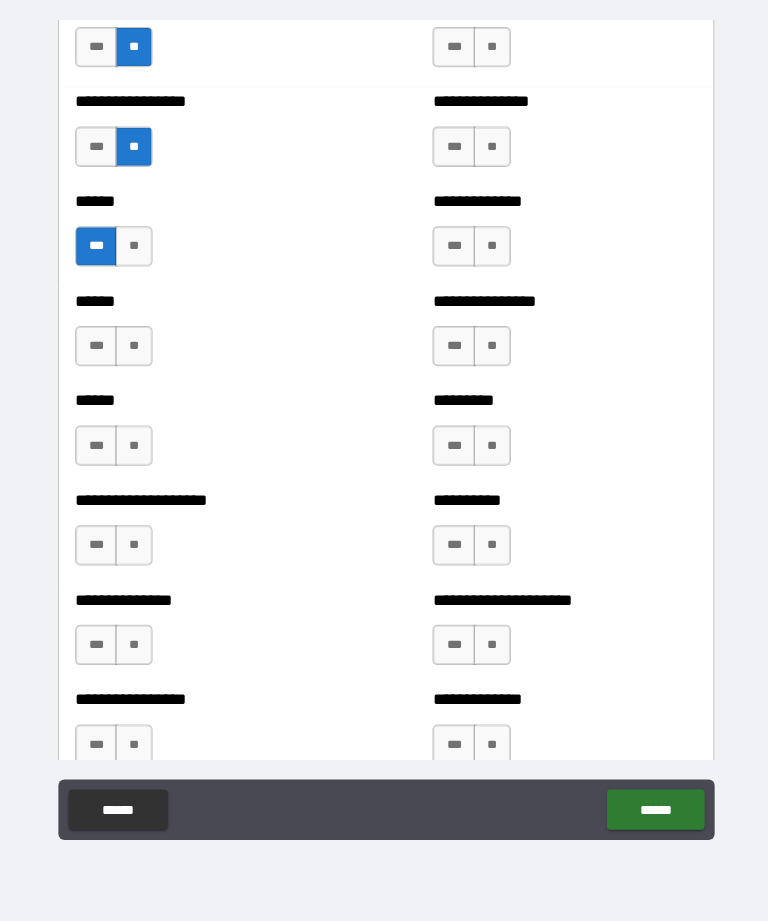 click on "**" at bounding box center [133, 349] 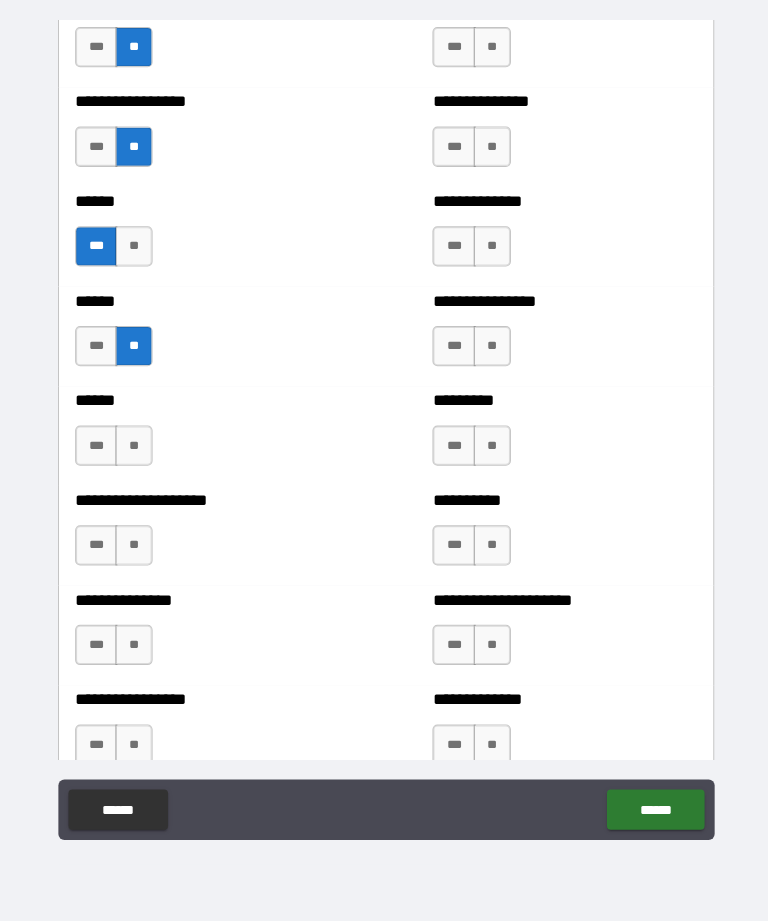 click on "**" at bounding box center [133, 448] 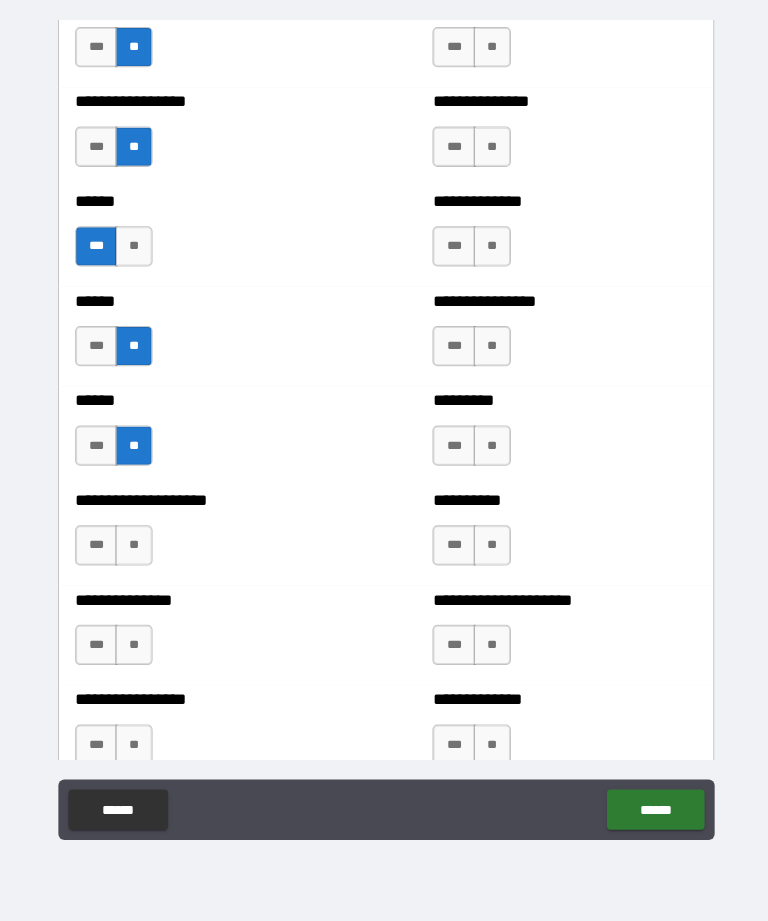 click on "**" at bounding box center [133, 547] 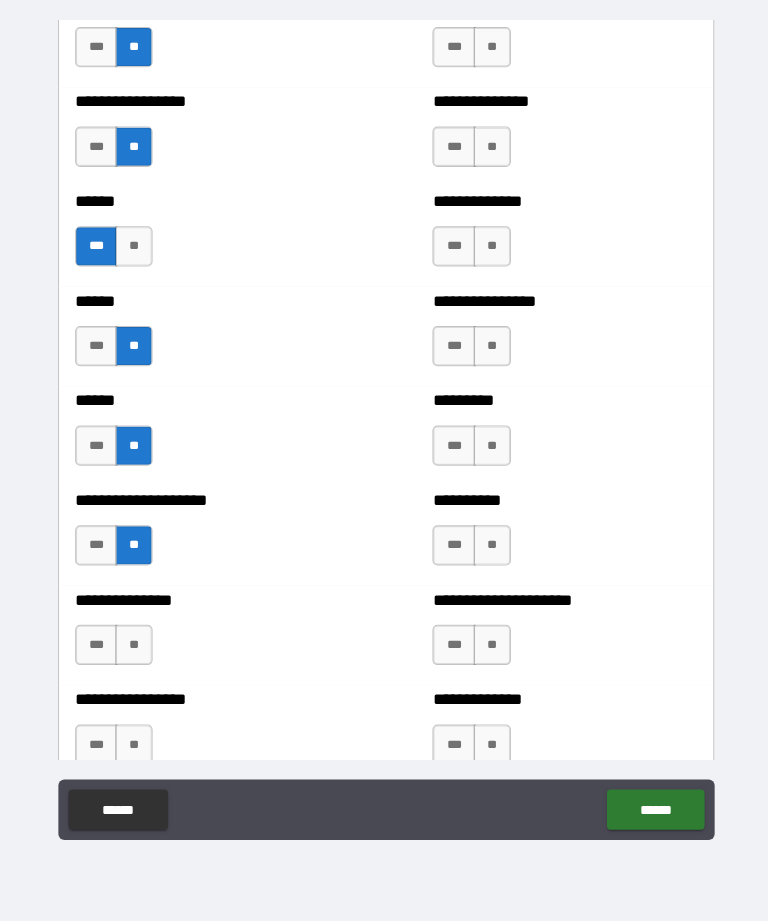 click on "**" at bounding box center (133, 646) 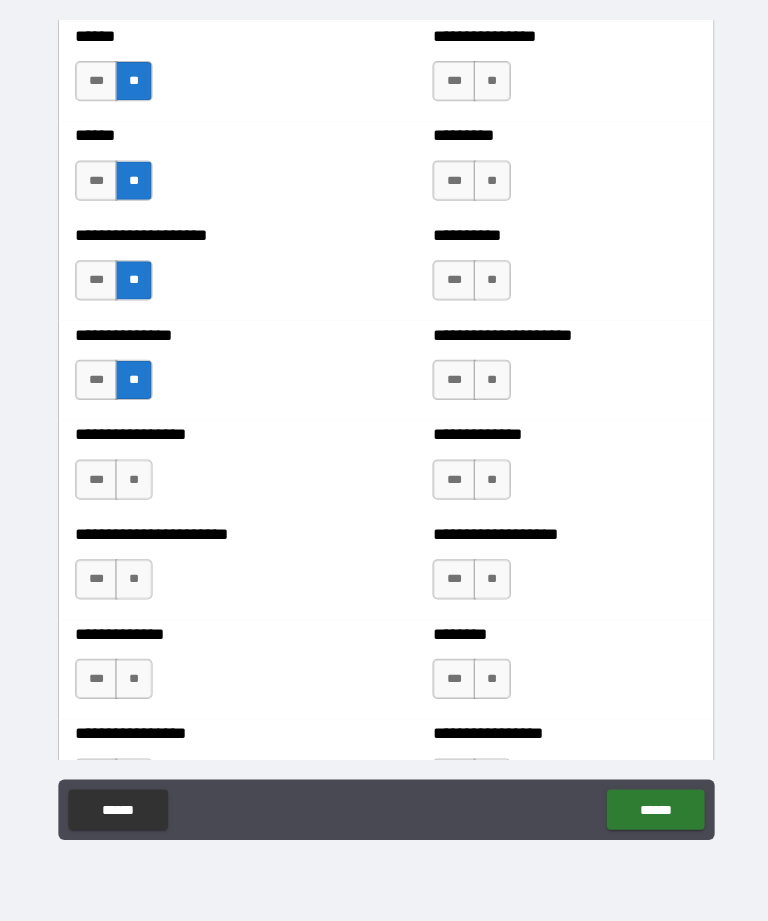 scroll, scrollTop: 3150, scrollLeft: 0, axis: vertical 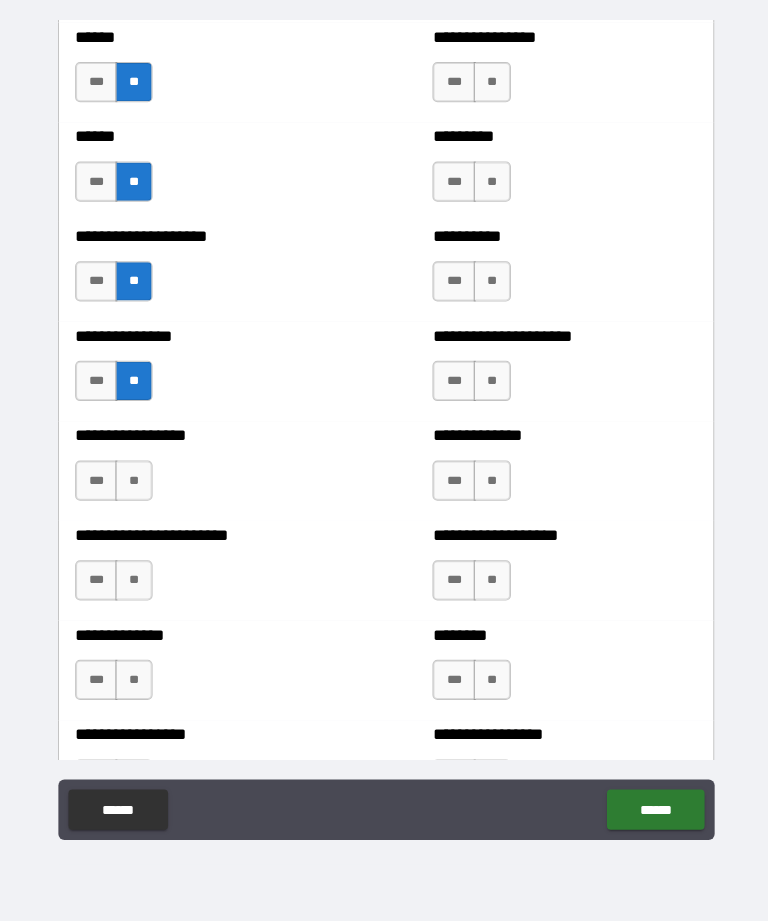 click on "**" at bounding box center [133, 483] 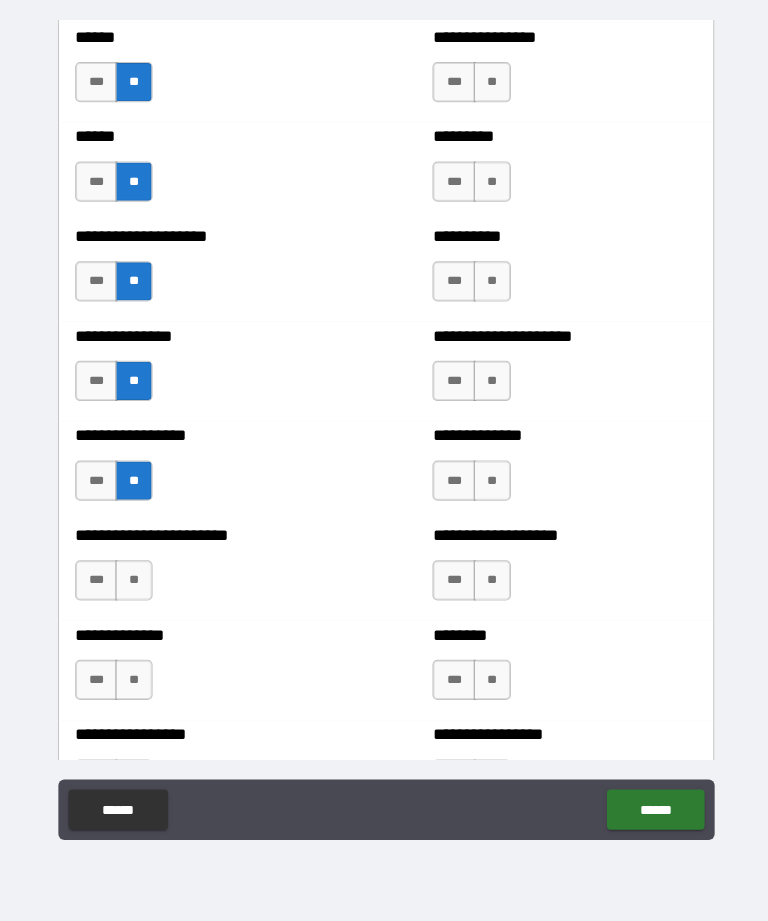 click on "**" at bounding box center (133, 582) 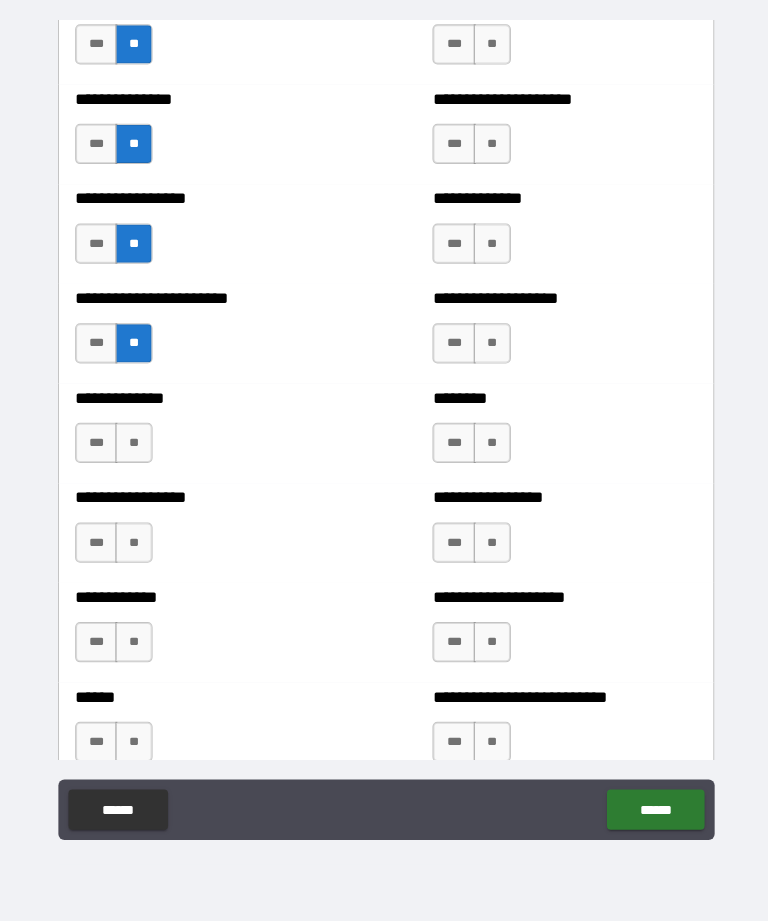 scroll, scrollTop: 3385, scrollLeft: 0, axis: vertical 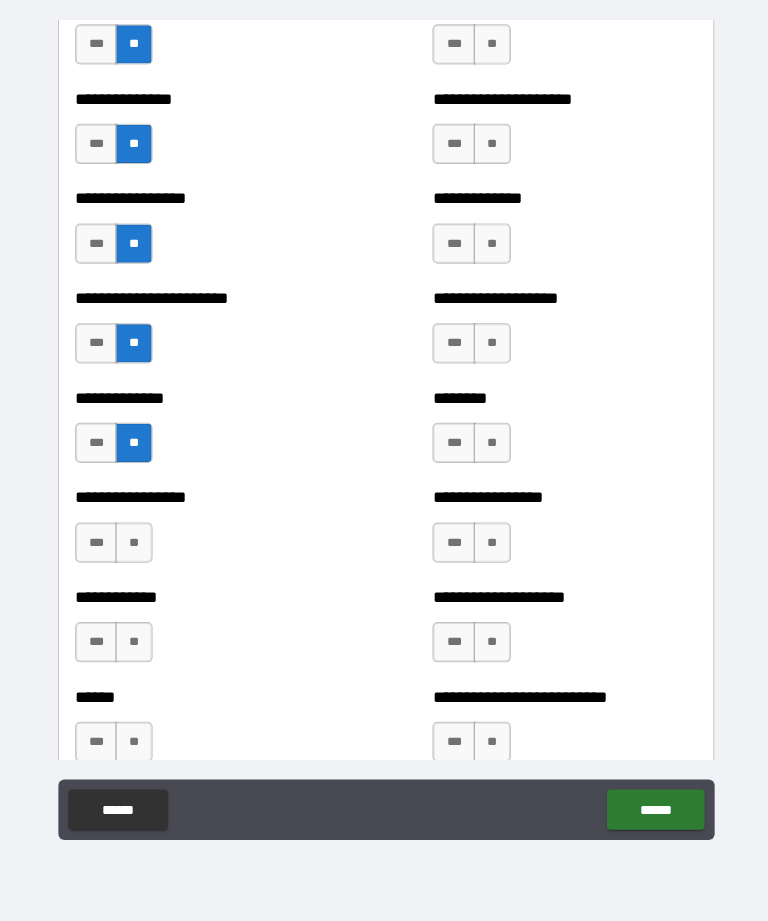 click on "**" at bounding box center [133, 545] 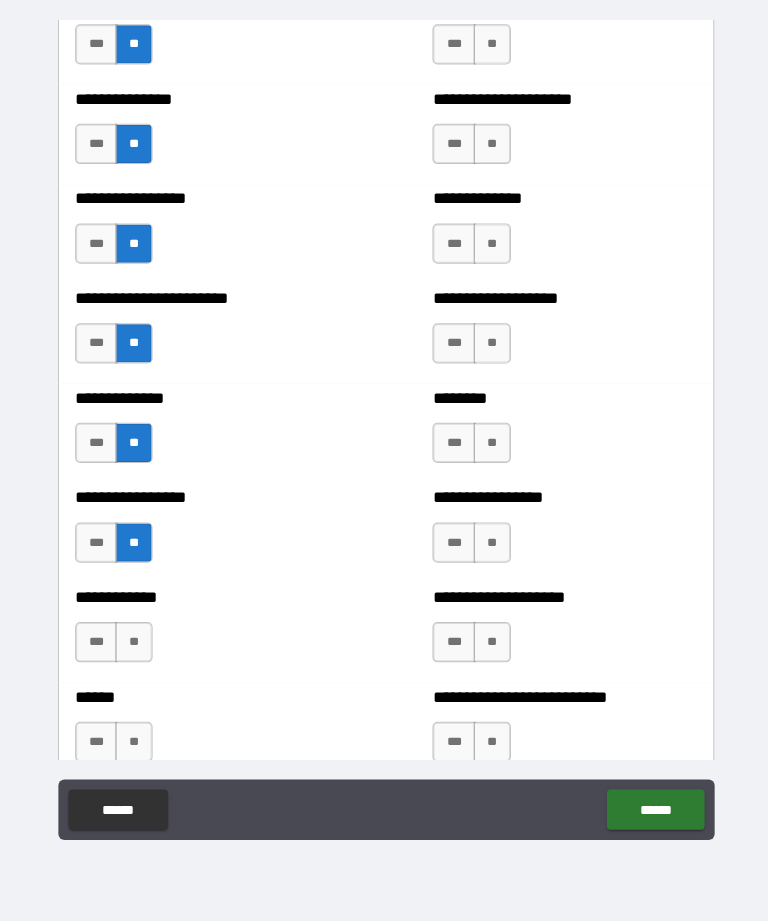 click on "**" at bounding box center (133, 644) 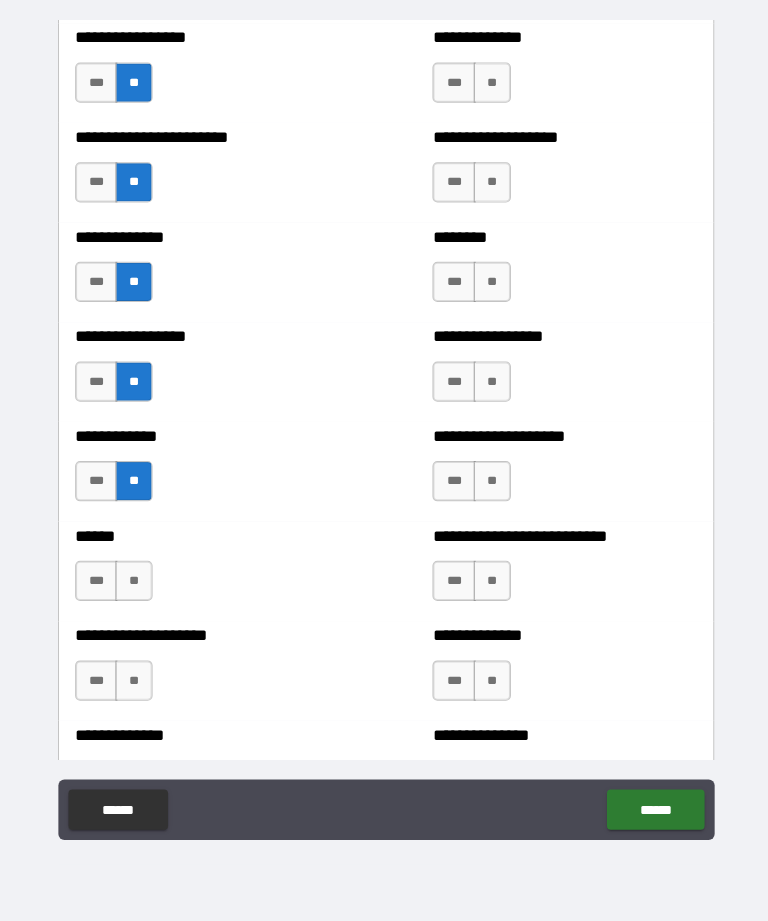scroll, scrollTop: 3575, scrollLeft: 0, axis: vertical 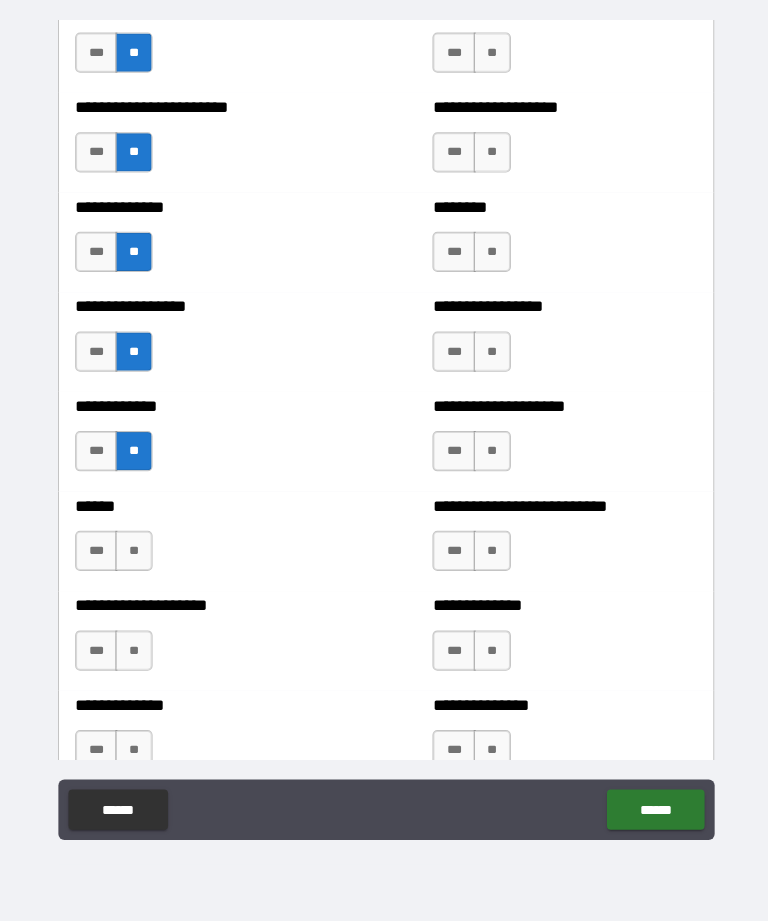 click on "**" at bounding box center [133, 553] 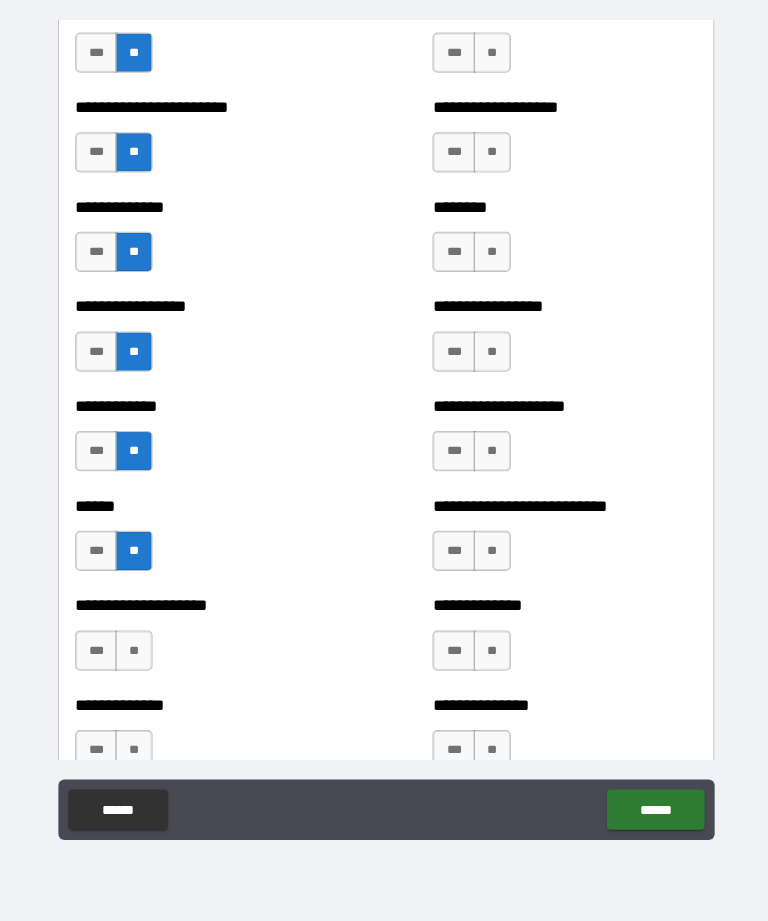 click on "**" at bounding box center [133, 652] 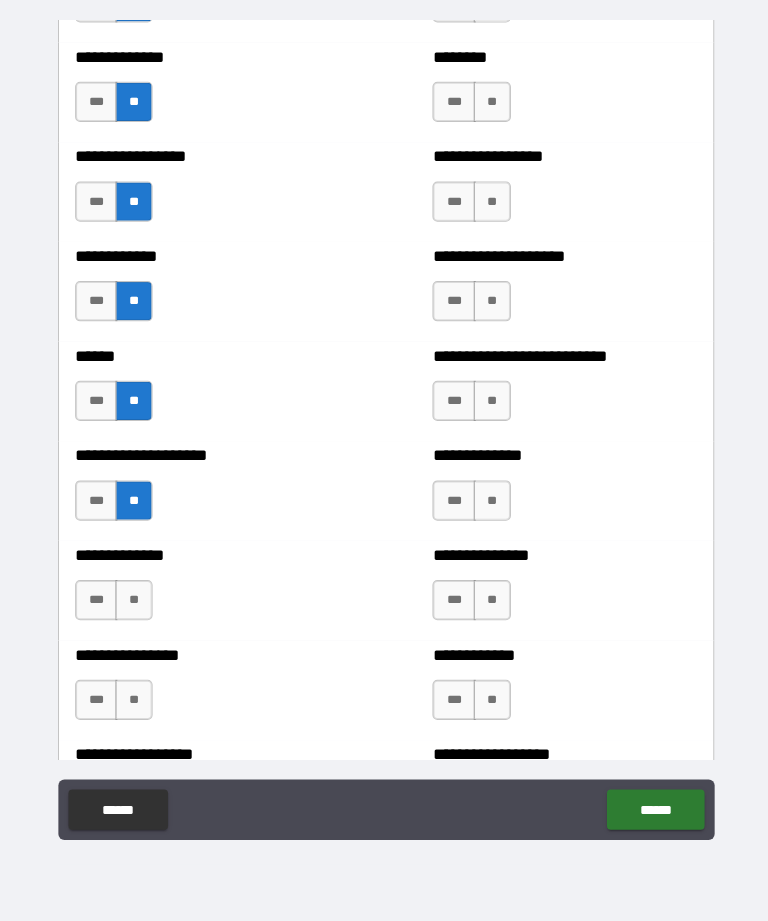 scroll, scrollTop: 3725, scrollLeft: 0, axis: vertical 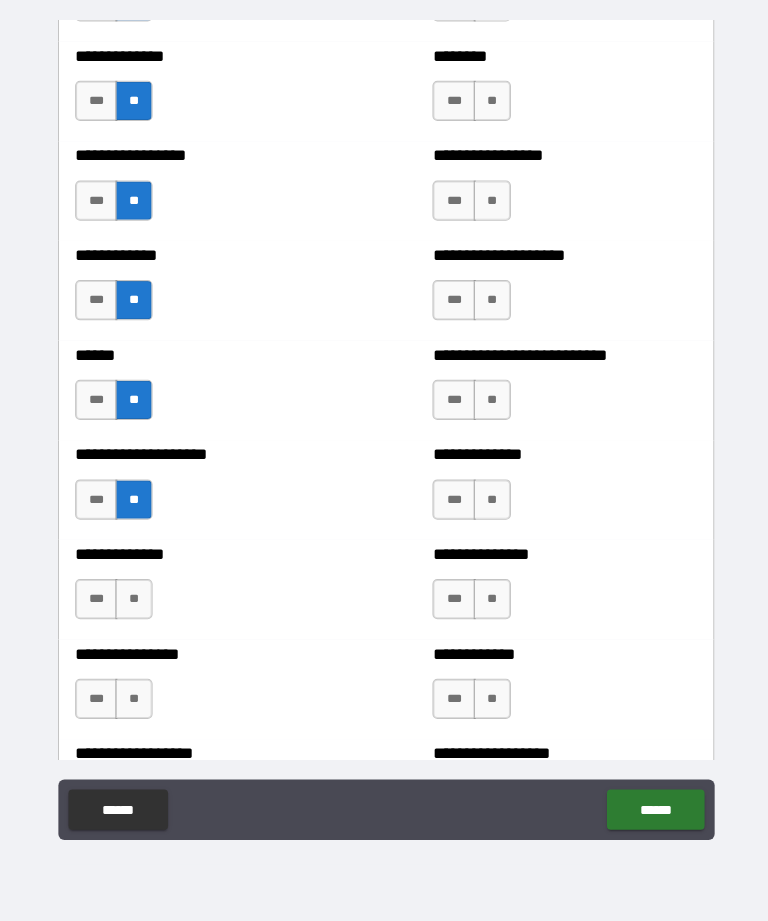 click on "**" at bounding box center (133, 601) 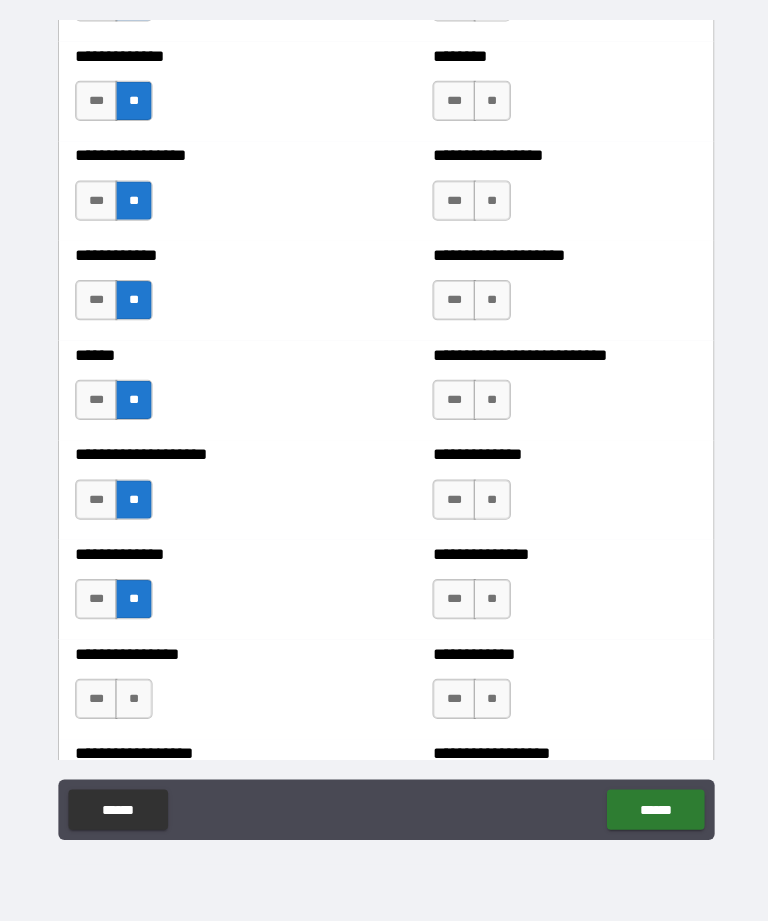 click on "**" at bounding box center (133, 700) 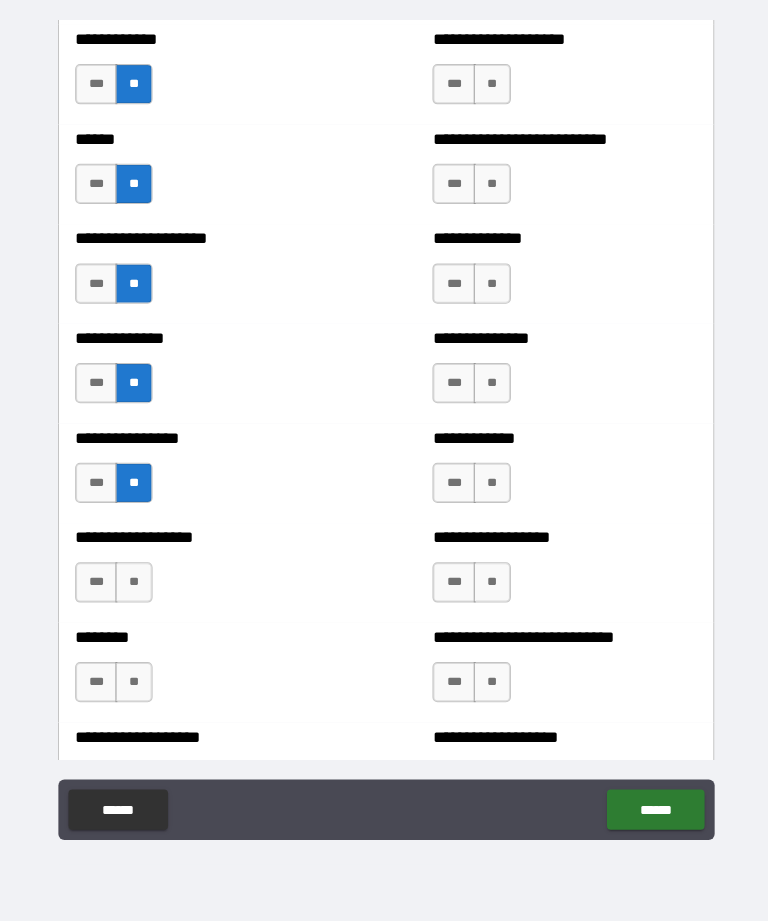 scroll, scrollTop: 3981, scrollLeft: 0, axis: vertical 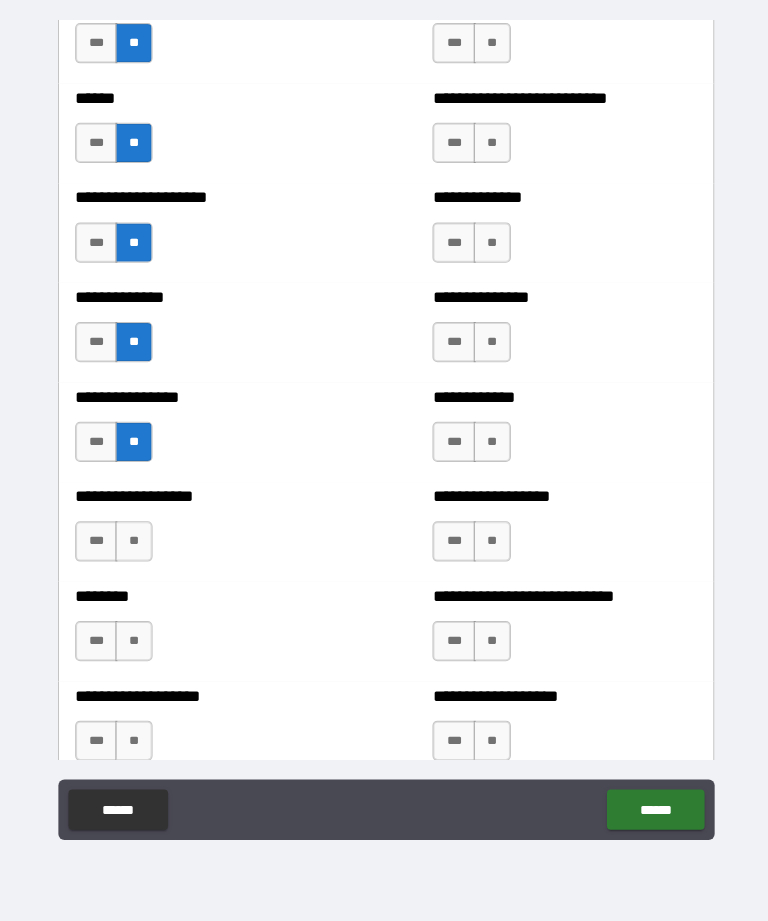 click on "**" at bounding box center [133, 543] 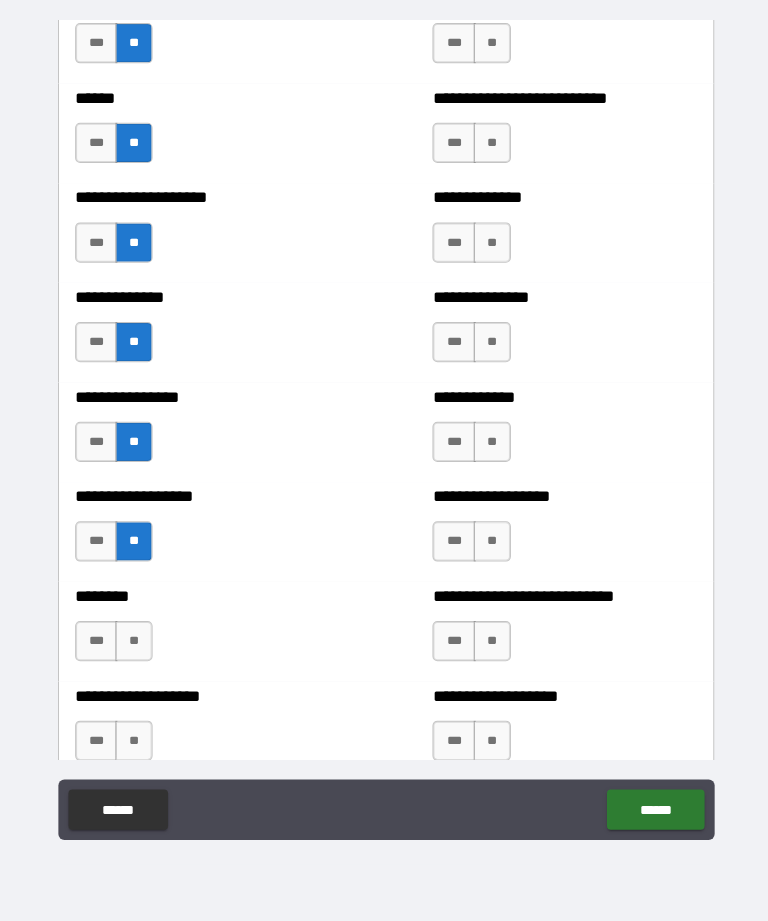 click on "**" at bounding box center [133, 642] 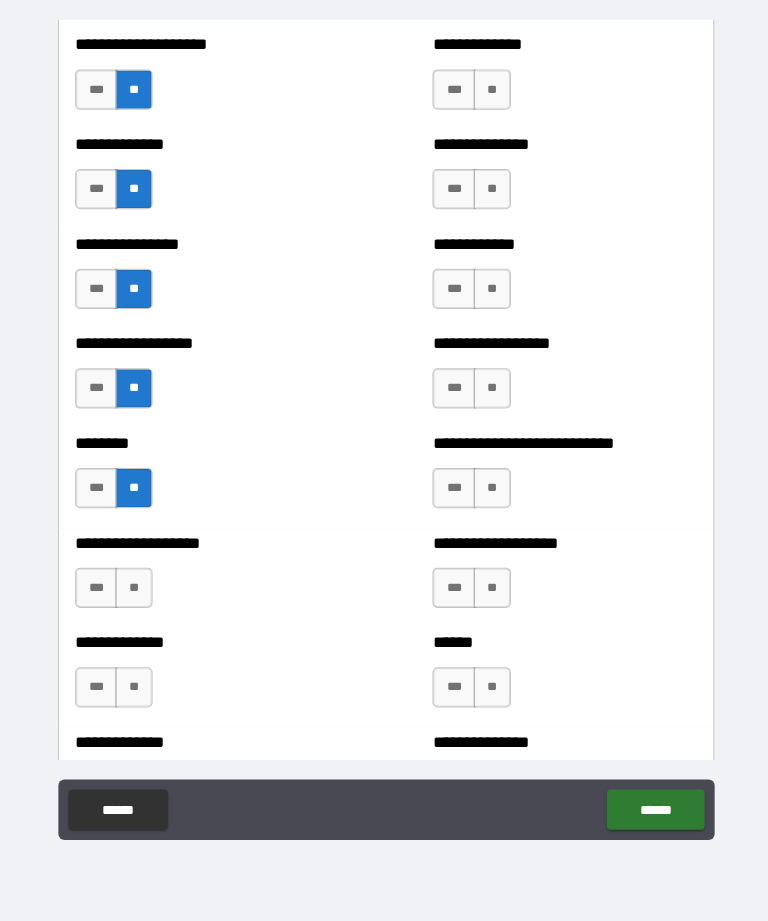 scroll, scrollTop: 4182, scrollLeft: 0, axis: vertical 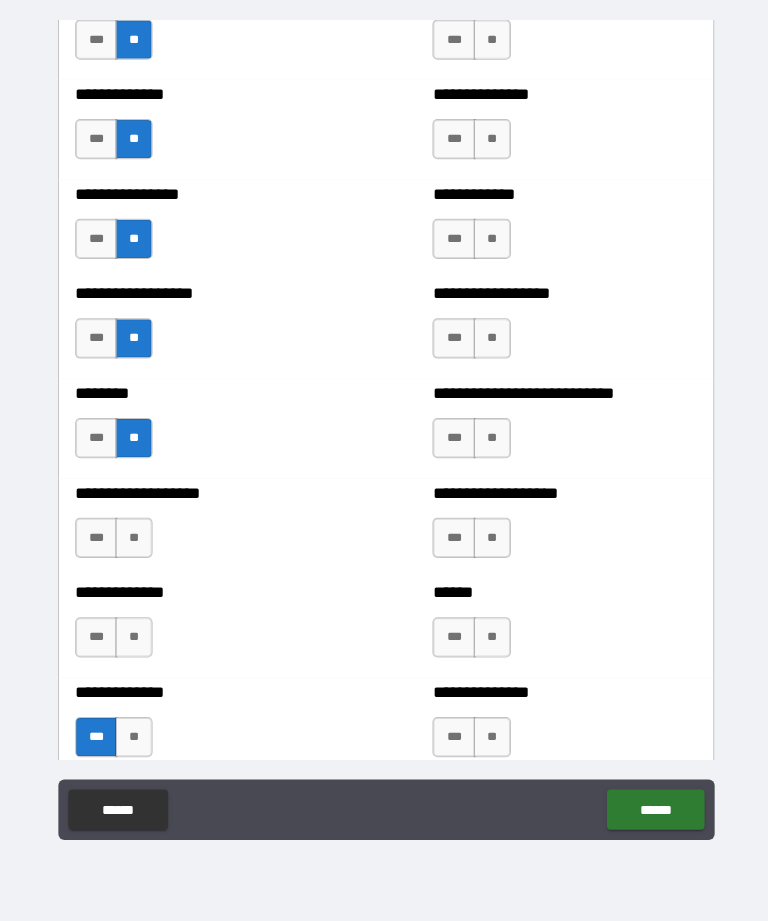 click on "**" at bounding box center (133, 540) 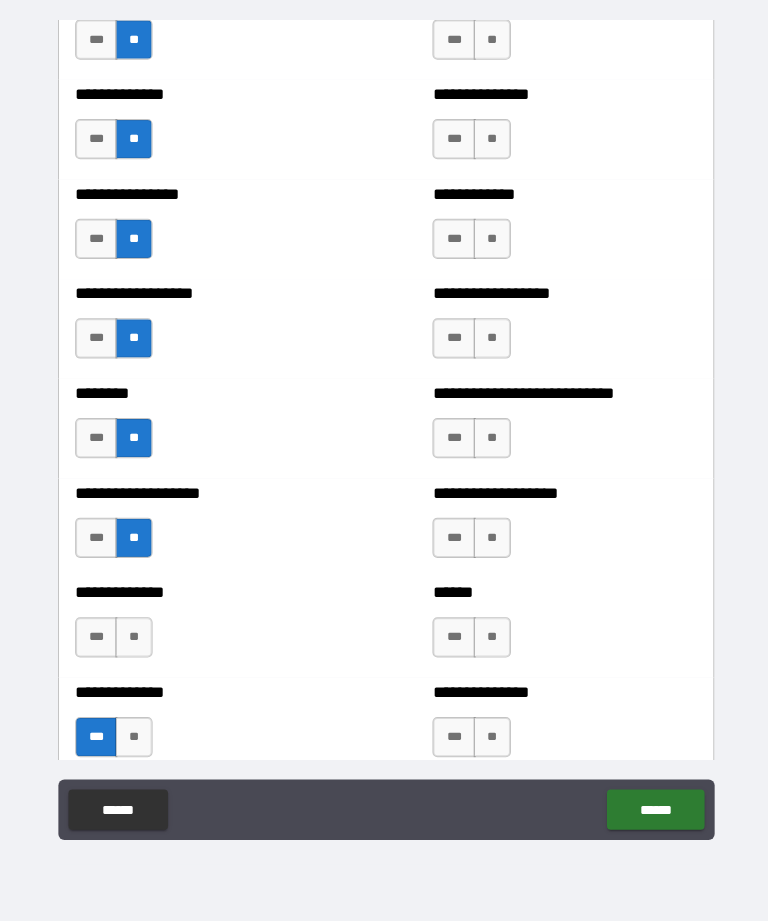 click on "**" at bounding box center (133, 639) 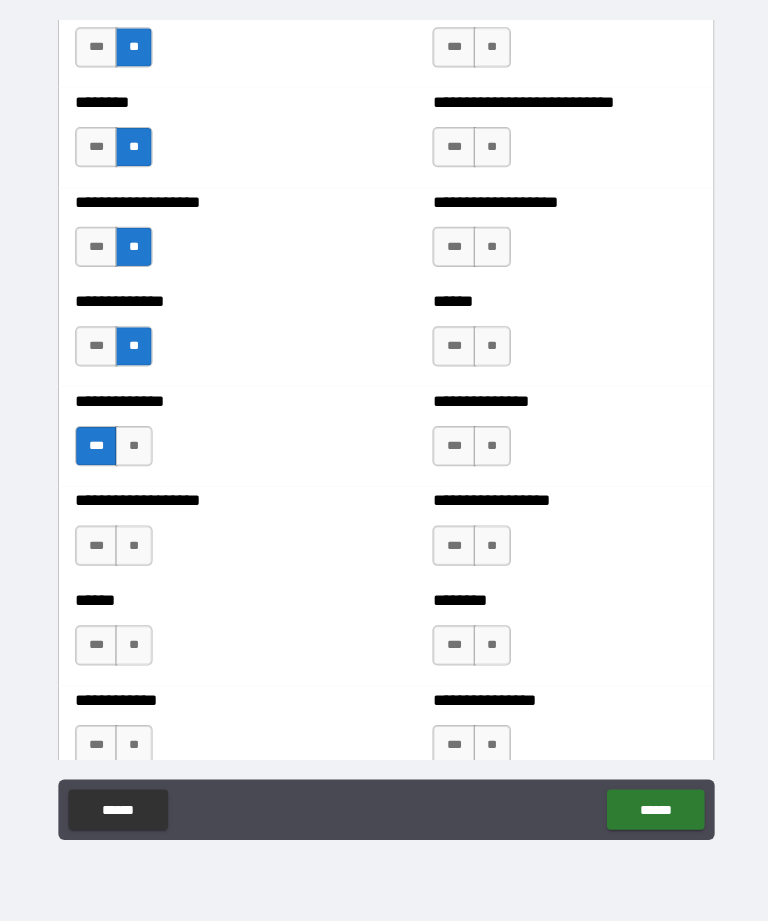 scroll, scrollTop: 4470, scrollLeft: 0, axis: vertical 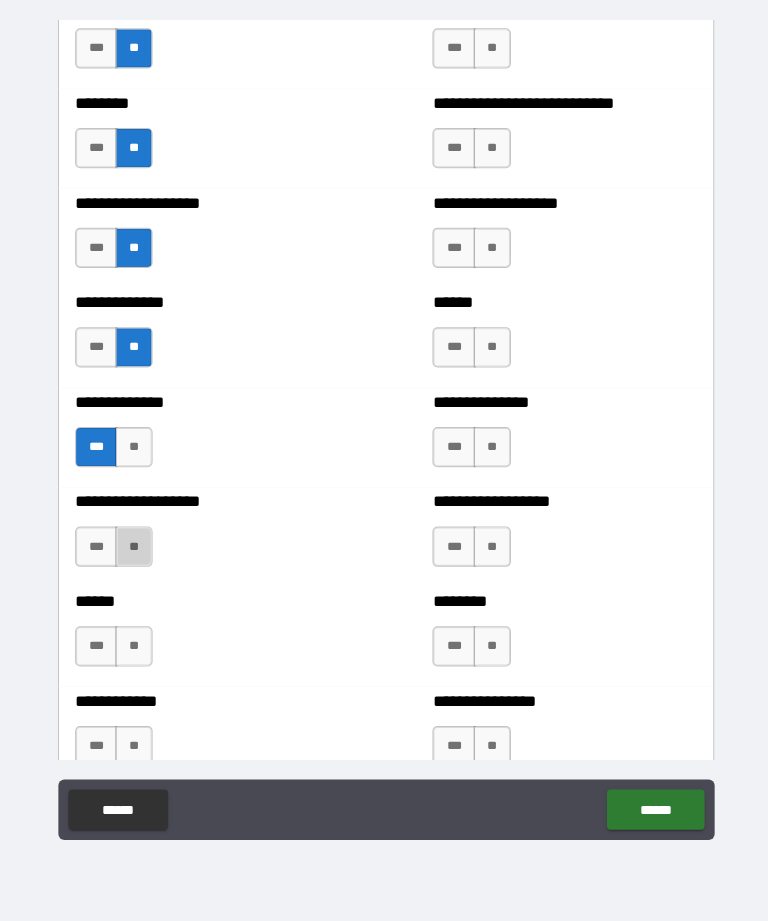 click on "**" at bounding box center (133, 549) 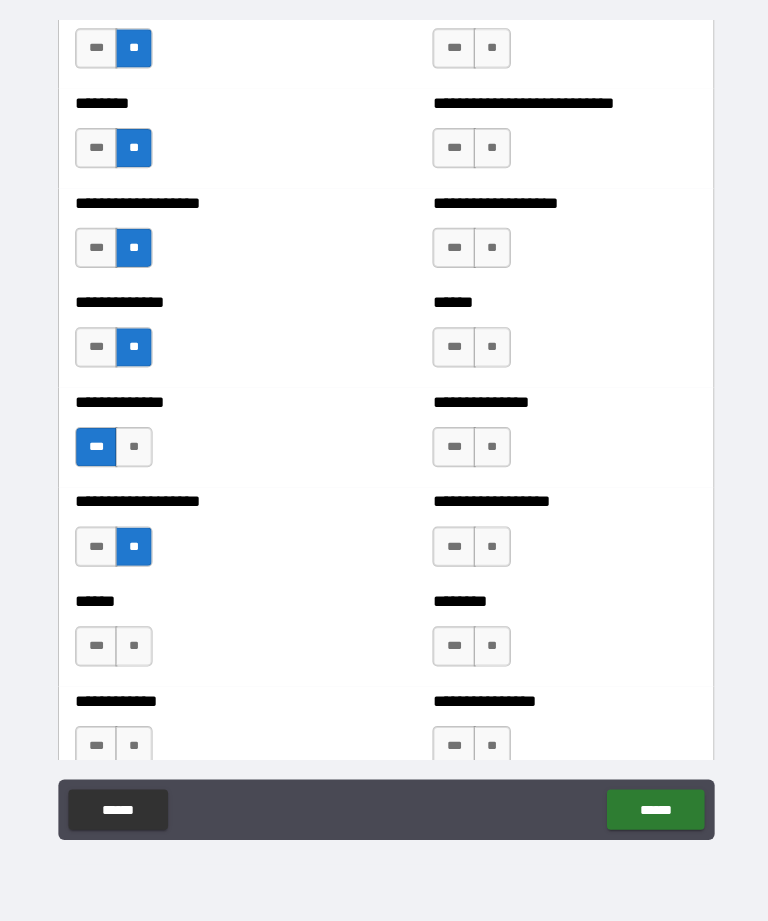 click on "**" at bounding box center (133, 648) 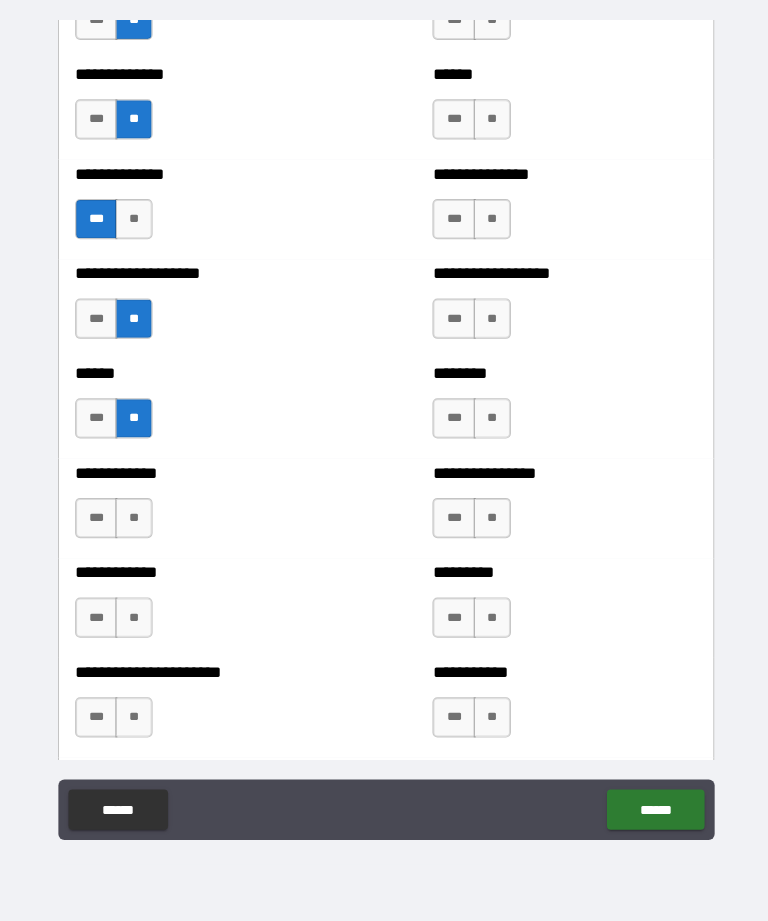 scroll, scrollTop: 4697, scrollLeft: 0, axis: vertical 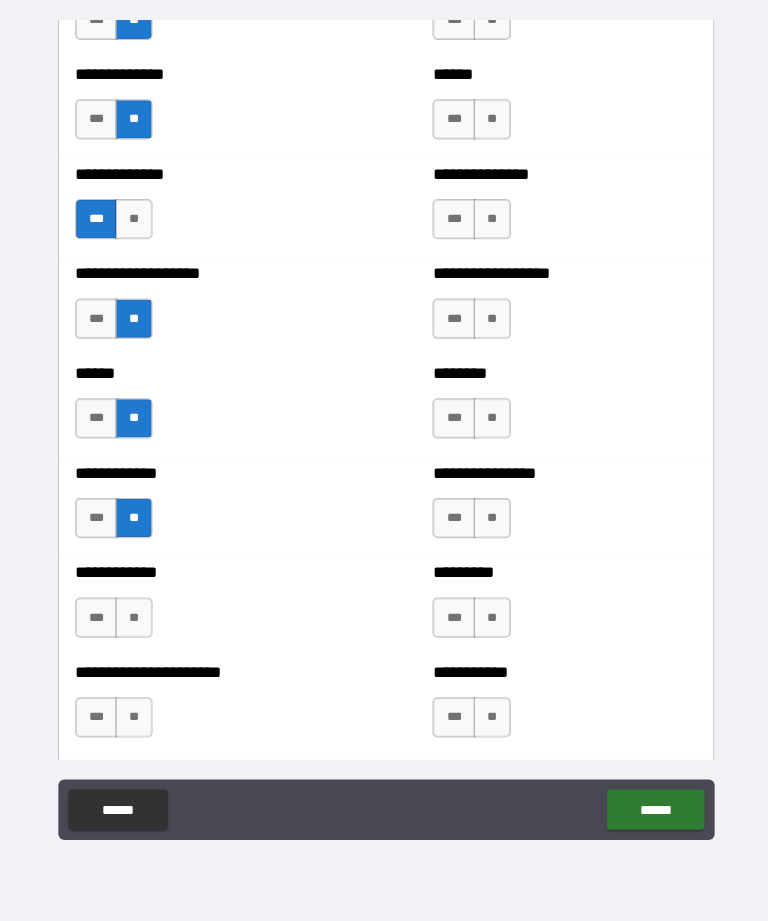 click on "**" at bounding box center (133, 619) 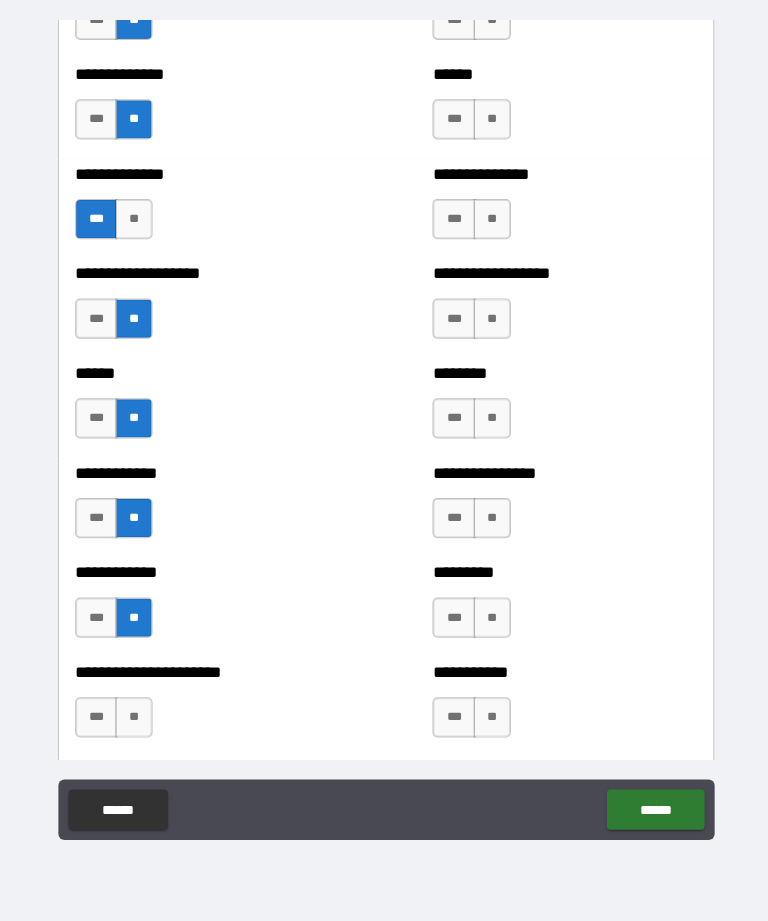 scroll, scrollTop: 4914, scrollLeft: 0, axis: vertical 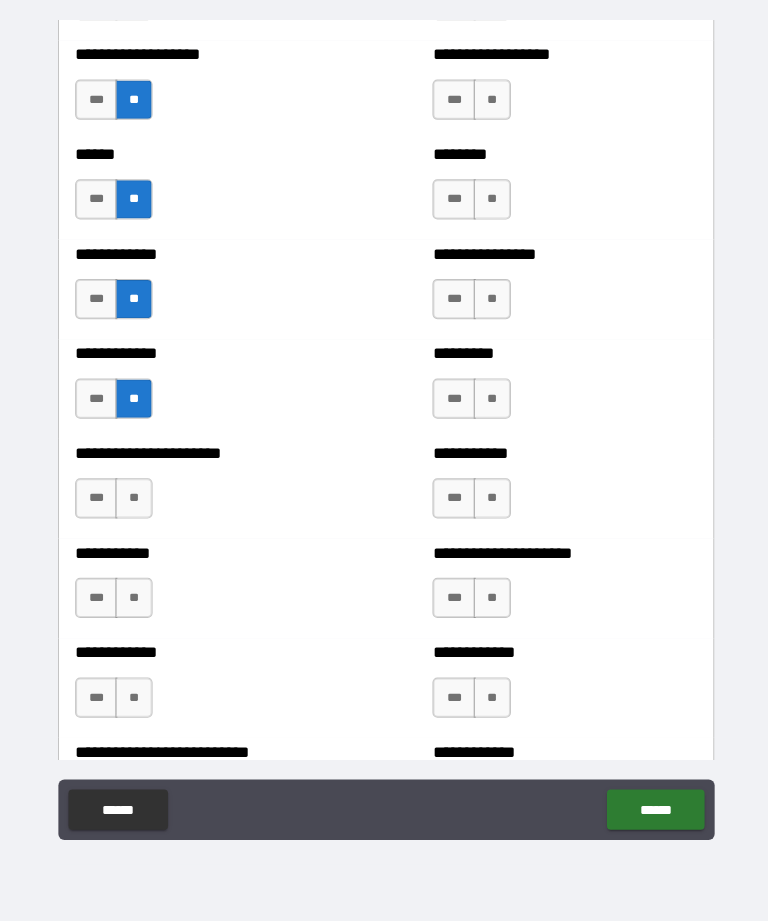 click on "**" at bounding box center [133, 501] 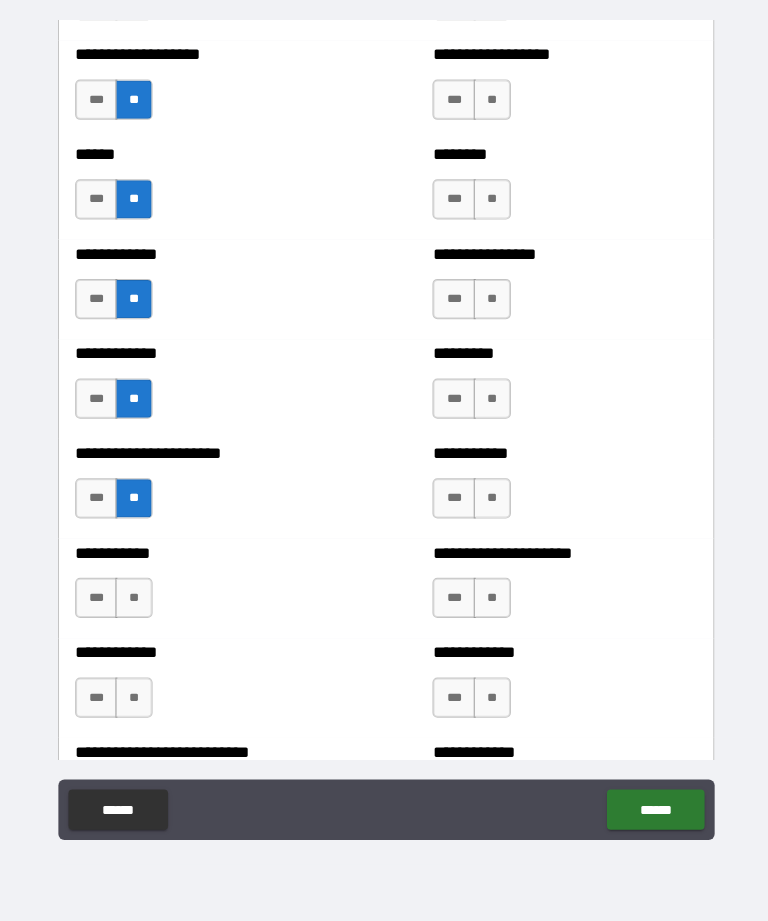 click on "**" at bounding box center (133, 600) 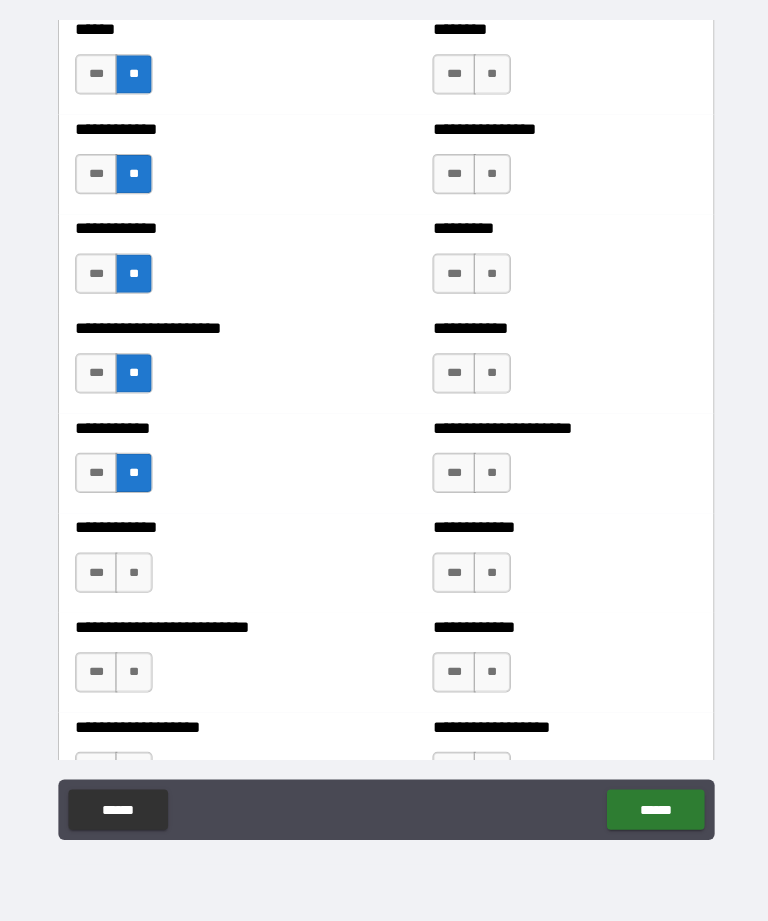 scroll, scrollTop: 5063, scrollLeft: 0, axis: vertical 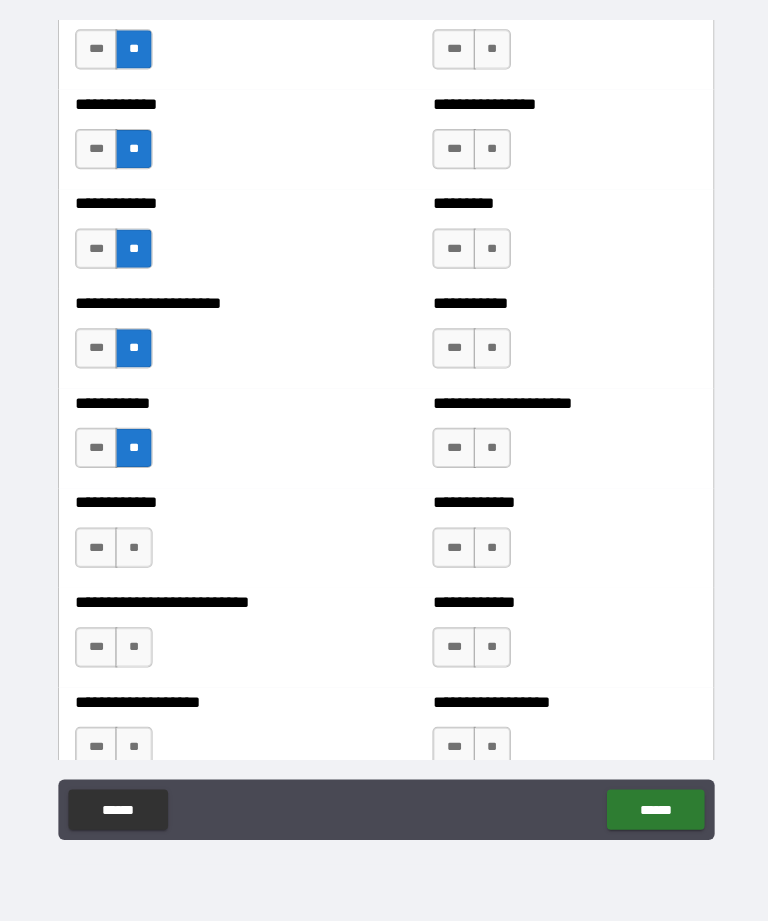 click on "**" at bounding box center [133, 550] 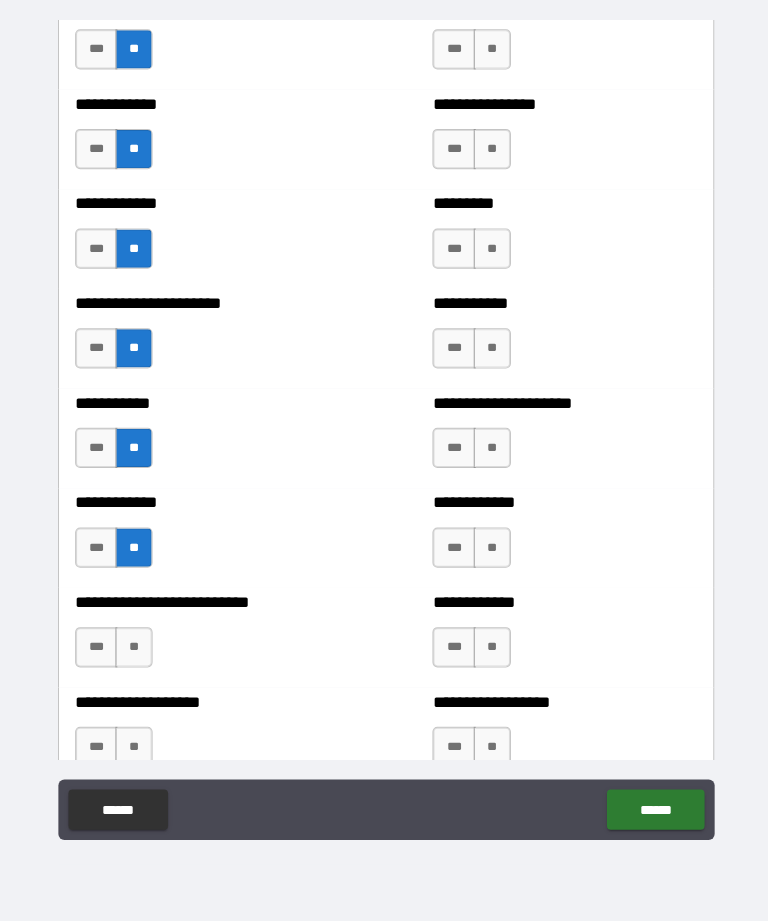 click on "**" at bounding box center (133, 649) 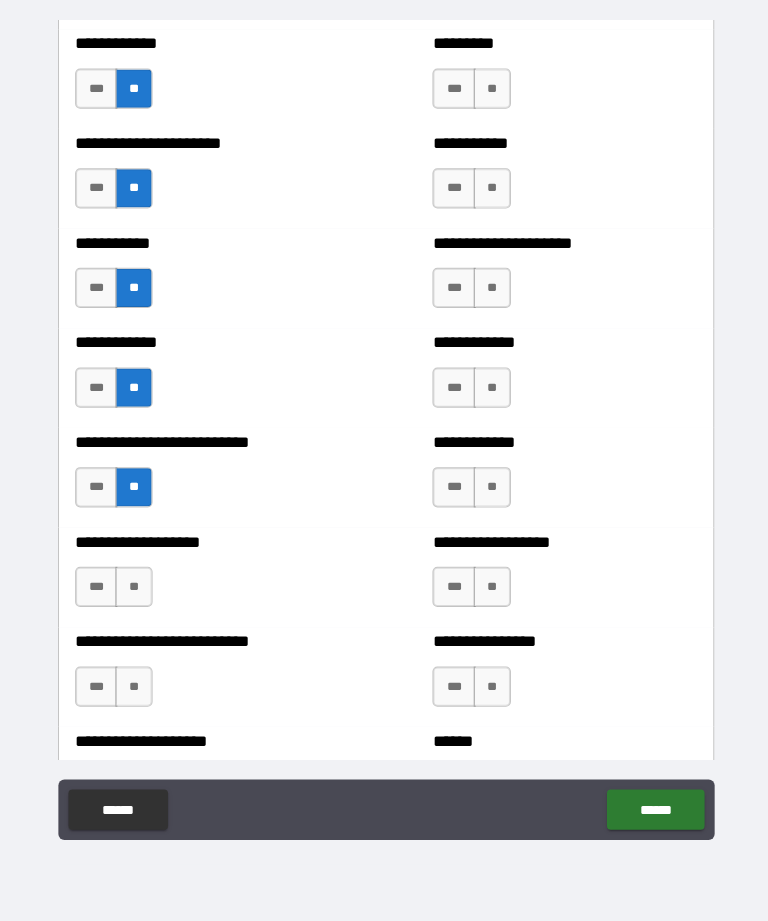 scroll, scrollTop: 5250, scrollLeft: 0, axis: vertical 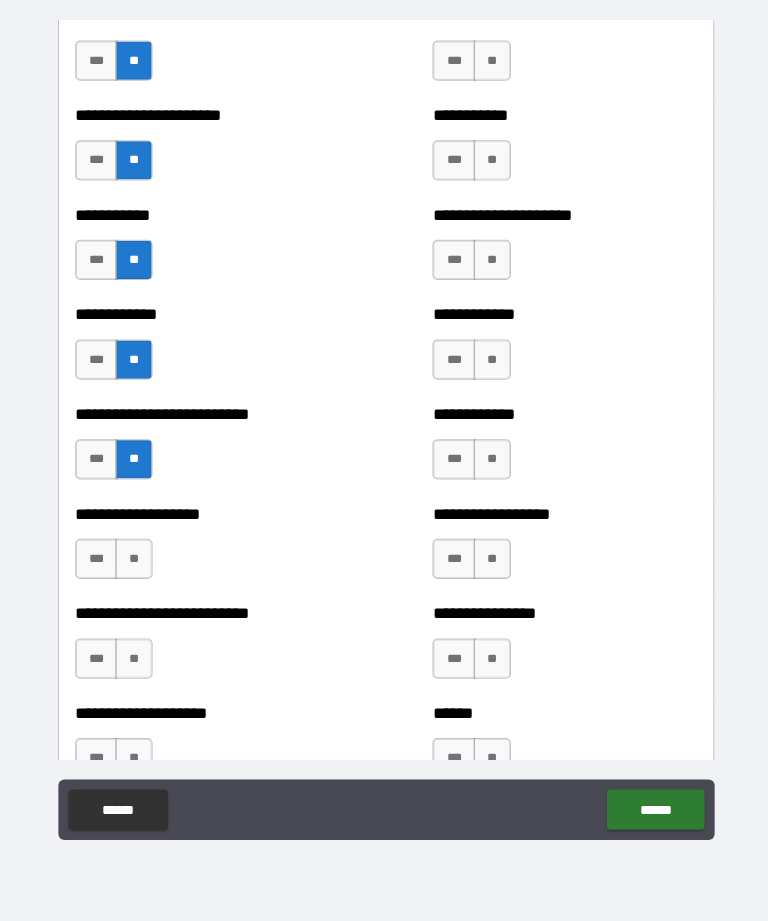 click on "**" at bounding box center [133, 561] 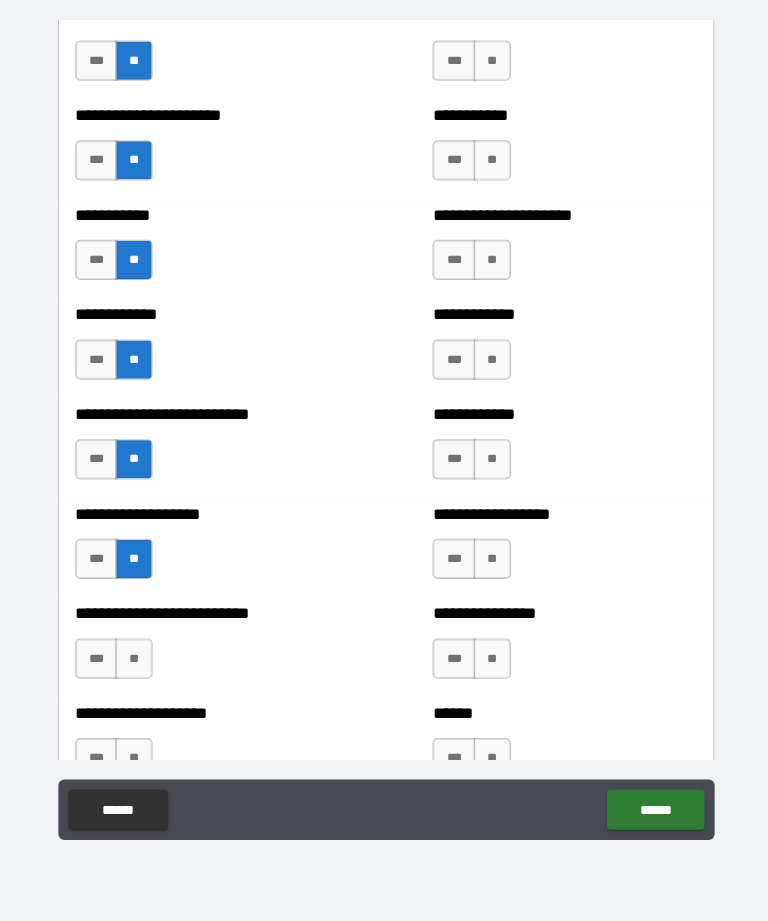 click on "**" at bounding box center (133, 660) 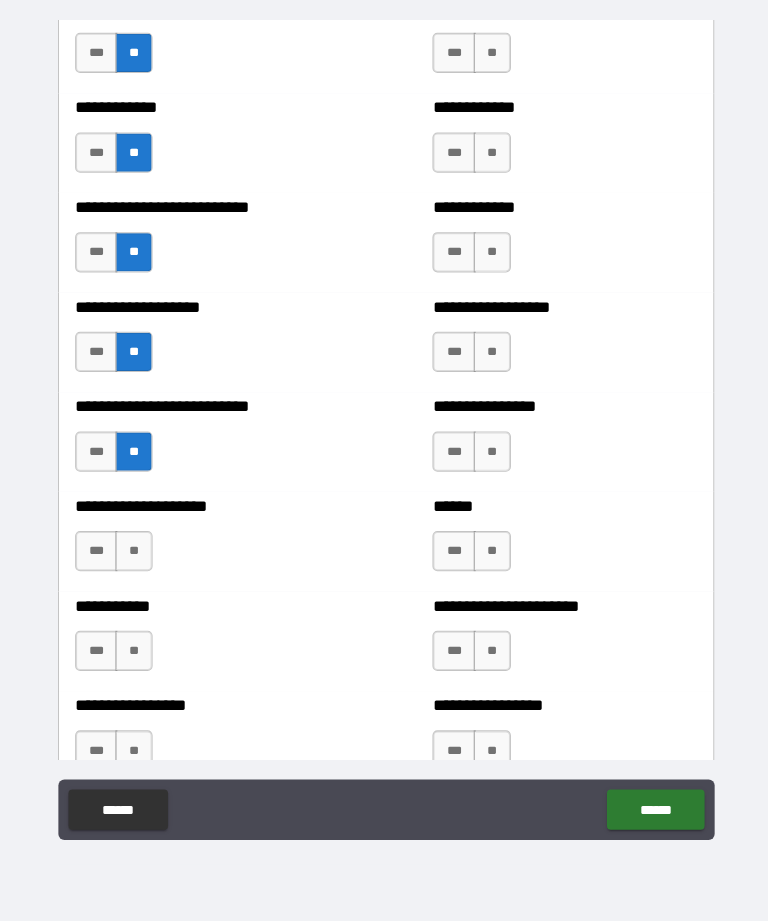 scroll, scrollTop: 5457, scrollLeft: 0, axis: vertical 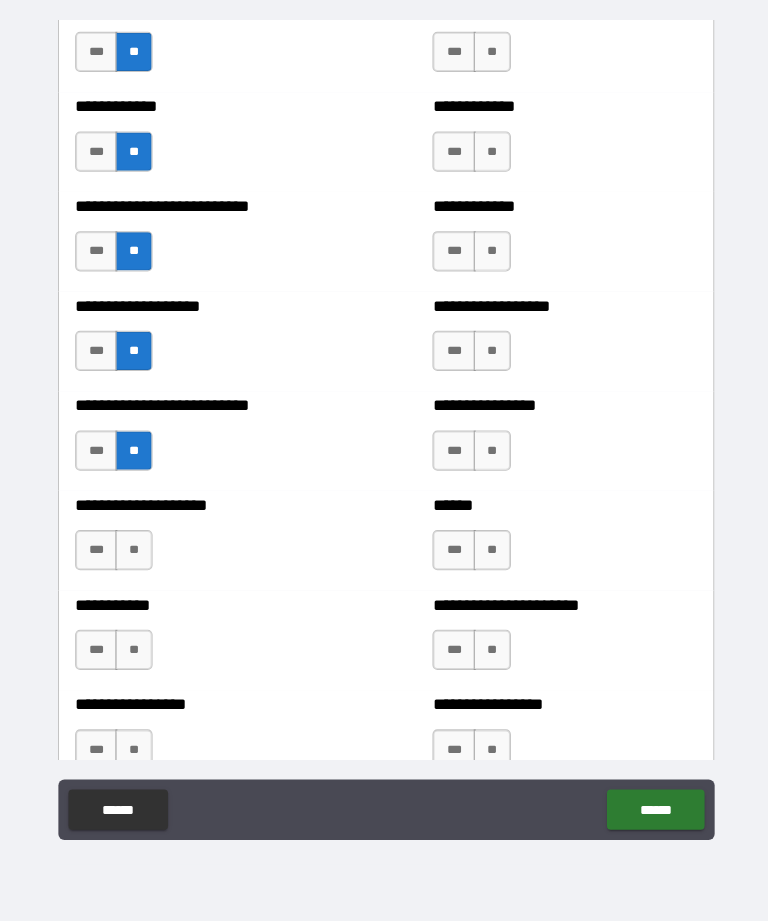 click on "**" at bounding box center (133, 552) 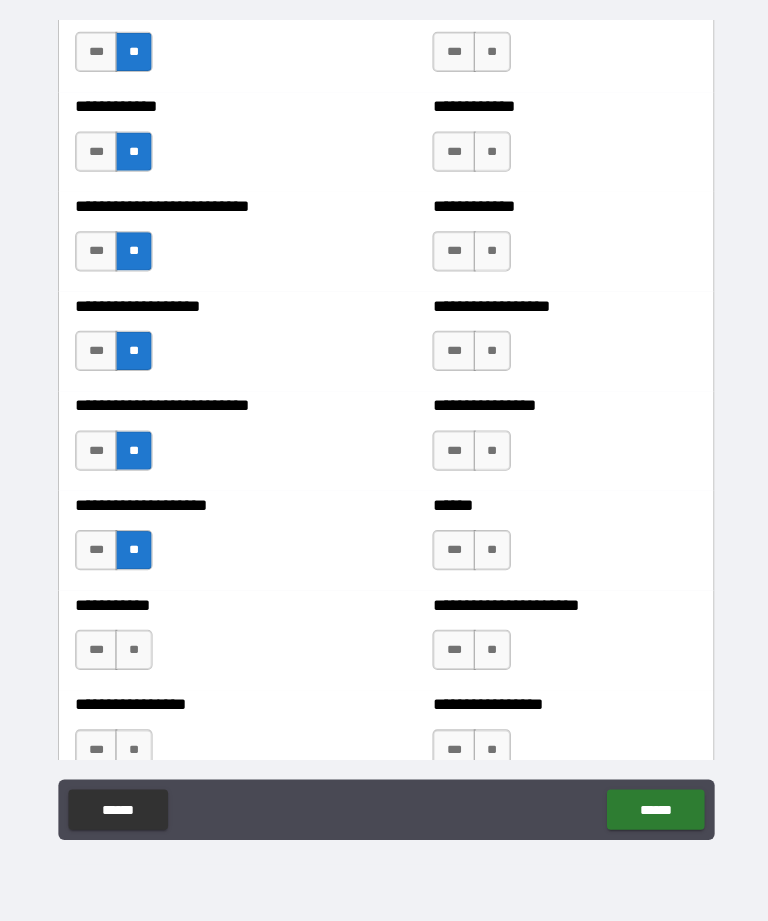 click on "**" at bounding box center (133, 651) 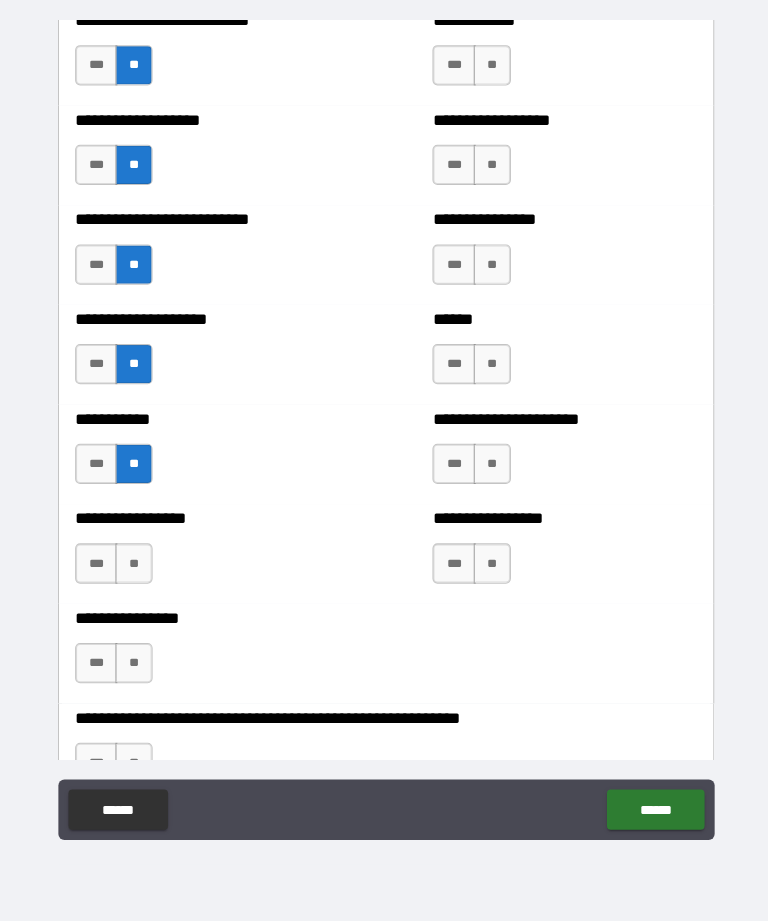 scroll, scrollTop: 5649, scrollLeft: 0, axis: vertical 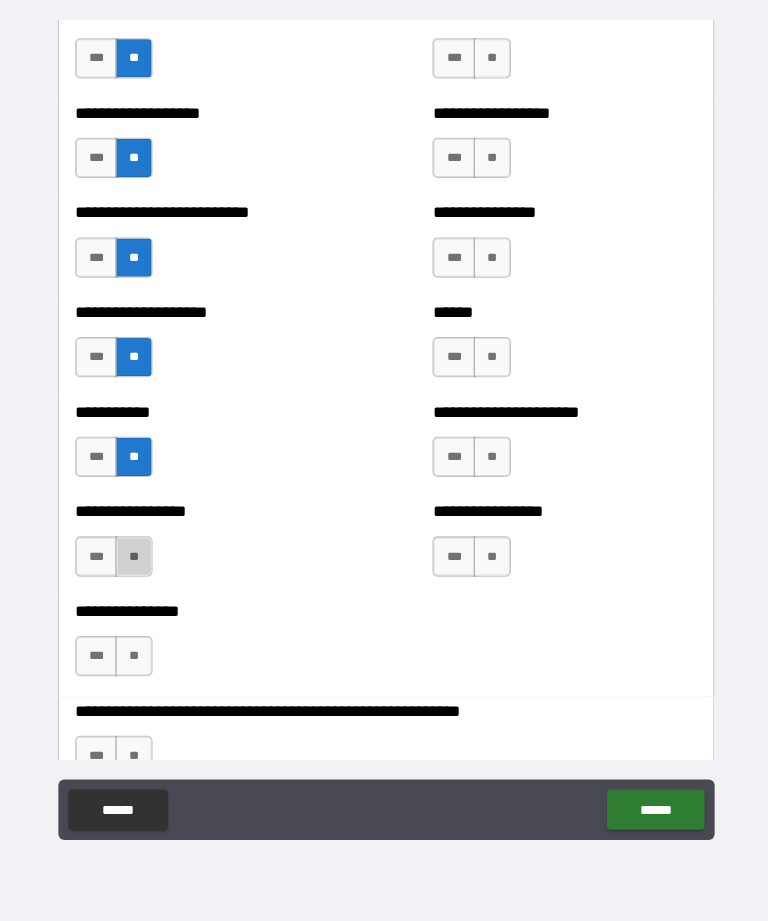 click on "**" at bounding box center [133, 558] 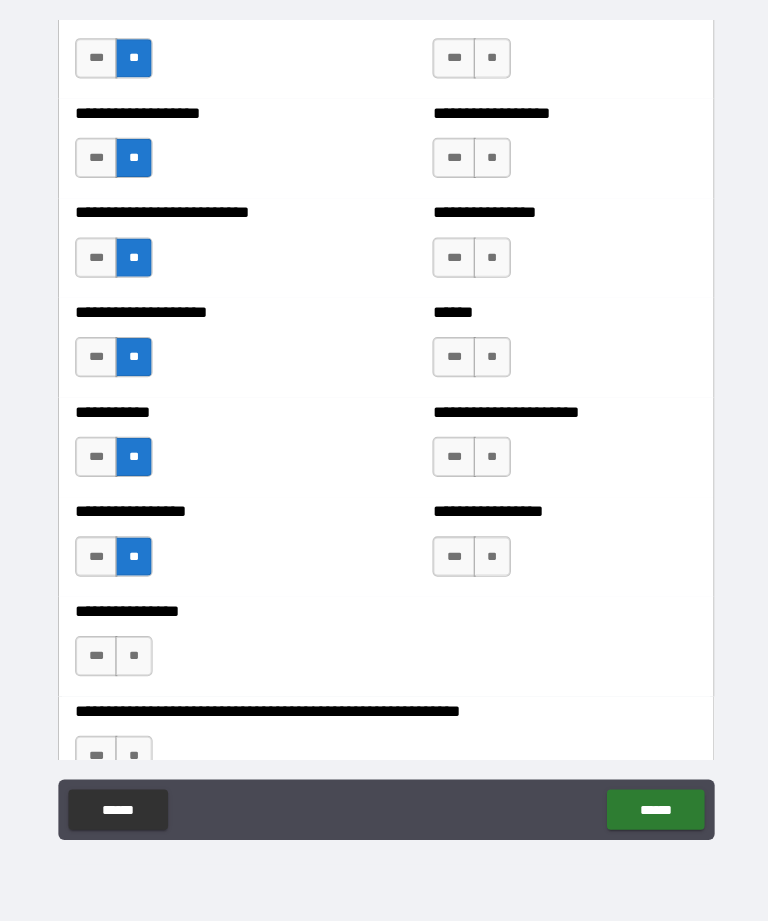 click on "**" at bounding box center [133, 657] 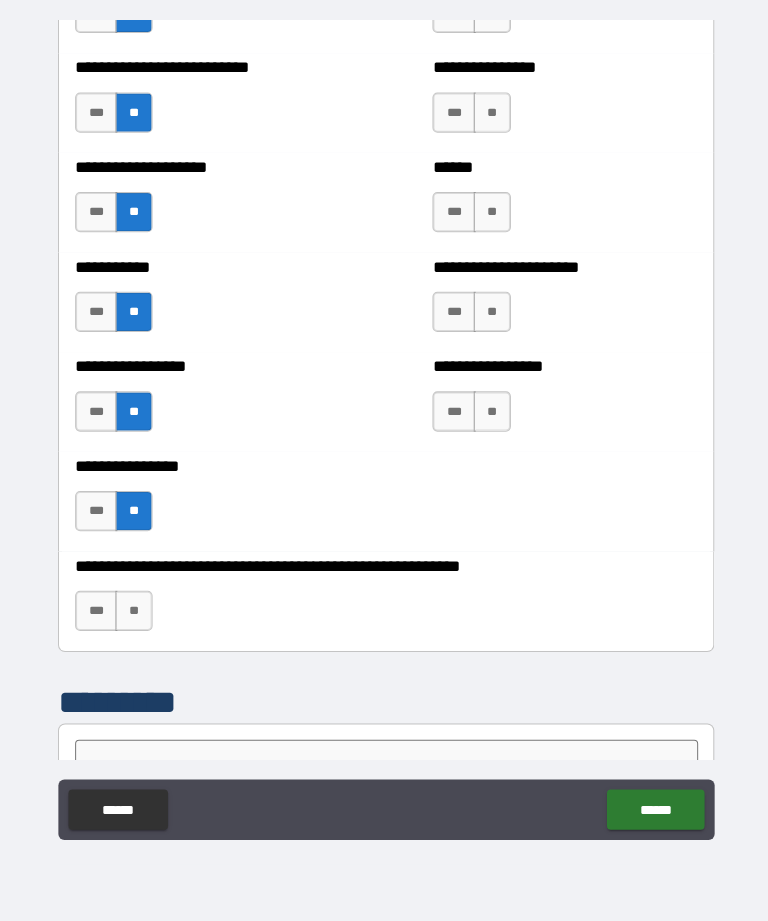 scroll, scrollTop: 5789, scrollLeft: 0, axis: vertical 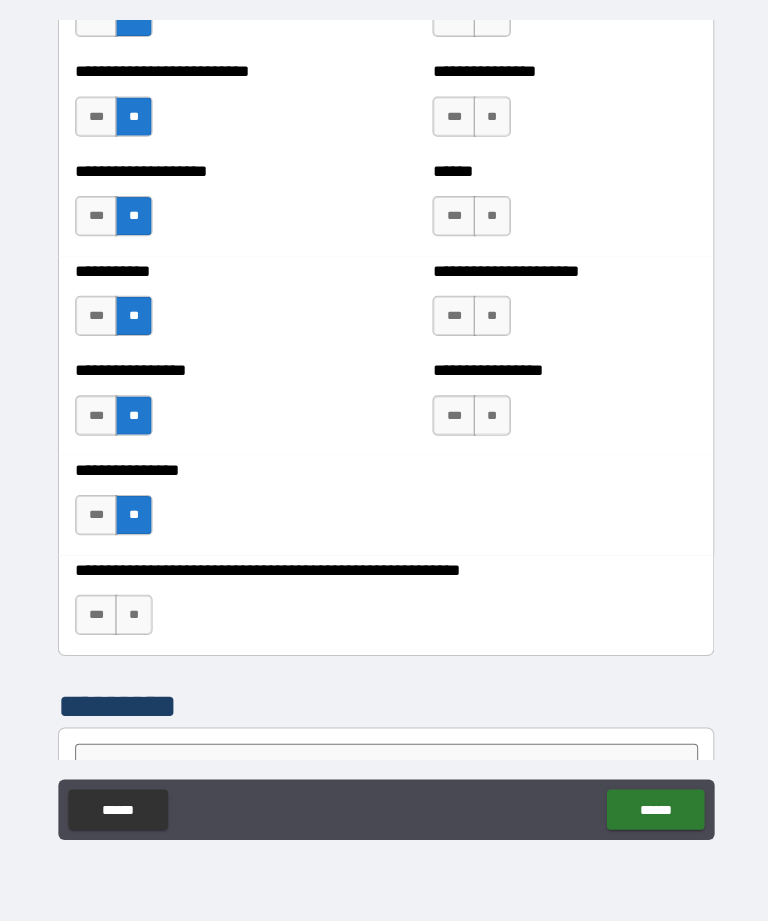 click on "**" at bounding box center [133, 616] 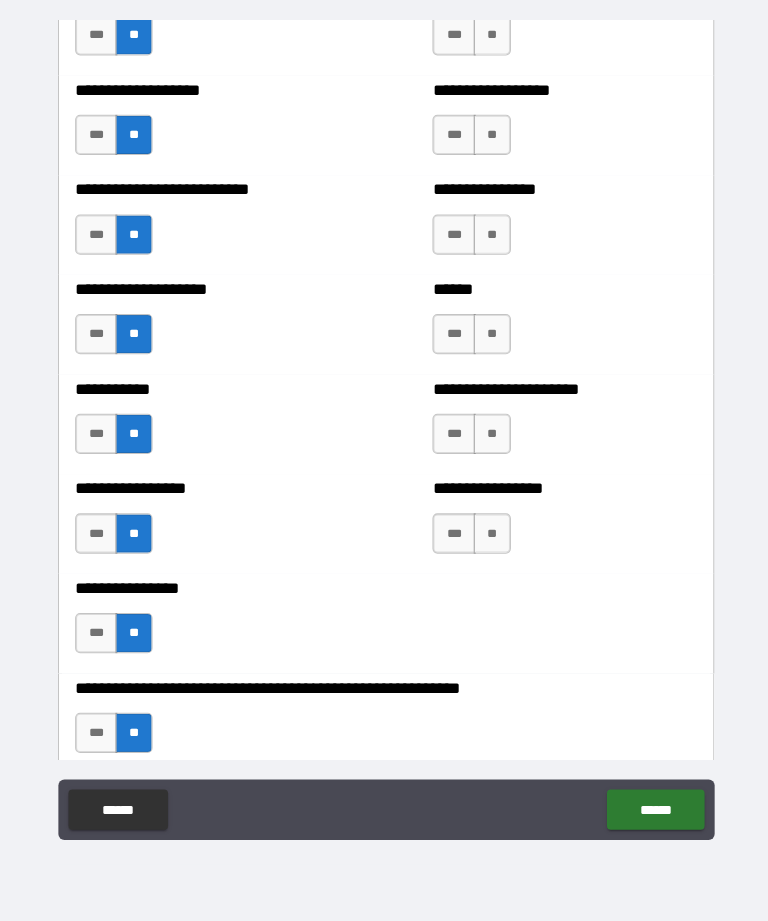 scroll, scrollTop: 5673, scrollLeft: 0, axis: vertical 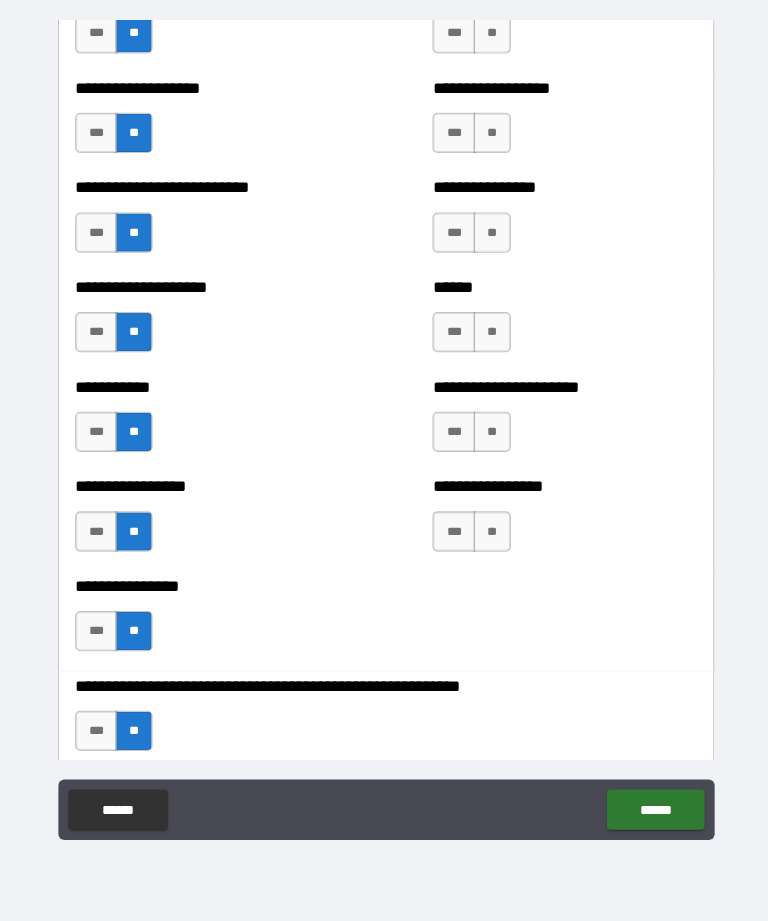 click on "**" at bounding box center [489, 534] 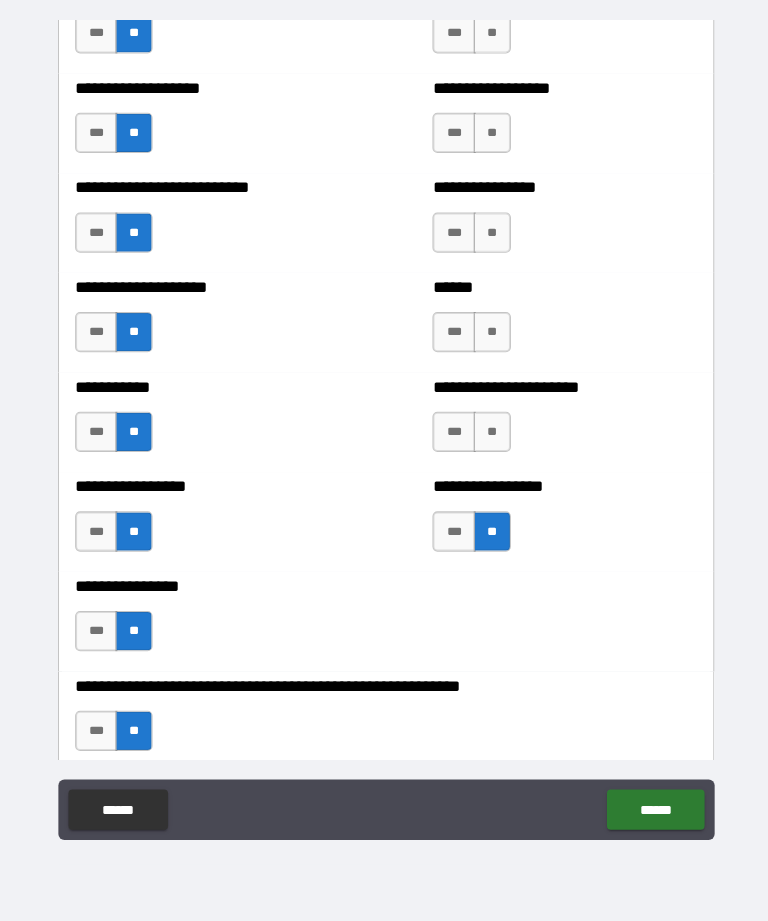 click on "**" at bounding box center (489, 435) 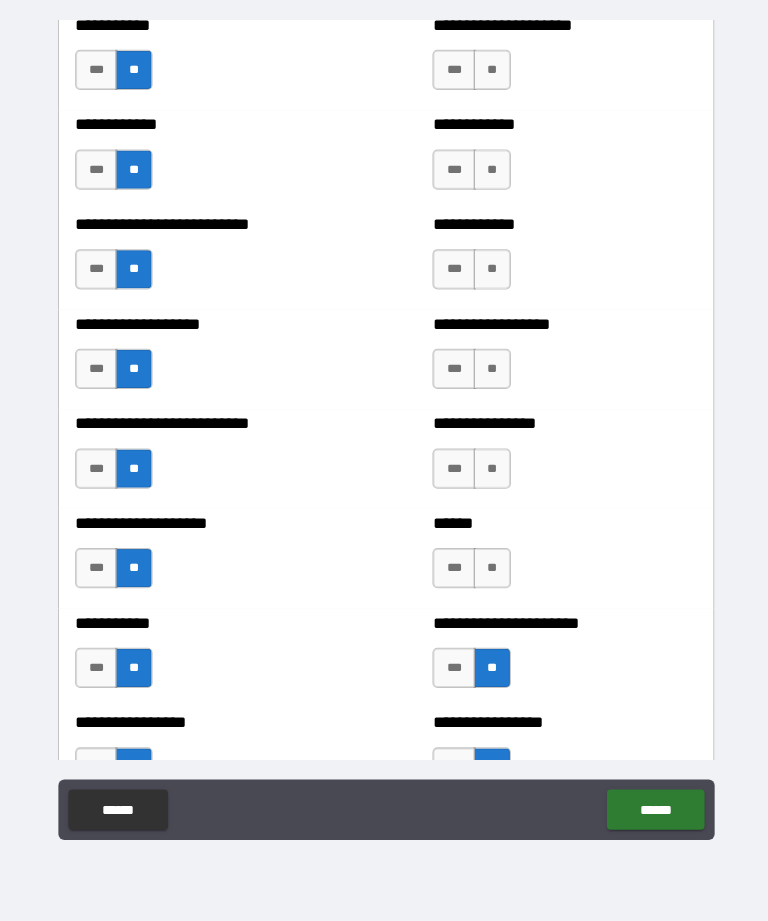 scroll, scrollTop: 5403, scrollLeft: 0, axis: vertical 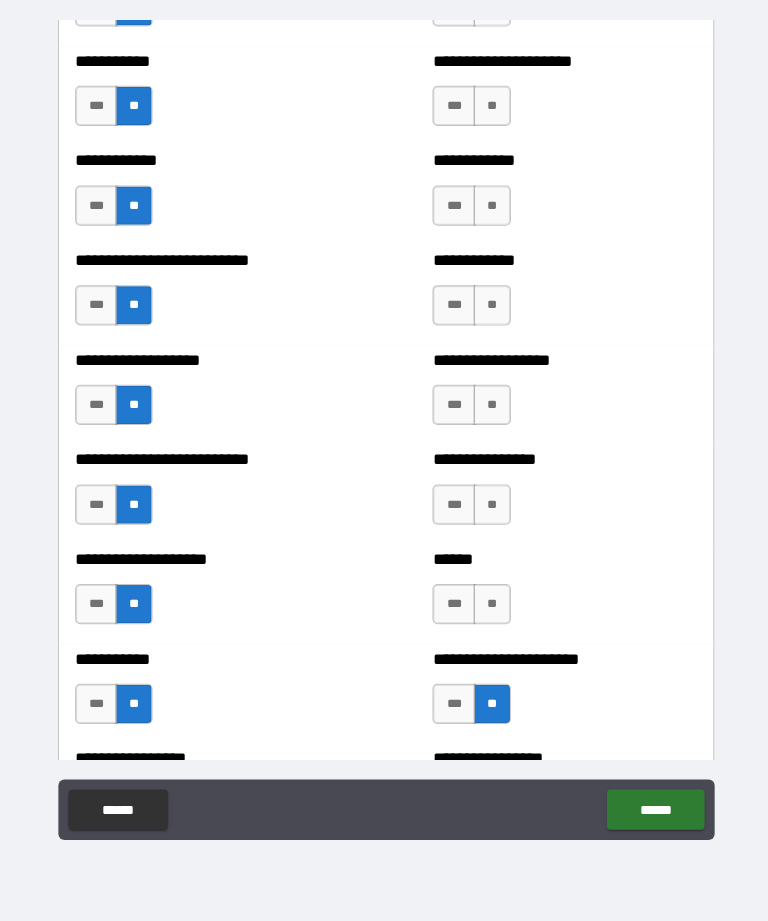 click on "**" at bounding box center (489, 606) 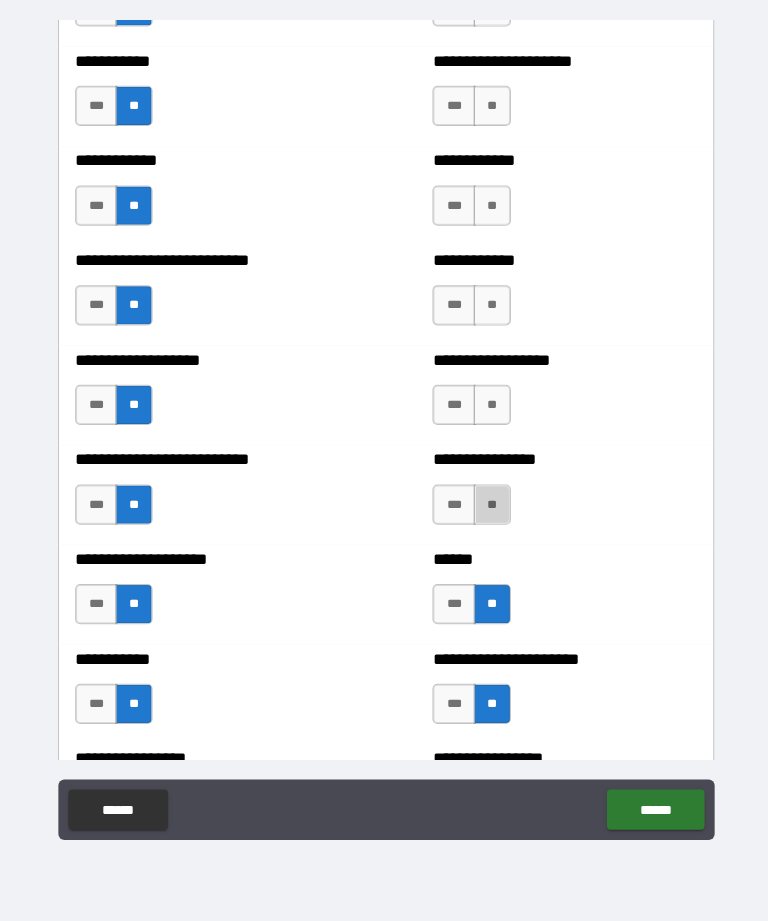 click on "**" at bounding box center (489, 507) 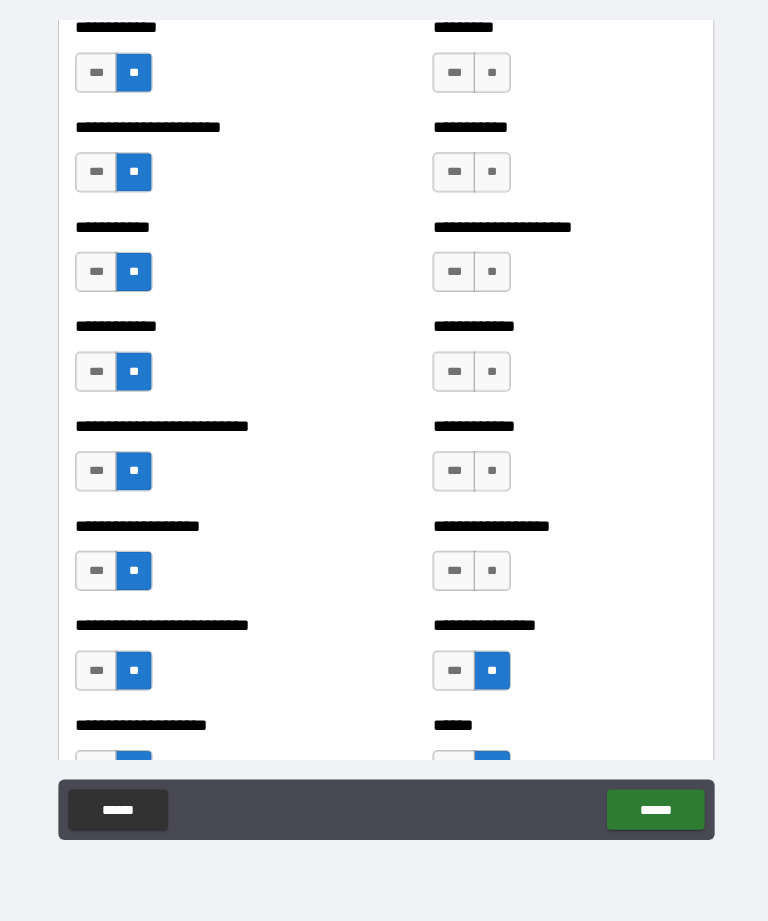 scroll, scrollTop: 5233, scrollLeft: 0, axis: vertical 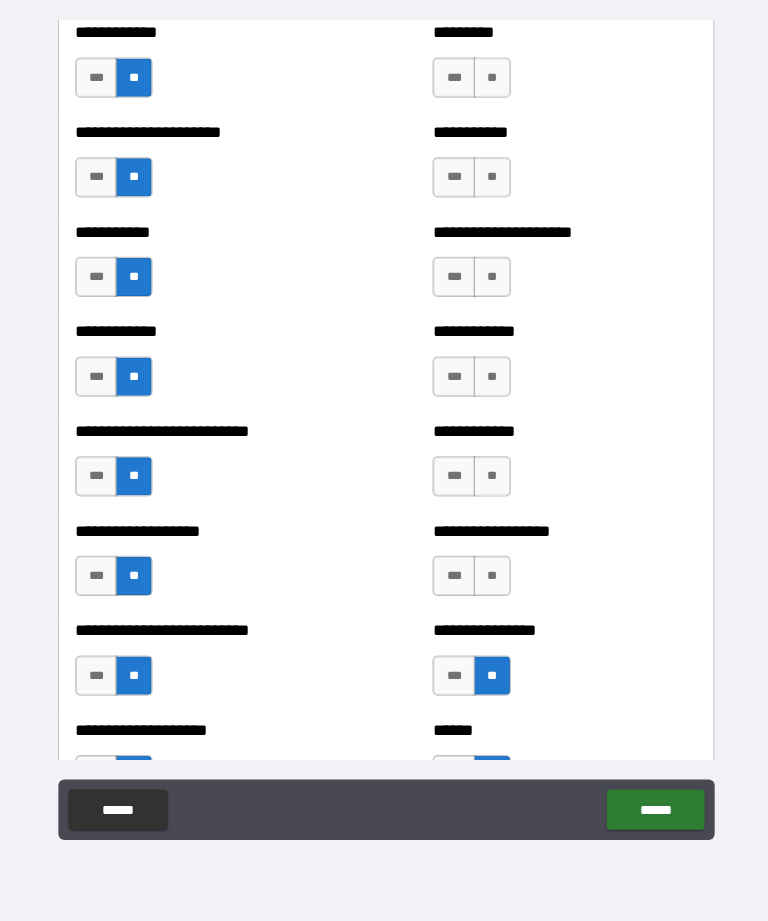 click on "**" at bounding box center (489, 578) 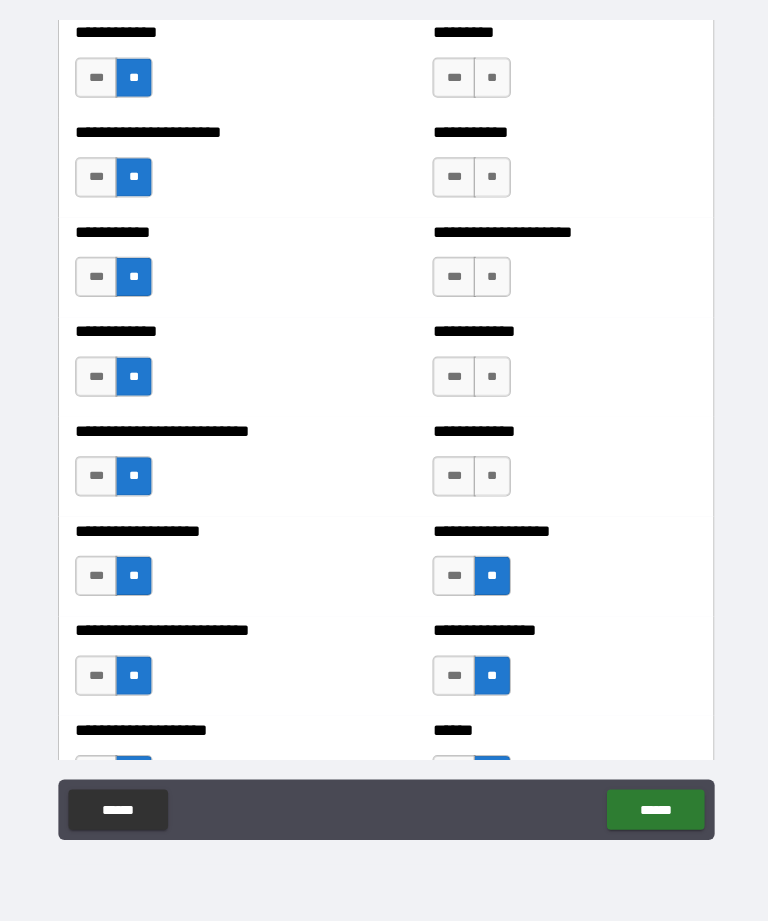 click on "**" at bounding box center [489, 479] 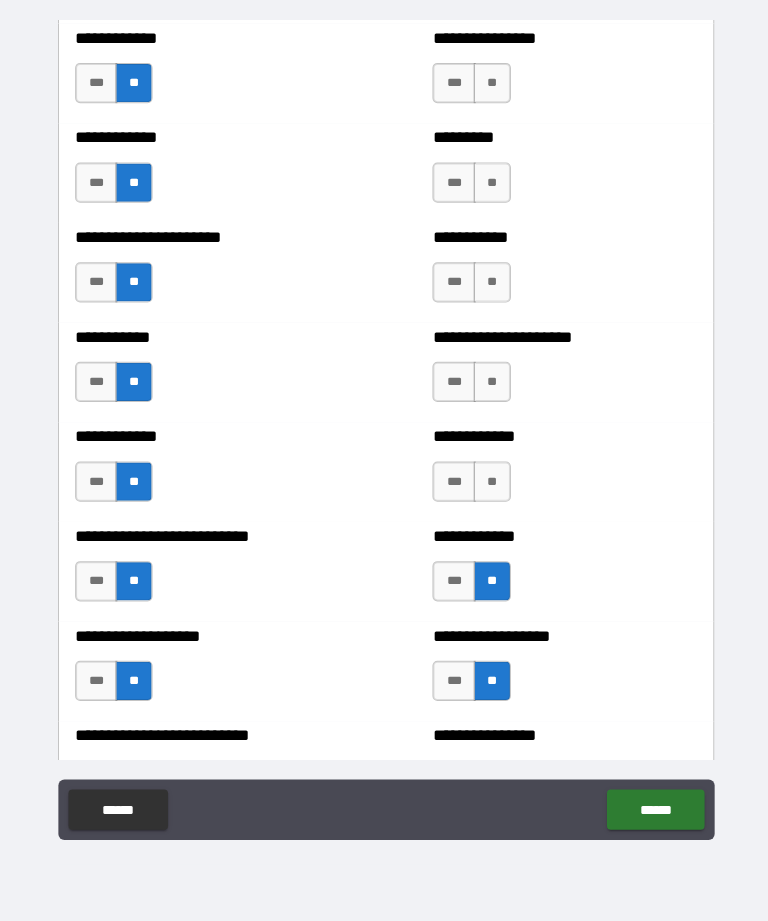 scroll, scrollTop: 5037, scrollLeft: 0, axis: vertical 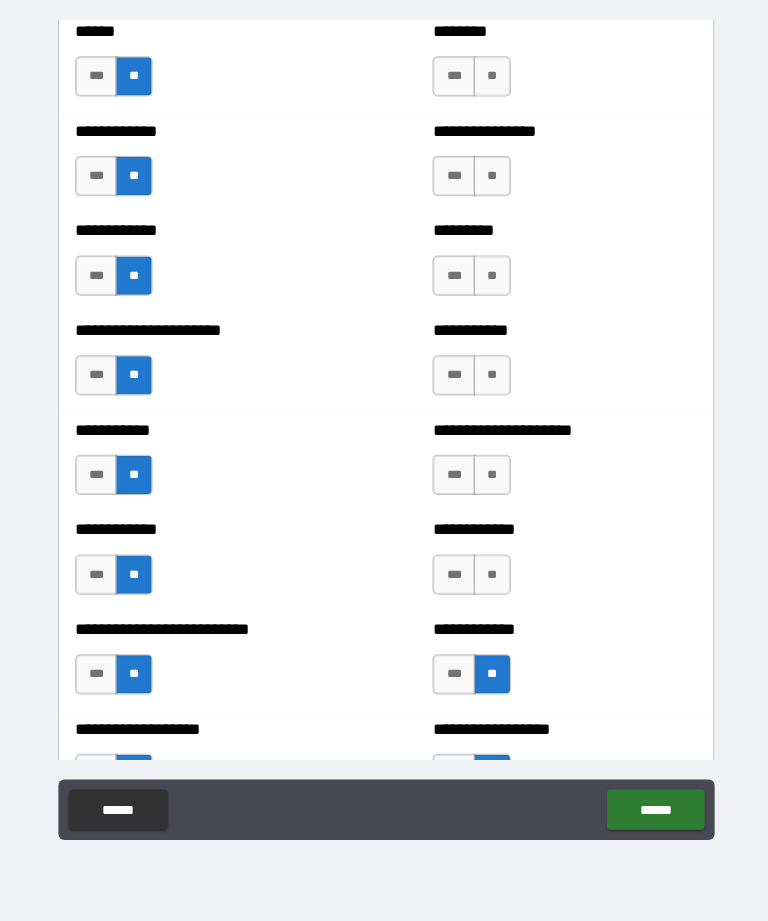 click on "**" at bounding box center (489, 576) 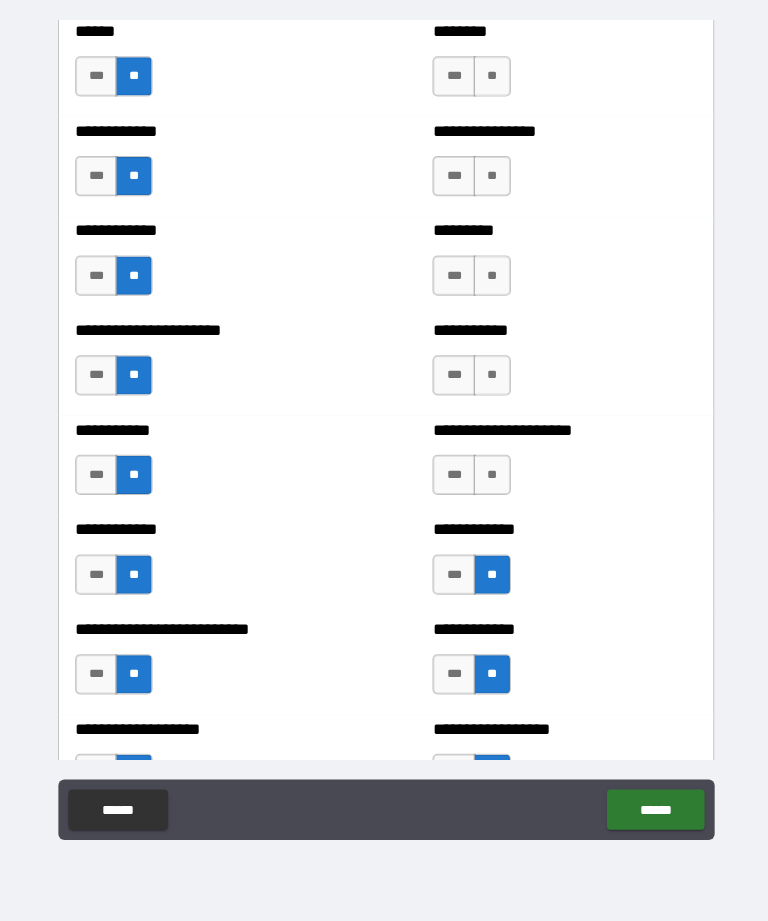 click on "**" at bounding box center [489, 477] 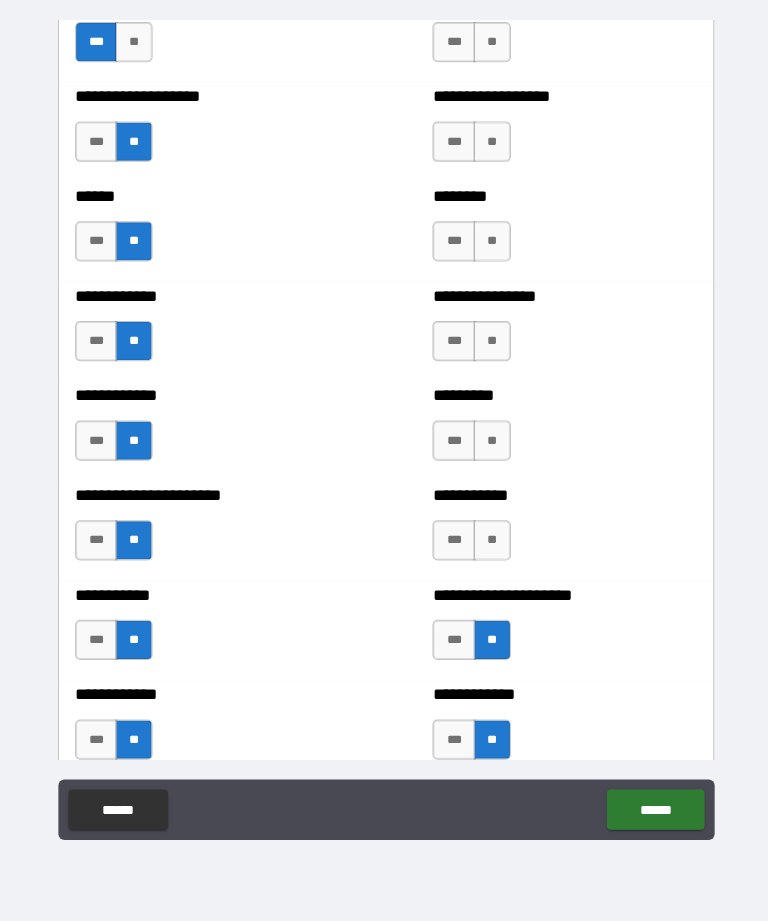 scroll, scrollTop: 4836, scrollLeft: 0, axis: vertical 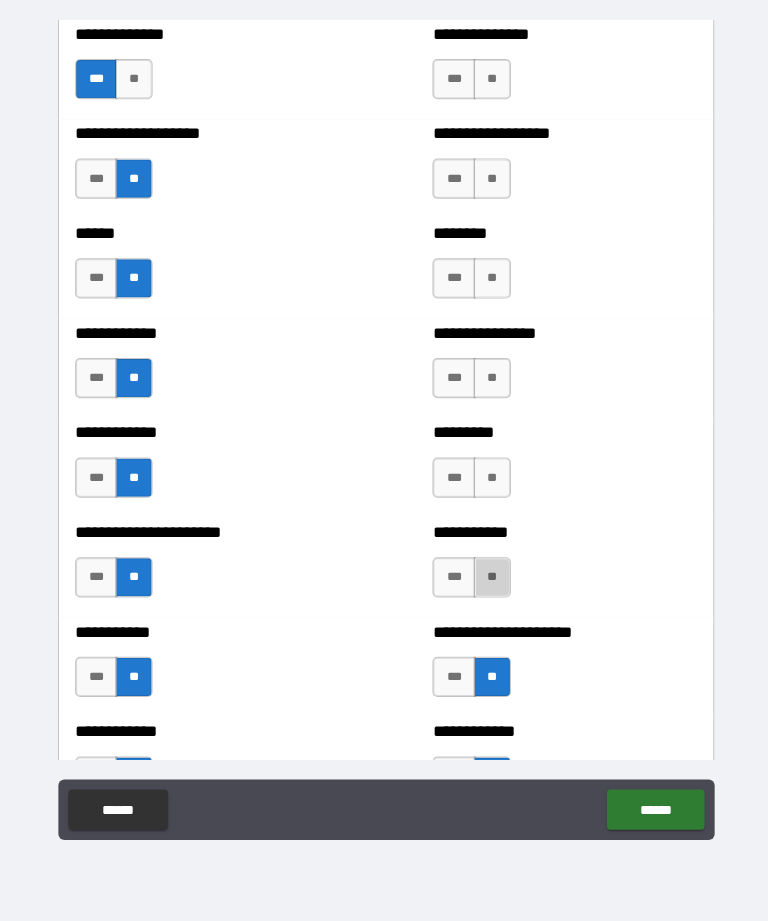 click on "**" at bounding box center [489, 579] 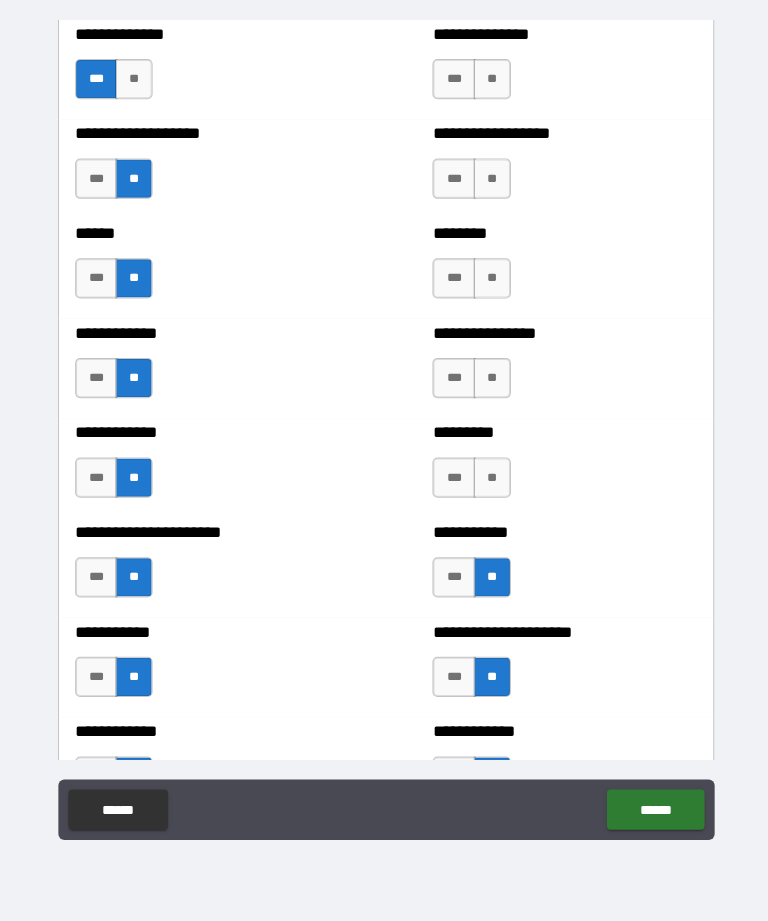 click on "********* *** **" at bounding box center [561, 470] 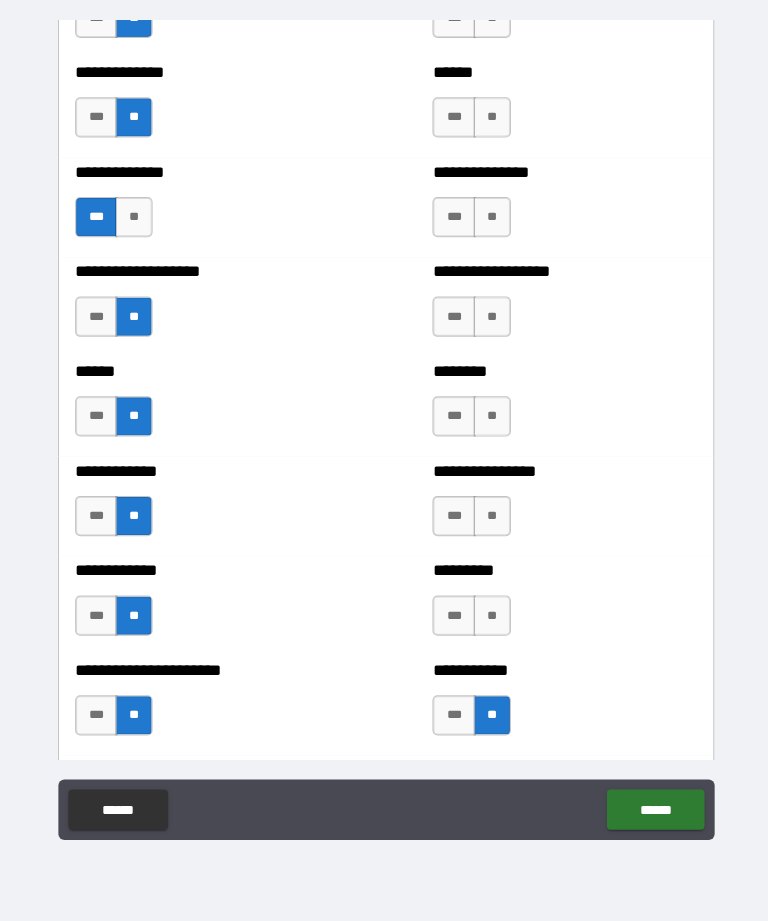 scroll, scrollTop: 4692, scrollLeft: 0, axis: vertical 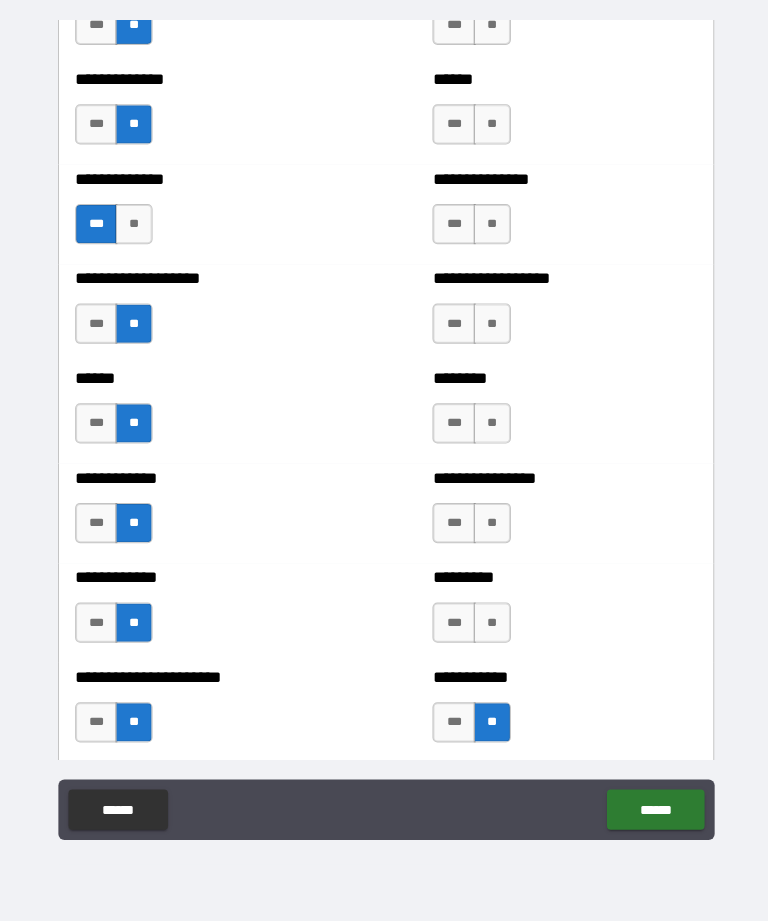 click on "**" at bounding box center [489, 624] 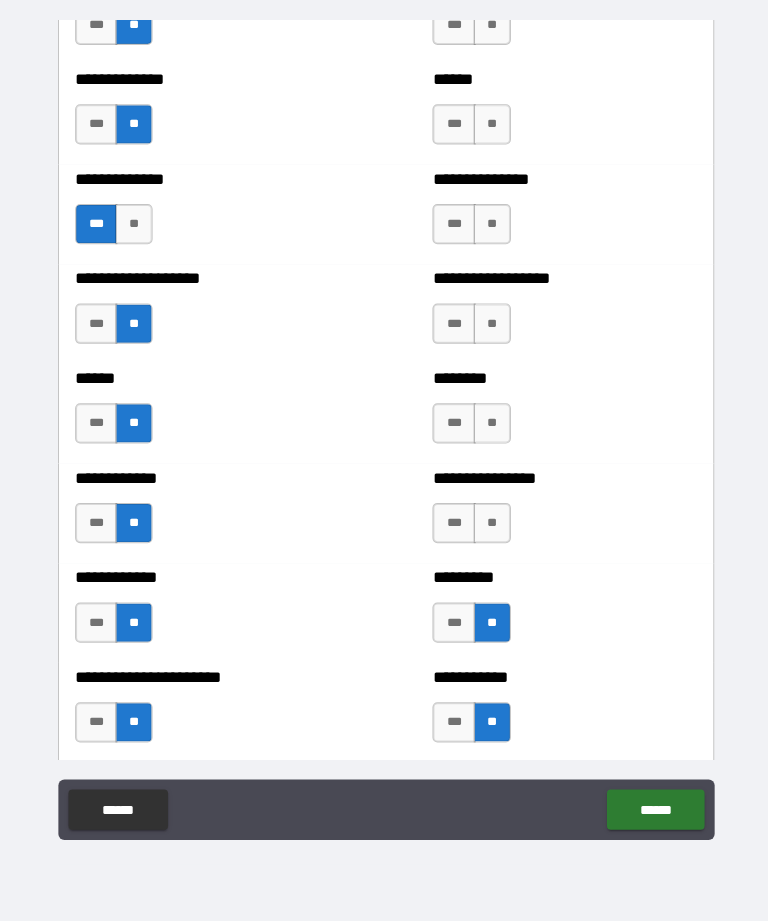 click on "**" at bounding box center [489, 525] 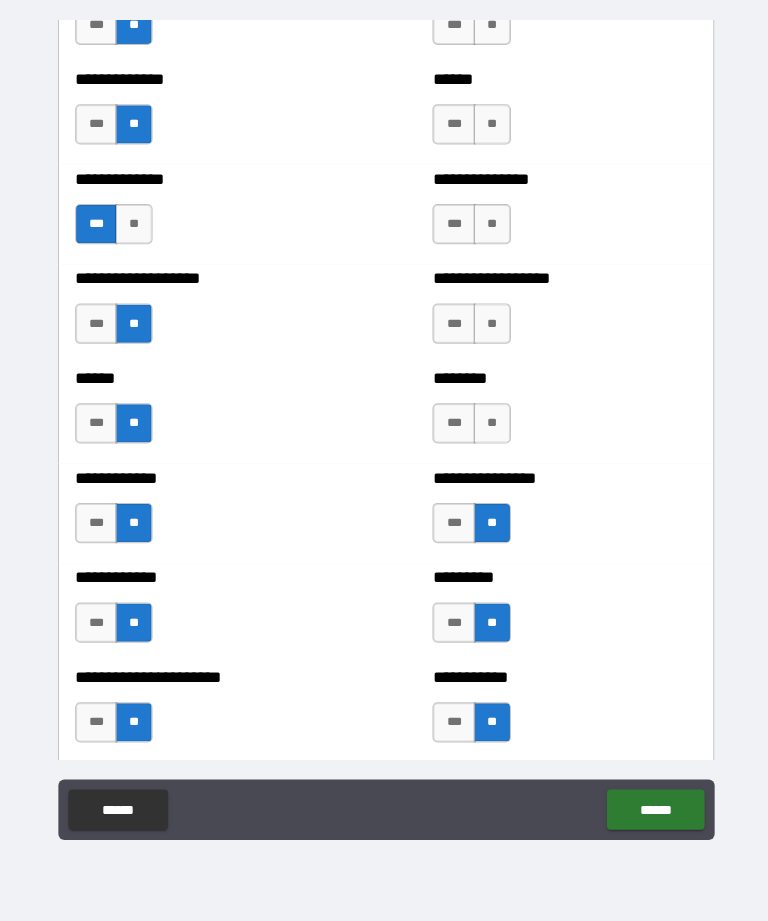 click on "**" at bounding box center (489, 426) 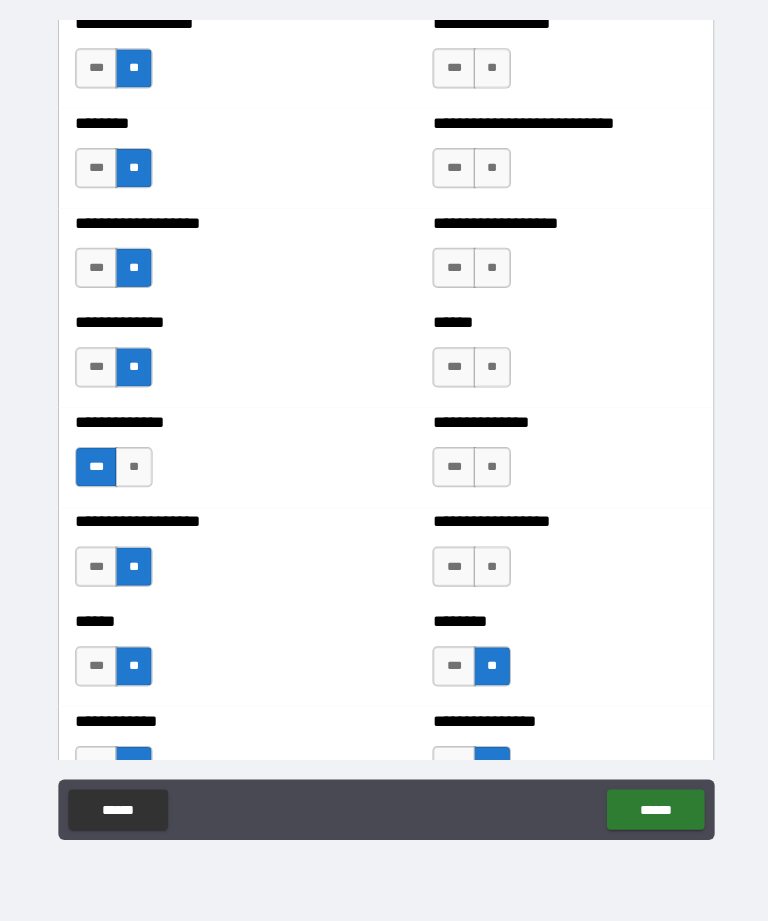 scroll, scrollTop: 4444, scrollLeft: 0, axis: vertical 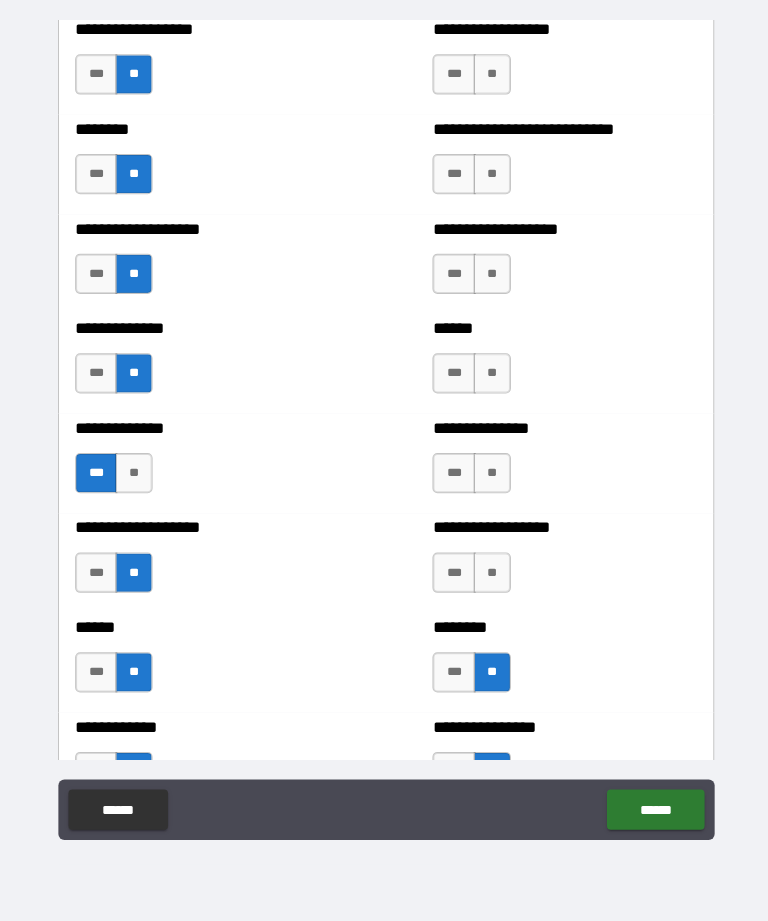 click on "**" at bounding box center [489, 575] 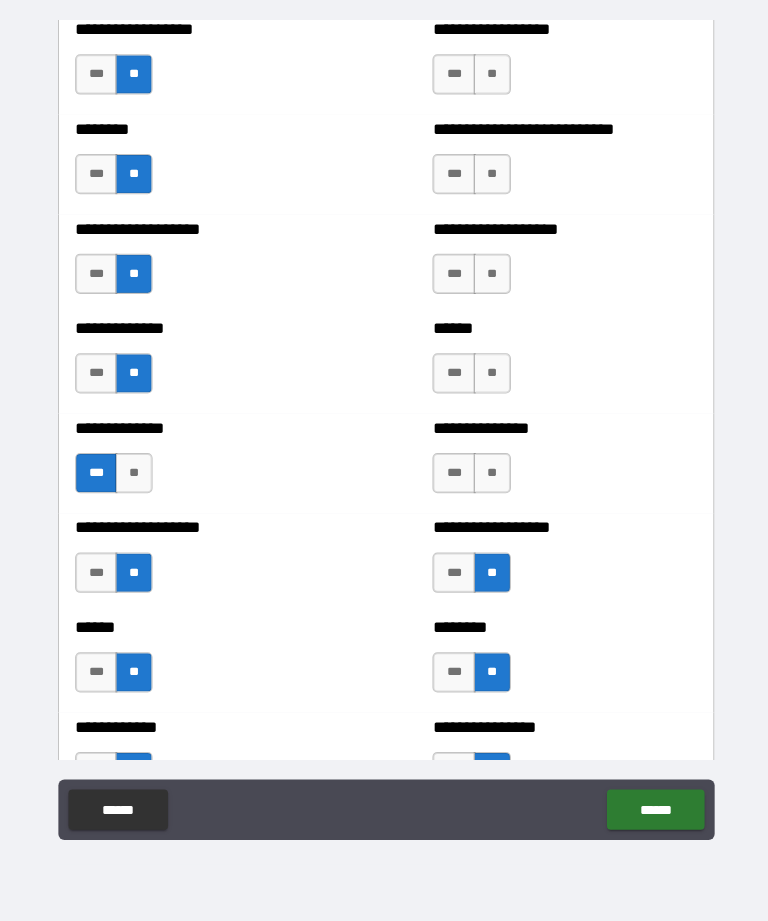 click on "**" at bounding box center (489, 476) 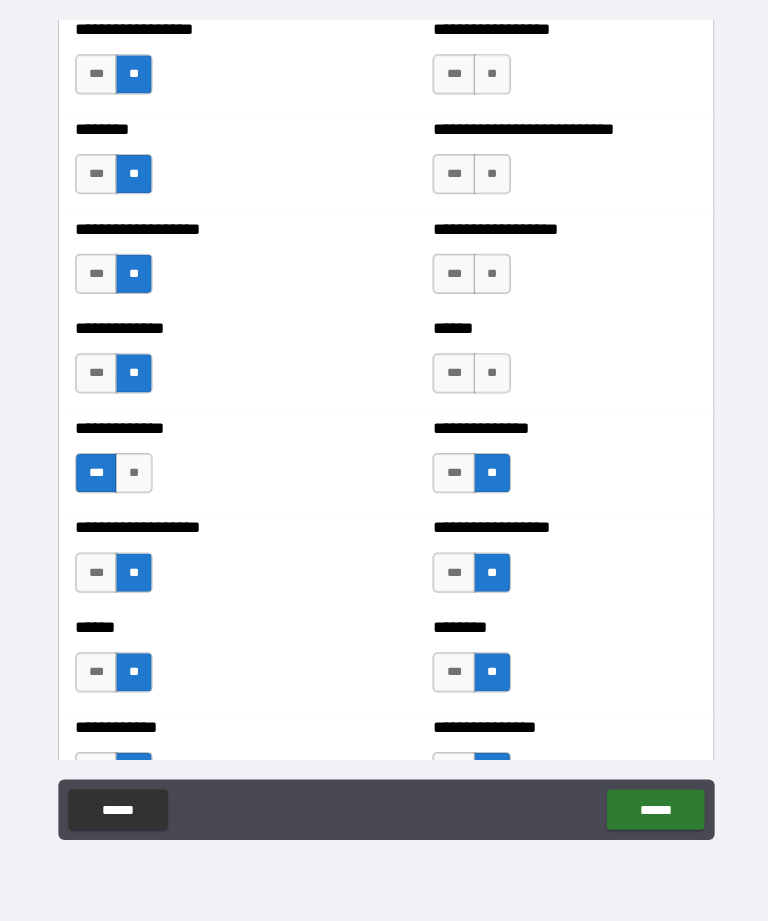 click on "**" at bounding box center (489, 377) 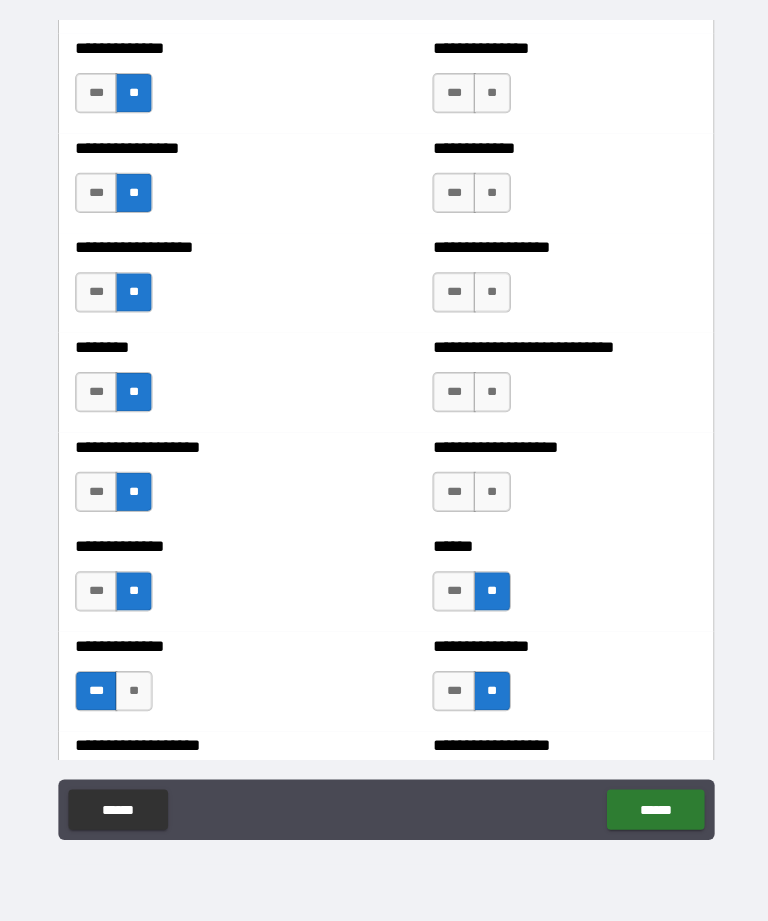 scroll, scrollTop: 4154, scrollLeft: 0, axis: vertical 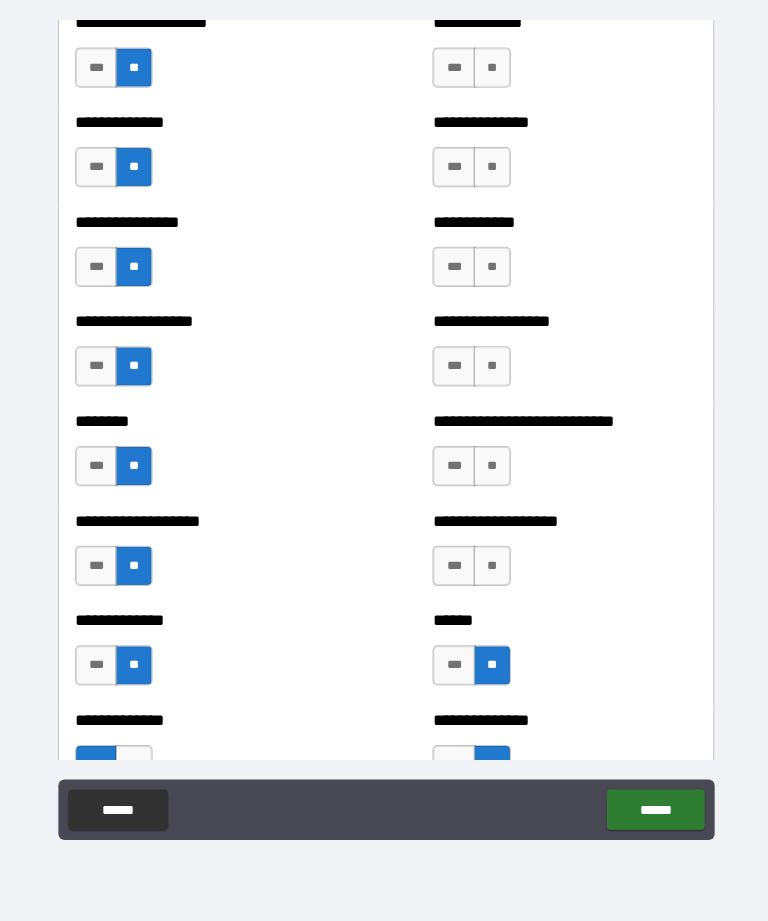 click on "**" at bounding box center [489, 568] 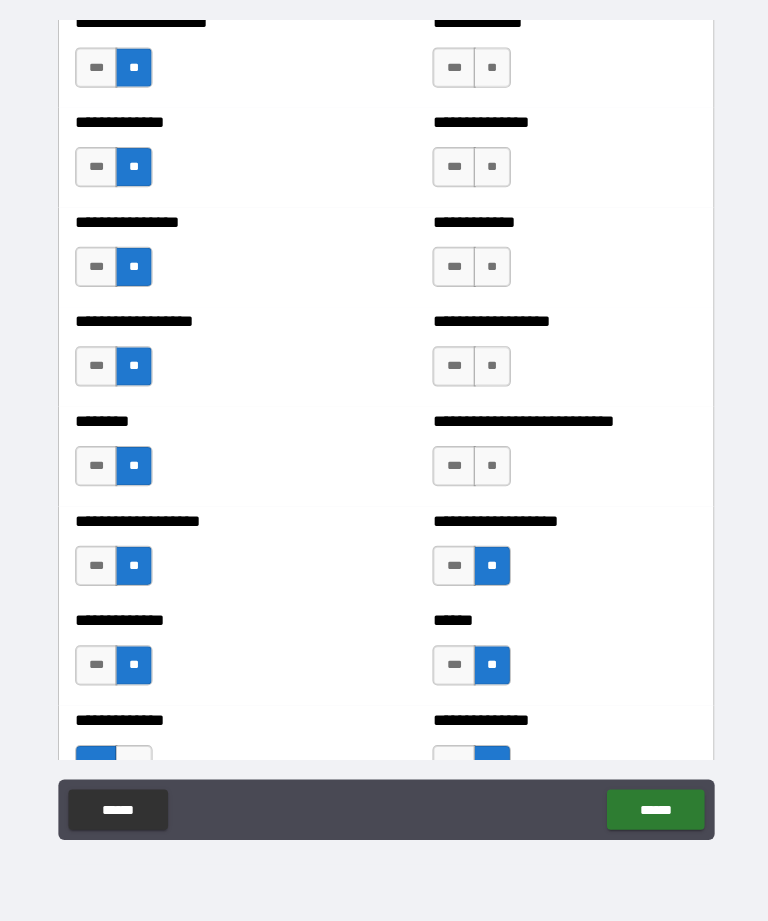 click on "**" at bounding box center (489, 469) 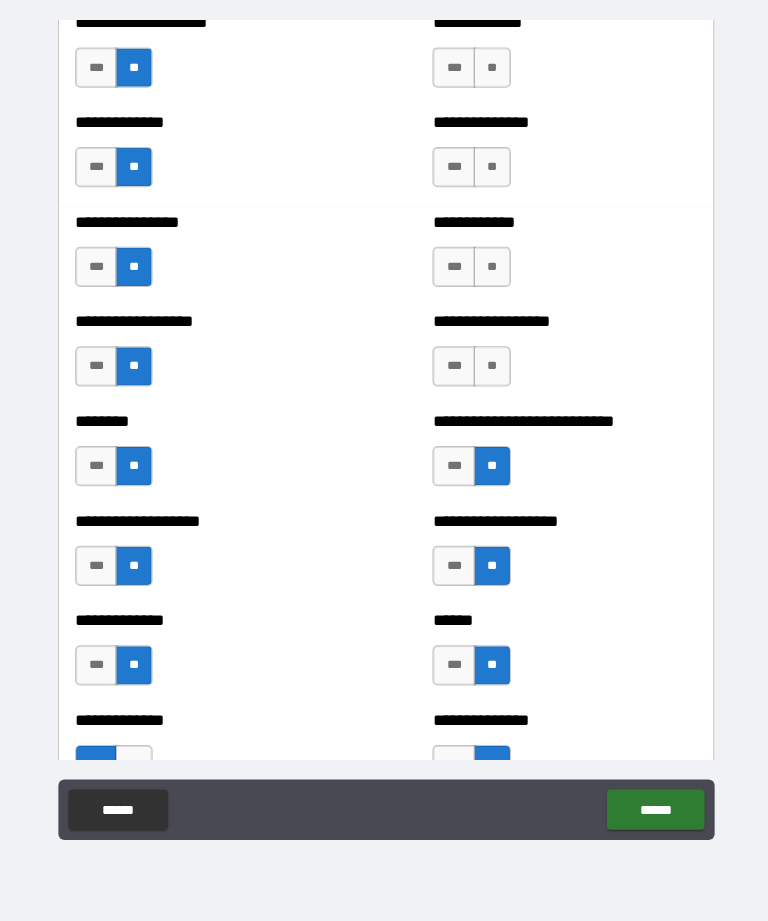 click on "**" at bounding box center (489, 370) 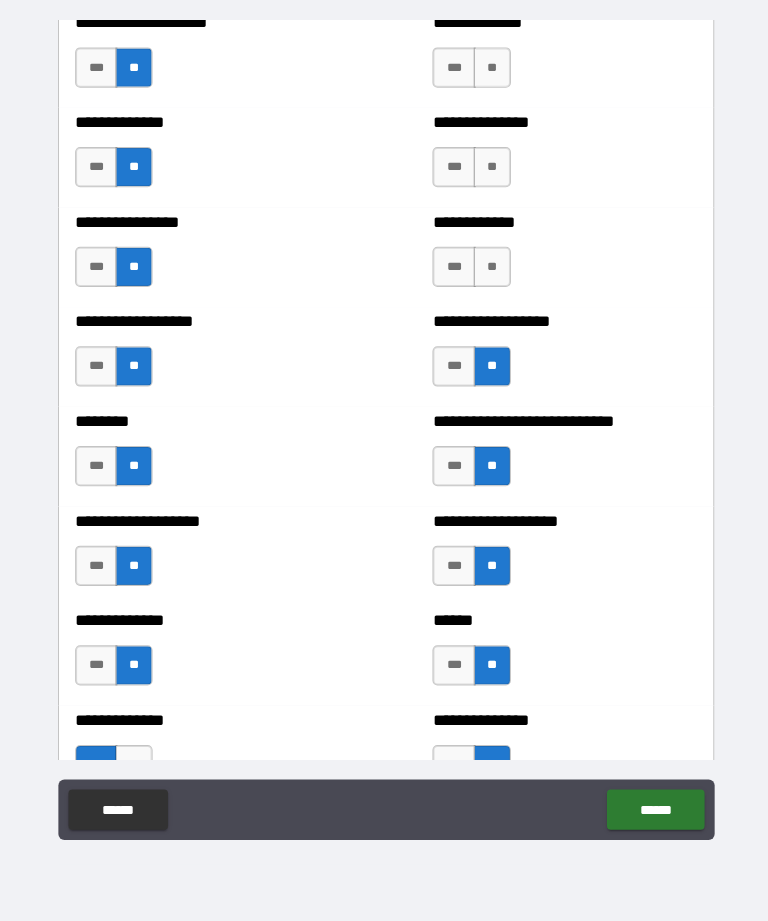 click on "**" at bounding box center (489, 271) 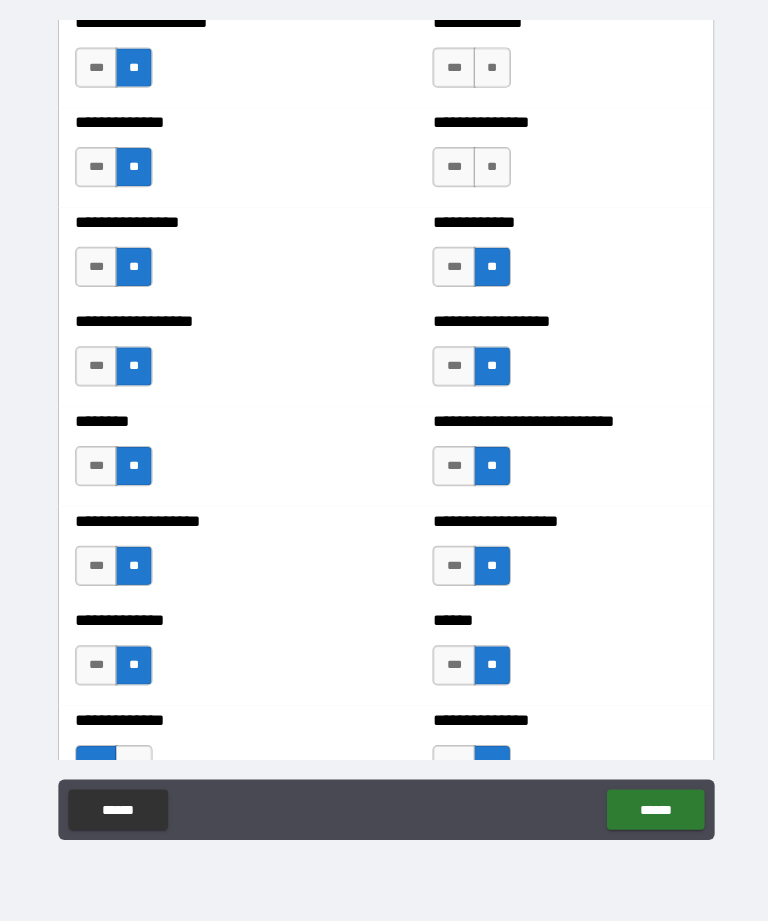click on "**" at bounding box center (489, 172) 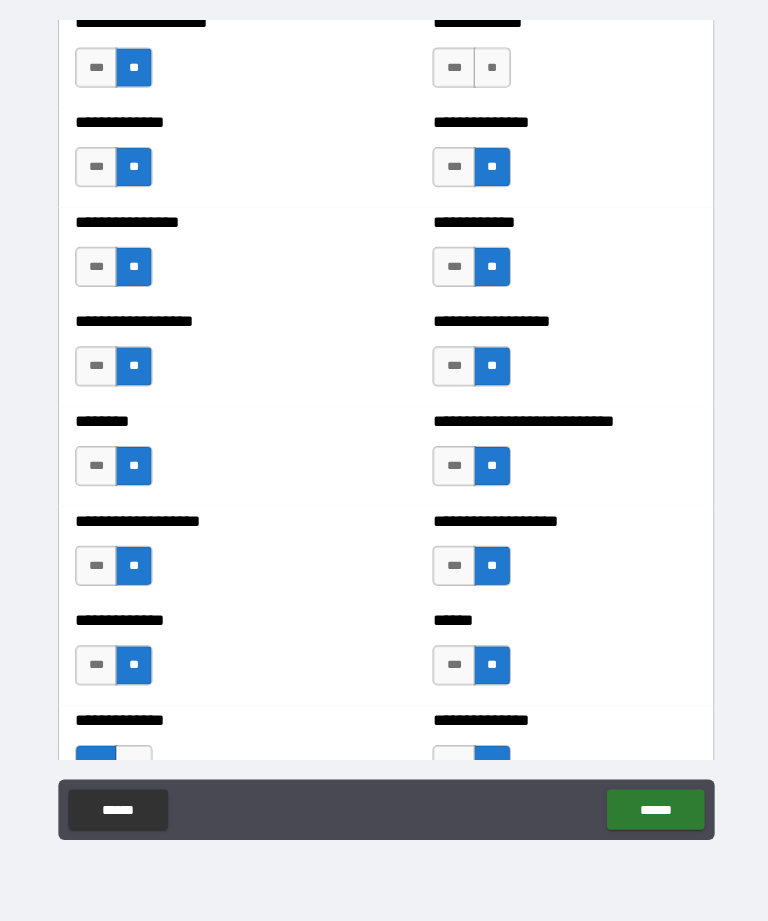 click on "**" at bounding box center (489, 73) 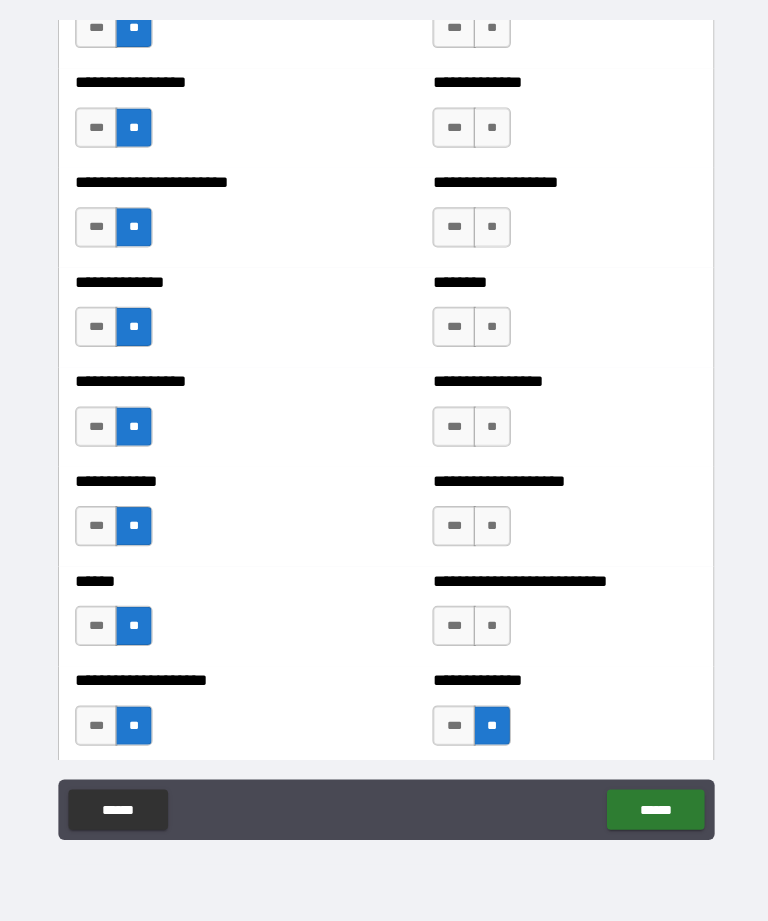 scroll, scrollTop: 3499, scrollLeft: 0, axis: vertical 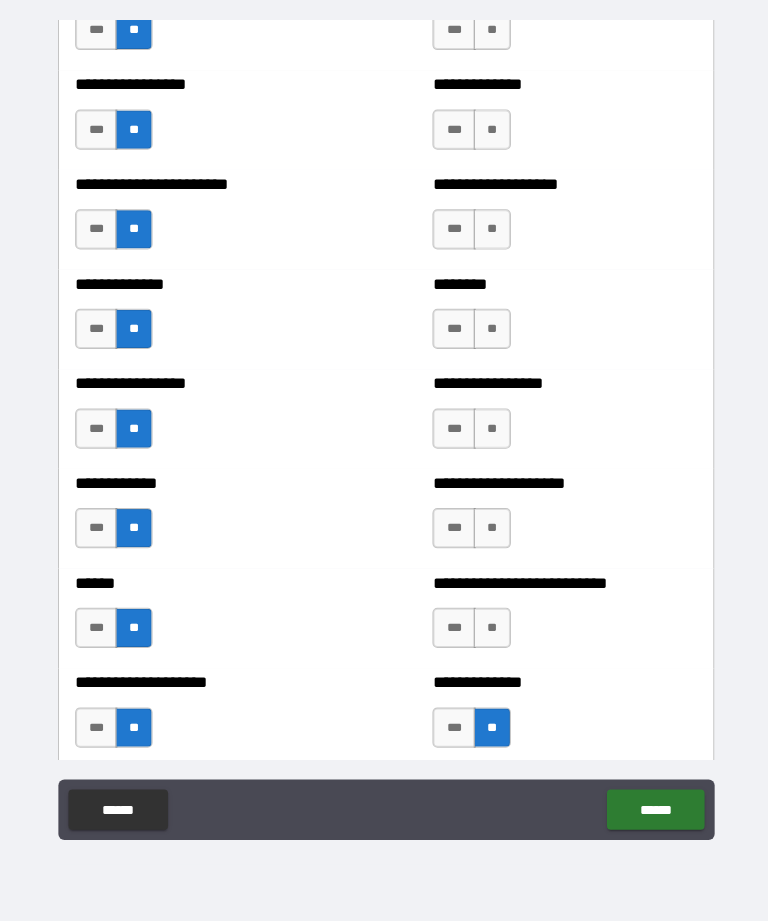 click on "**" at bounding box center (489, 629) 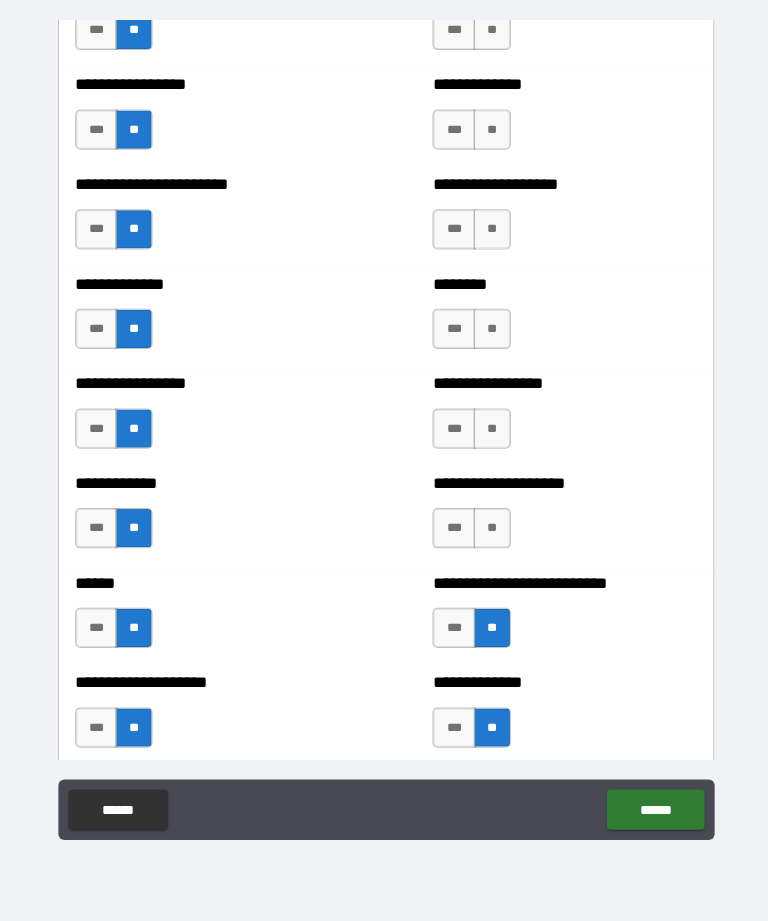 click on "**" at bounding box center [489, 530] 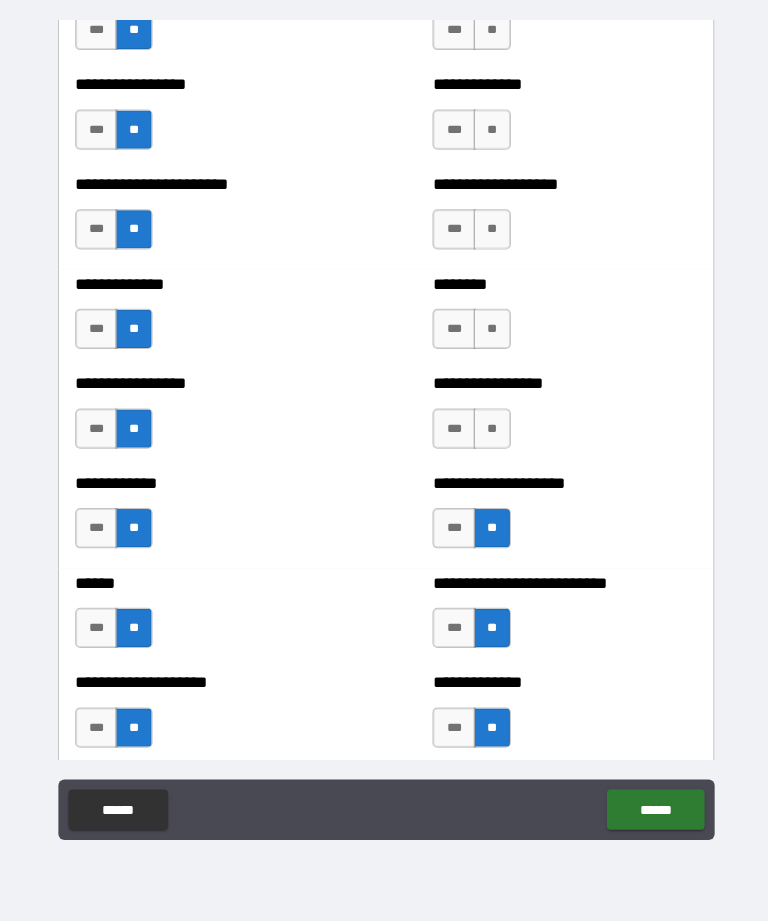 click on "**" at bounding box center (489, 431) 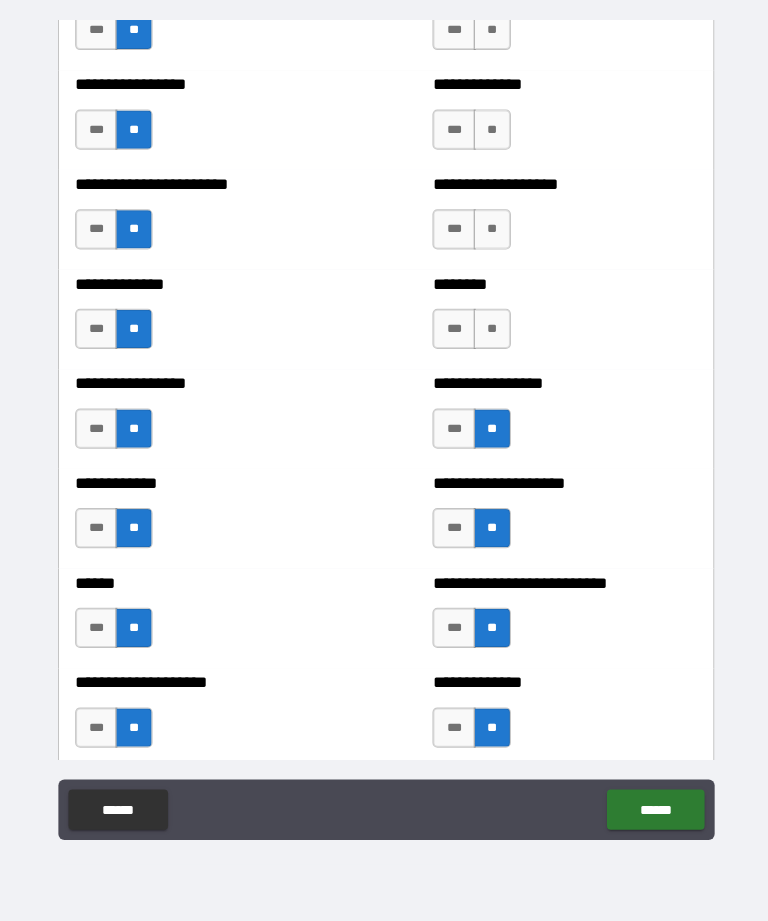 click on "**" at bounding box center [489, 332] 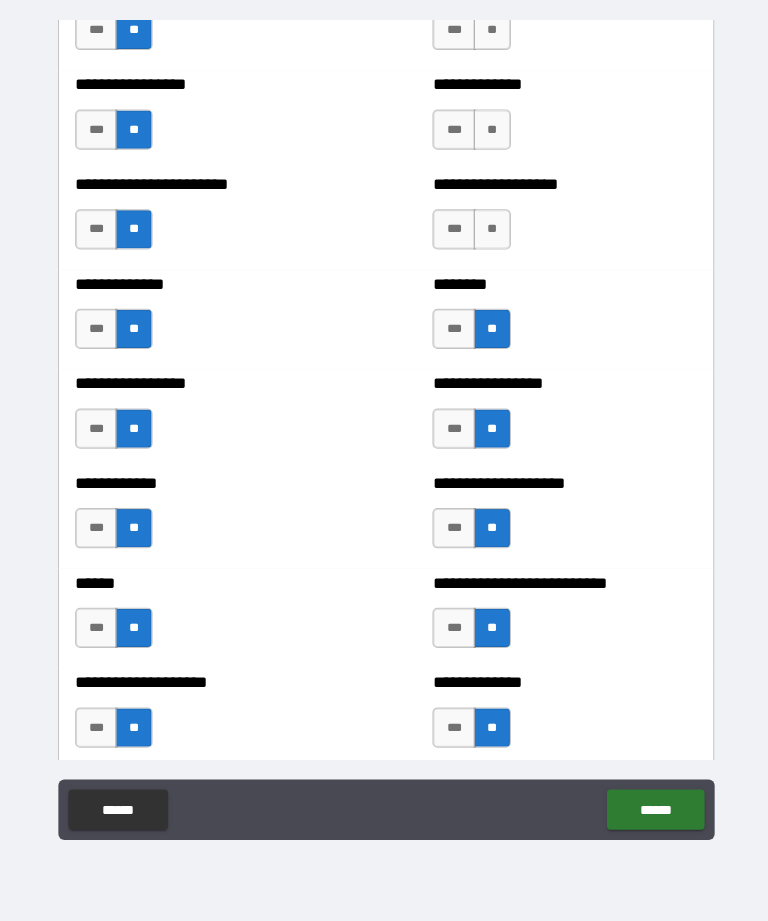 click on "**" at bounding box center (489, 233) 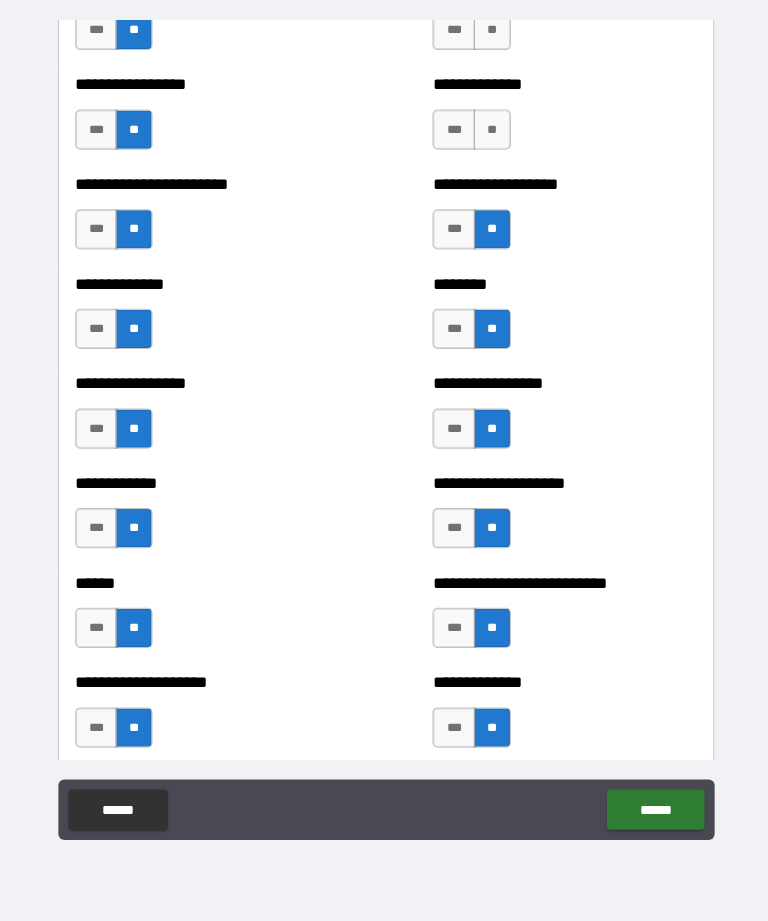 click on "**" at bounding box center (489, 134) 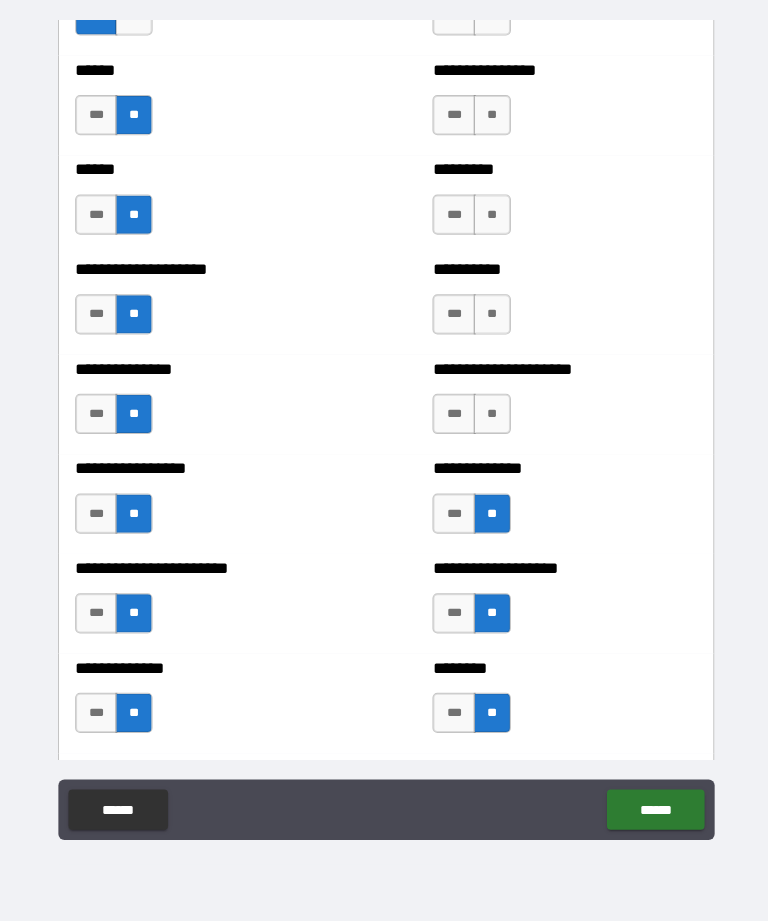 scroll, scrollTop: 3109, scrollLeft: 0, axis: vertical 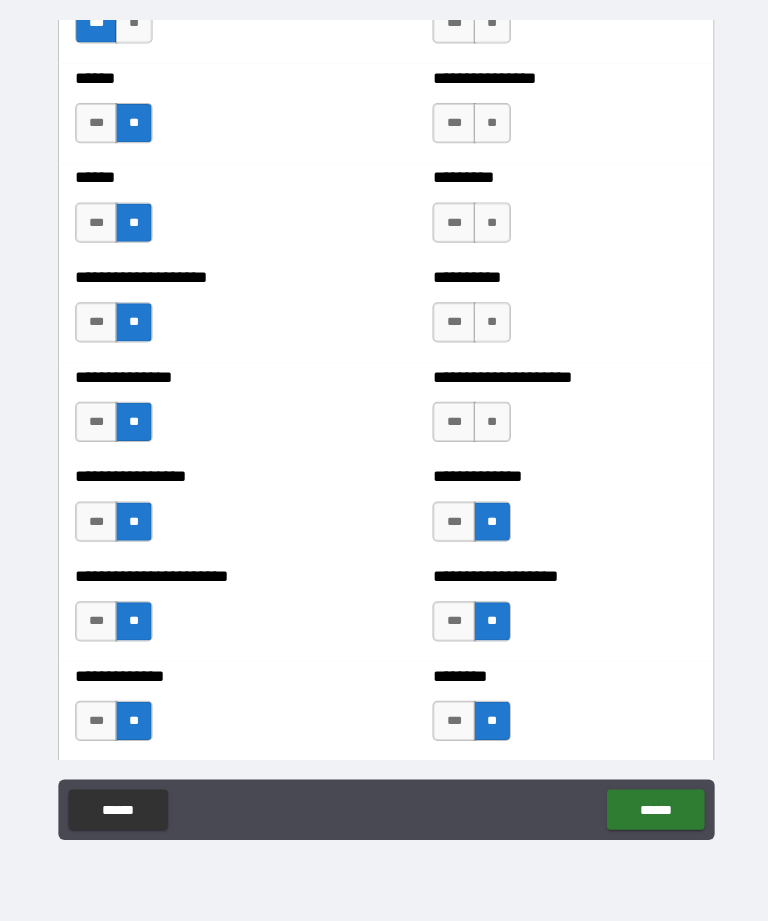 click on "**" at bounding box center (489, 425) 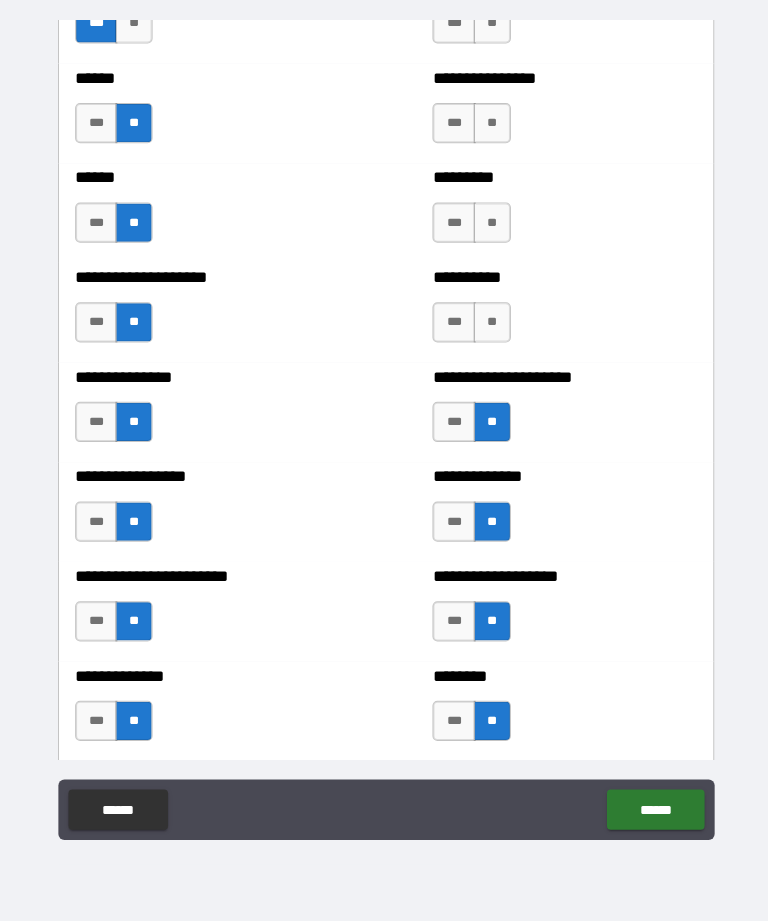 click on "**" at bounding box center (489, 326) 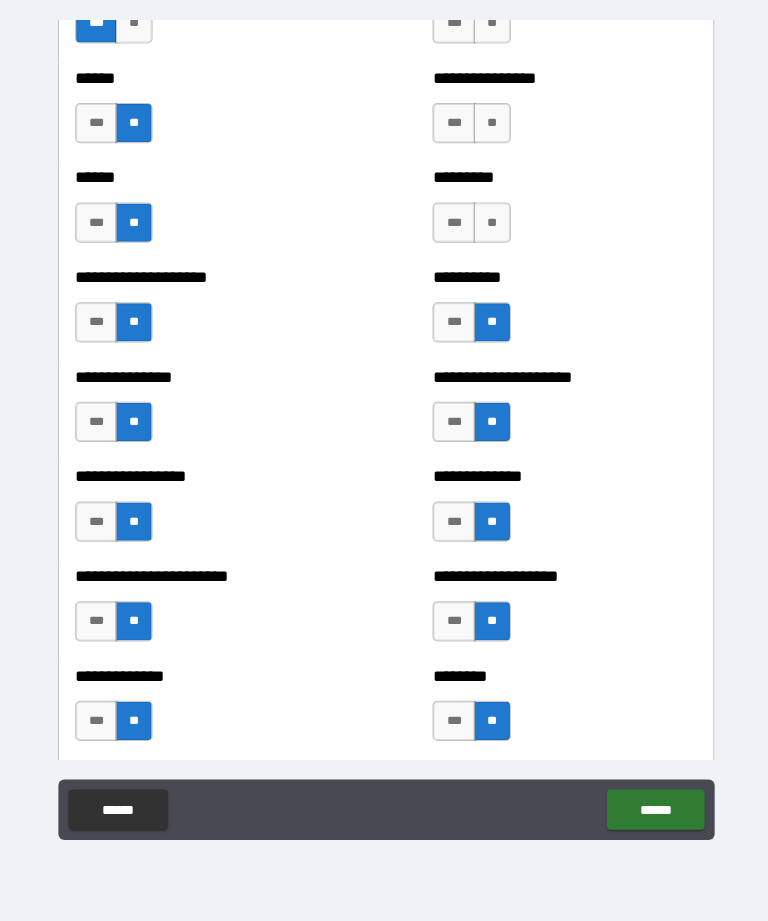 click on "**" at bounding box center (489, 227) 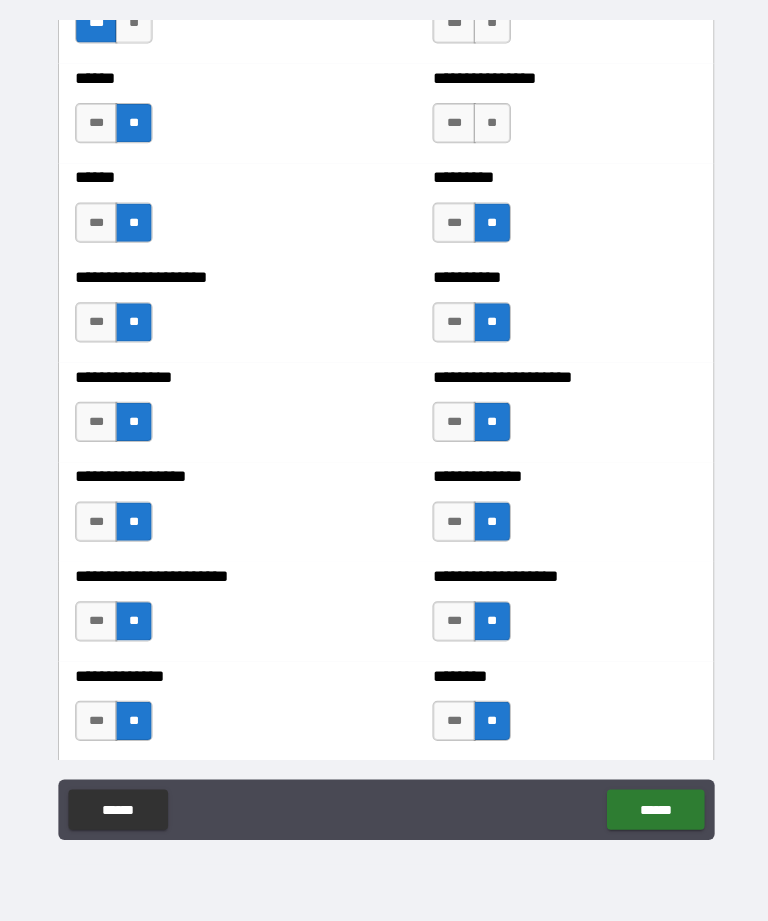 click on "**" at bounding box center (489, 128) 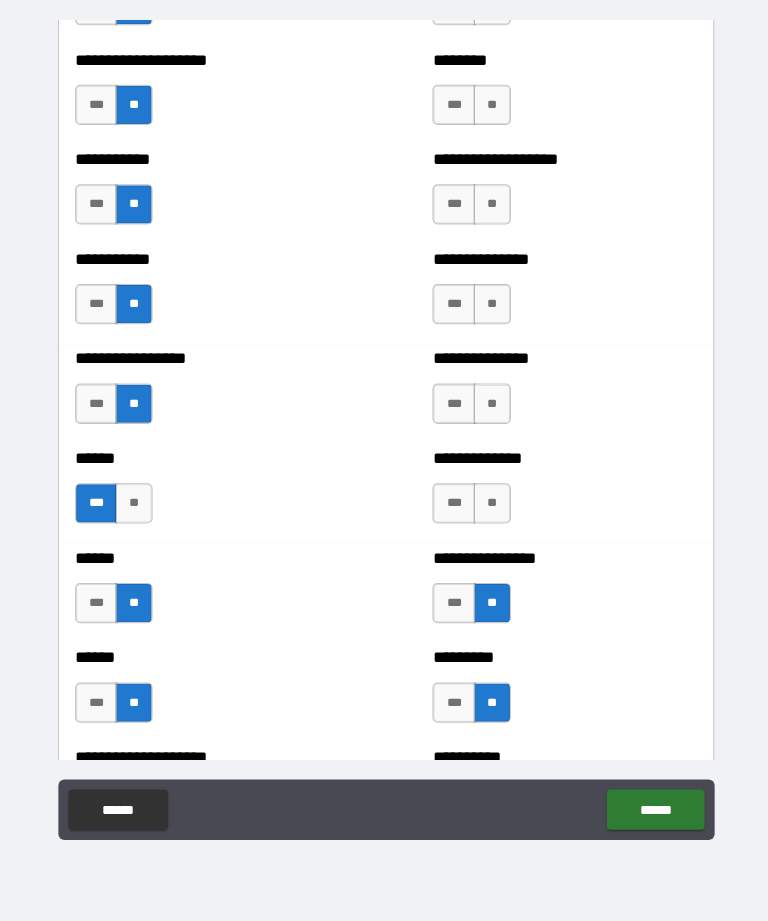 scroll, scrollTop: 2613, scrollLeft: 0, axis: vertical 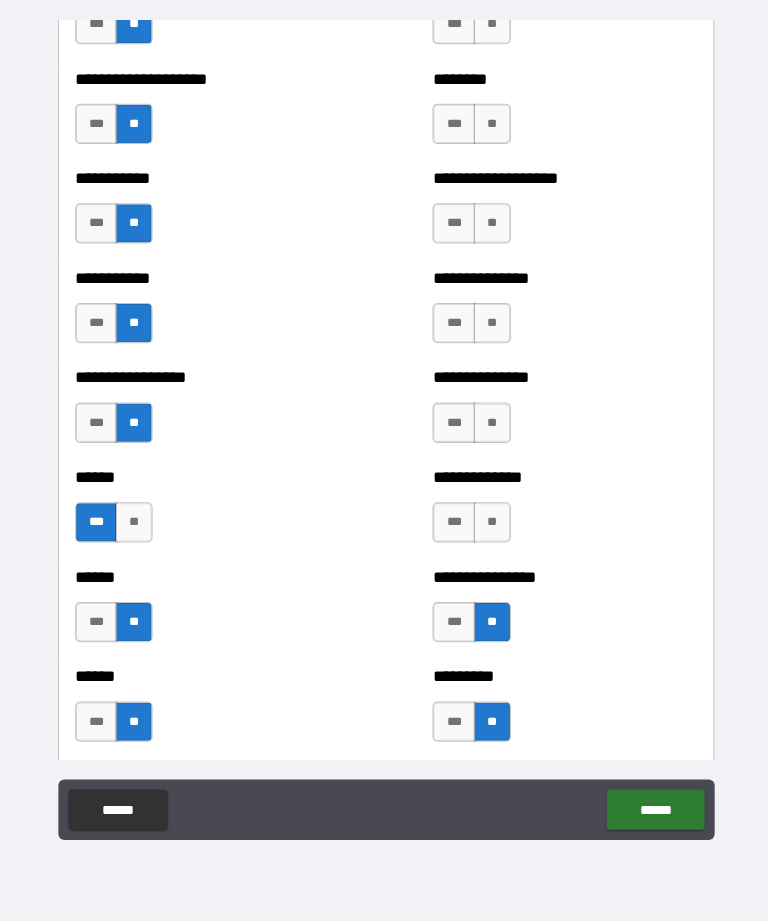 click on "**" at bounding box center [489, 525] 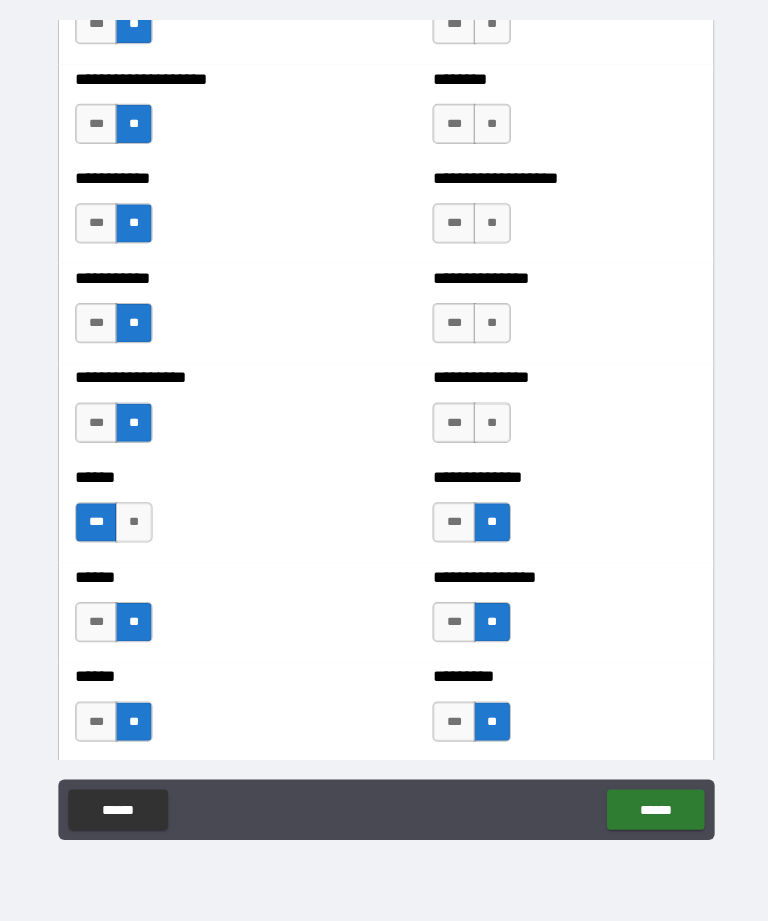 click on "**" at bounding box center [489, 426] 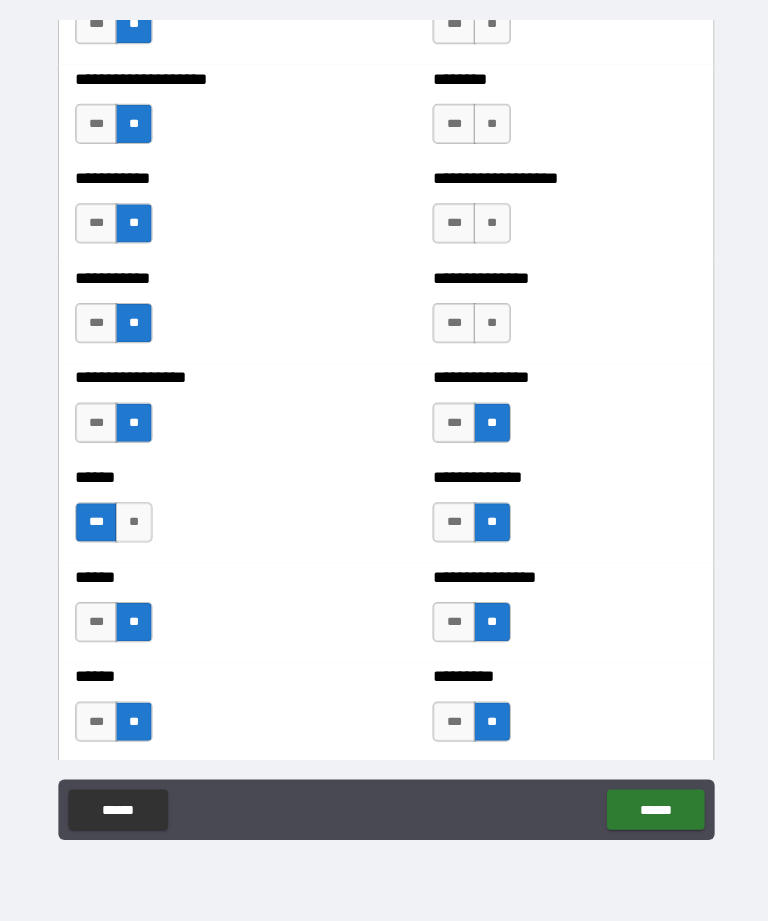click on "**" at bounding box center [489, 327] 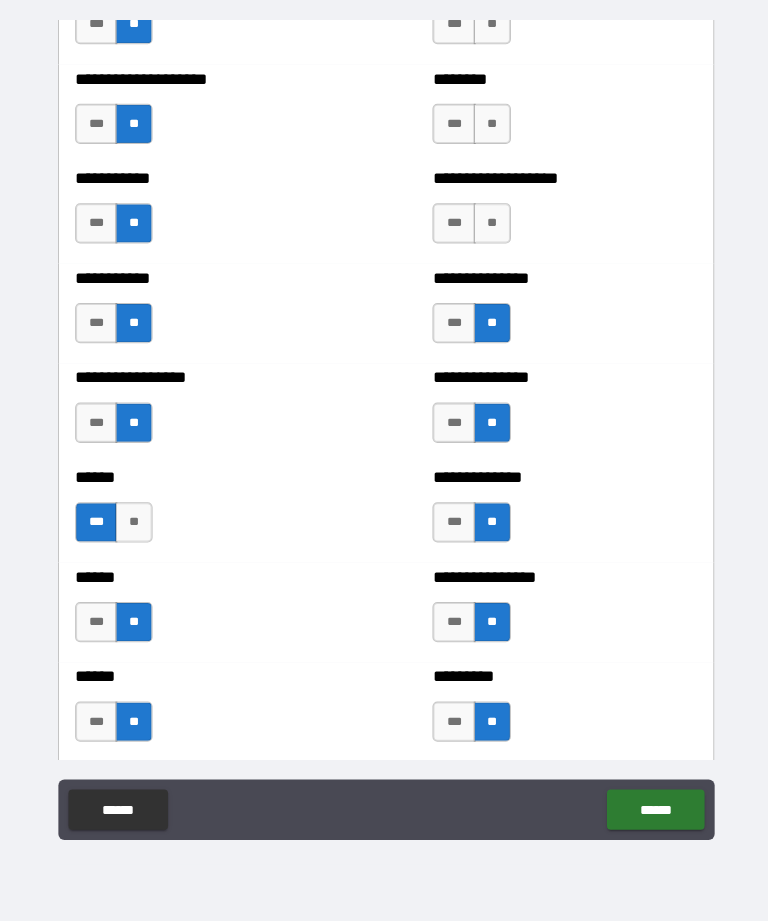 click on "**" at bounding box center (489, 228) 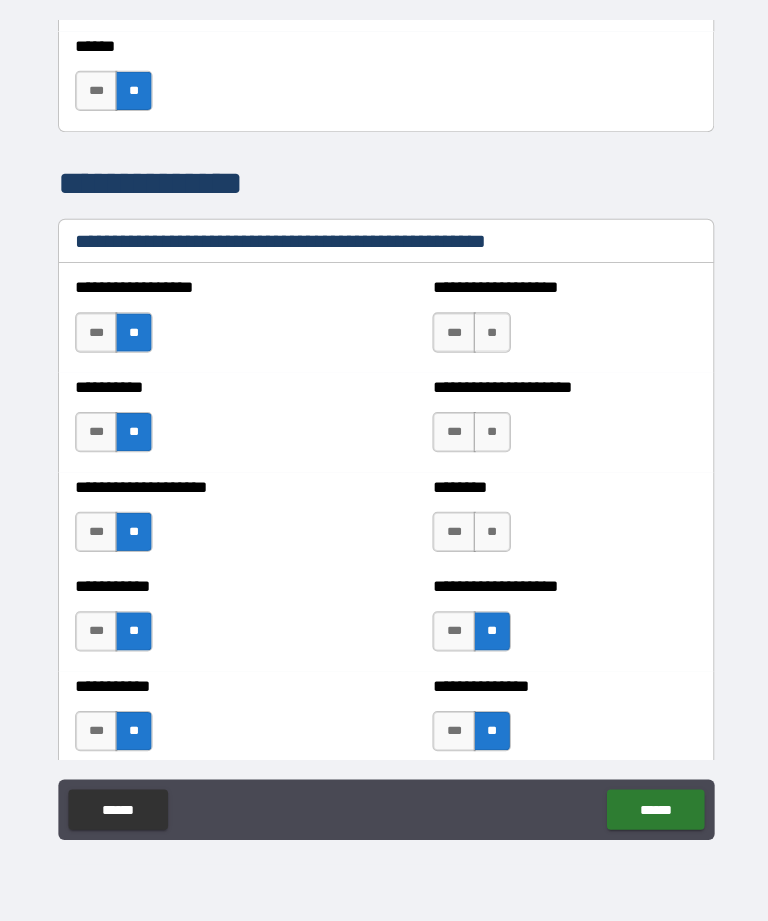 scroll, scrollTop: 2194, scrollLeft: 0, axis: vertical 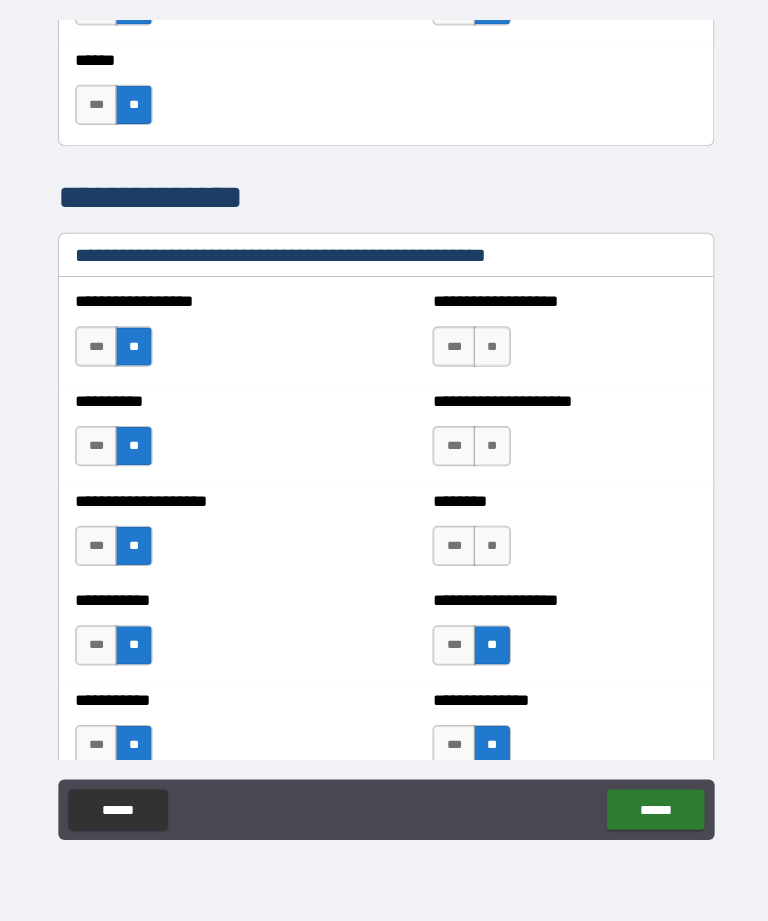 click on "**" at bounding box center [489, 548] 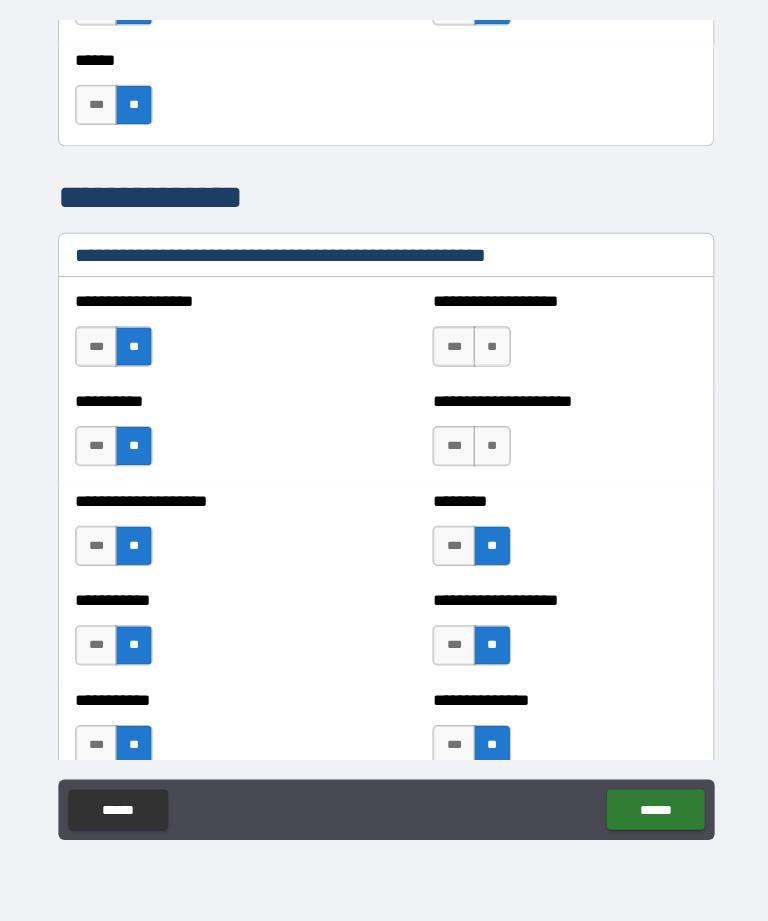 click on "**" at bounding box center (489, 449) 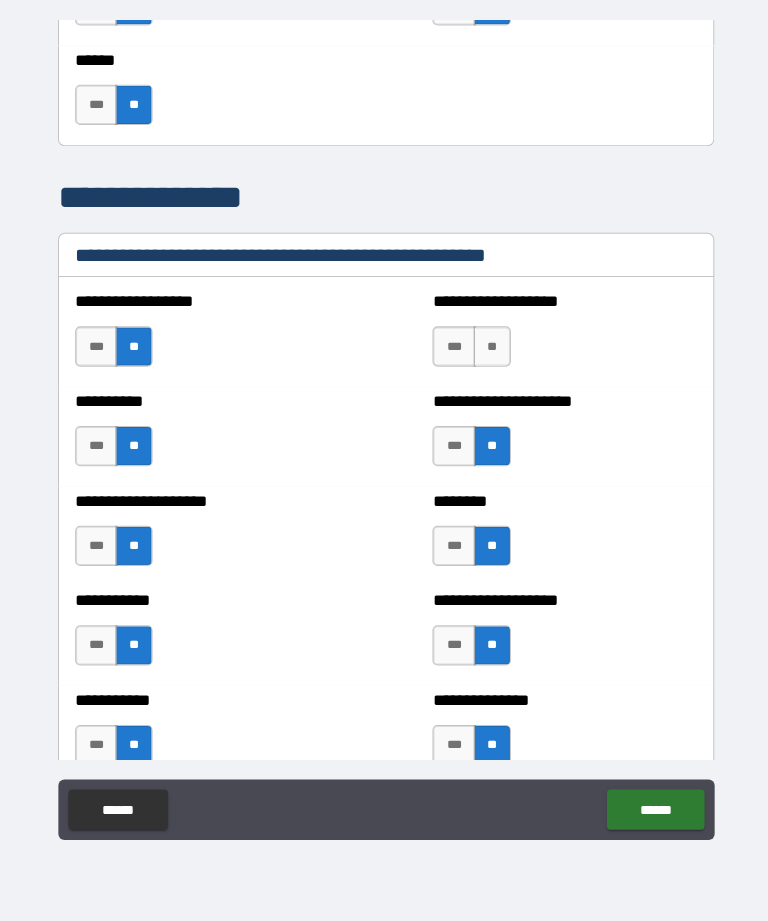 click on "**" at bounding box center [489, 350] 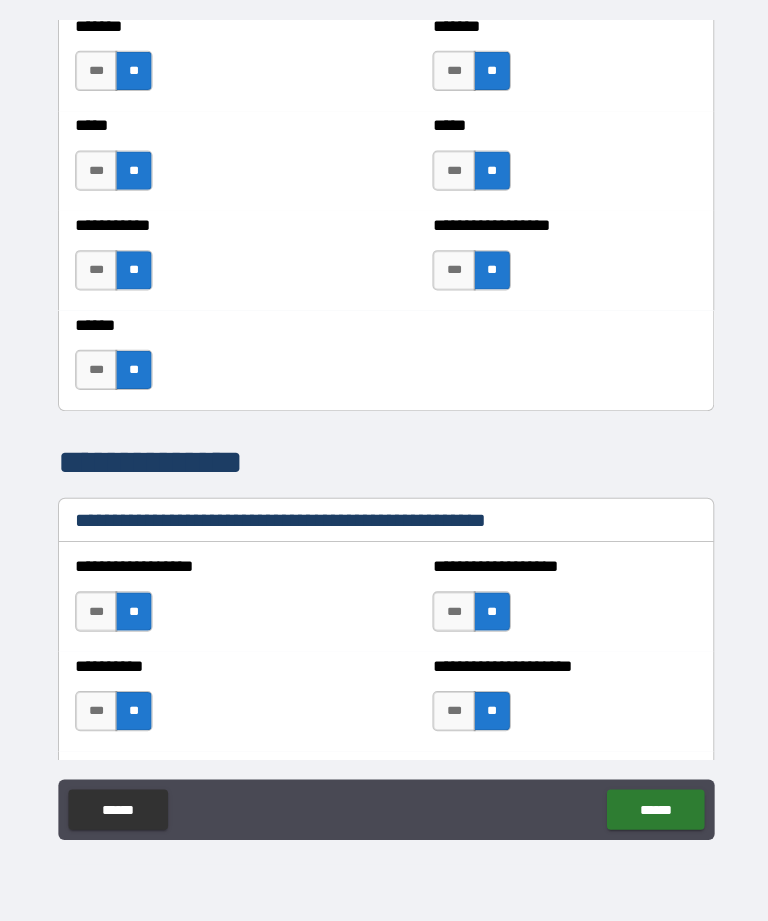 scroll 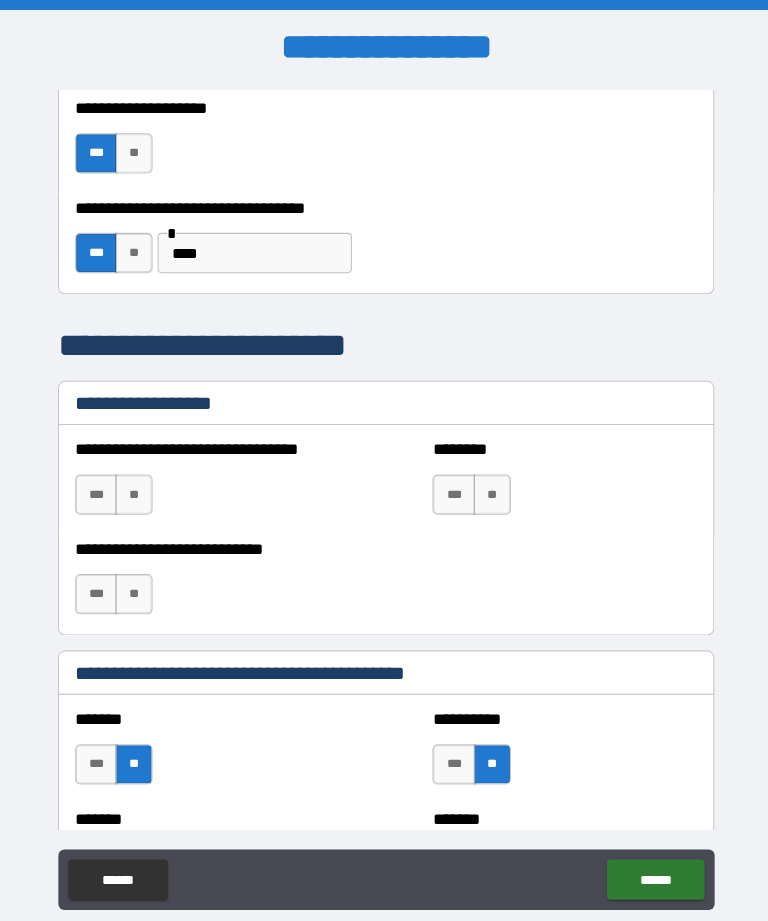 click on "**" at bounding box center (133, 491) 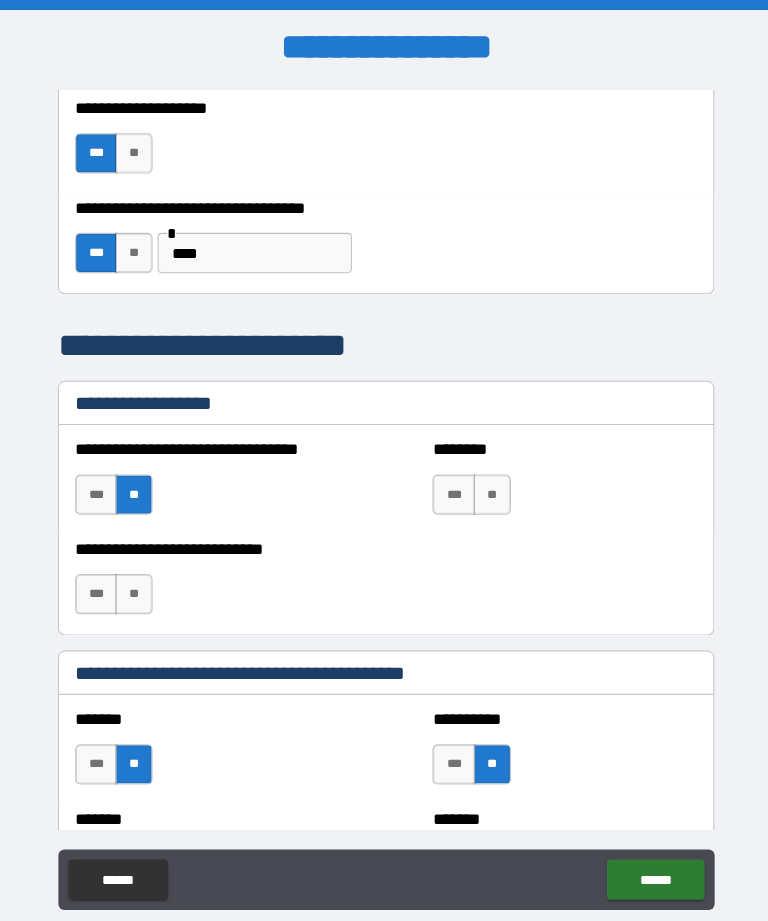 click on "**" at bounding box center [133, 590] 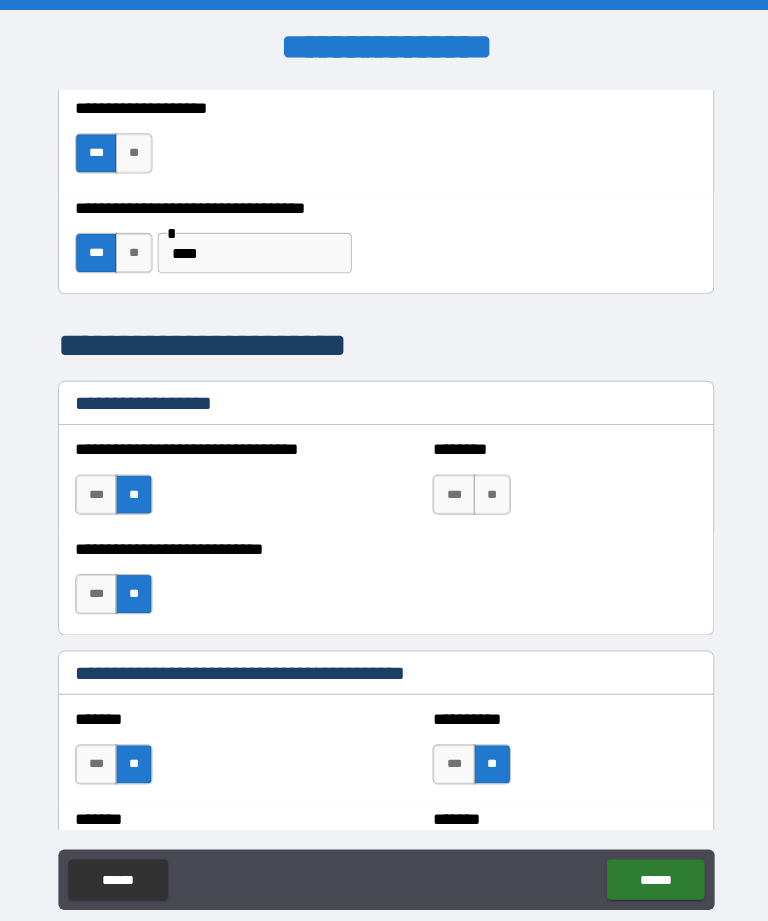 click on "**" at bounding box center [489, 491] 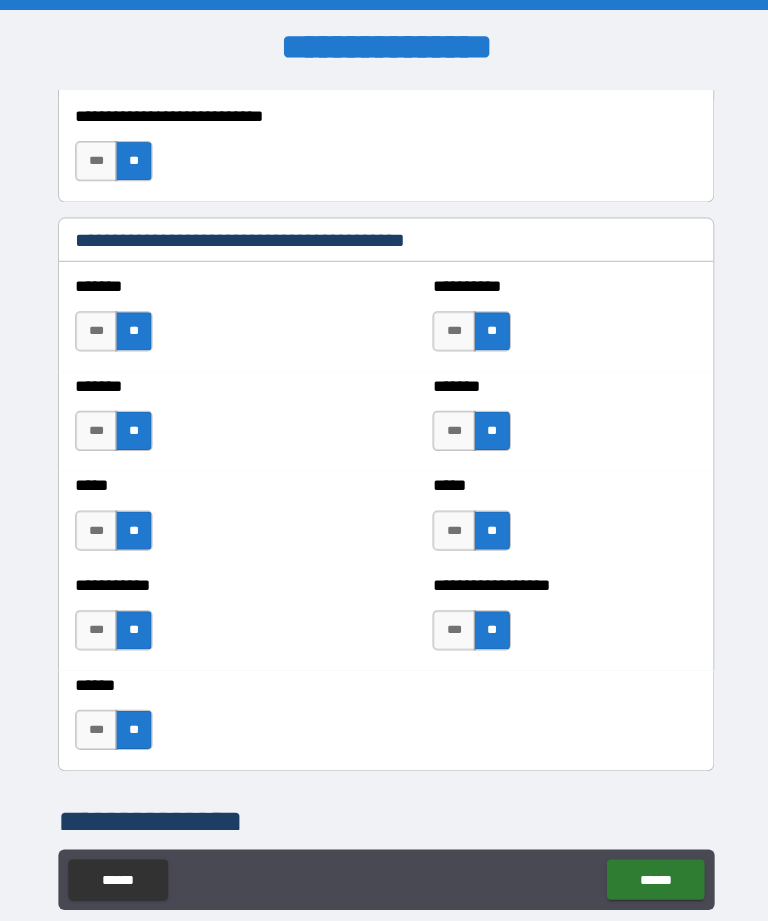 click on "******" at bounding box center [651, 874] 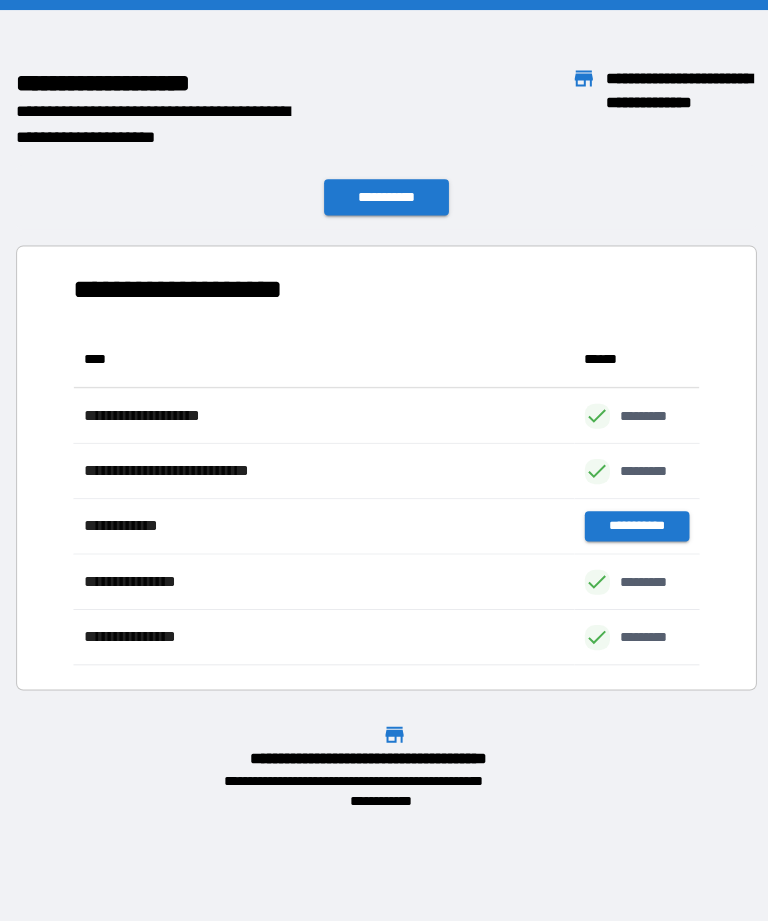 click on "**********" at bounding box center (384, 196) 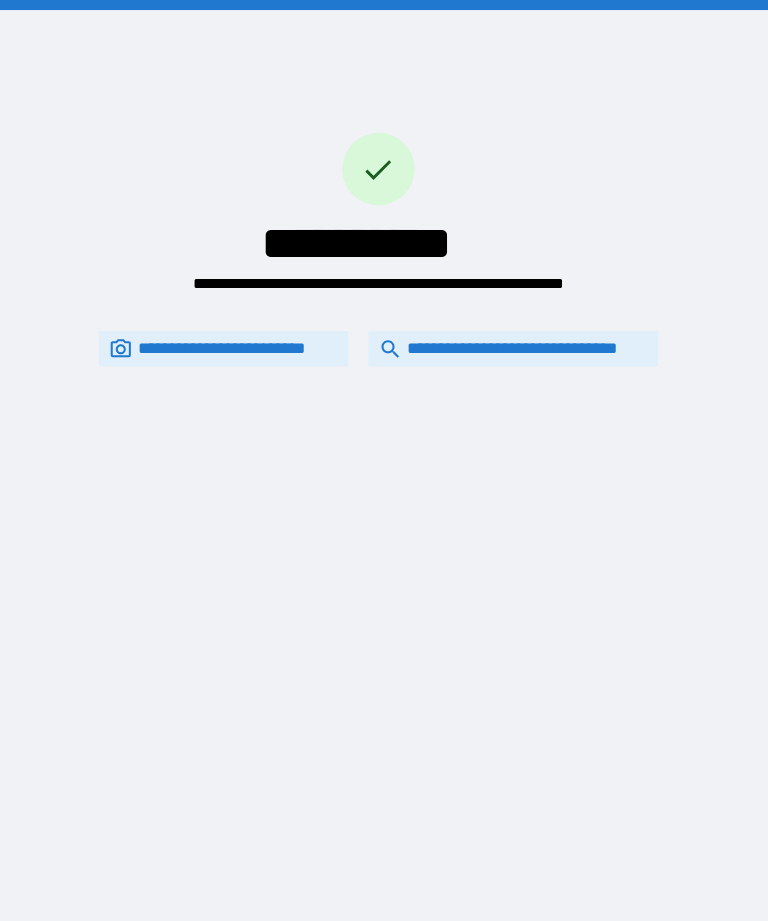 click on "**********" at bounding box center [510, 346] 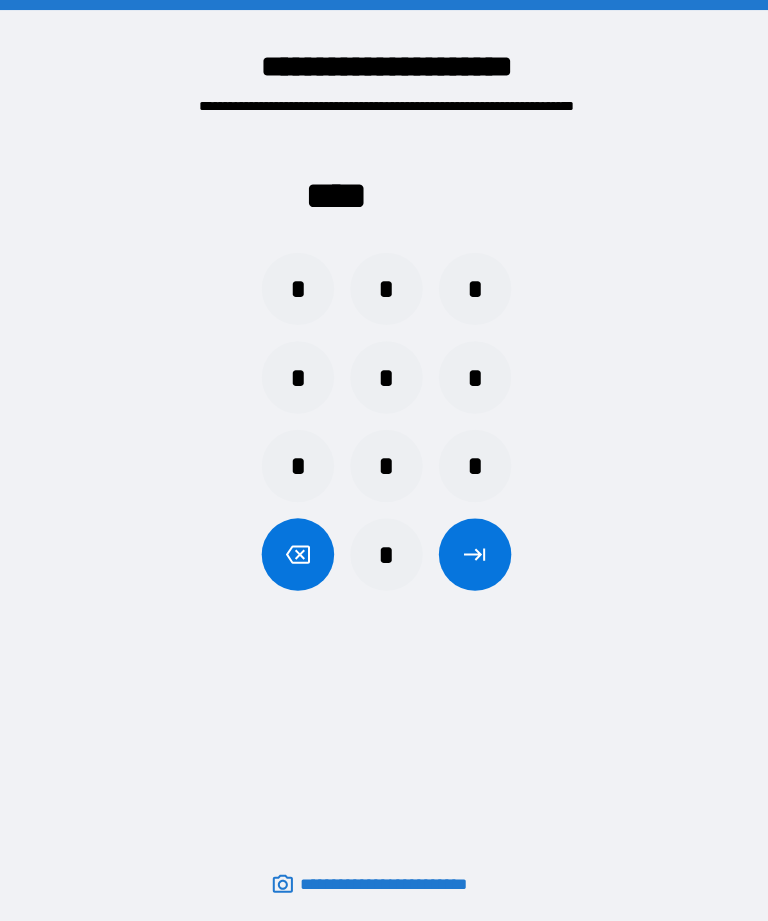 click on "*" at bounding box center [296, 287] 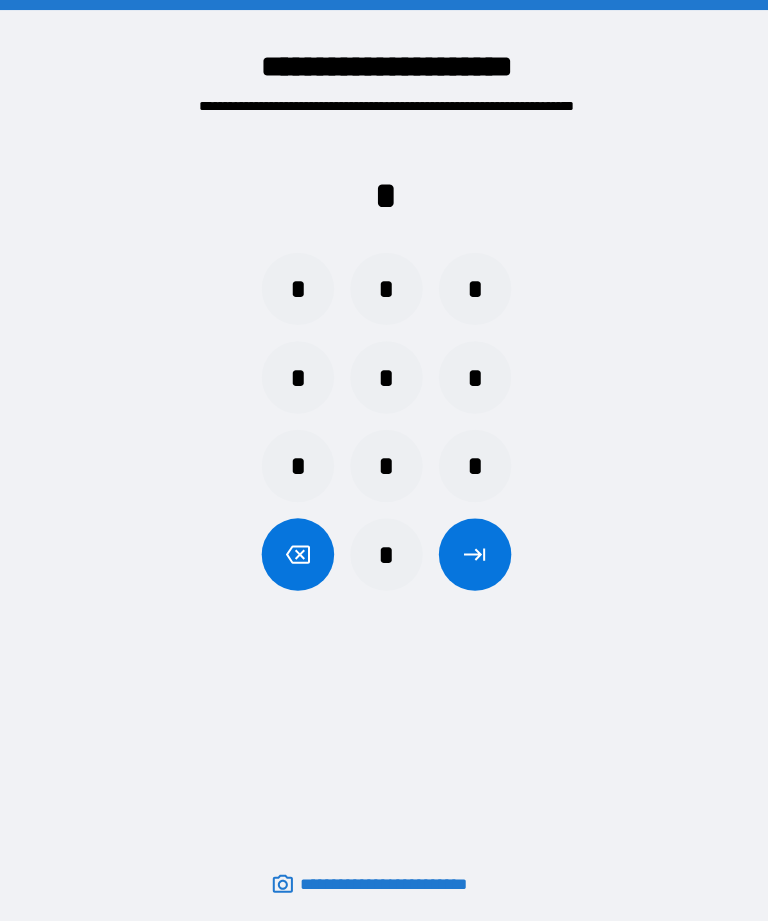 click 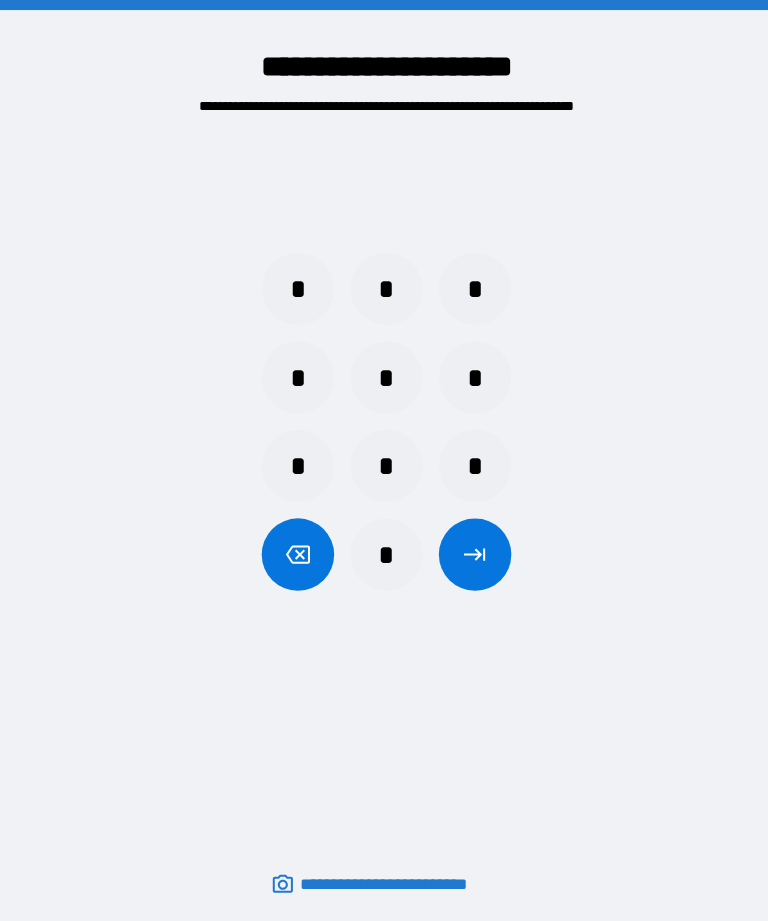 click on "*" at bounding box center [384, 287] 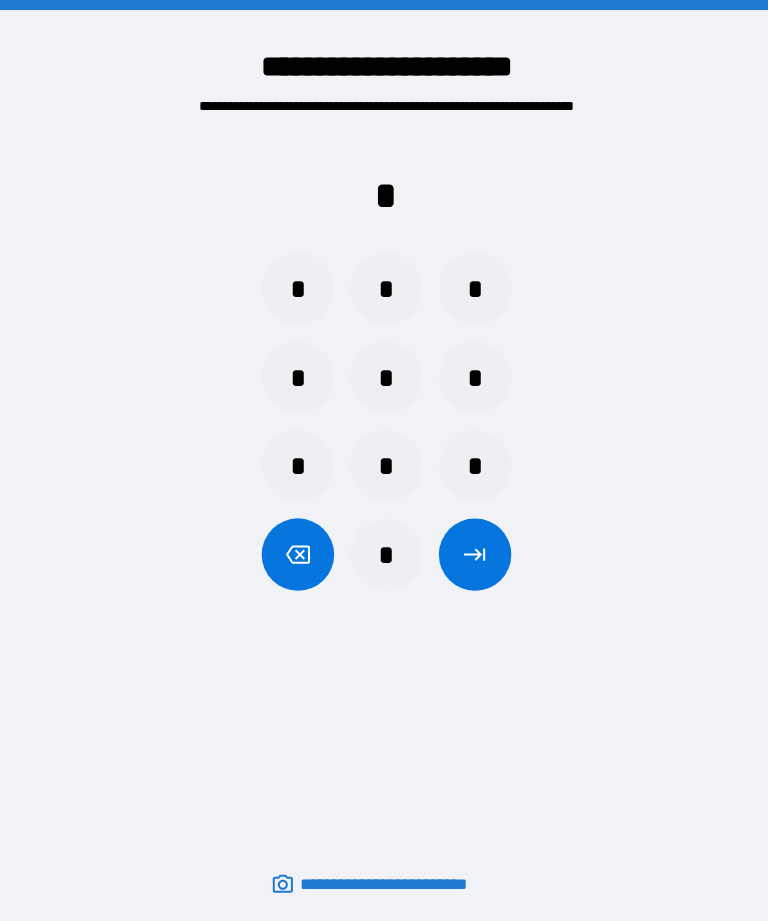 click on "*" at bounding box center [296, 287] 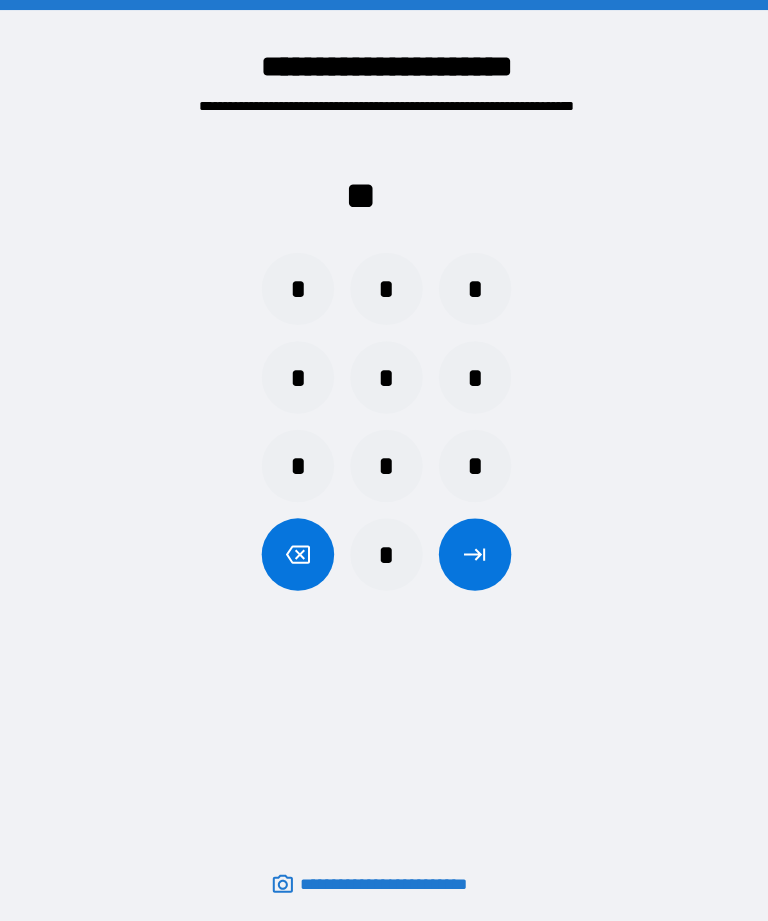 click on "*" at bounding box center [472, 287] 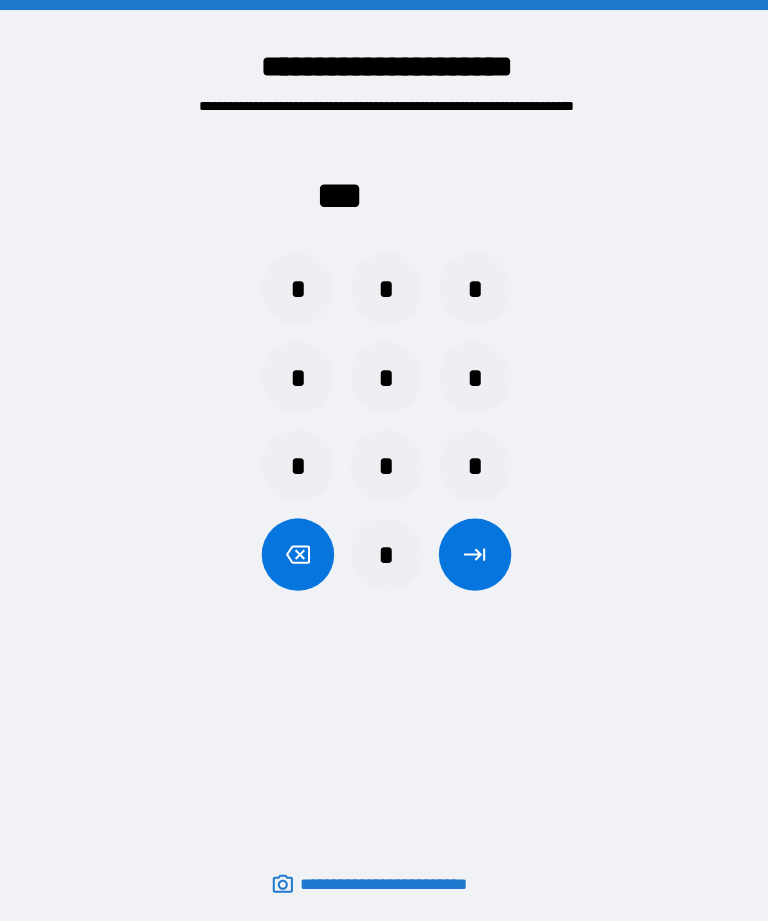 click on "*" at bounding box center (472, 375) 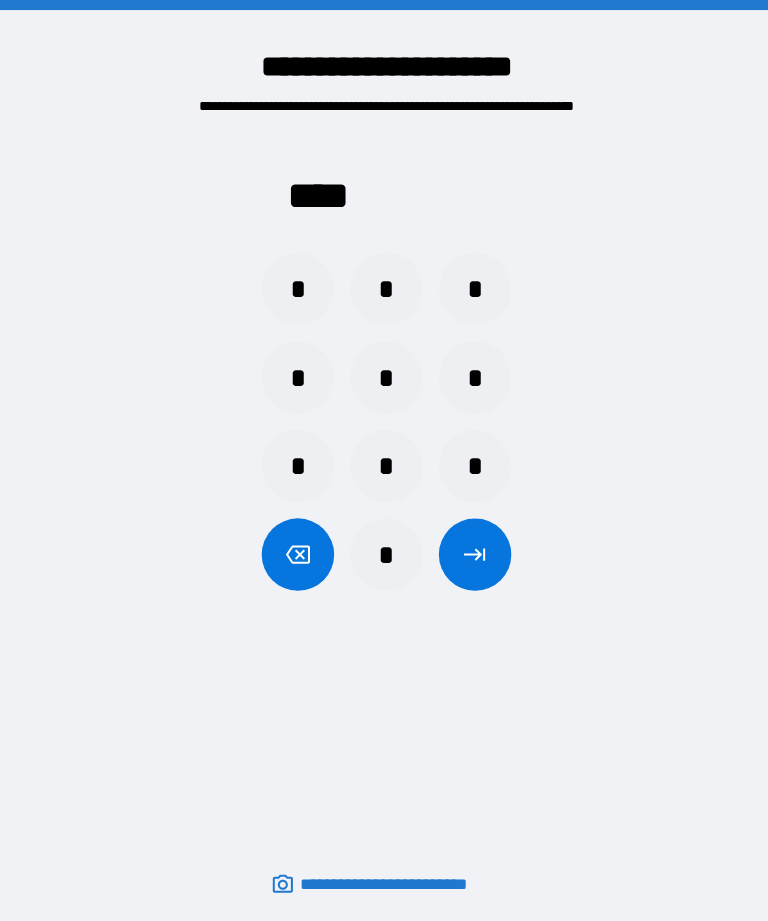 click at bounding box center [472, 551] 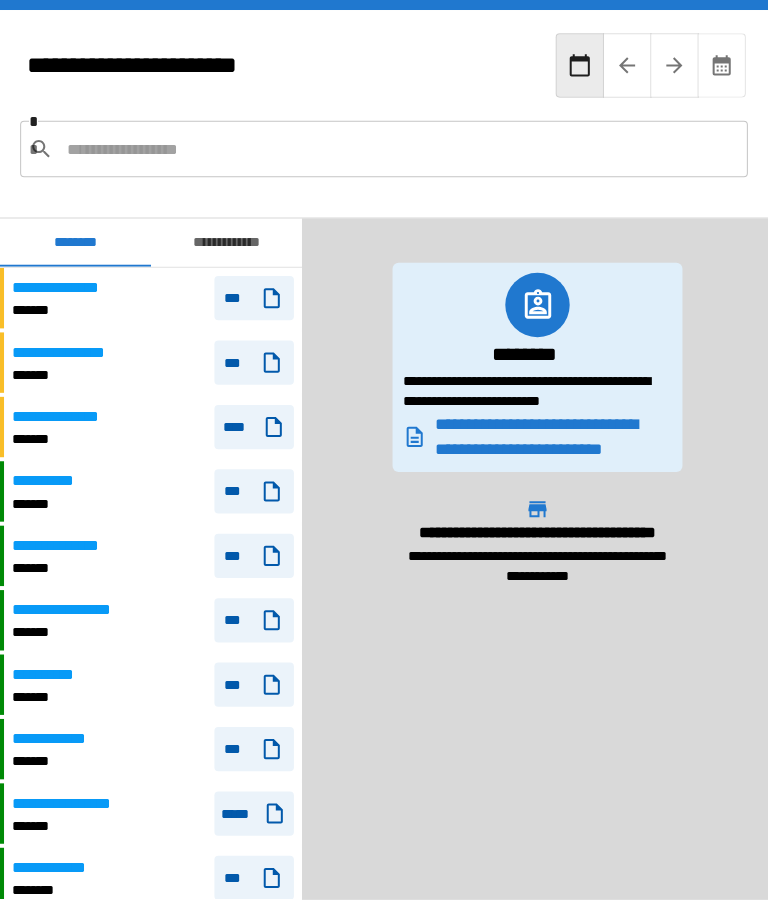 scroll, scrollTop: 1509, scrollLeft: 0, axis: vertical 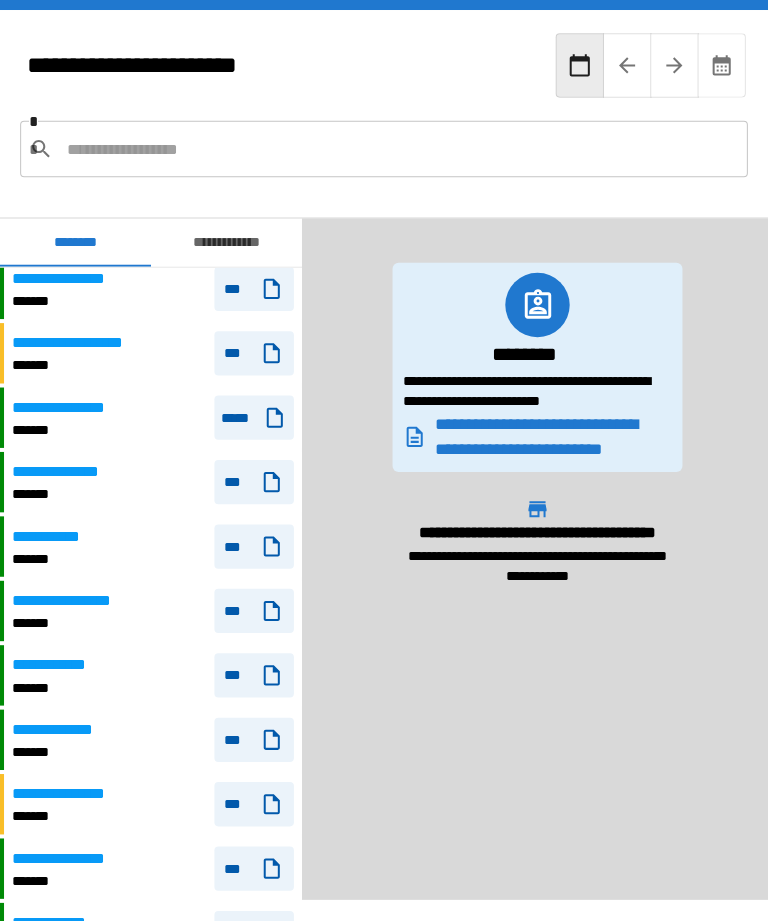 click at bounding box center (397, 148) 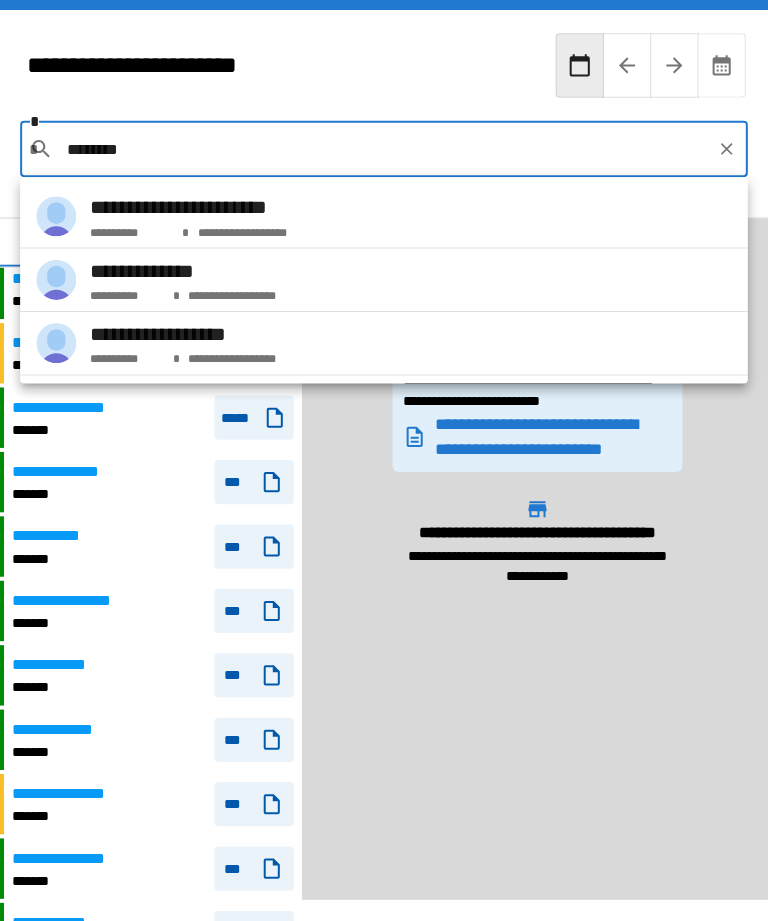 click on "**********" at bounding box center [381, 341] 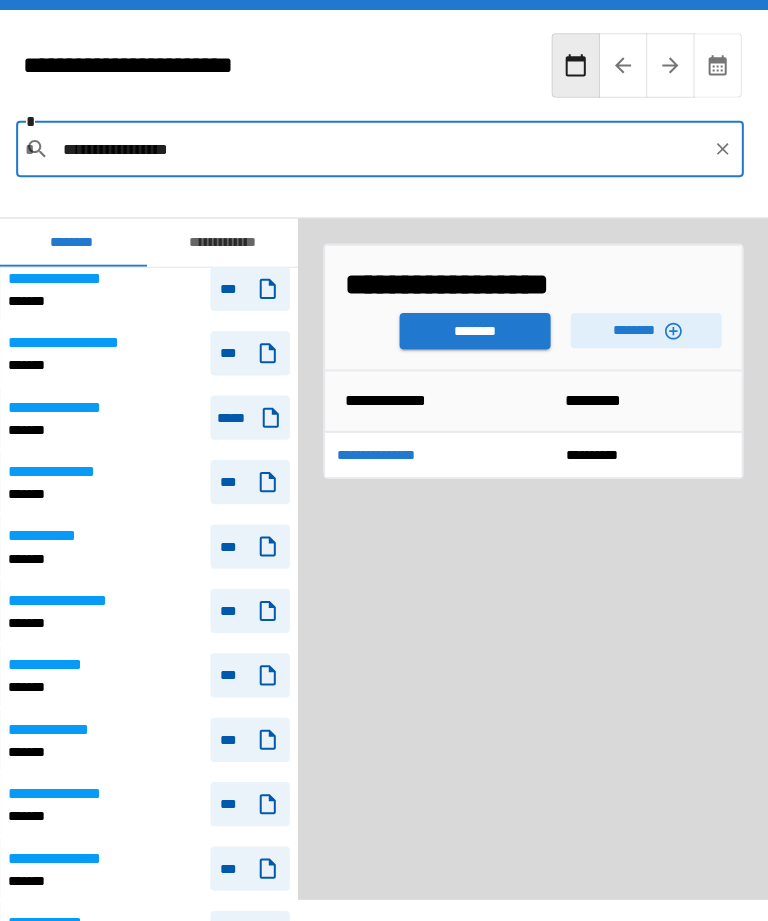 click on "********" at bounding box center [646, 328] 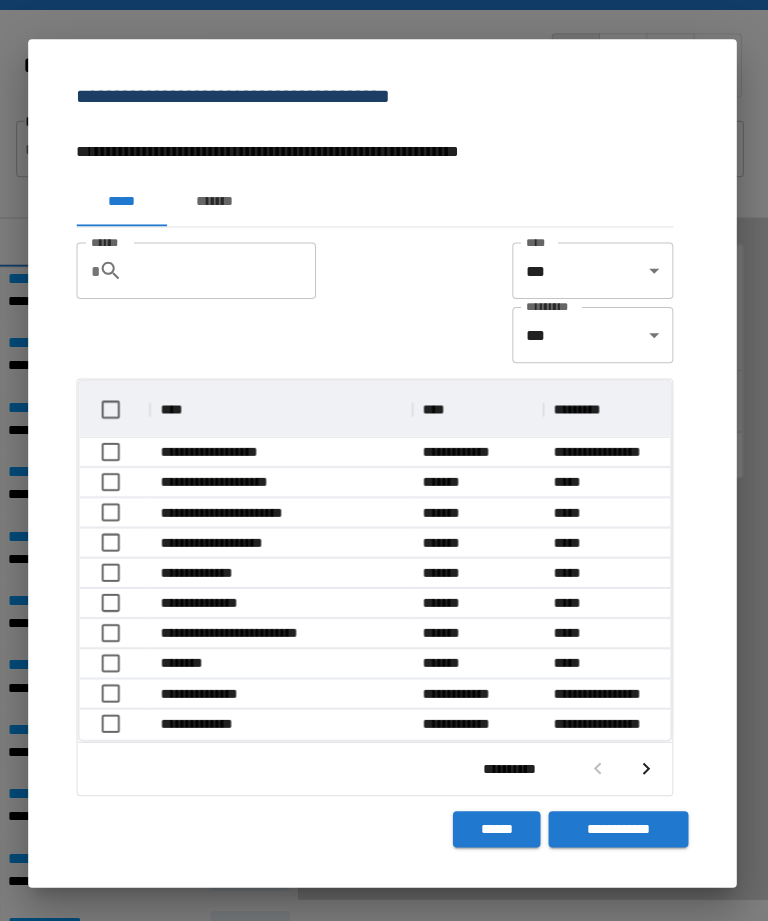 scroll, scrollTop: 356, scrollLeft: 587, axis: both 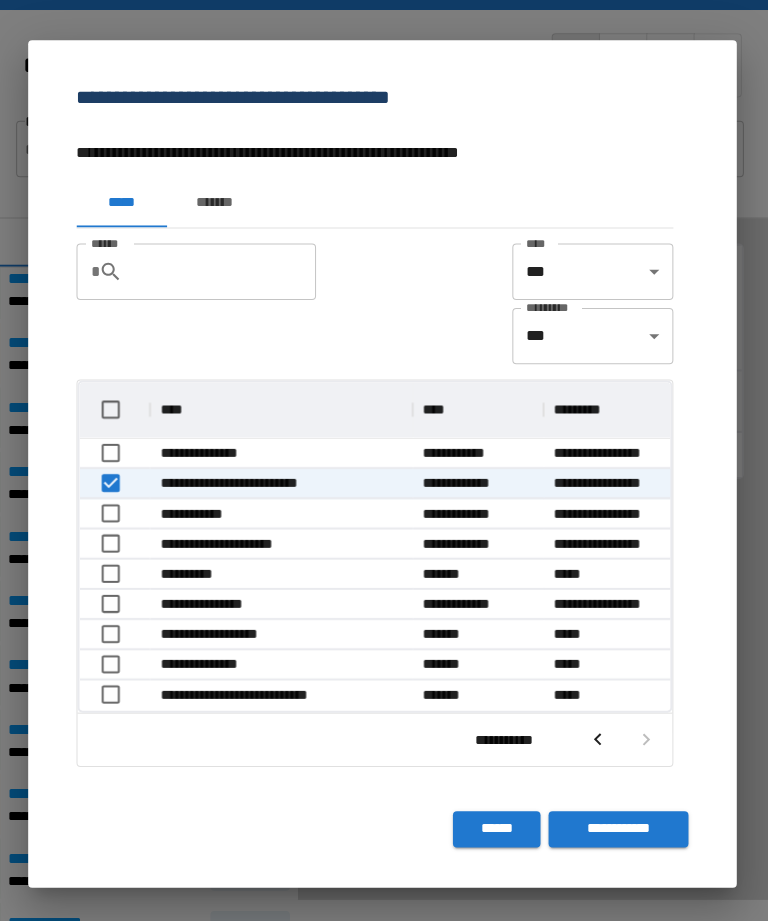 click on "**********" at bounding box center [618, 824] 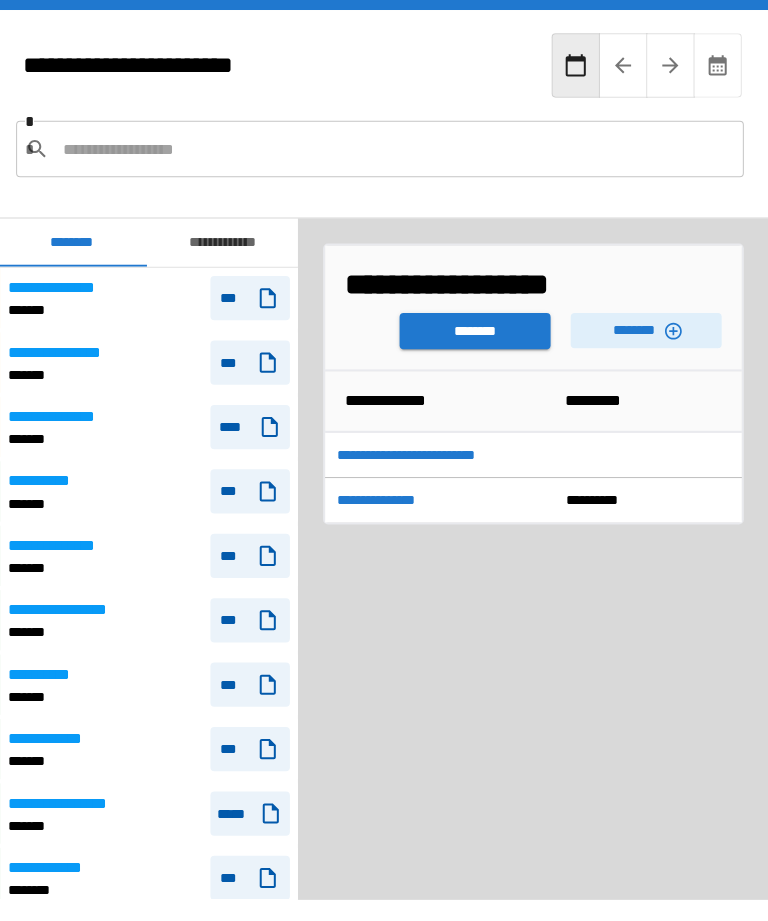 scroll, scrollTop: 1509, scrollLeft: 0, axis: vertical 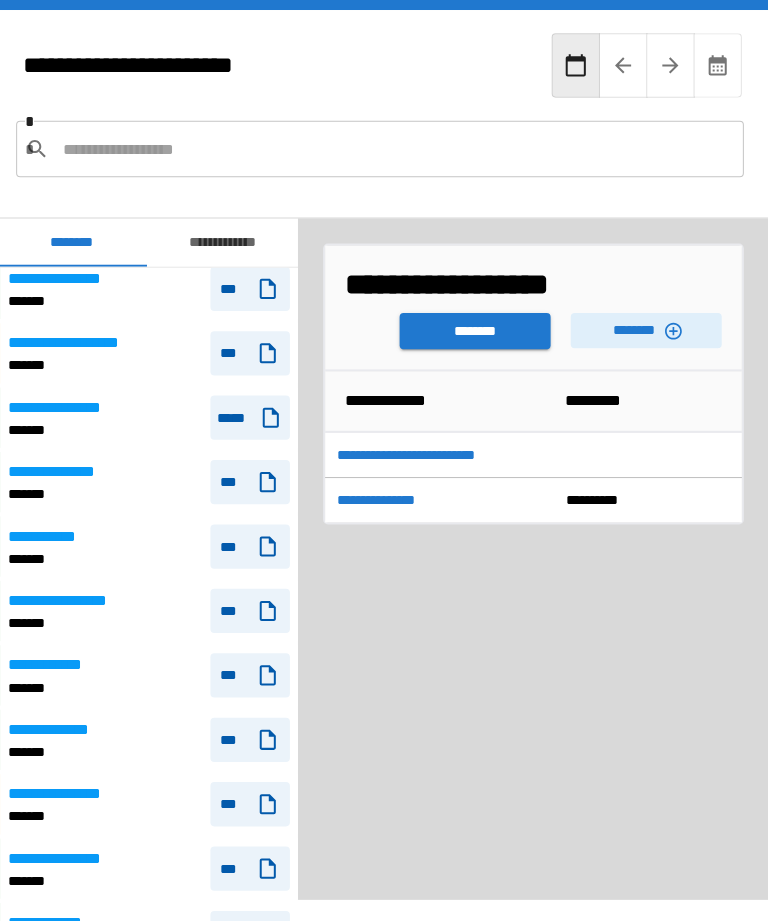 click on "********" at bounding box center (476, 329) 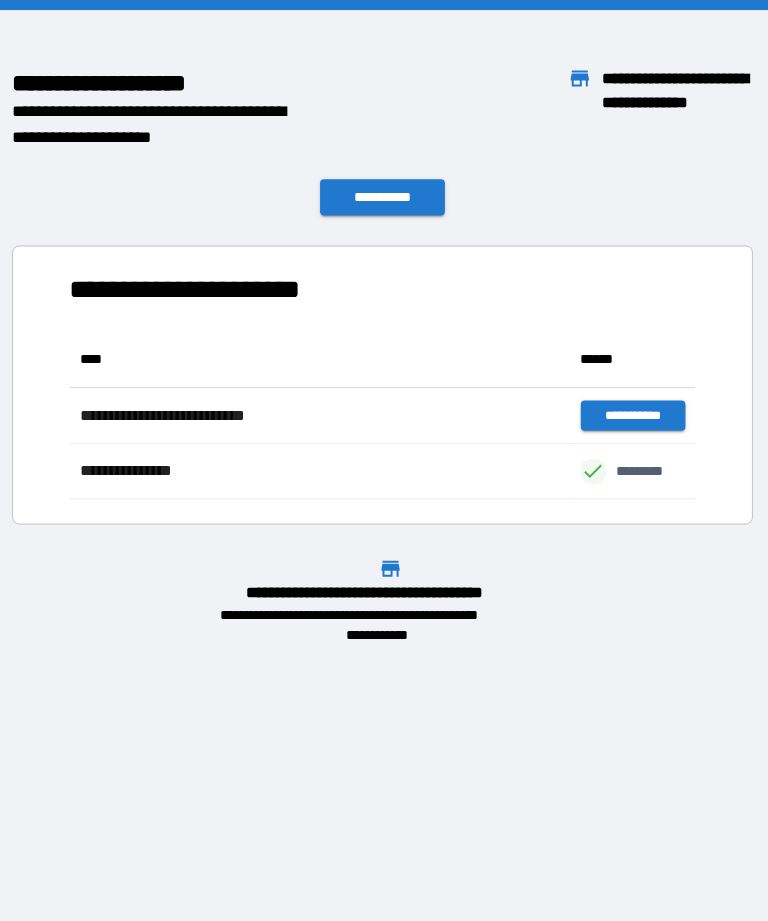 scroll, scrollTop: 166, scrollLeft: 622, axis: both 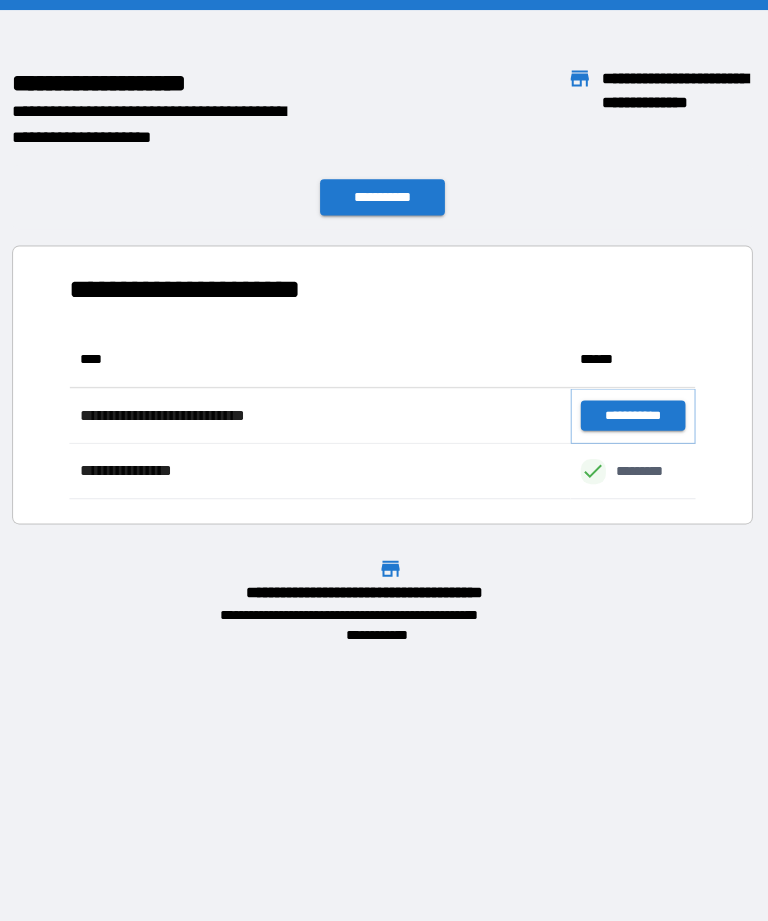 click on "**********" at bounding box center [633, 413] 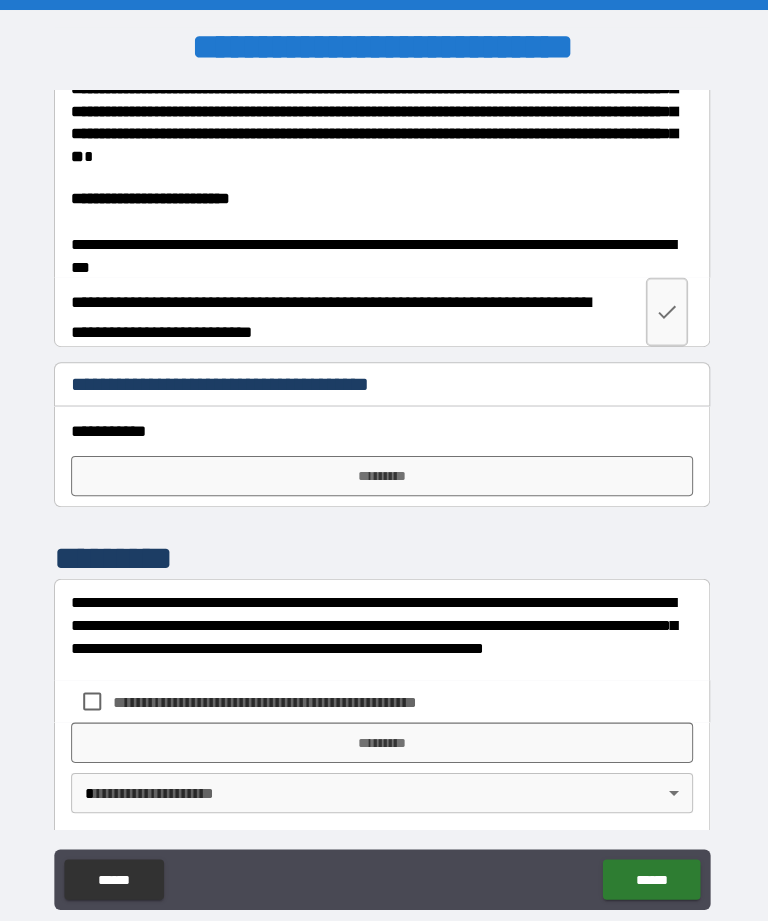 scroll, scrollTop: 4043, scrollLeft: 0, axis: vertical 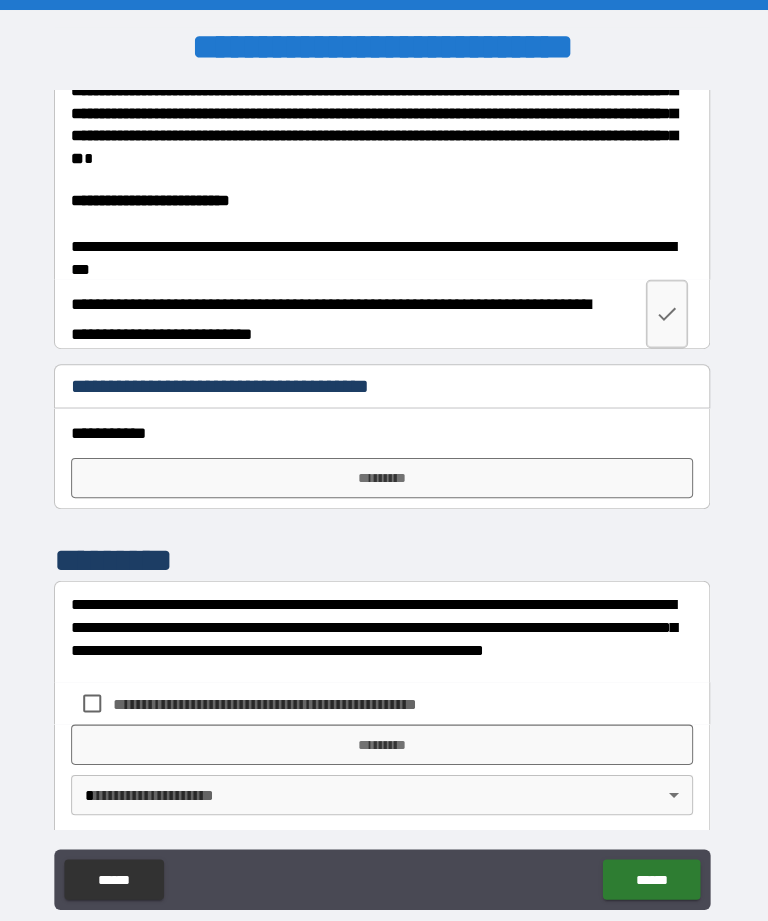 click on "*********" at bounding box center (384, 475) 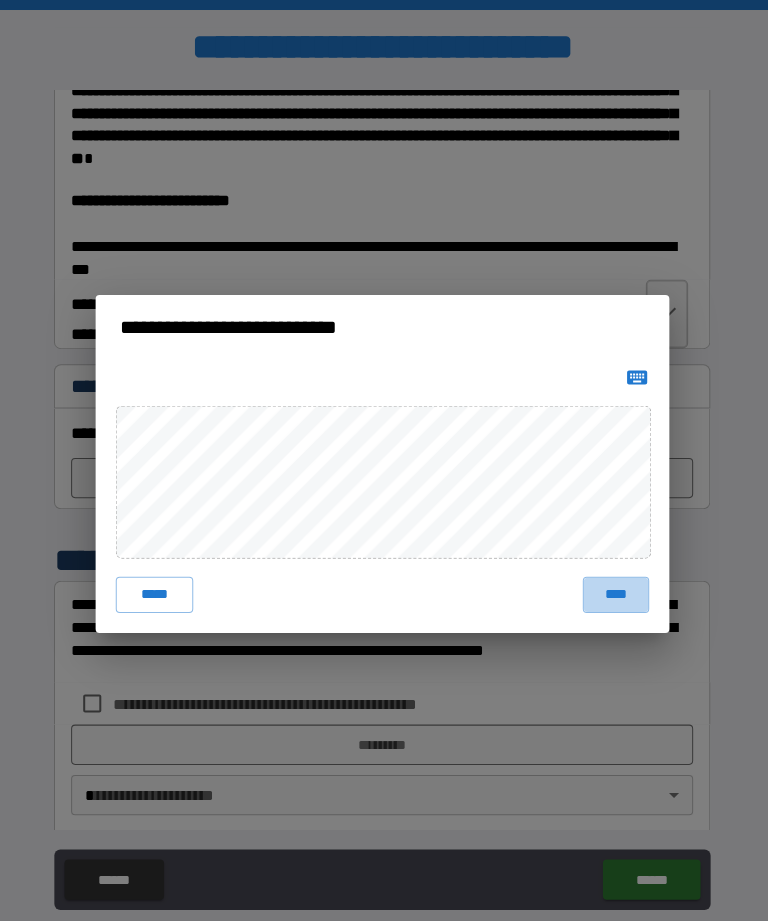 click on "****" at bounding box center [616, 591] 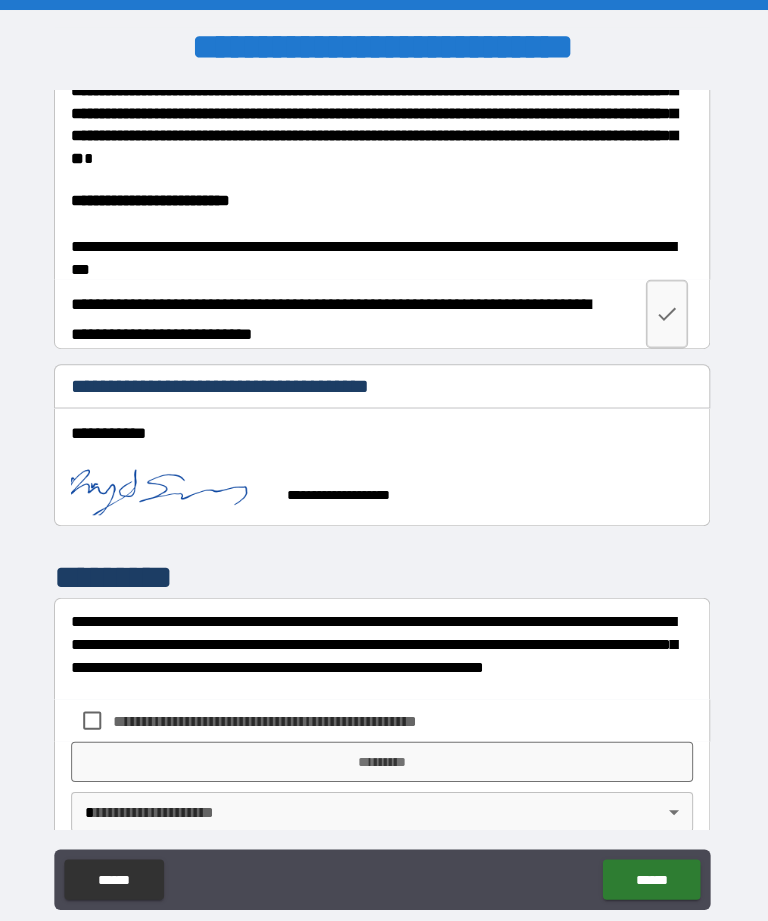 click 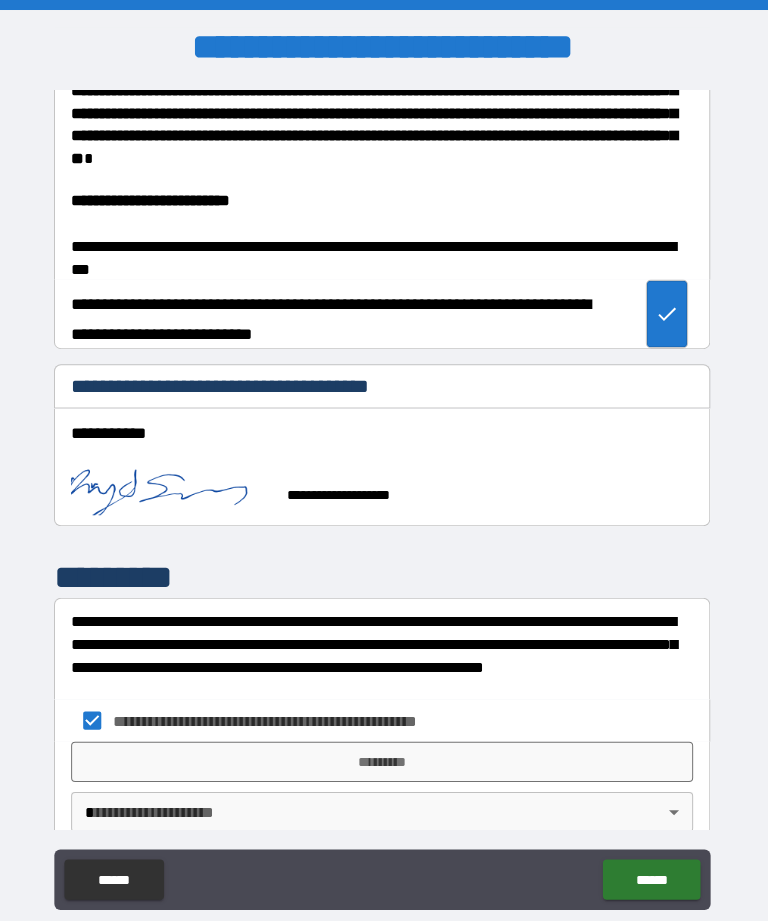click on "**********" at bounding box center [384, 492] 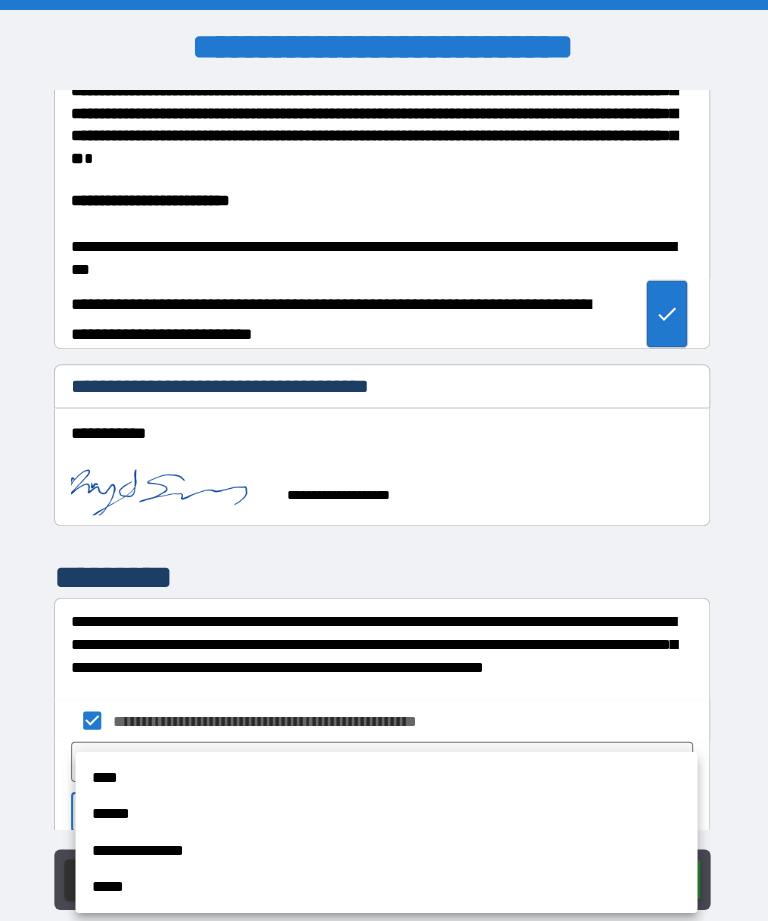 click on "****" at bounding box center [388, 773] 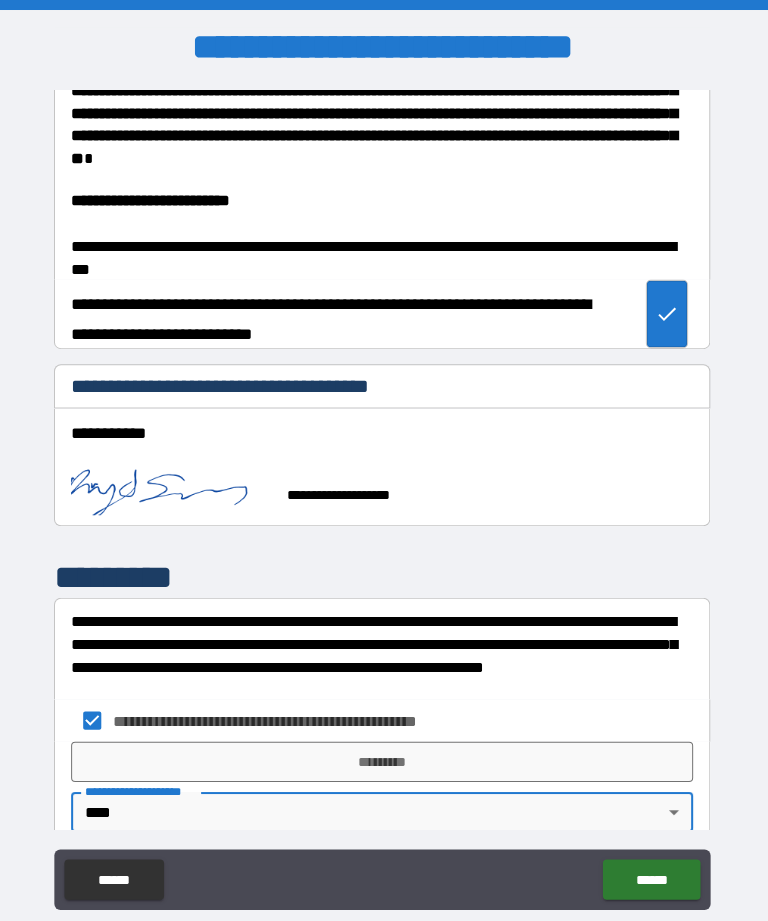 click on "*********" at bounding box center (384, 757) 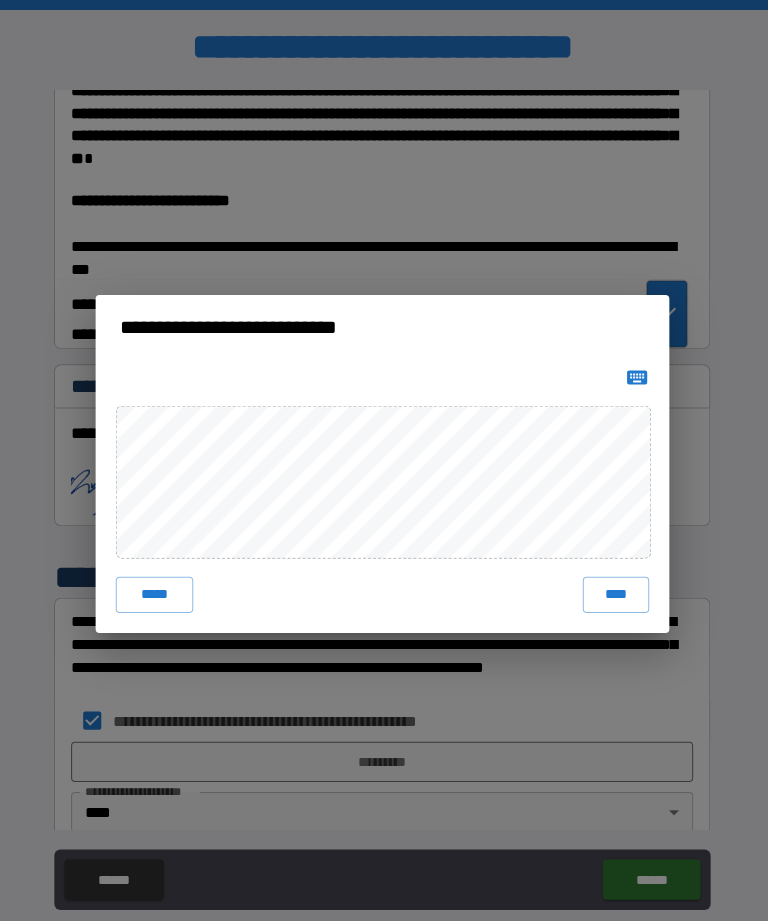 click on "****" at bounding box center [616, 591] 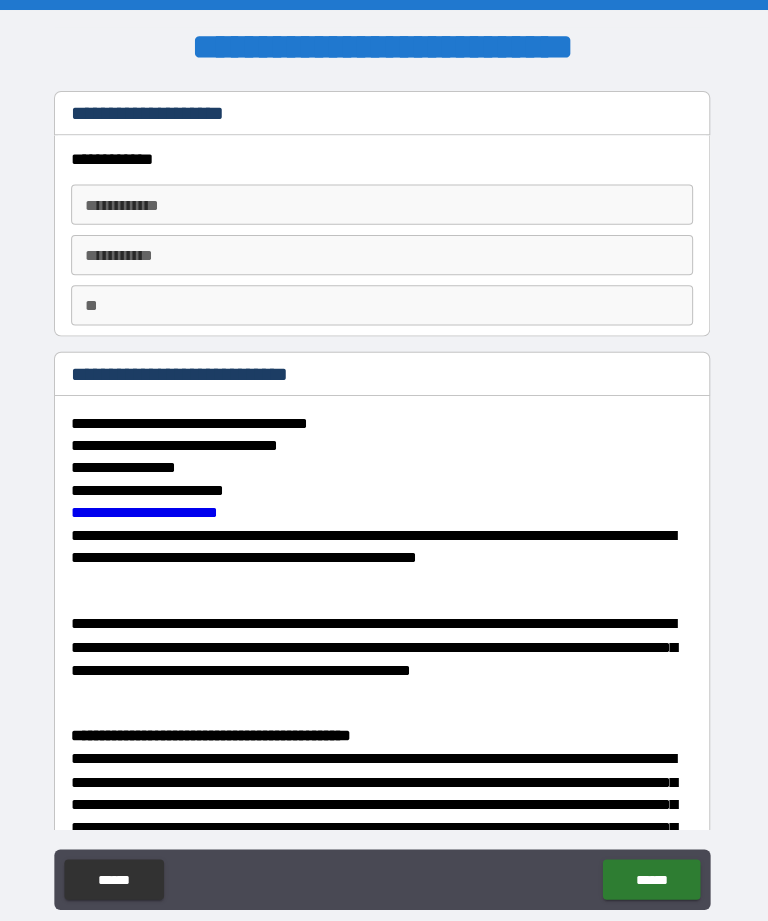 scroll, scrollTop: 0, scrollLeft: 0, axis: both 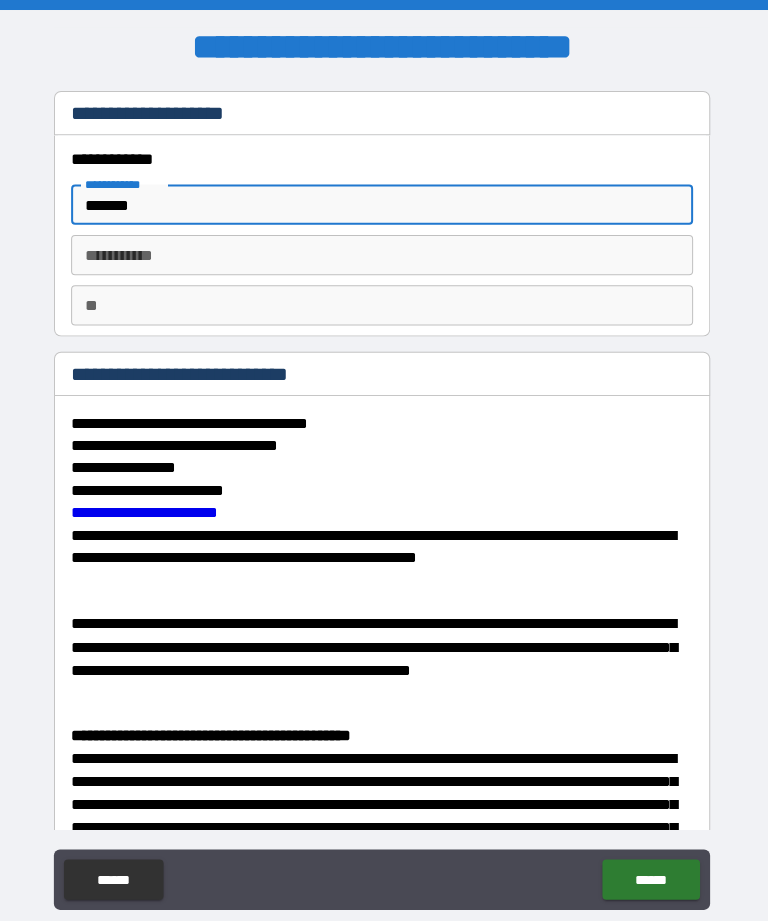 type on "*******" 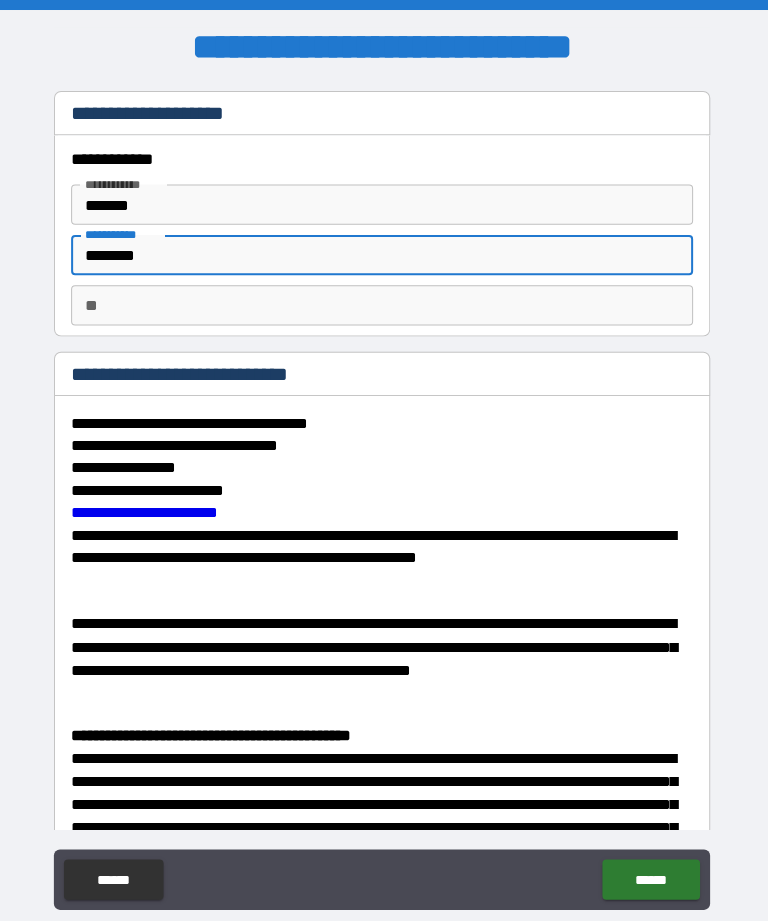 type on "*********" 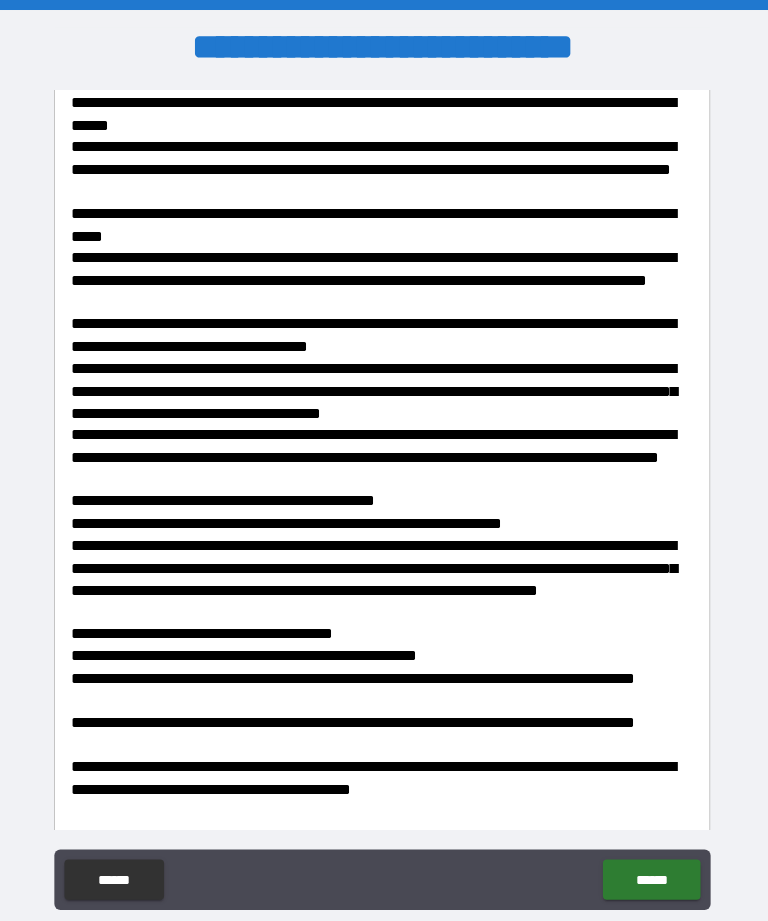 scroll, scrollTop: 1631, scrollLeft: 0, axis: vertical 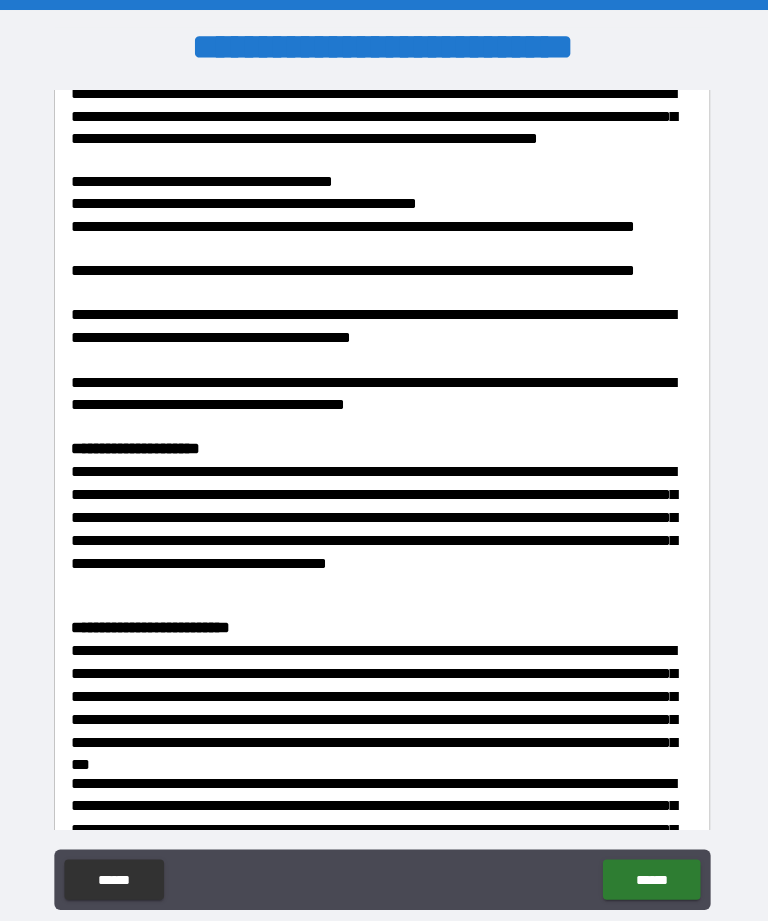 click on "******" at bounding box center [651, 874] 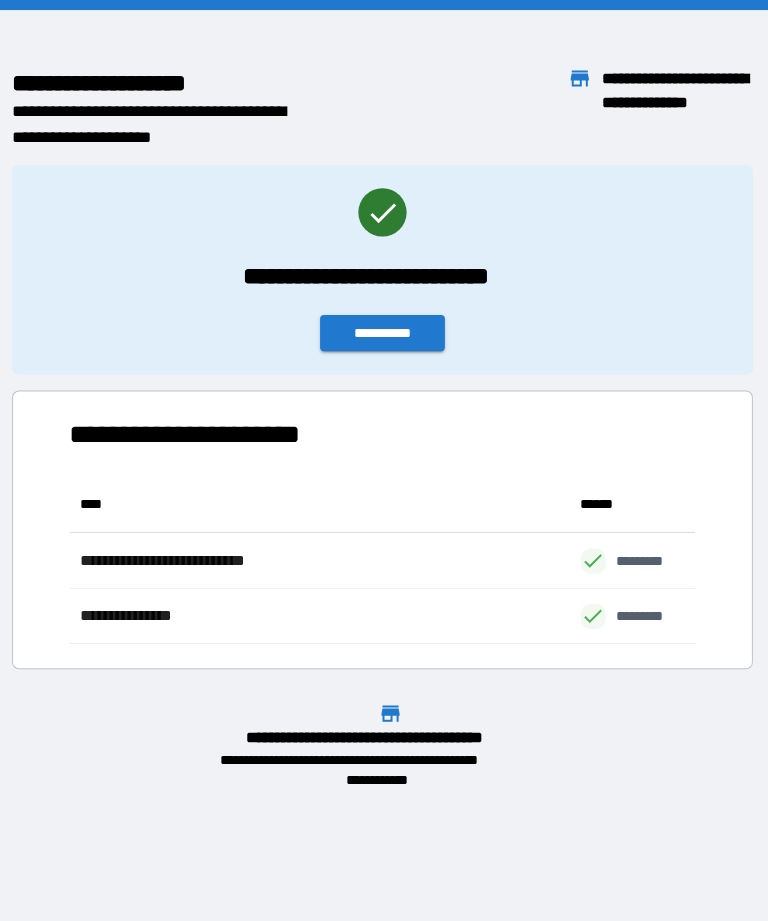 scroll, scrollTop: 166, scrollLeft: 622, axis: both 